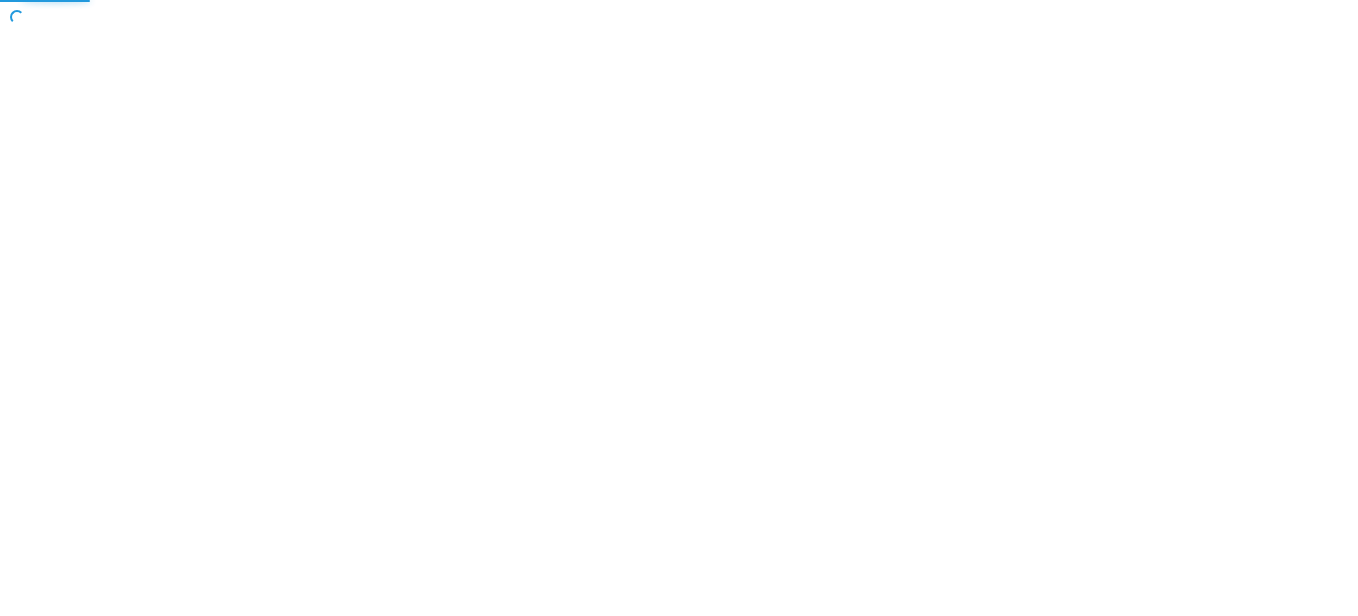 scroll, scrollTop: 0, scrollLeft: 0, axis: both 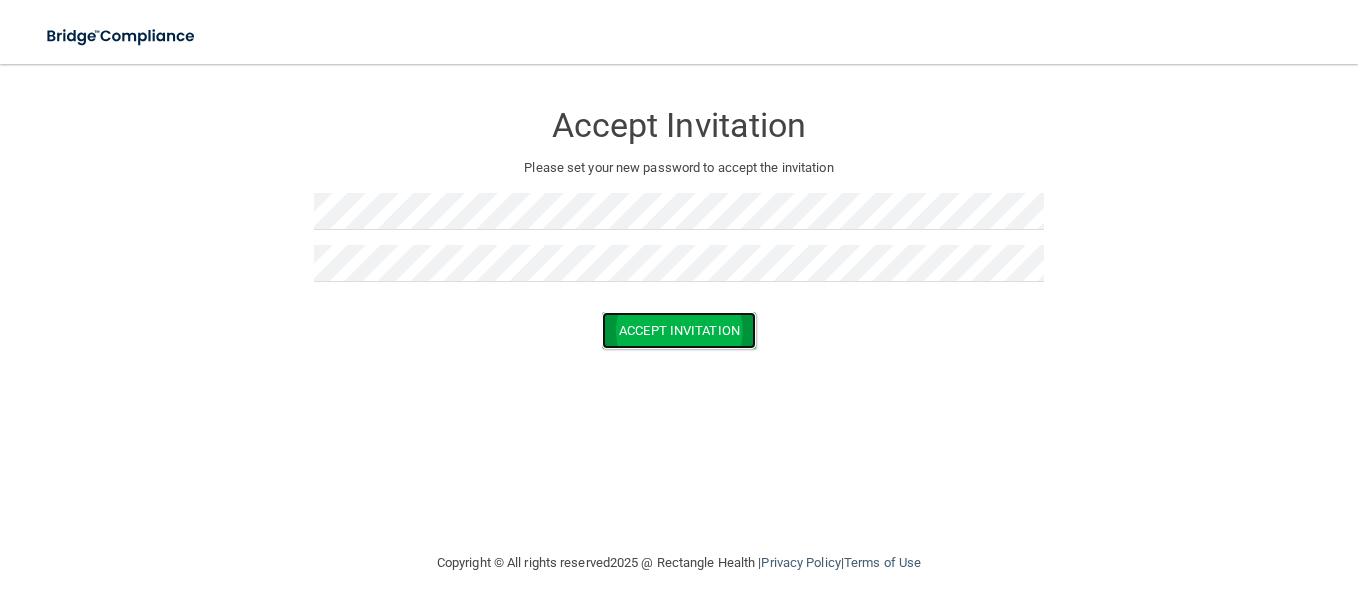 click on "Accept Invitation" at bounding box center [679, 330] 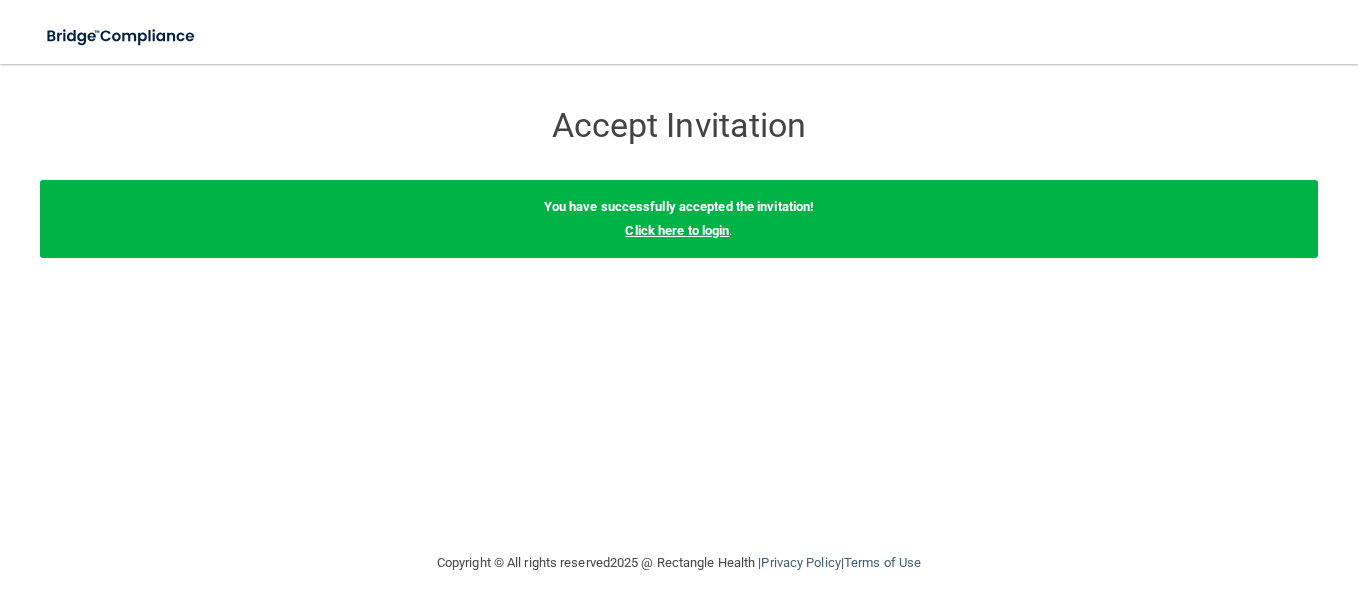 click on "Click here to login" at bounding box center [677, 230] 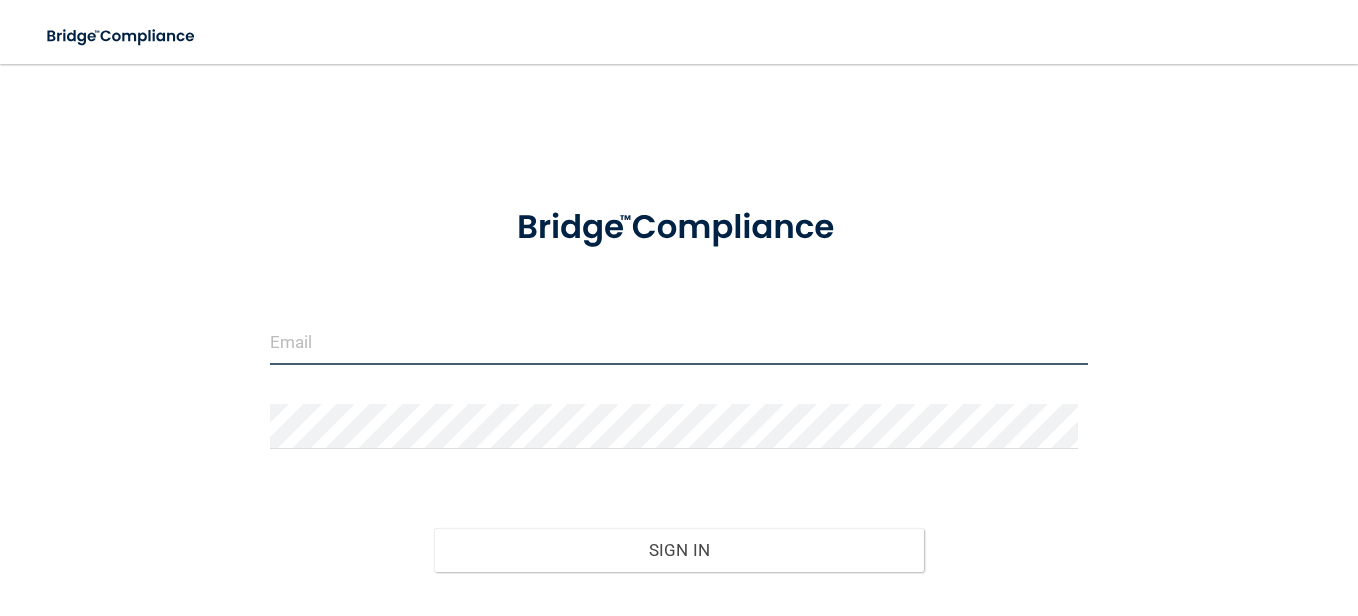 click at bounding box center [679, 342] 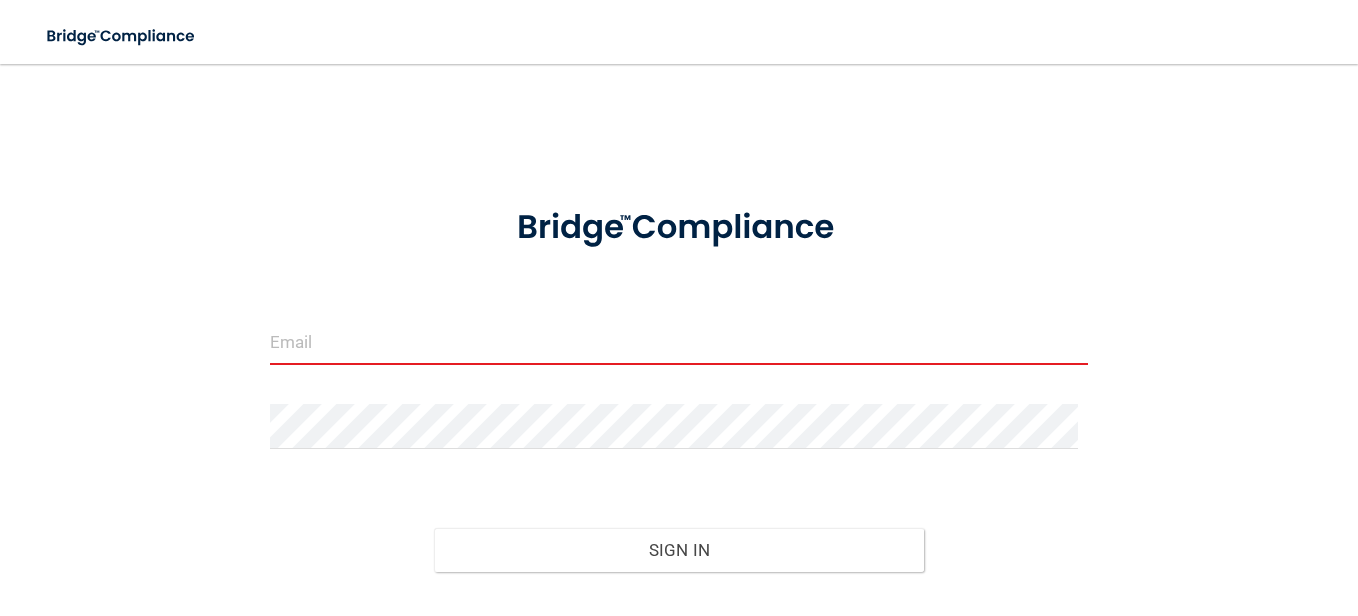 click at bounding box center (679, 342) 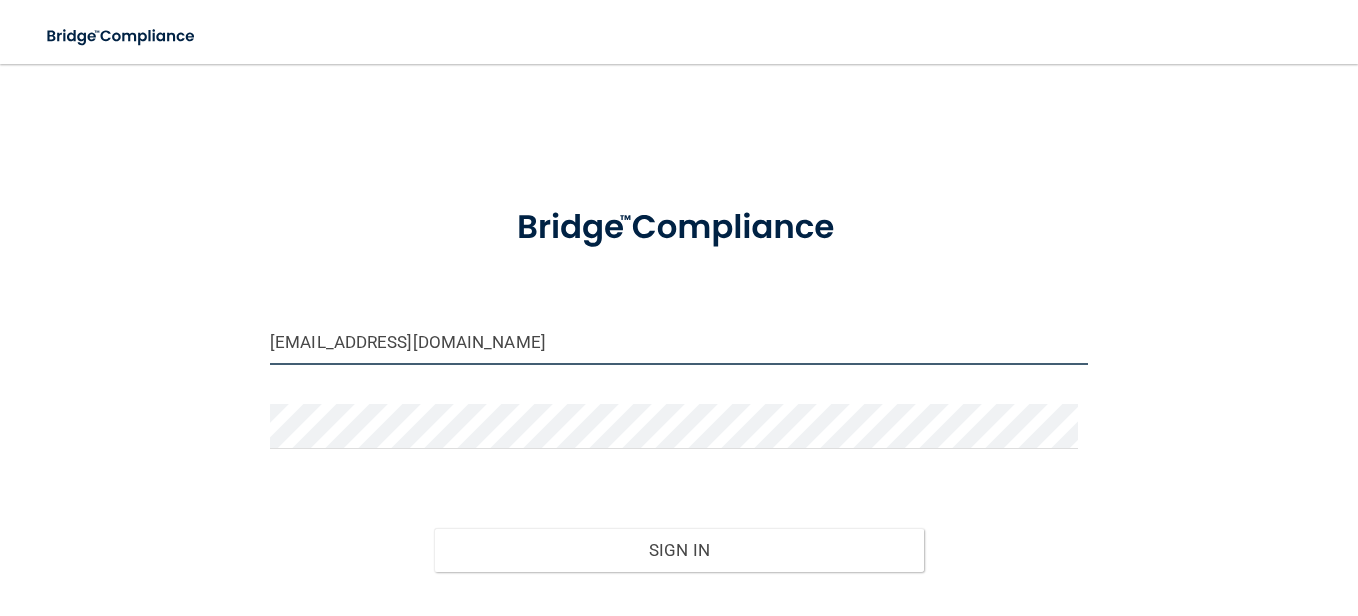 drag, startPoint x: 510, startPoint y: 347, endPoint x: 134, endPoint y: 415, distance: 382.09946 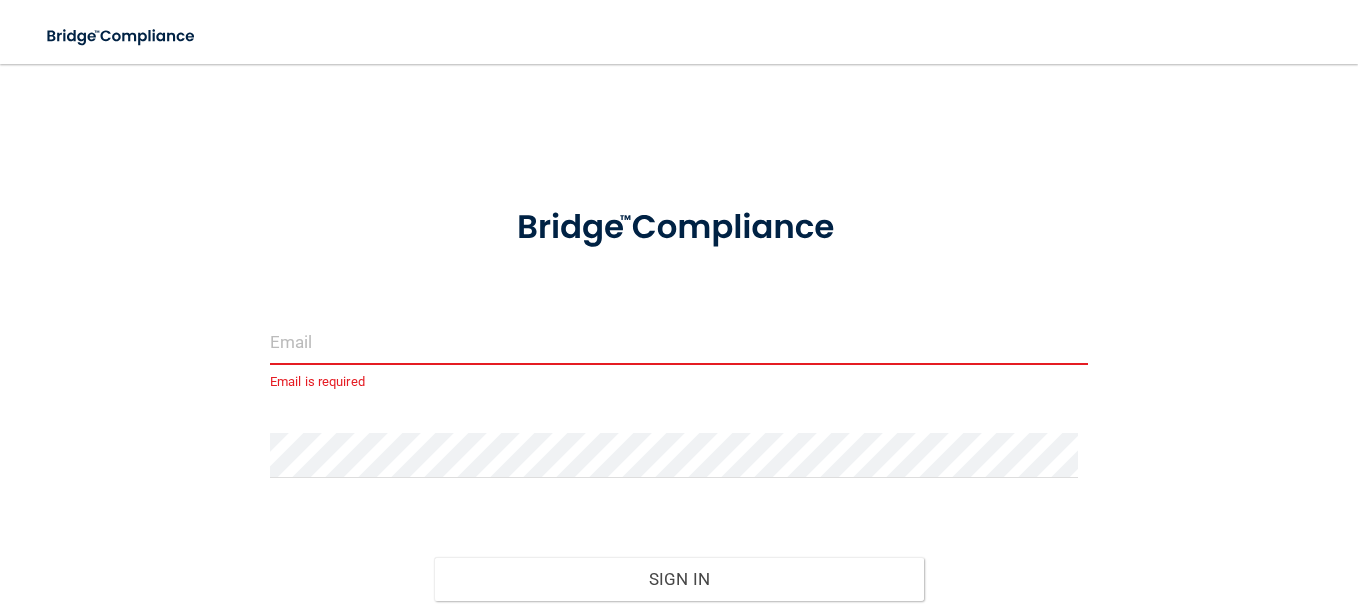 click at bounding box center (679, 342) 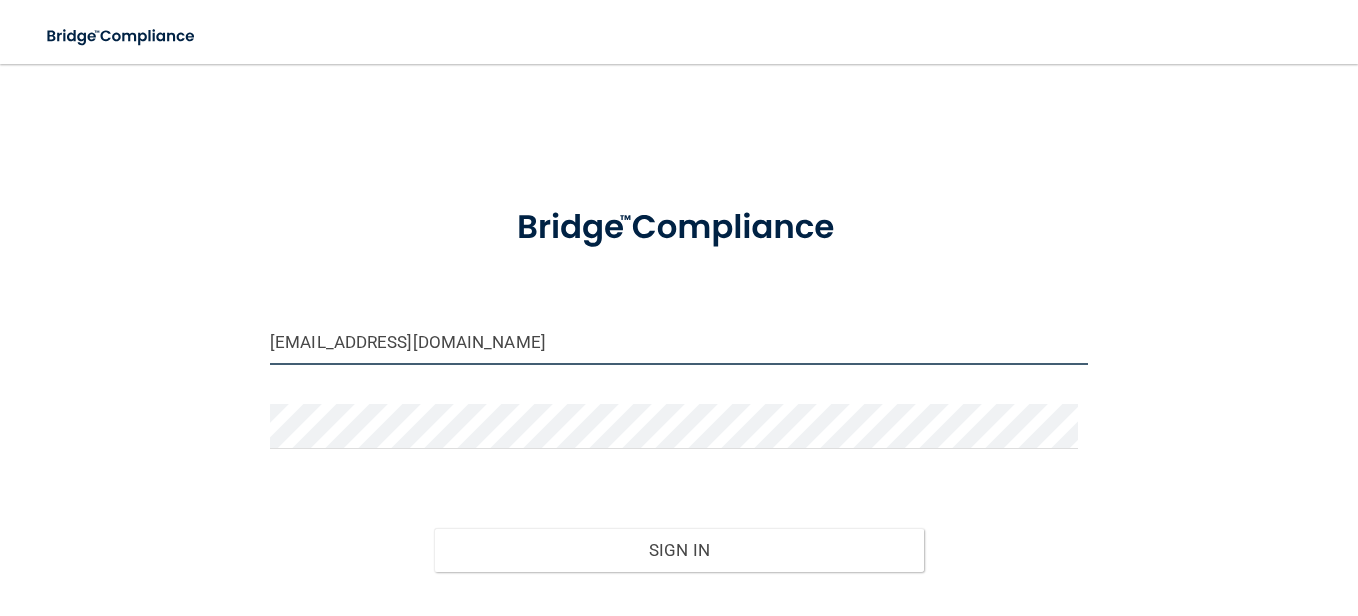 type on "1195CHARLIE48@GMAIL.com" 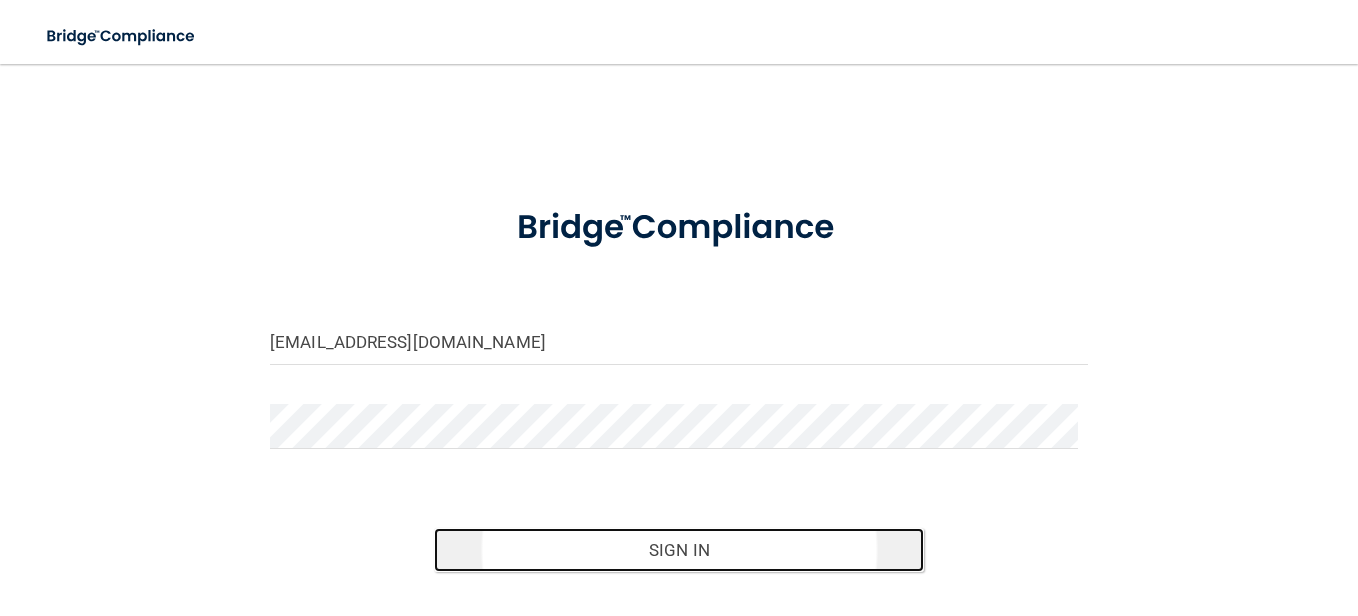 click on "Sign In" at bounding box center [679, 550] 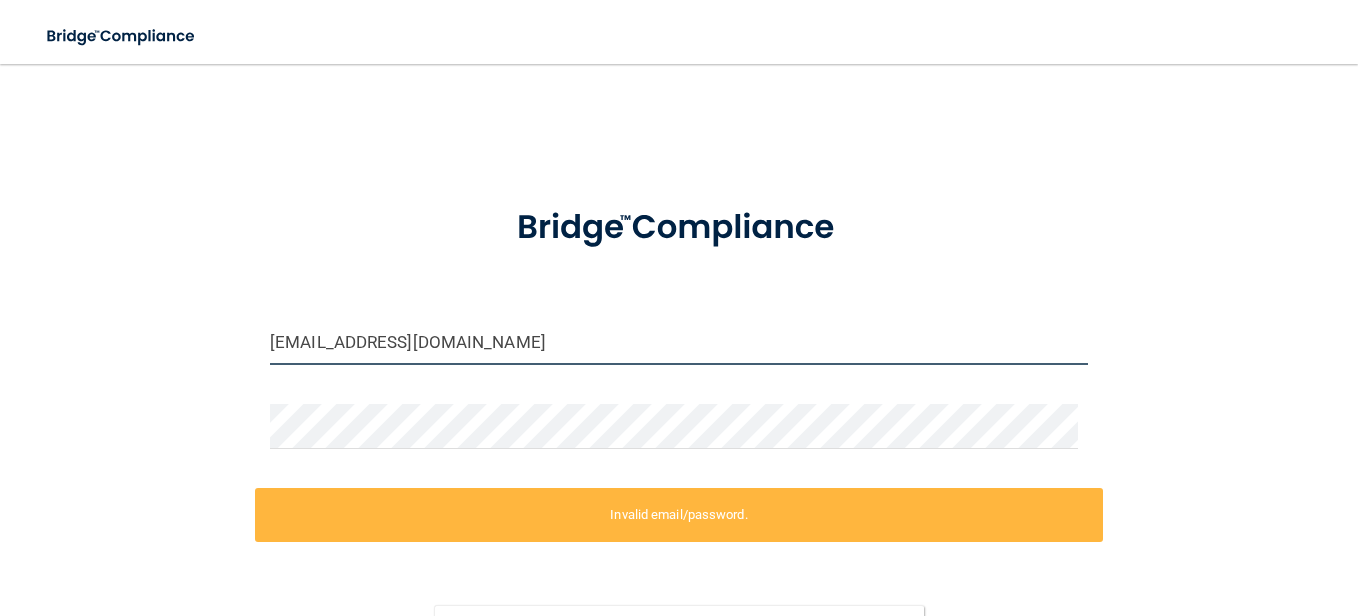 drag, startPoint x: 516, startPoint y: 333, endPoint x: 113, endPoint y: 353, distance: 403.49597 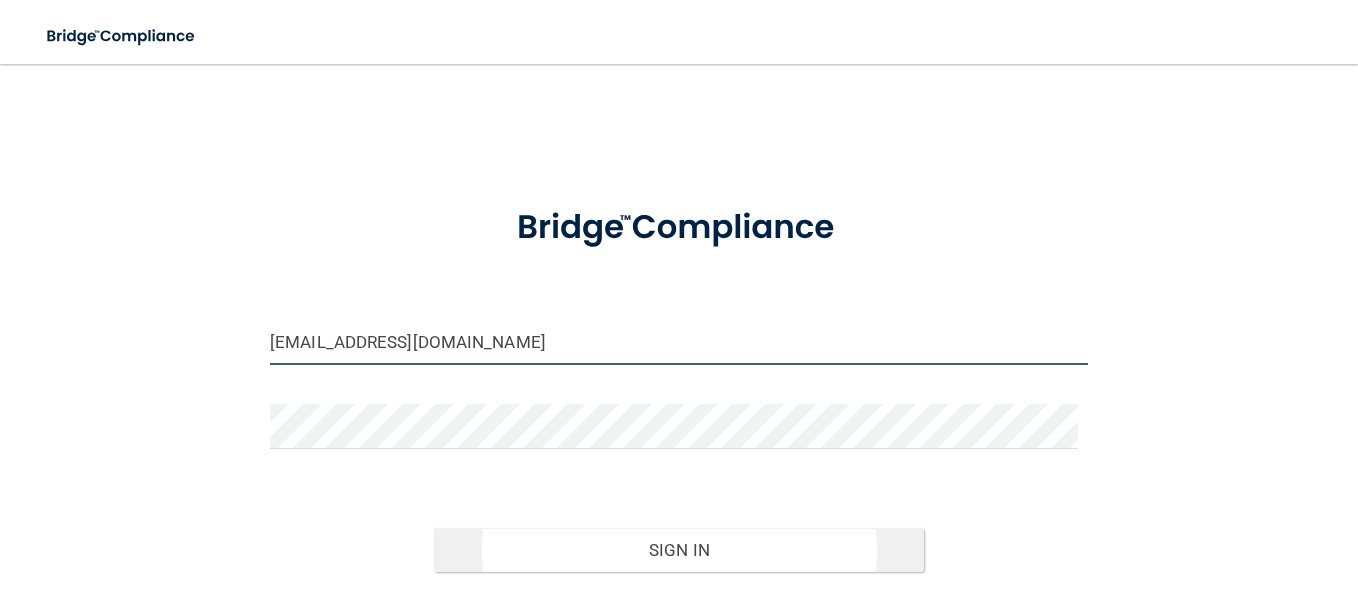 type on "[EMAIL_ADDRESS][DOMAIN_NAME]" 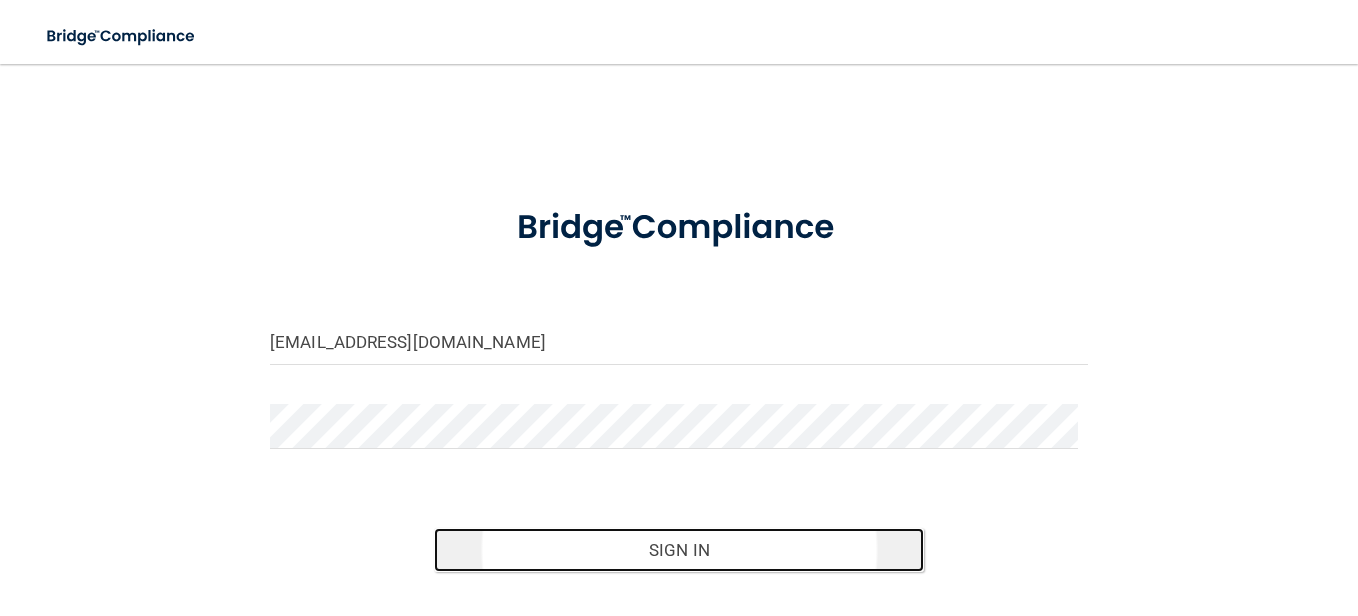 click on "Sign In" at bounding box center (679, 550) 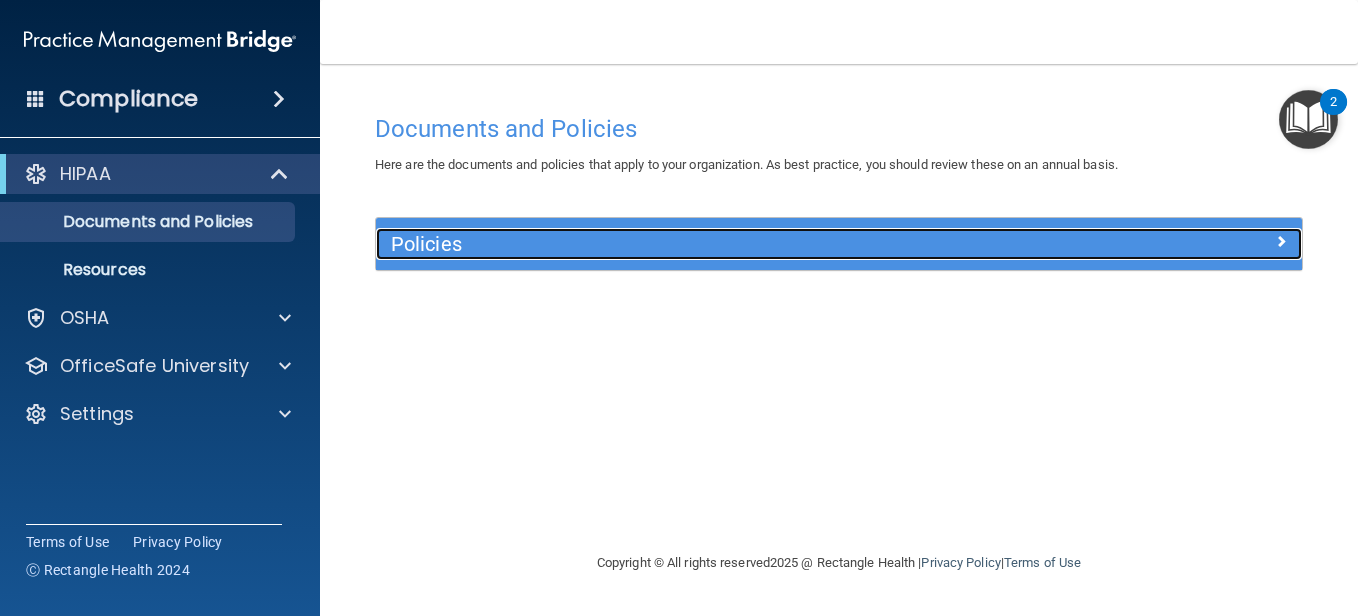 click on "Policies" at bounding box center [723, 244] 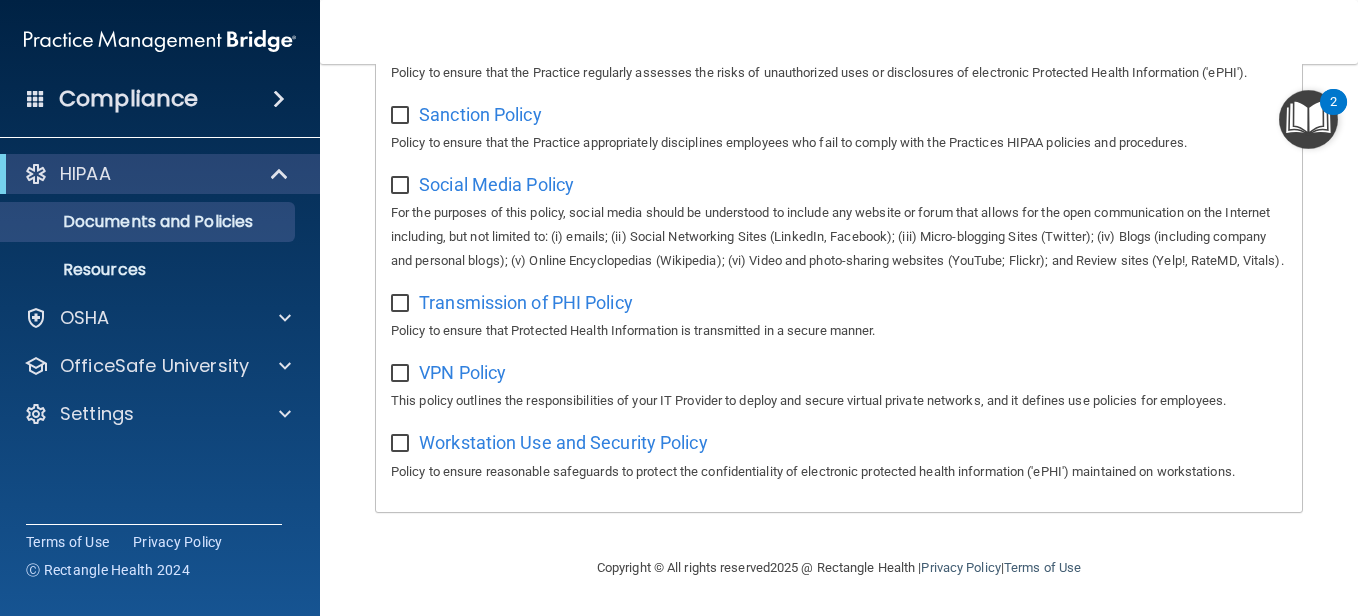 scroll, scrollTop: 1581, scrollLeft: 0, axis: vertical 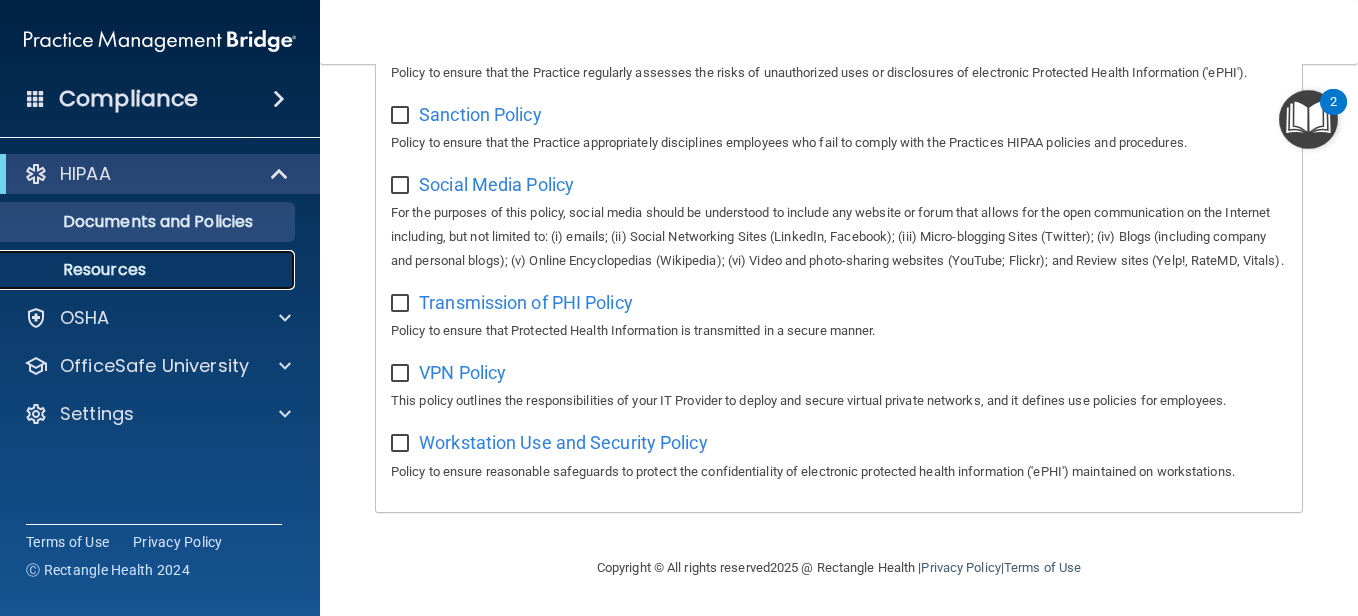 click on "Resources" at bounding box center (149, 270) 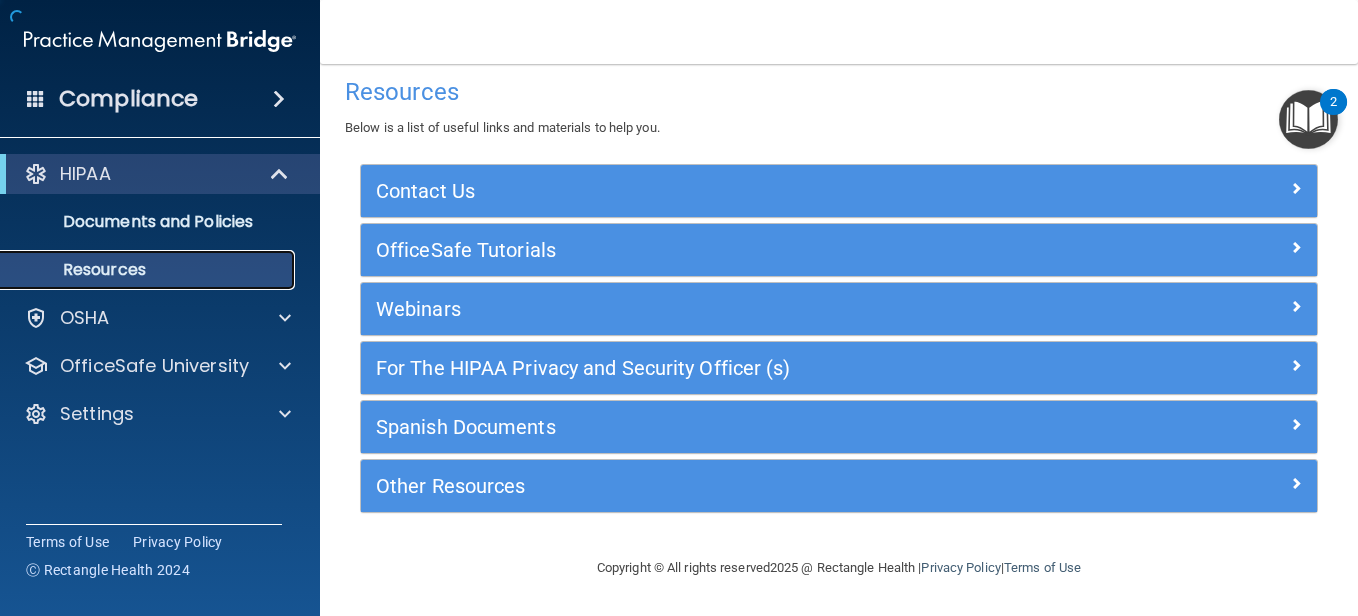 scroll, scrollTop: 17, scrollLeft: 0, axis: vertical 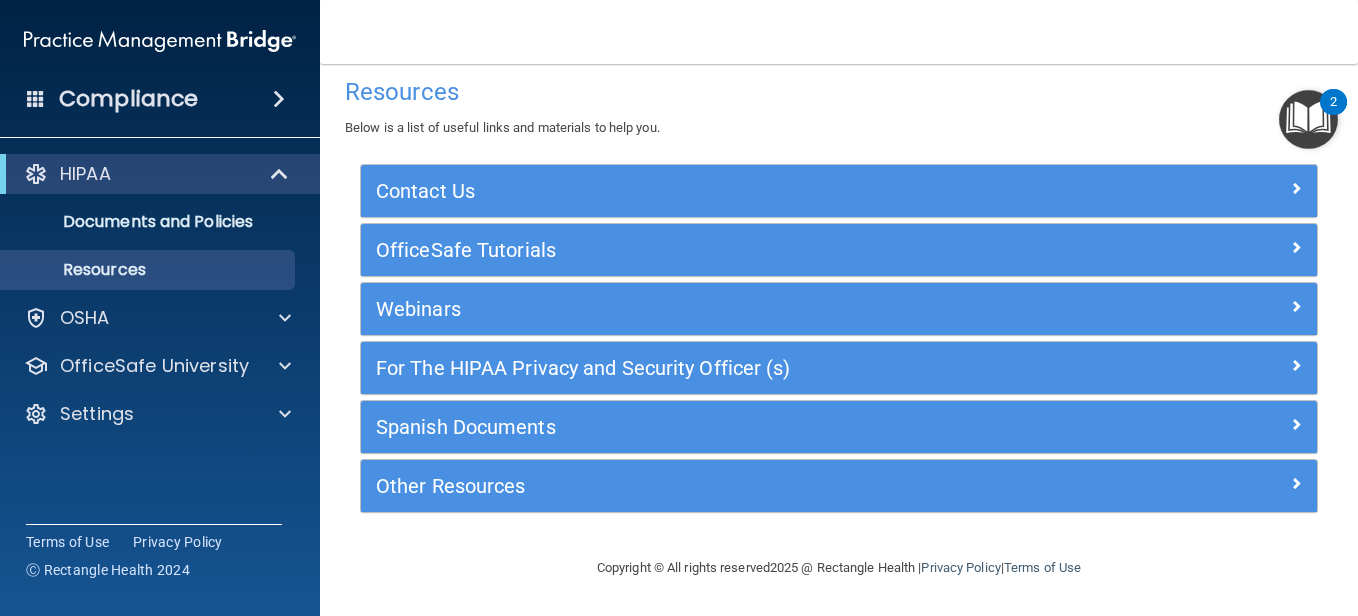 click on "Compliance" at bounding box center [160, 99] 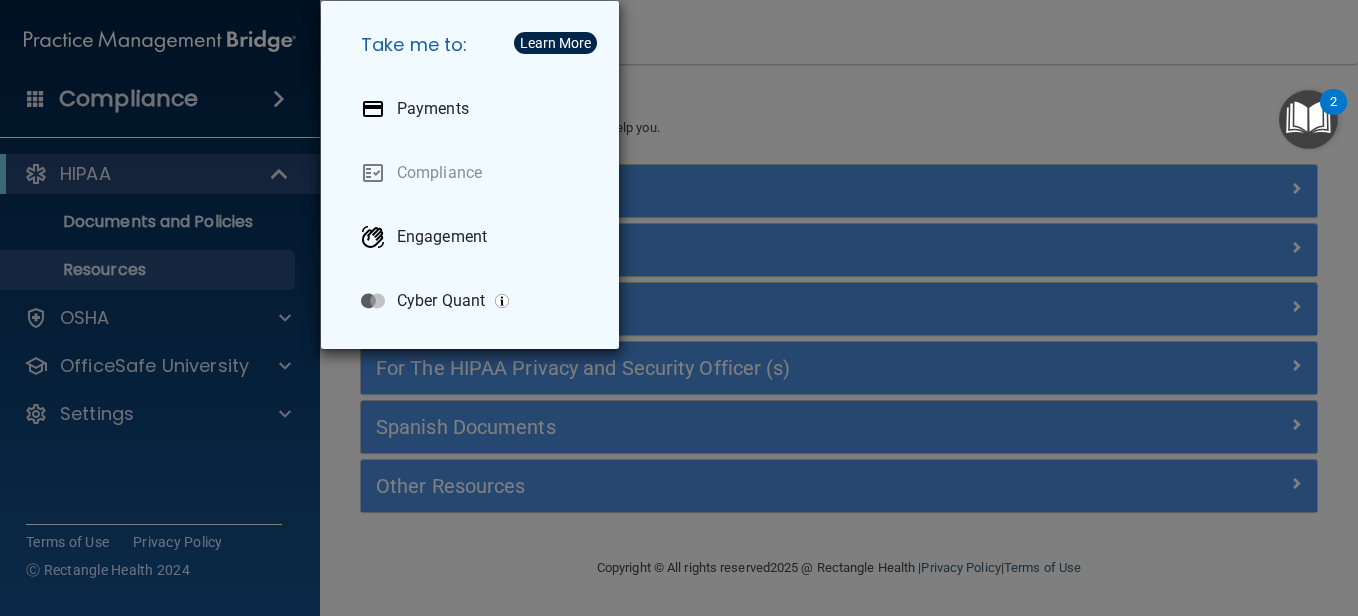 click on "Take me to:             Payments                   Compliance                     Engagement                     Cyber Quant" at bounding box center (679, 308) 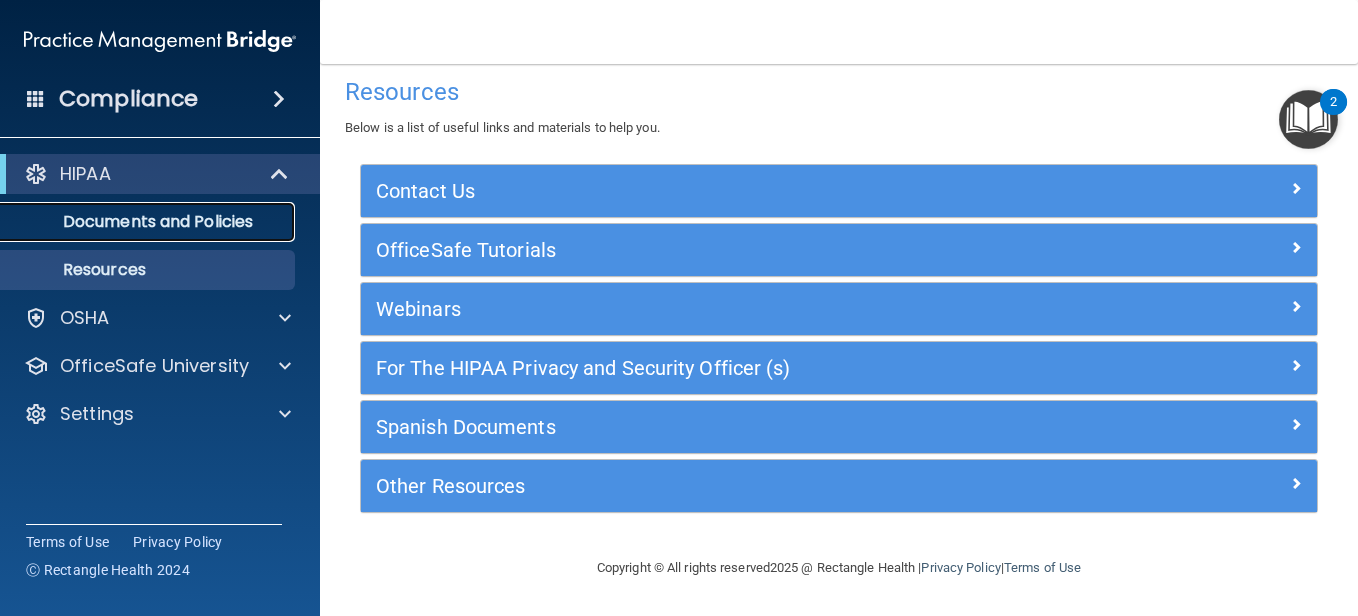 click on "Documents and Policies" at bounding box center [137, 222] 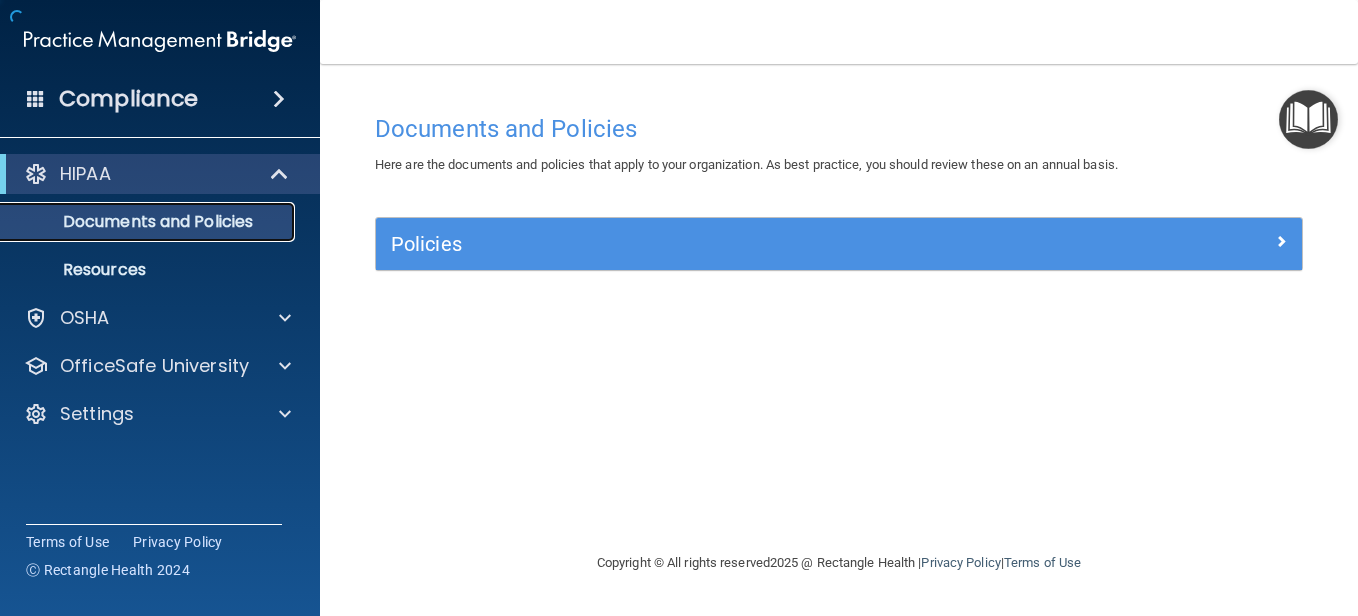 scroll, scrollTop: 0, scrollLeft: 0, axis: both 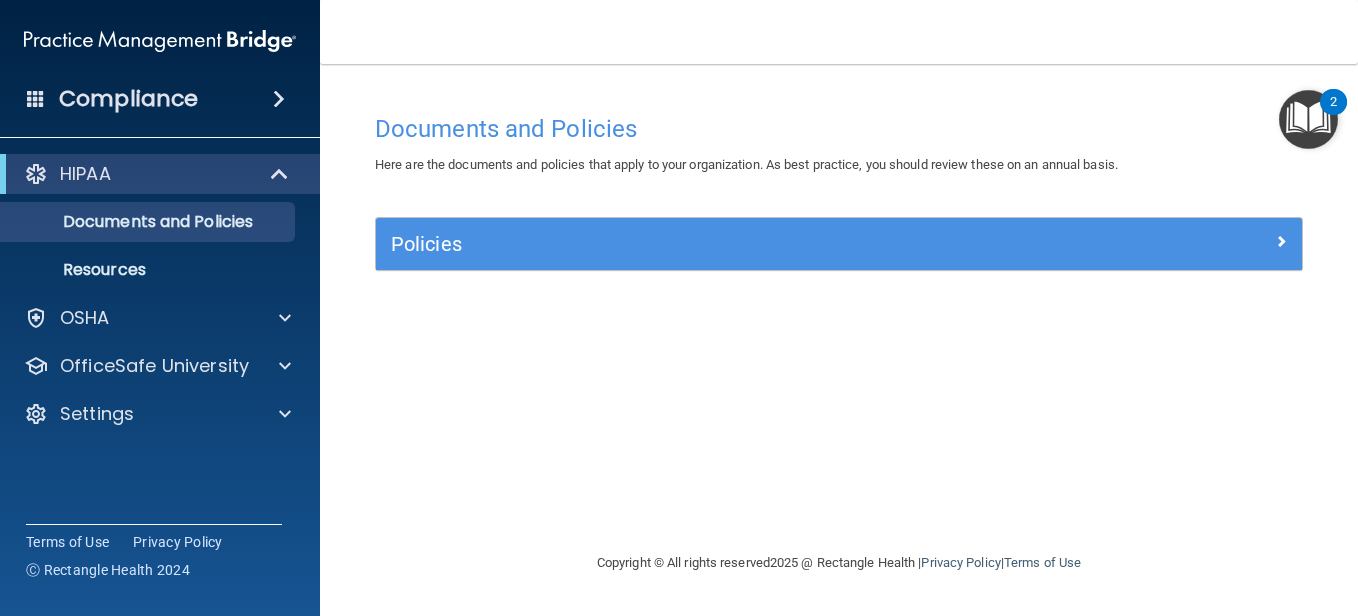 click at bounding box center [1308, 119] 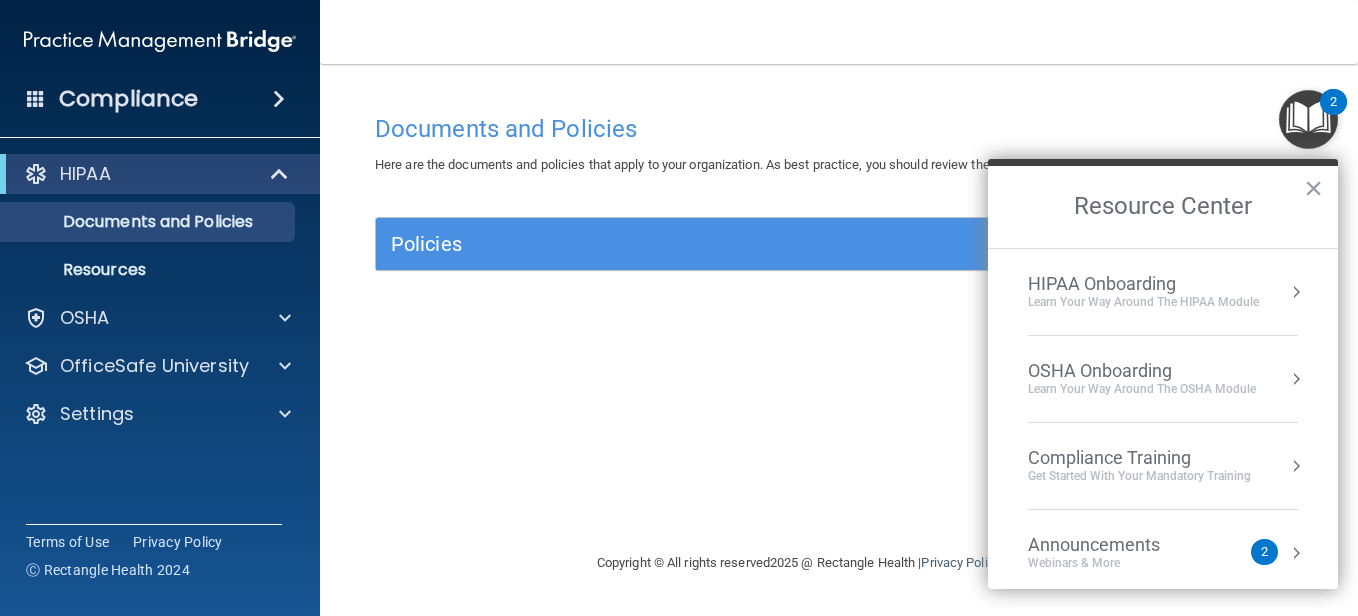 click on "HIPAA Onboarding" at bounding box center (1143, 284) 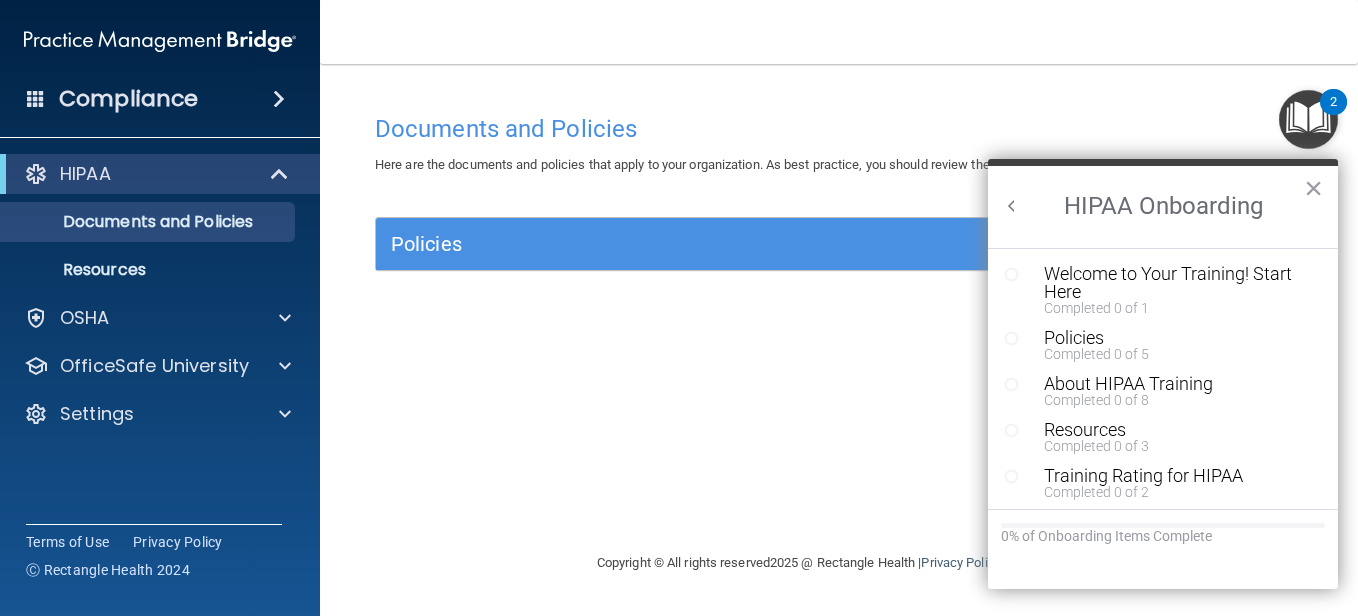 scroll, scrollTop: 0, scrollLeft: 0, axis: both 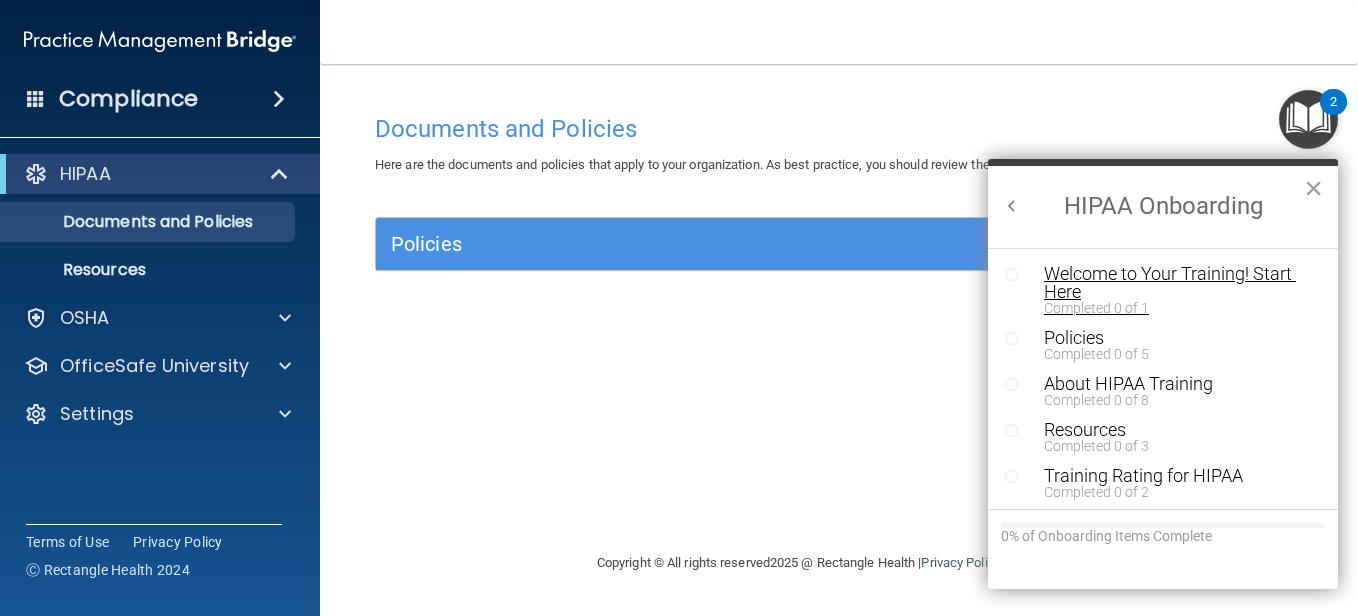 click on "Welcome to Your Training! Start Here" at bounding box center (1170, 283) 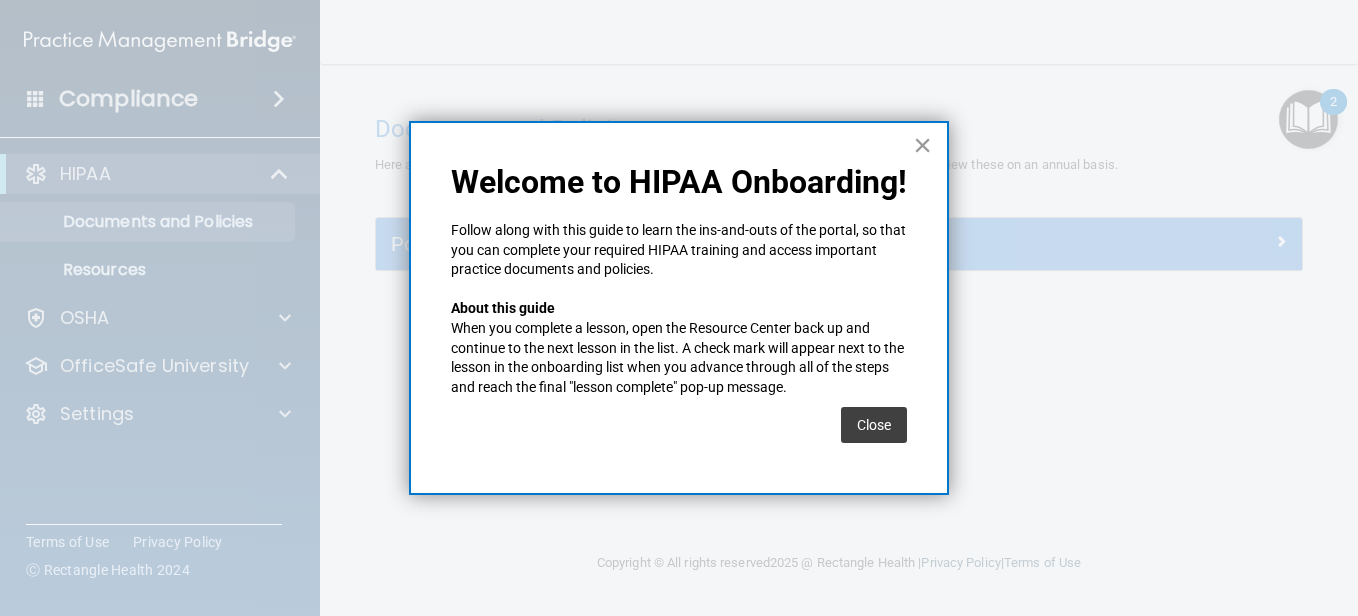 click on "×" at bounding box center (922, 145) 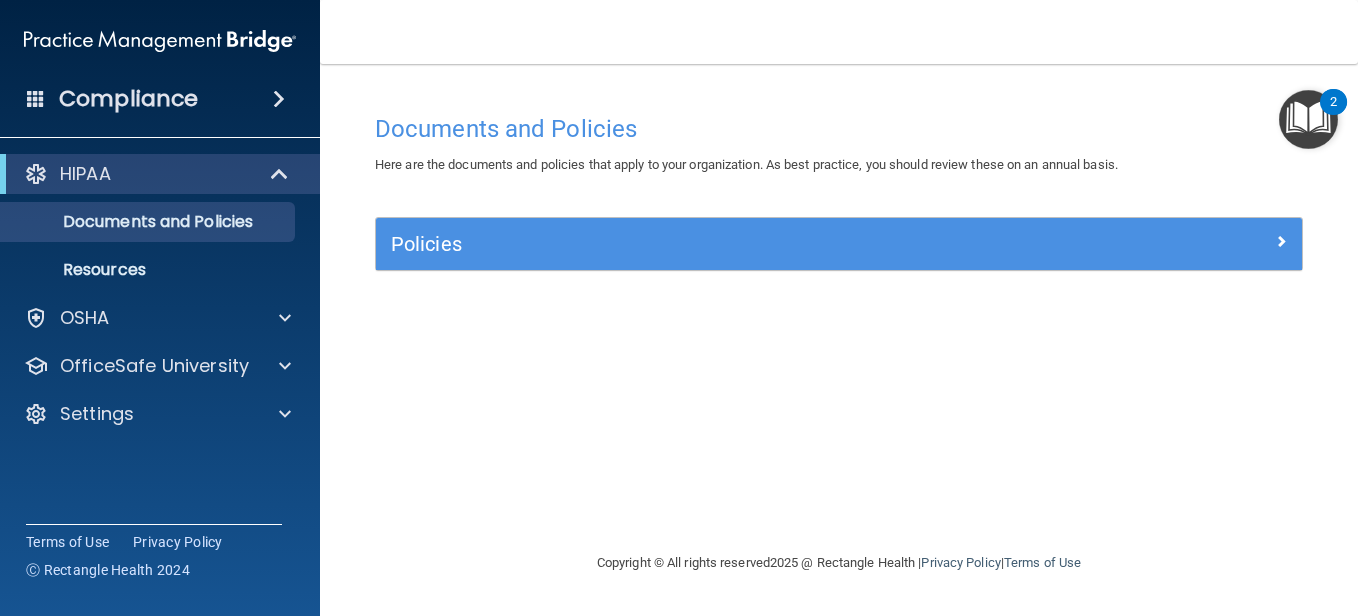 click on "Documents and Policies       Here are the documents and policies that apply to your organization. As best practice, you should review these on an annual basis.             There are no documents selected                Search Documents:                      Search Results            Name  Description        Acceptable Use Policy   Acceptable Use Policy     Policy that defines acceptable and unacceptable use of electronic devices and network resources in conjunction with its established culture of ethical and lawful behavior, openness, trust, and integrity.        Business Associates Policy   Business Associates Policy     Policy that describes the obligations of business associates and the requirements for contracting with business associates.        Complaint Process Policy   Complaint Process Policy     Policy to provide a process for patients and responsible parties to make complaints concerning privacy and security practices.        Document Destruction Policy   Document Destruction Policy" at bounding box center (839, 327) 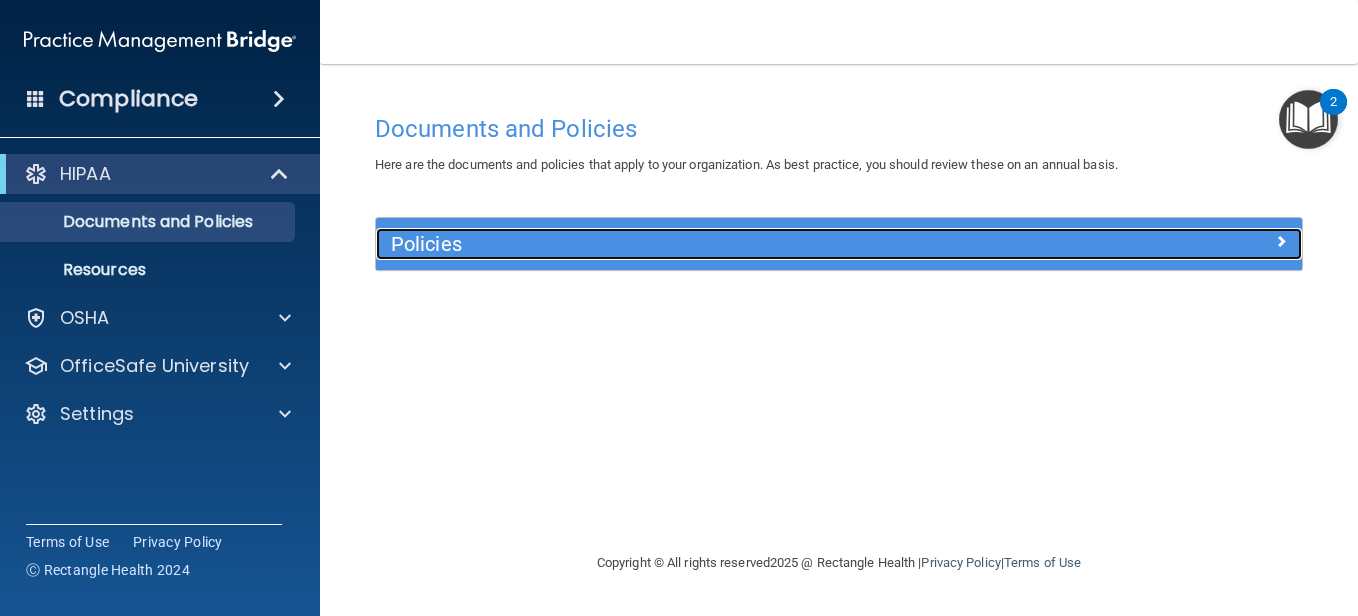 click on "Policies" at bounding box center (723, 244) 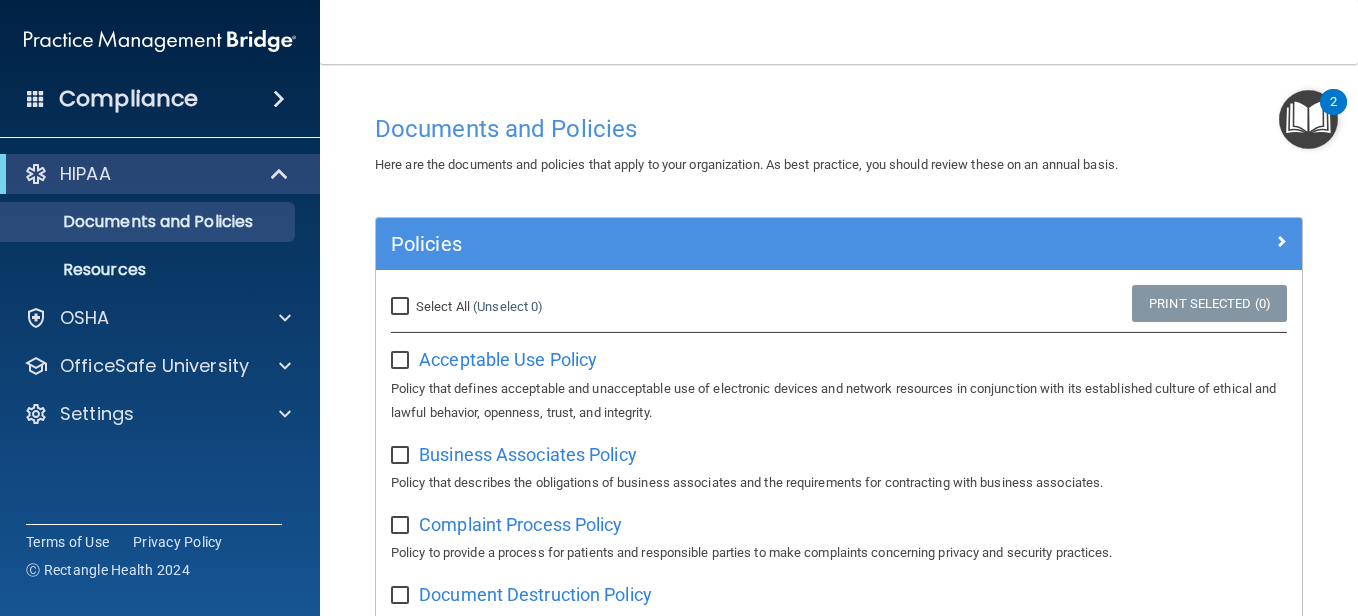click on "Select All   (Unselect 0)    Unselect All" at bounding box center [402, 307] 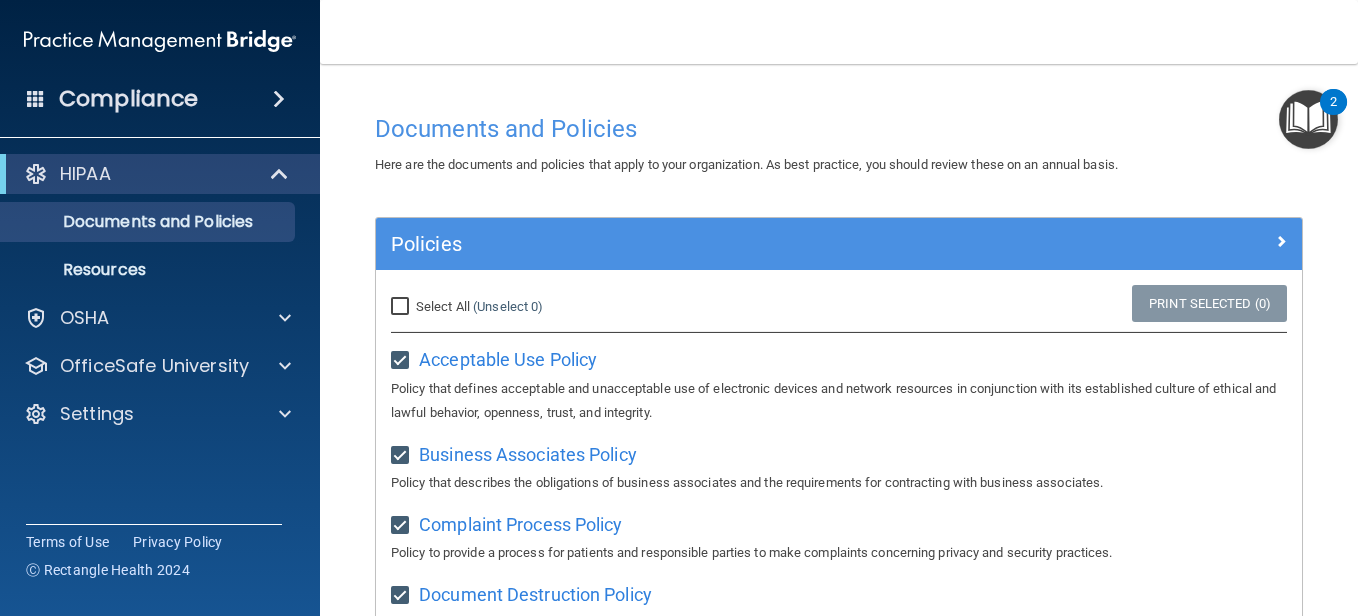 checkbox on "true" 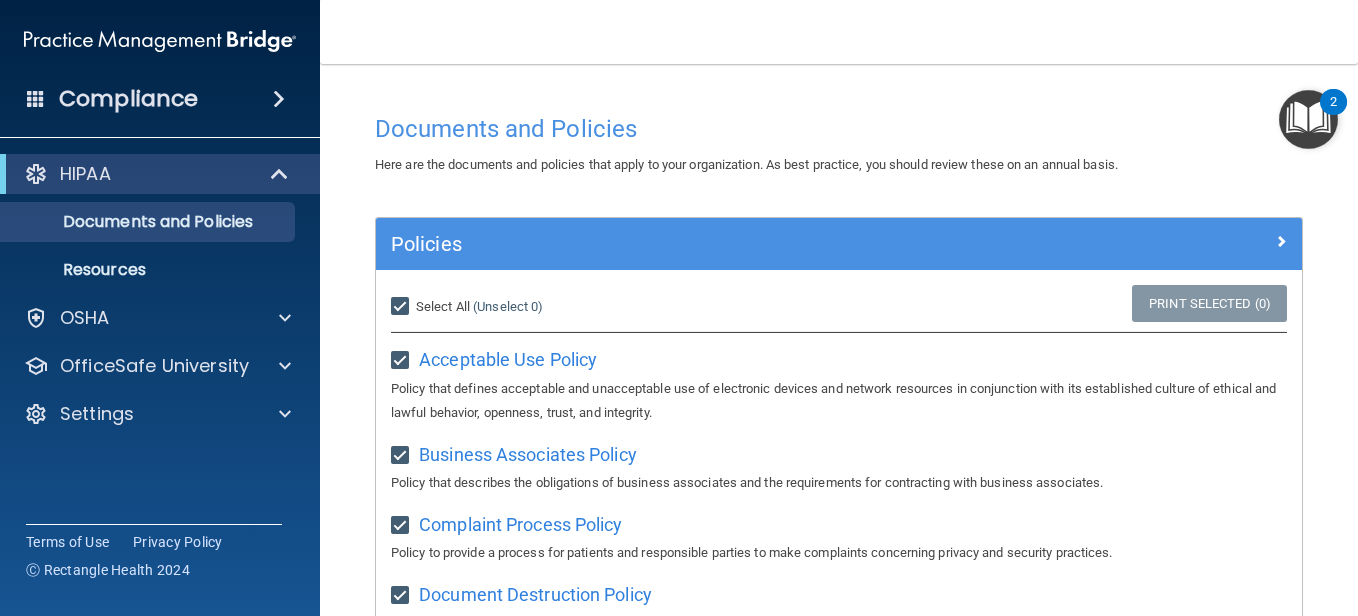 checkbox on "true" 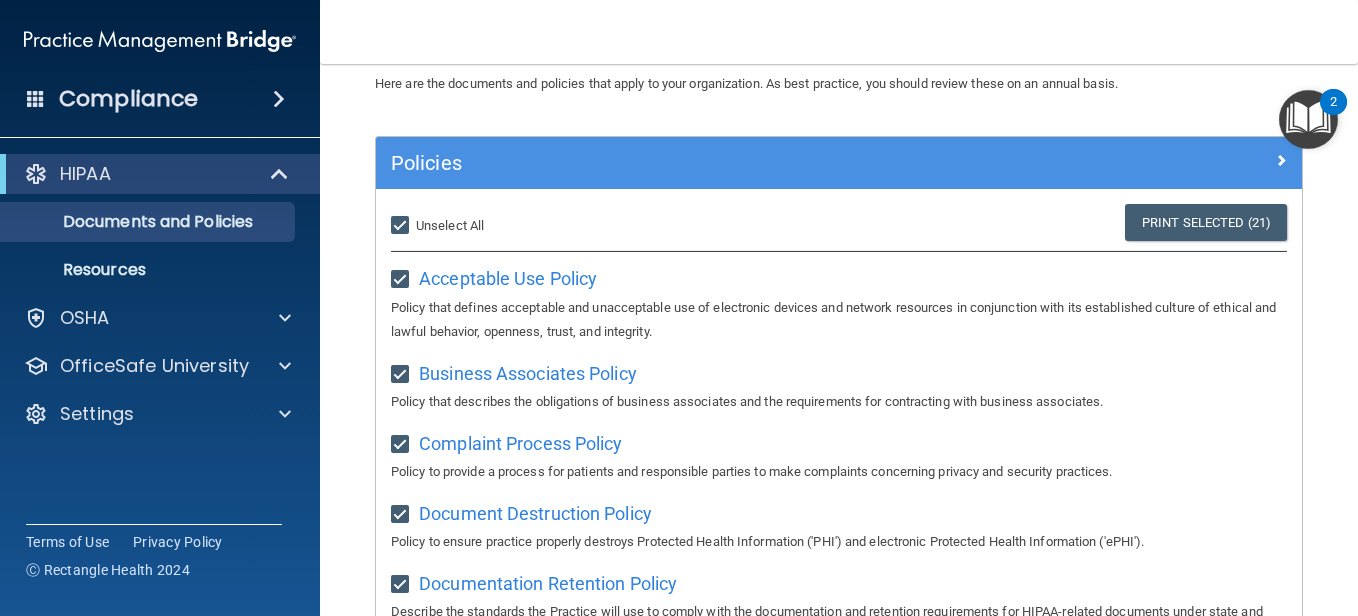 scroll, scrollTop: 0, scrollLeft: 0, axis: both 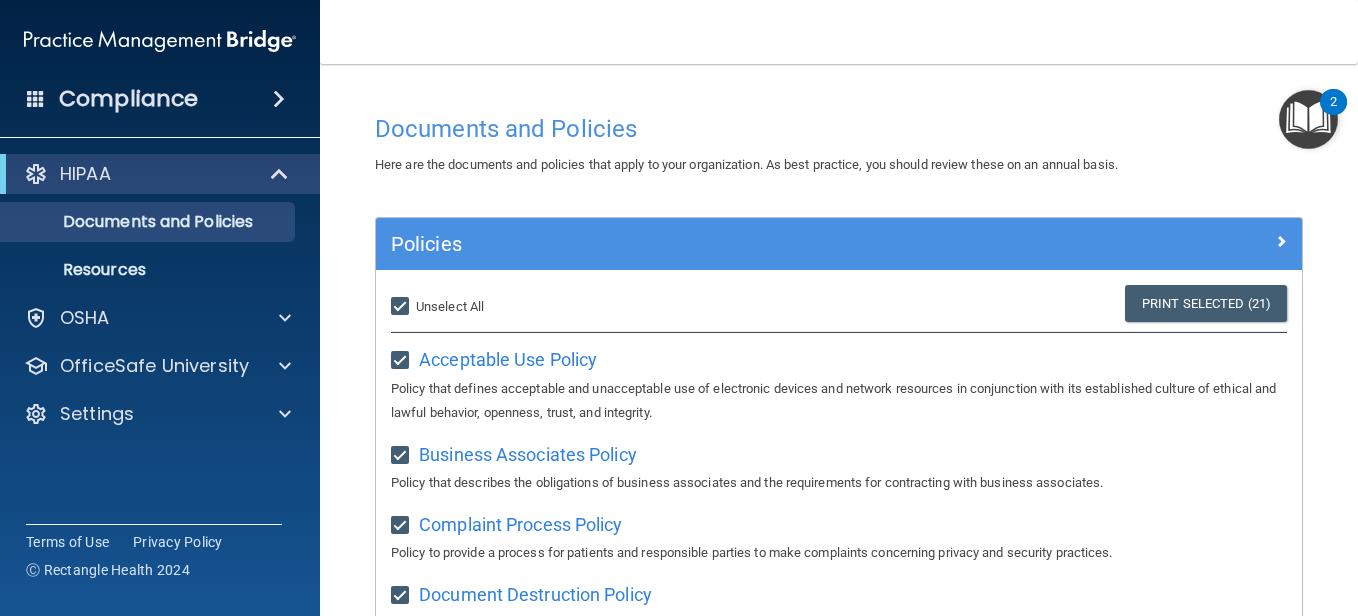 click on "Select All   (Unselect 21)    Unselect All" at bounding box center [402, 307] 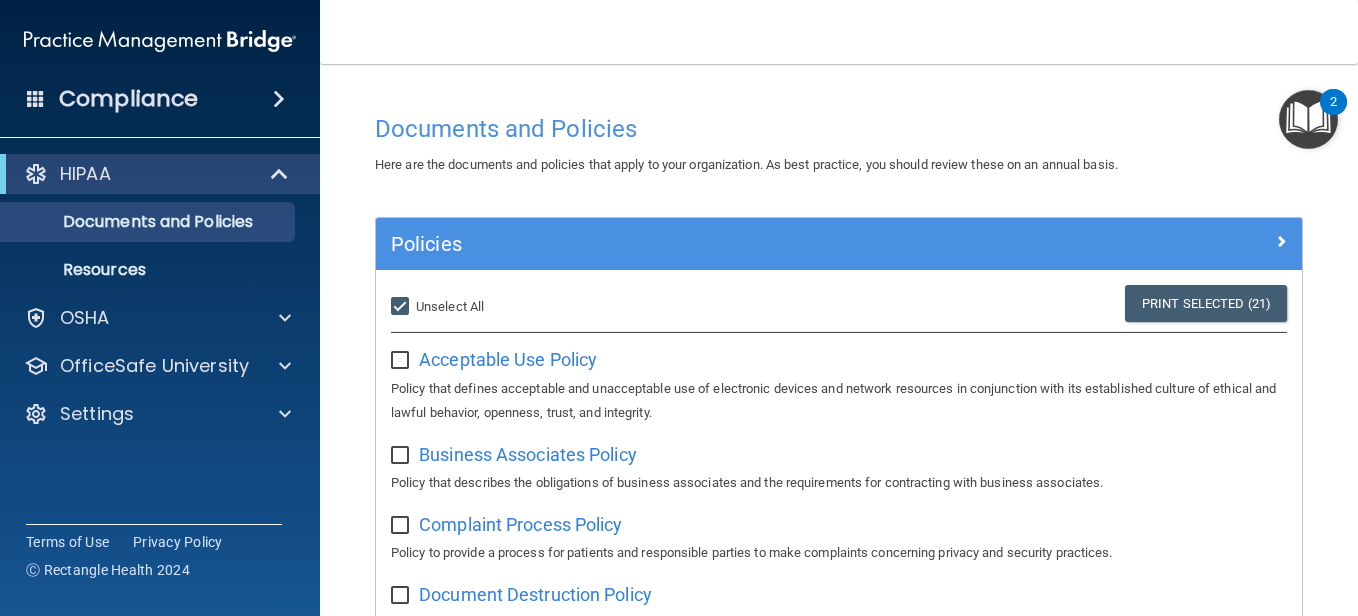 checkbox on "false" 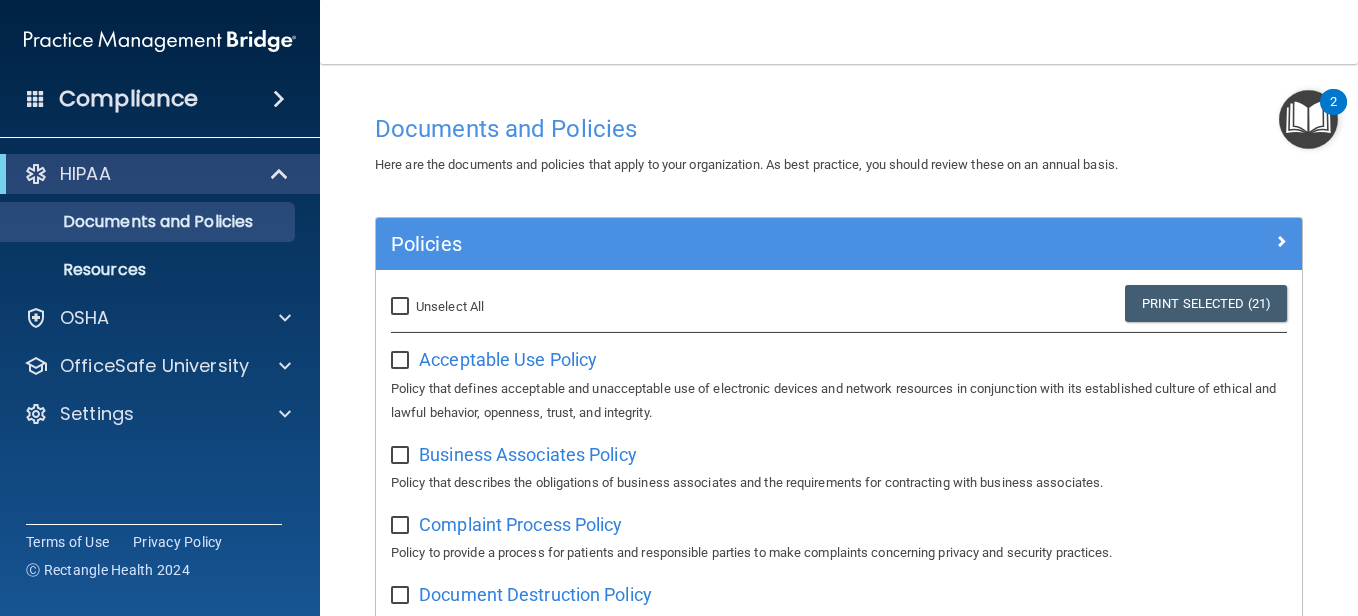 checkbox on "false" 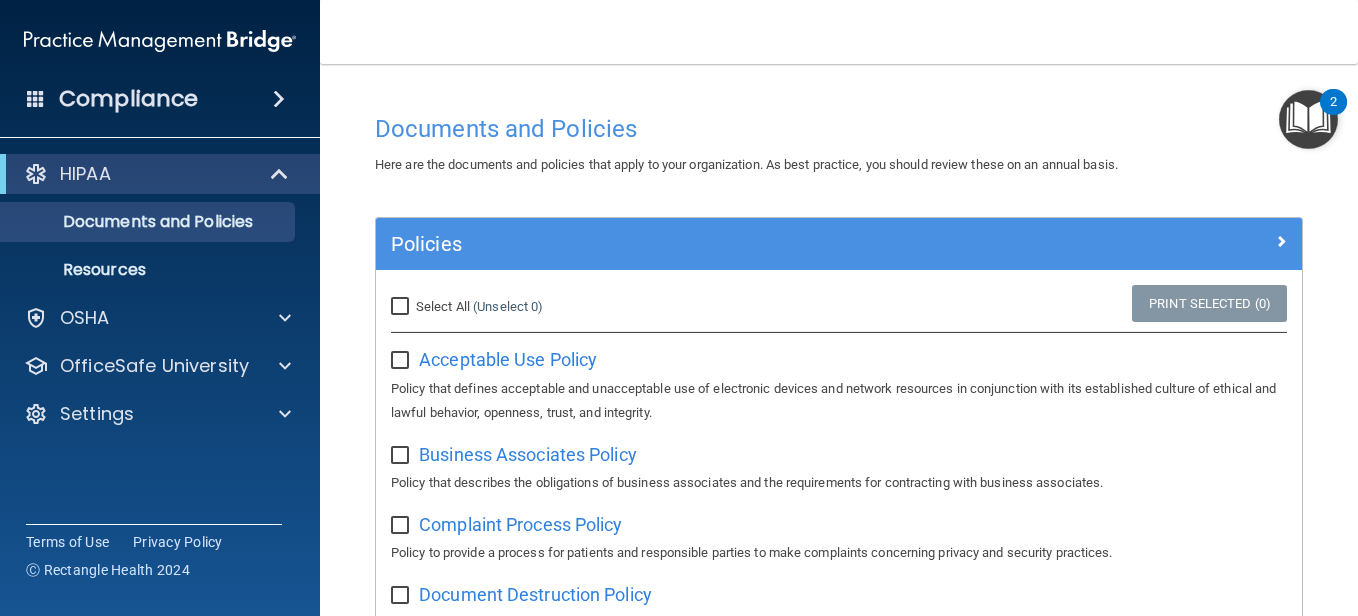 click on "Compliance" at bounding box center [160, 99] 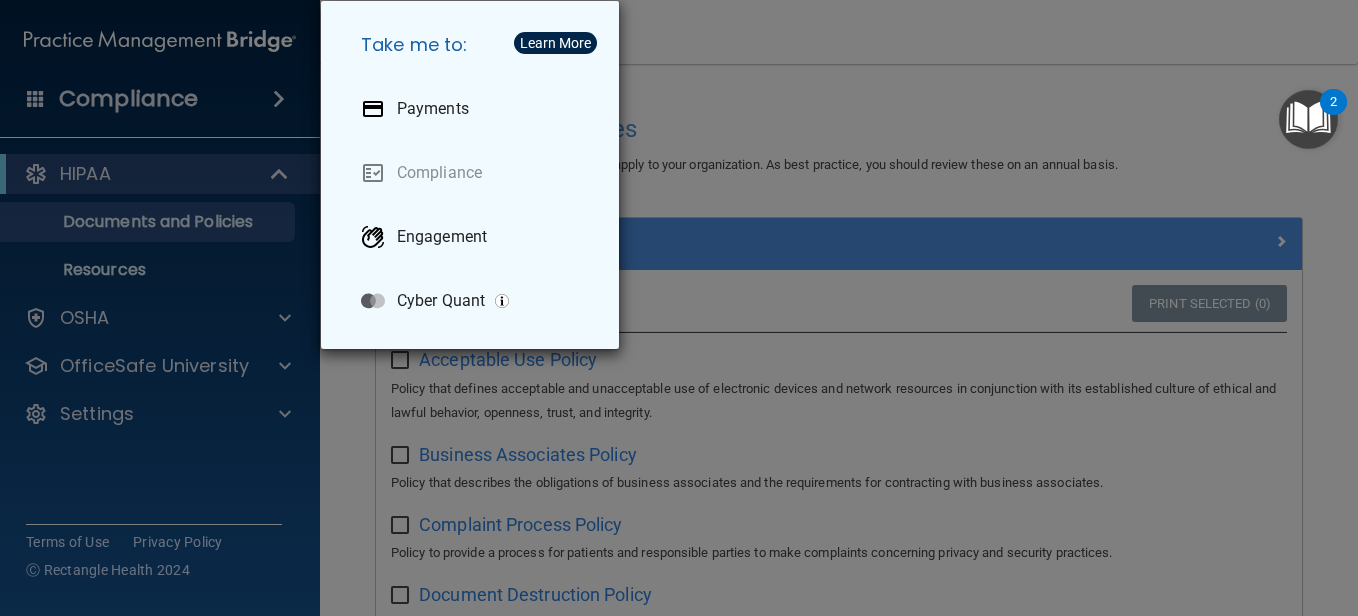 click on "Take me to:             Payments                   Compliance                     Engagement                     Cyber Quant" at bounding box center (679, 308) 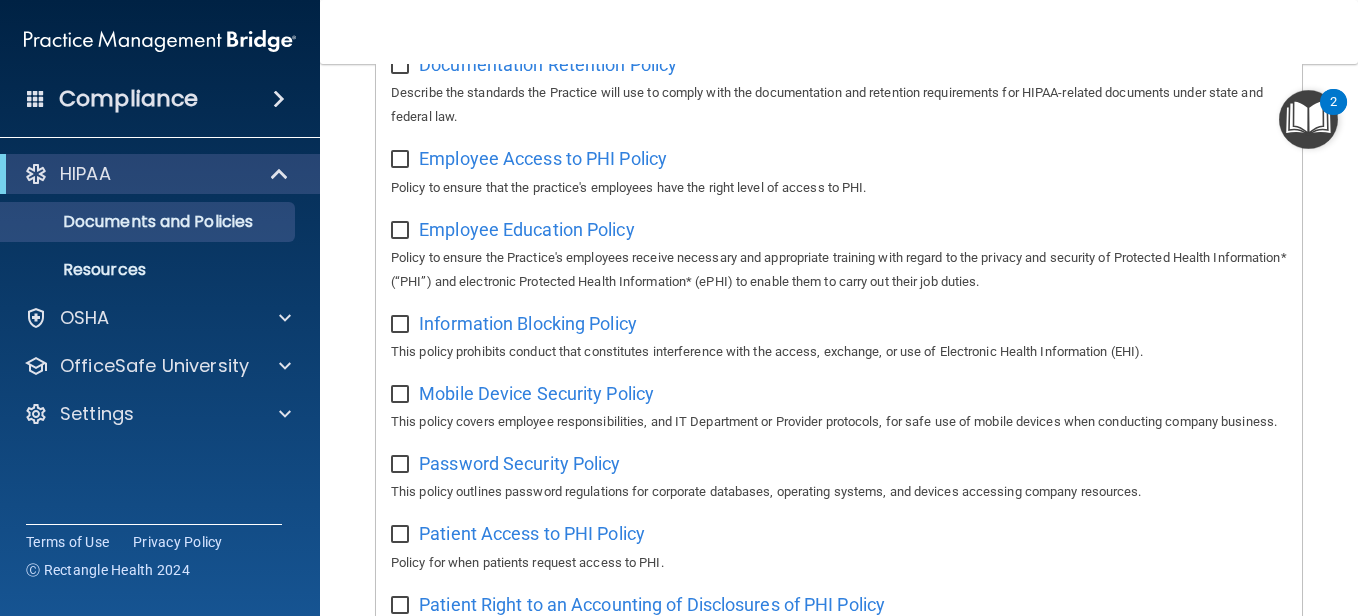 scroll, scrollTop: 0, scrollLeft: 0, axis: both 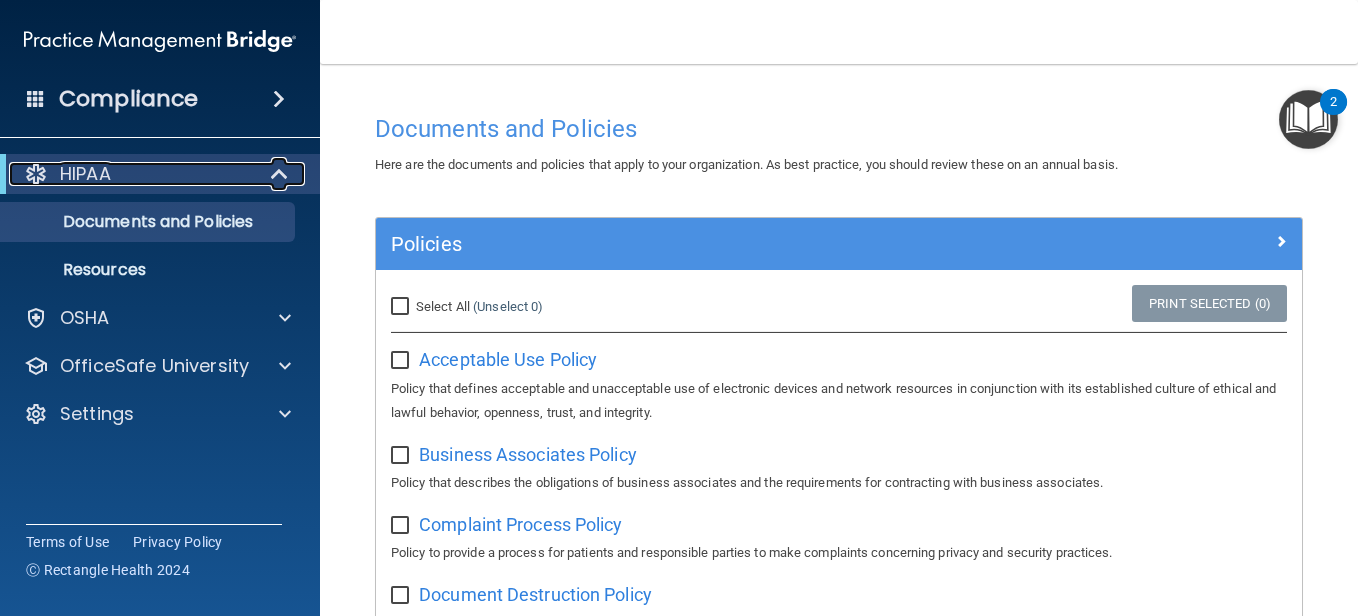 click on "HIPAA" at bounding box center [132, 174] 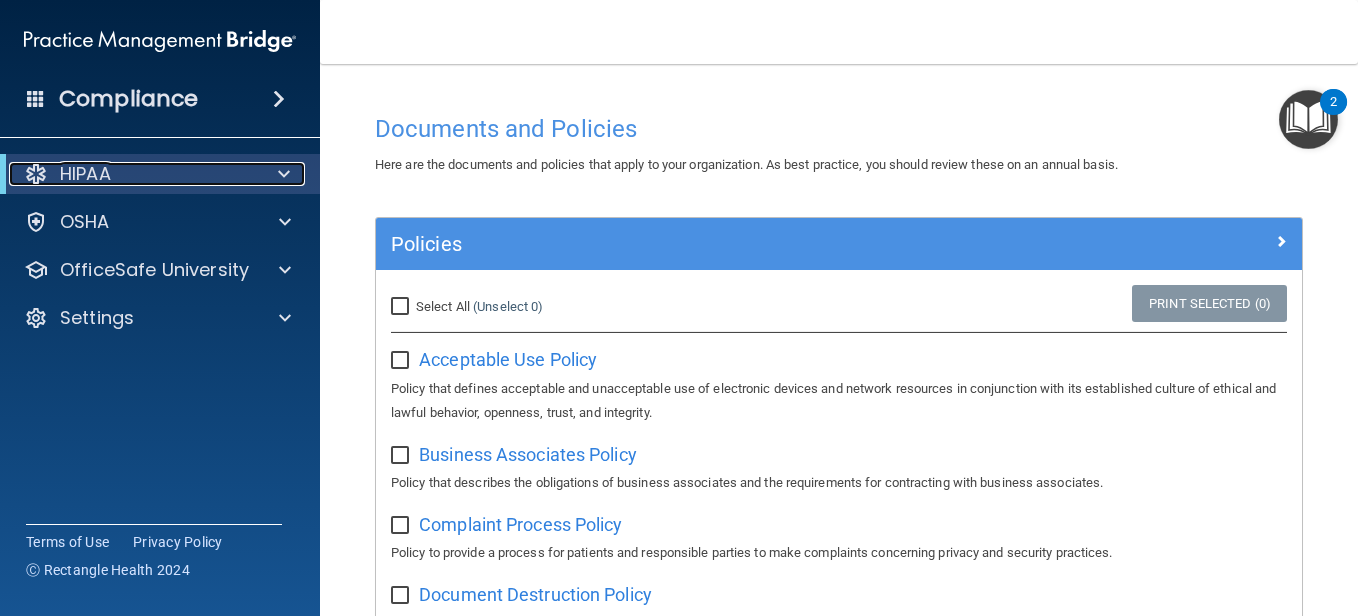click on "HIPAA" at bounding box center [132, 174] 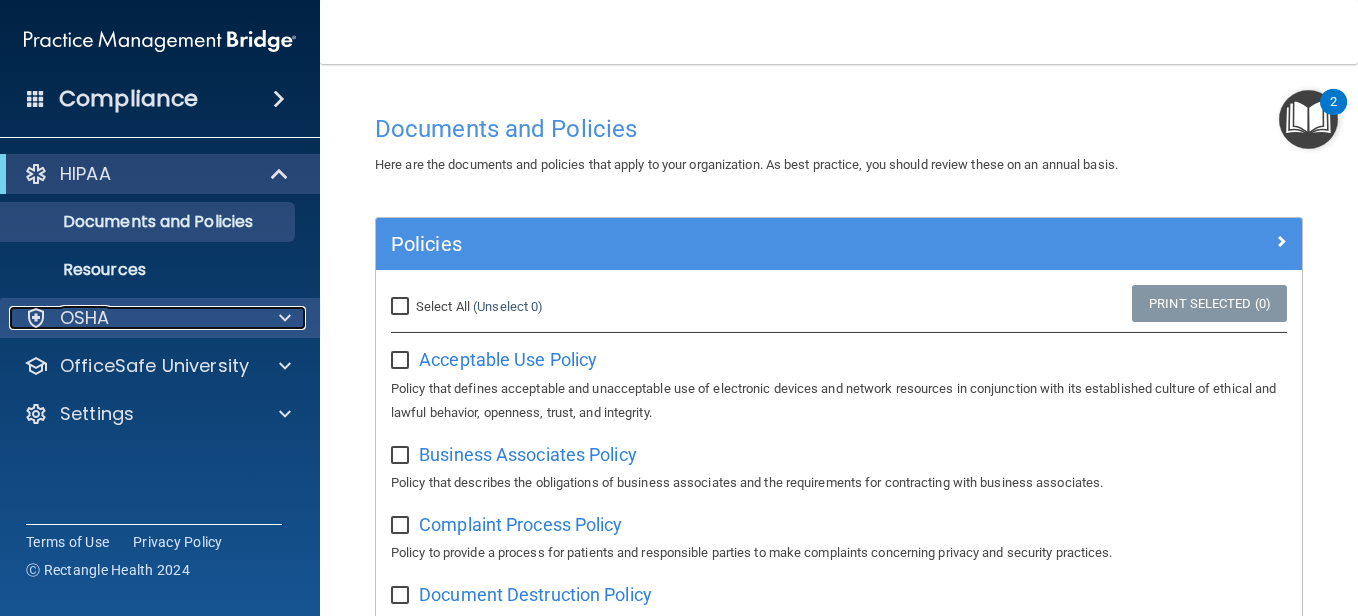 click on "OSHA" at bounding box center [133, 318] 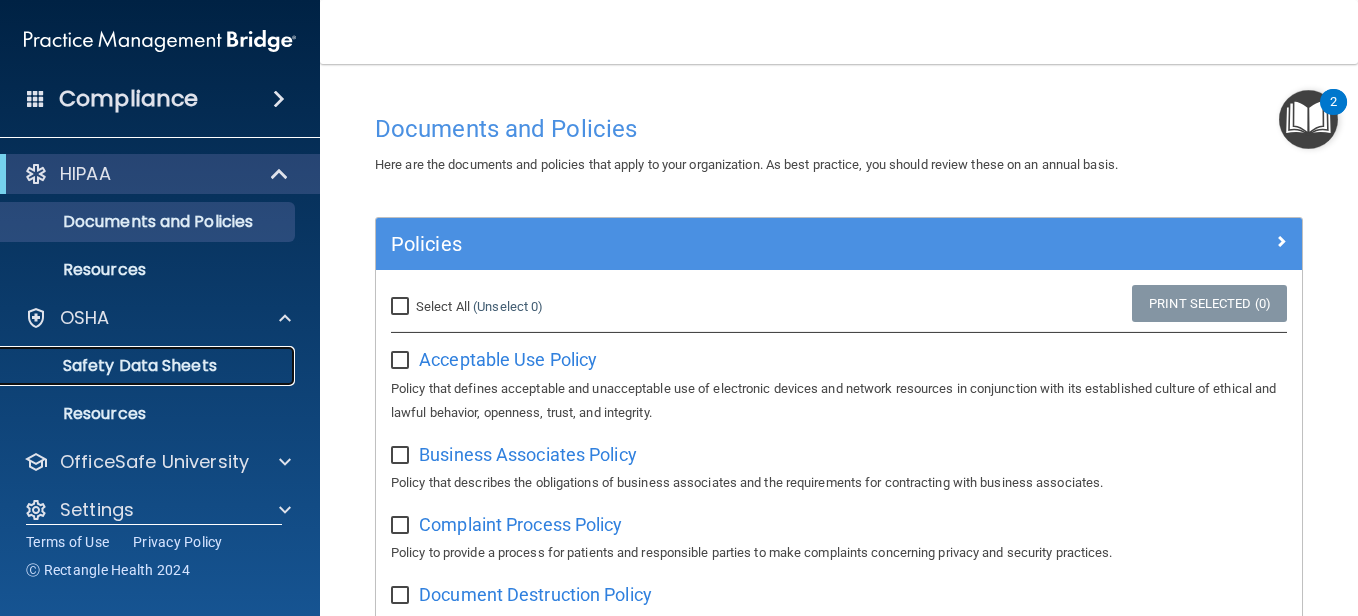 click on "Safety Data Sheets" at bounding box center (149, 366) 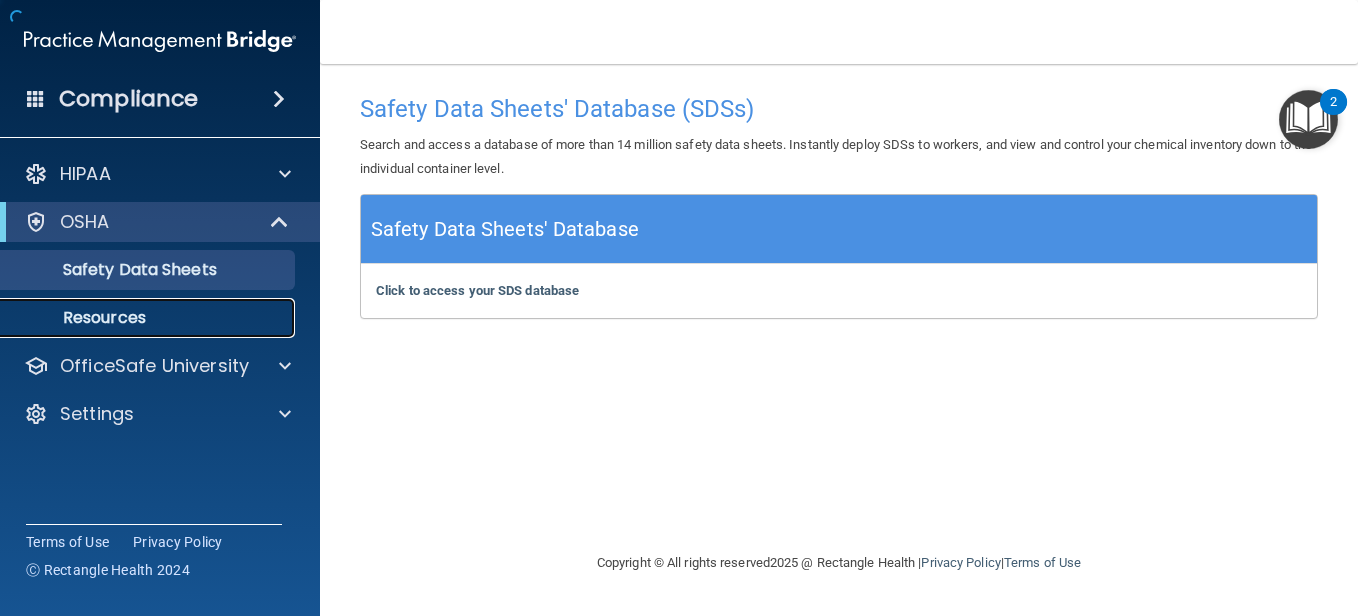 click on "Resources" at bounding box center (149, 318) 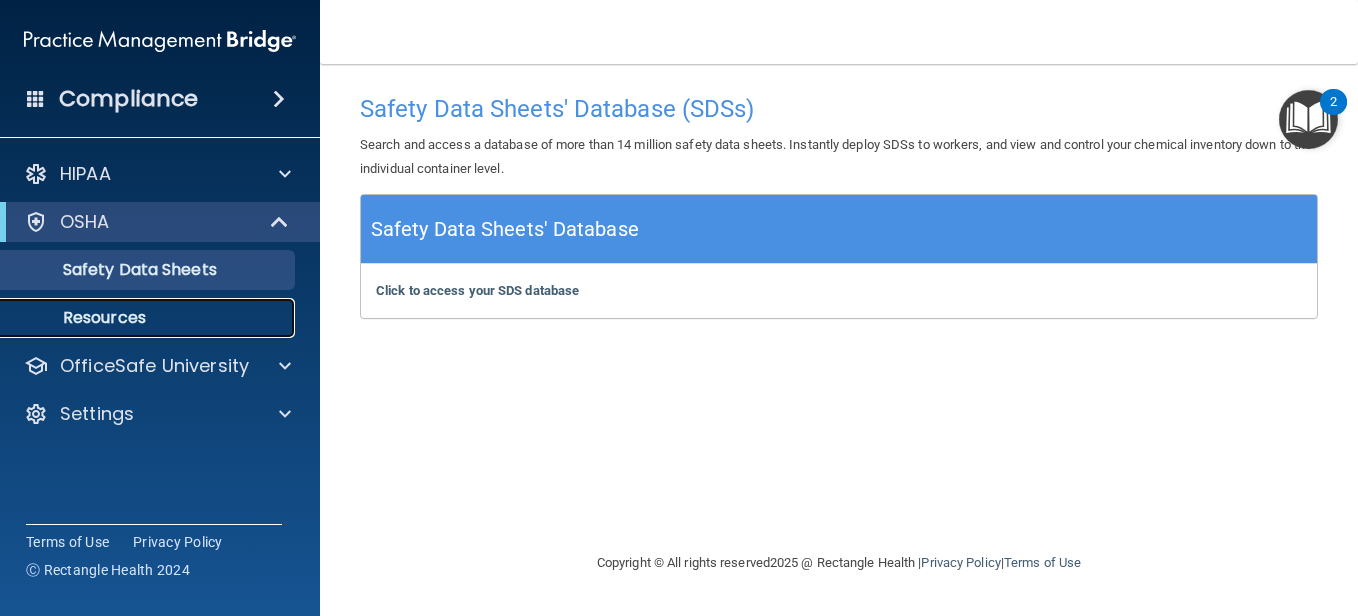 click on "Resources" at bounding box center [149, 318] 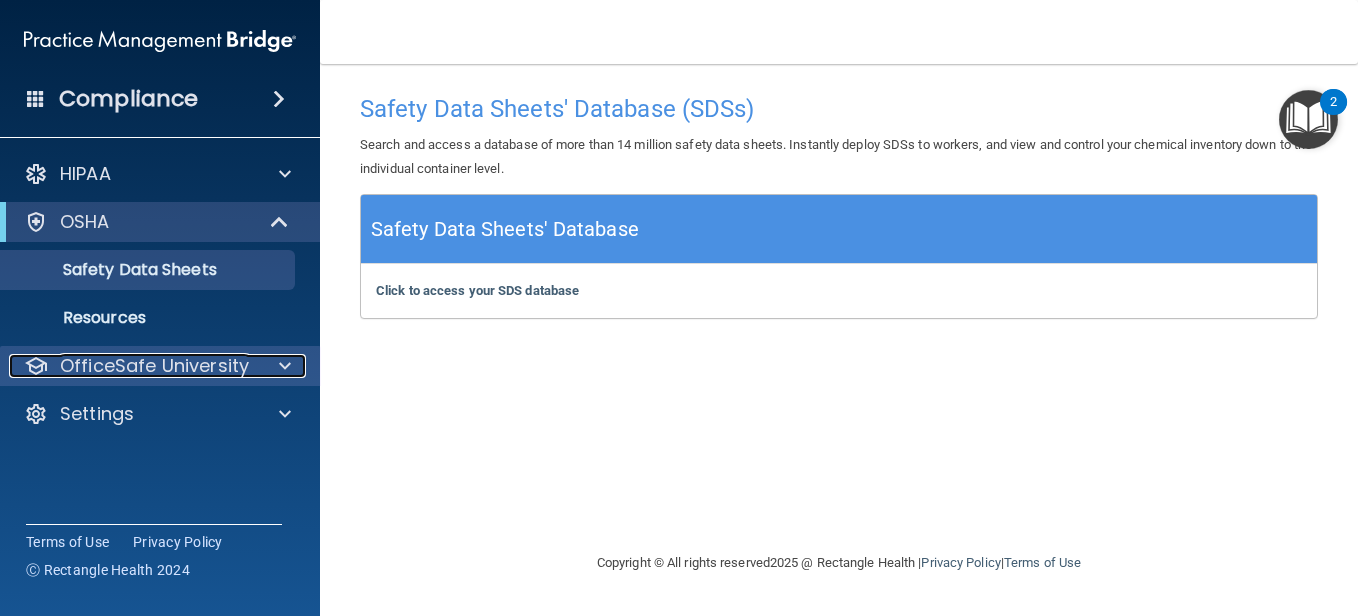 click on "OfficeSafe University" at bounding box center (154, 366) 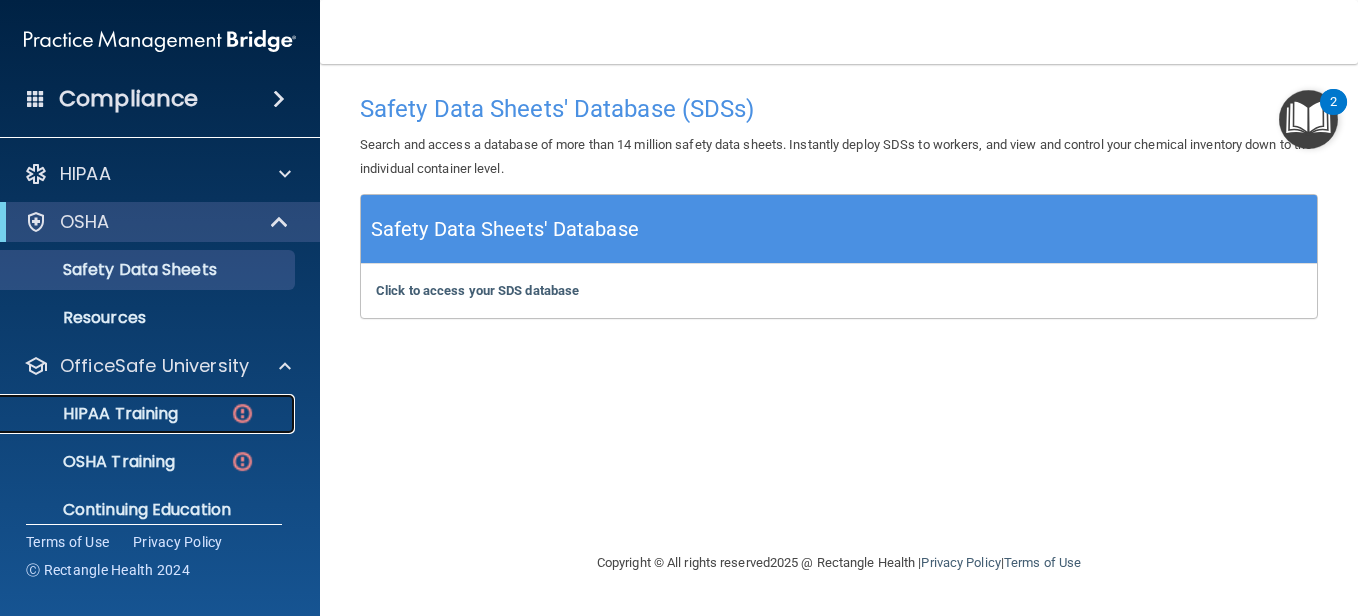 click on "HIPAA Training" at bounding box center [95, 414] 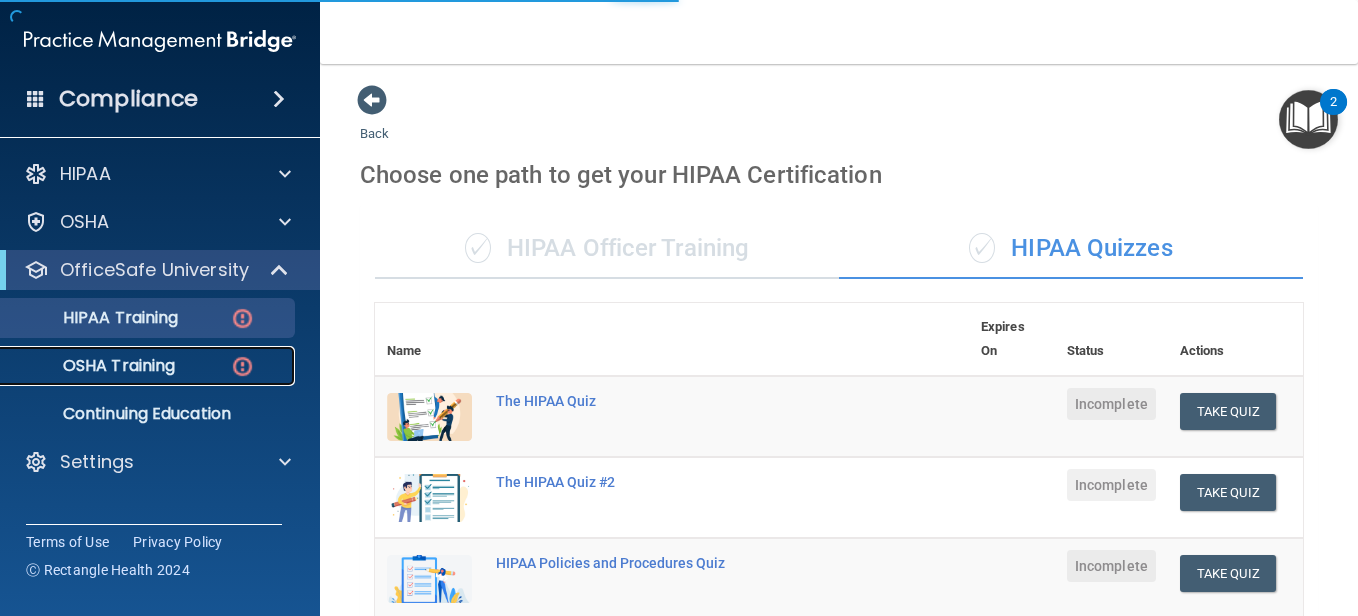 click on "OSHA Training" at bounding box center [94, 366] 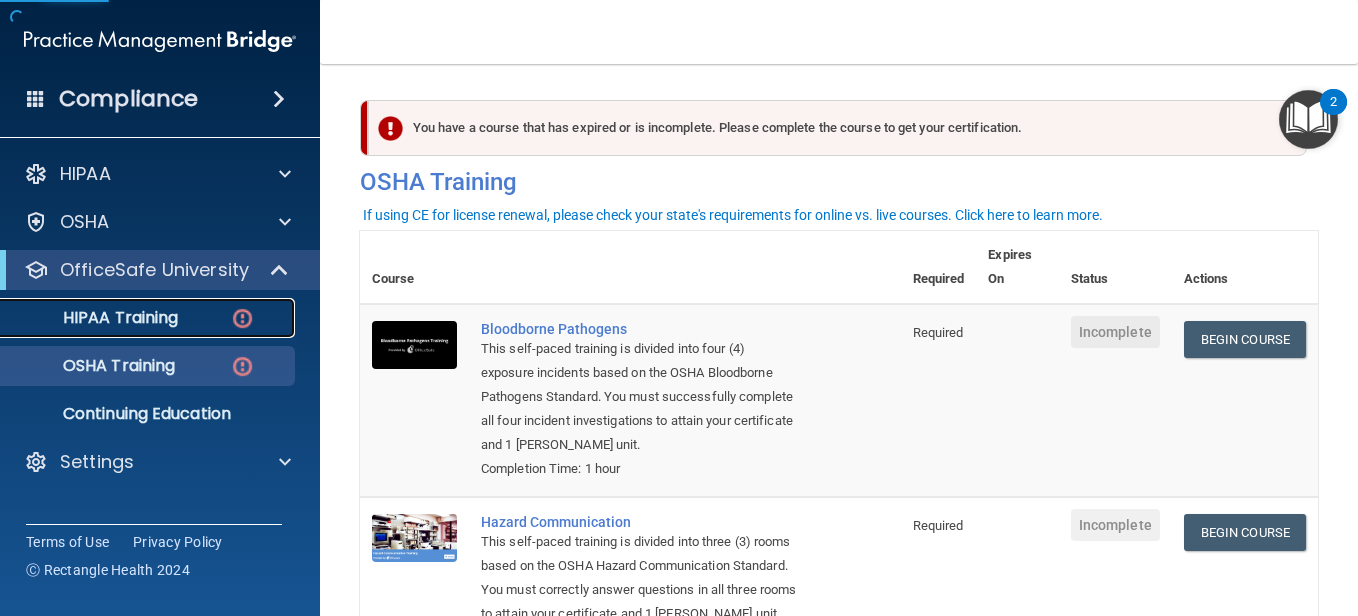 click on "HIPAA Training" at bounding box center (95, 318) 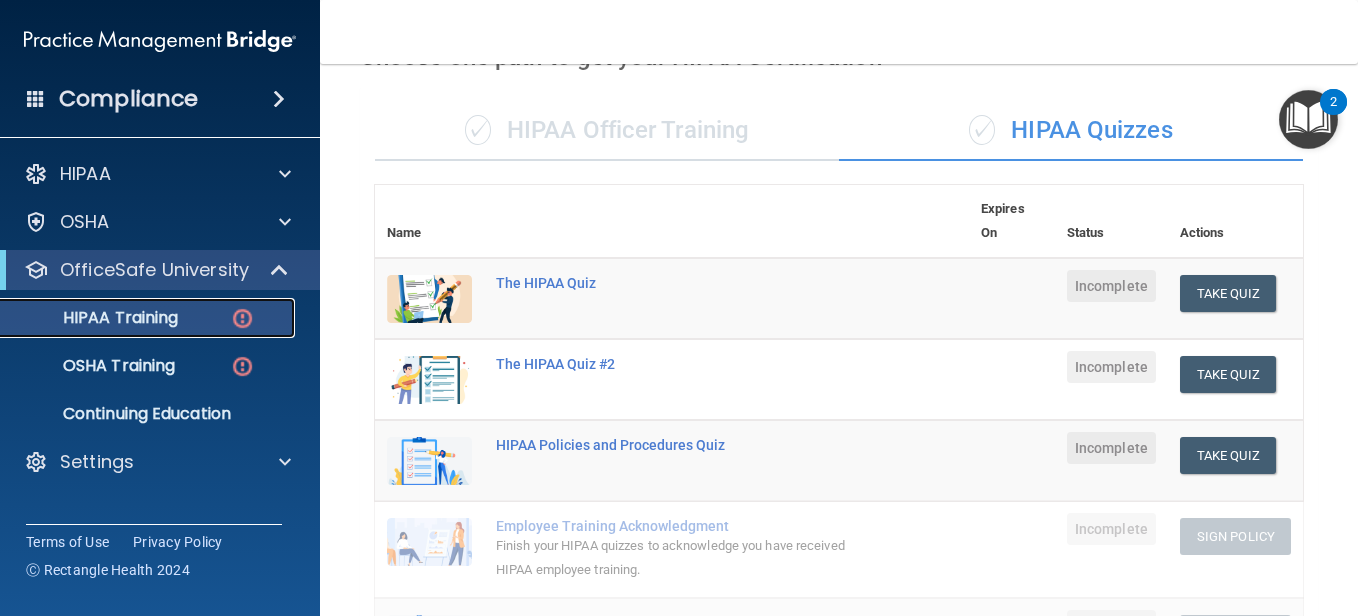 scroll, scrollTop: 100, scrollLeft: 0, axis: vertical 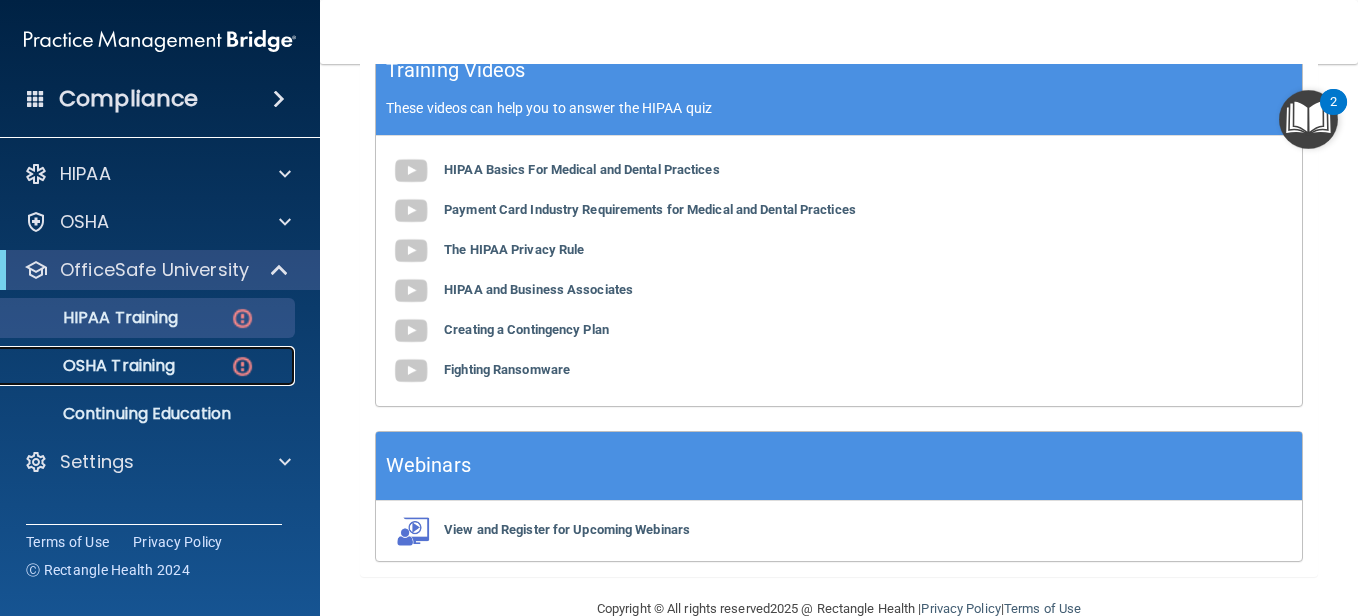 click on "OSHA Training" at bounding box center [94, 366] 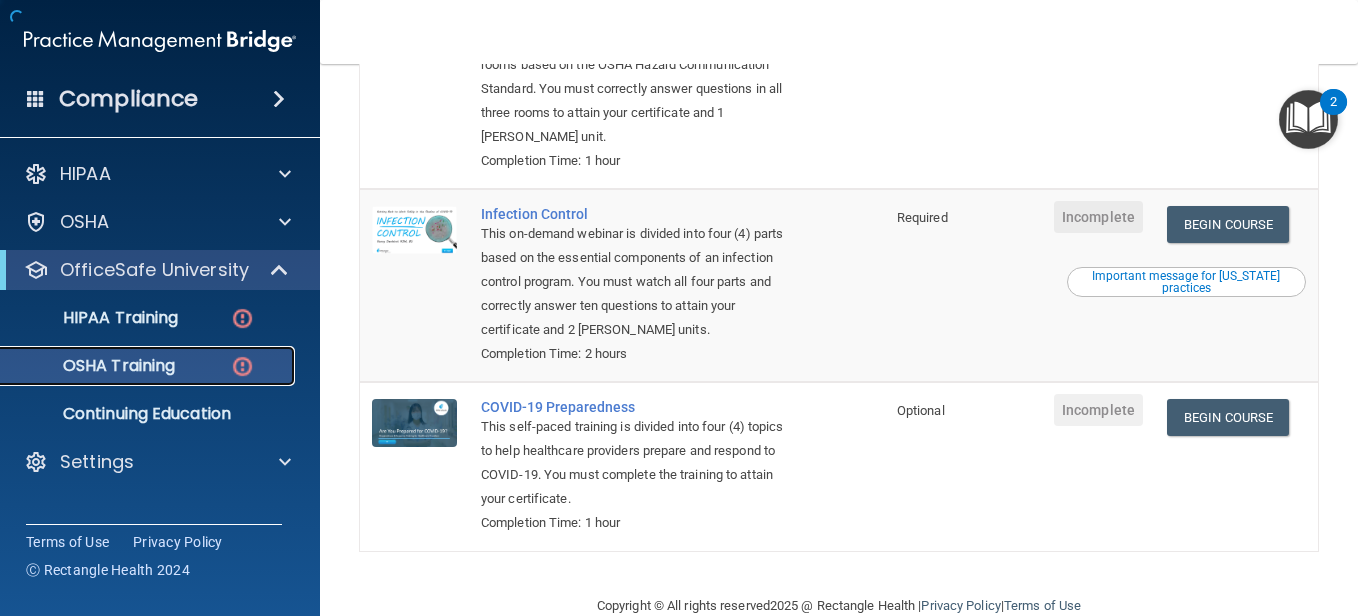 scroll, scrollTop: 525, scrollLeft: 0, axis: vertical 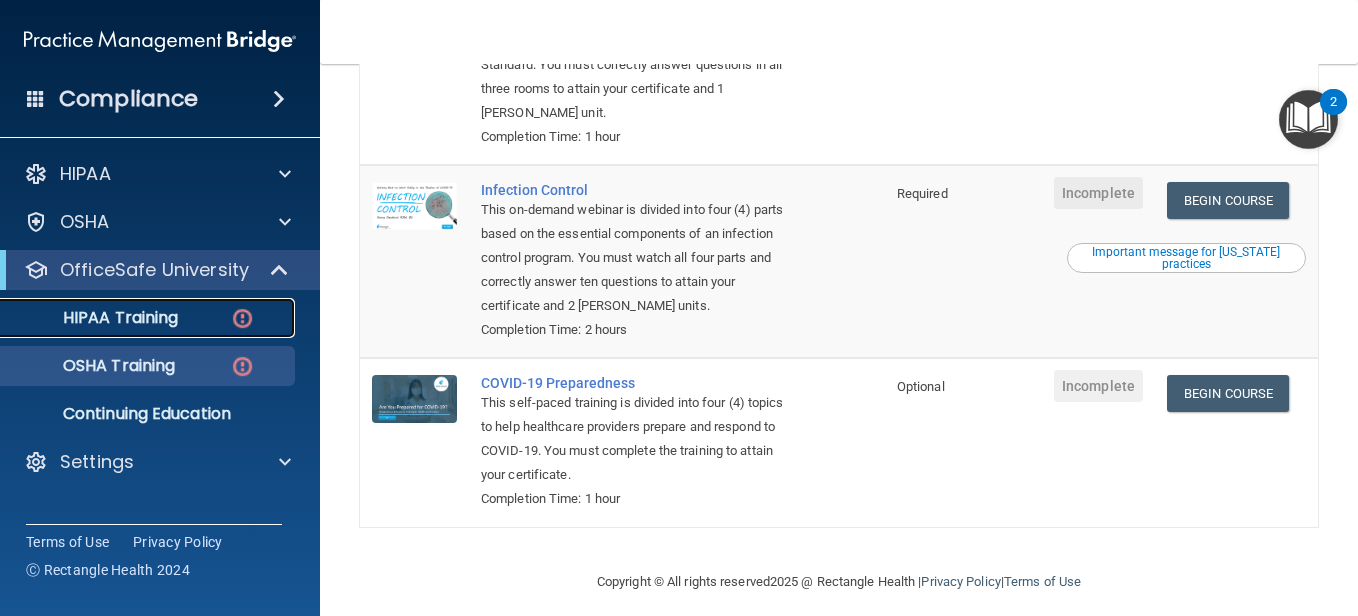 click on "HIPAA Training" at bounding box center (95, 318) 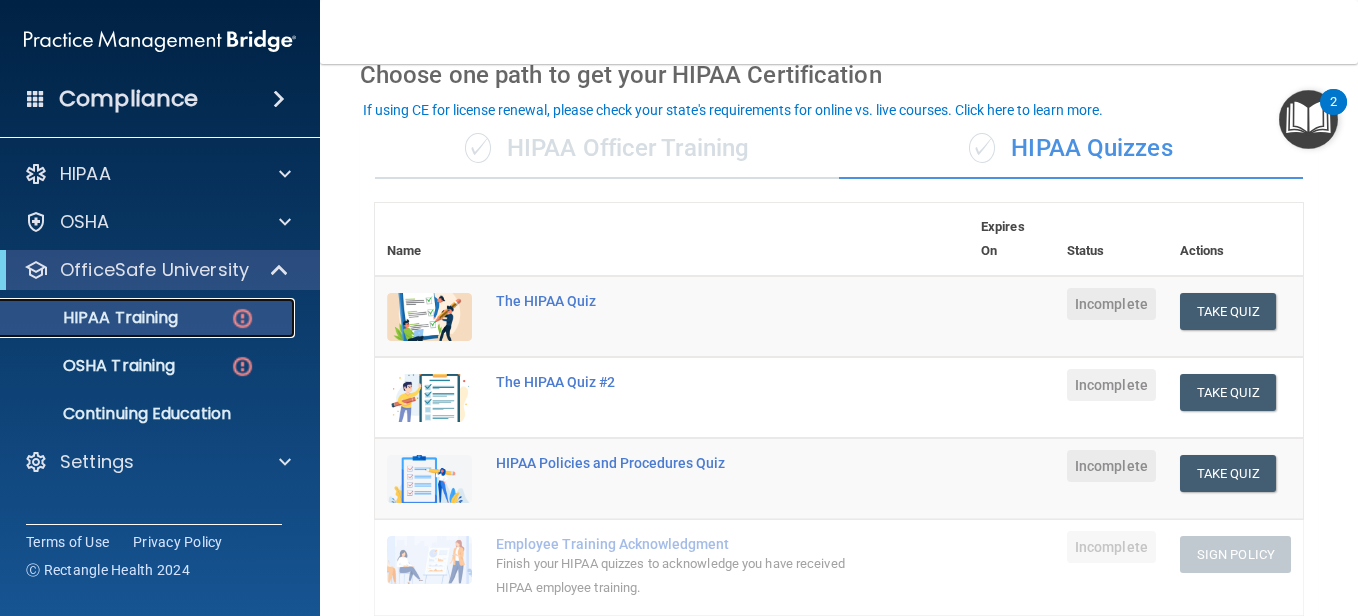 scroll, scrollTop: 0, scrollLeft: 0, axis: both 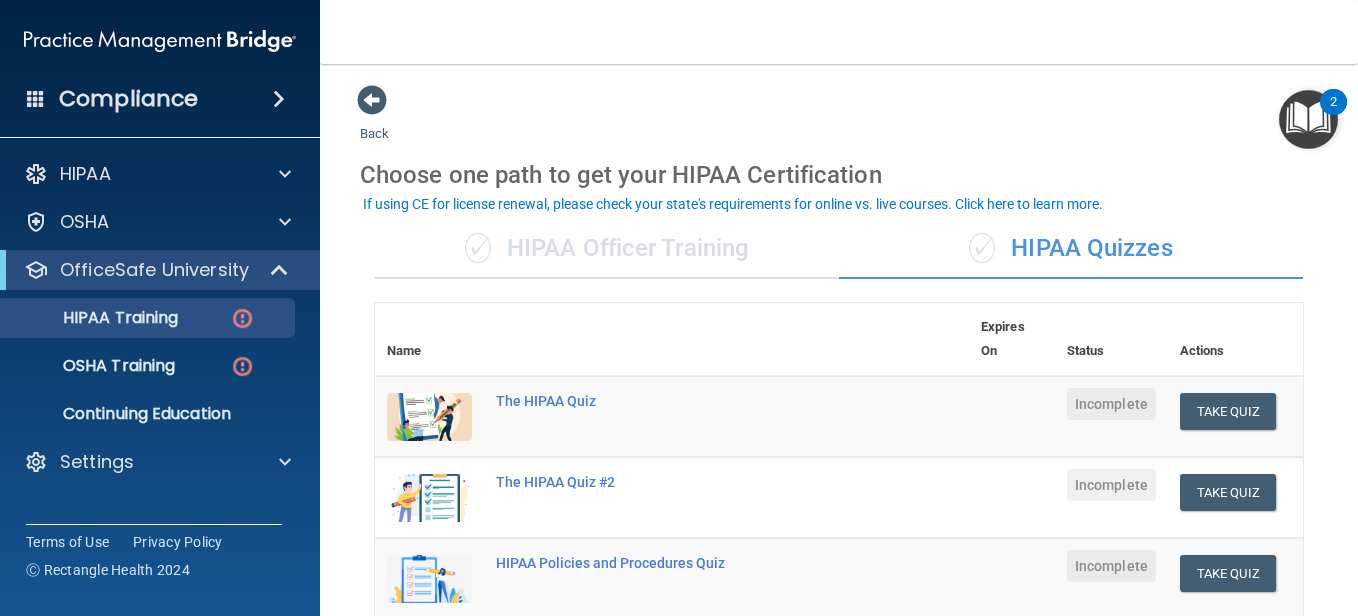 click on "✓   HIPAA Officer Training" at bounding box center [607, 249] 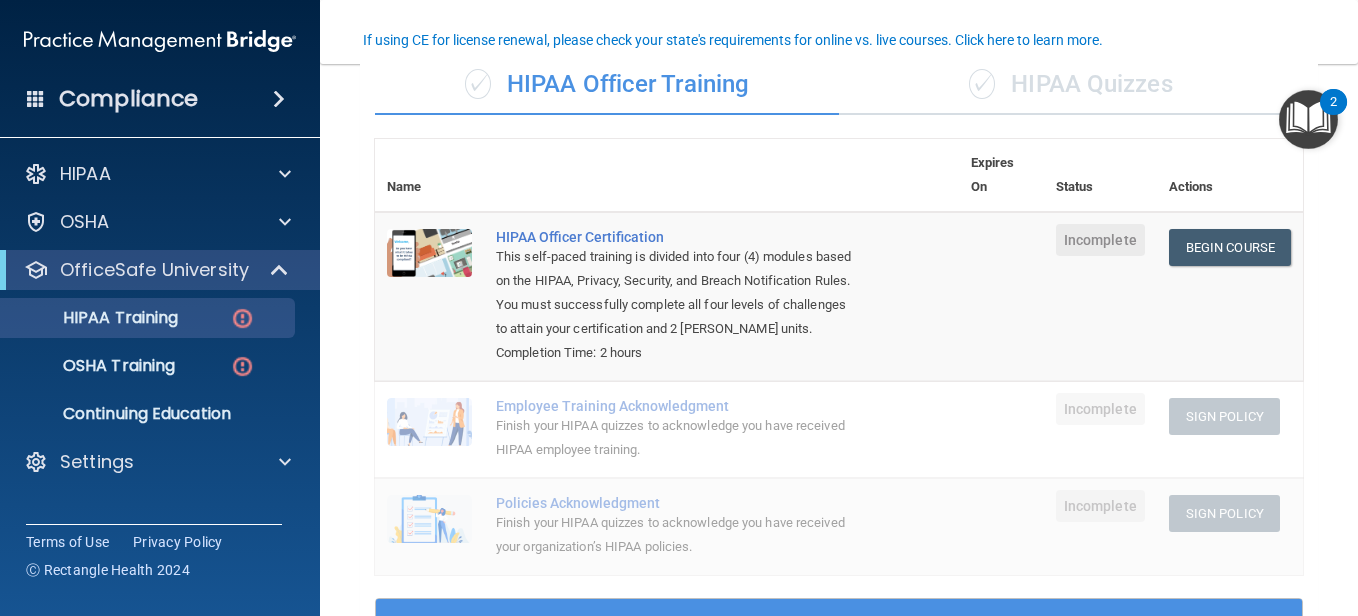 scroll, scrollTop: 200, scrollLeft: 0, axis: vertical 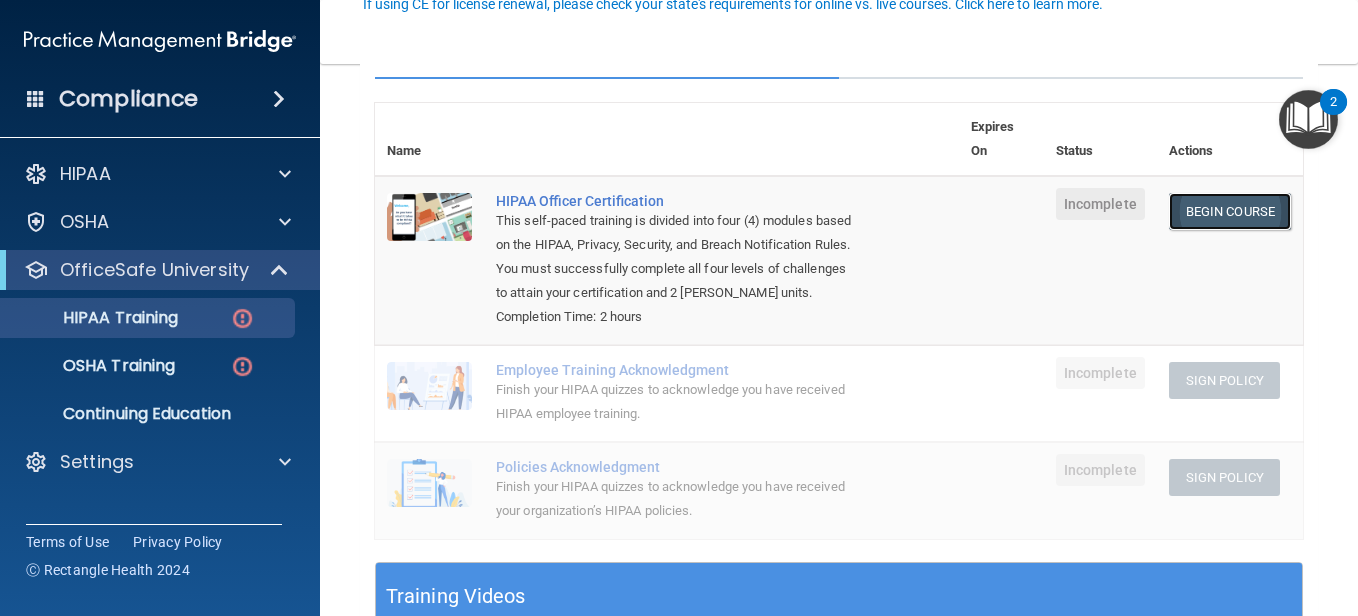 click on "Begin Course" at bounding box center [1230, 211] 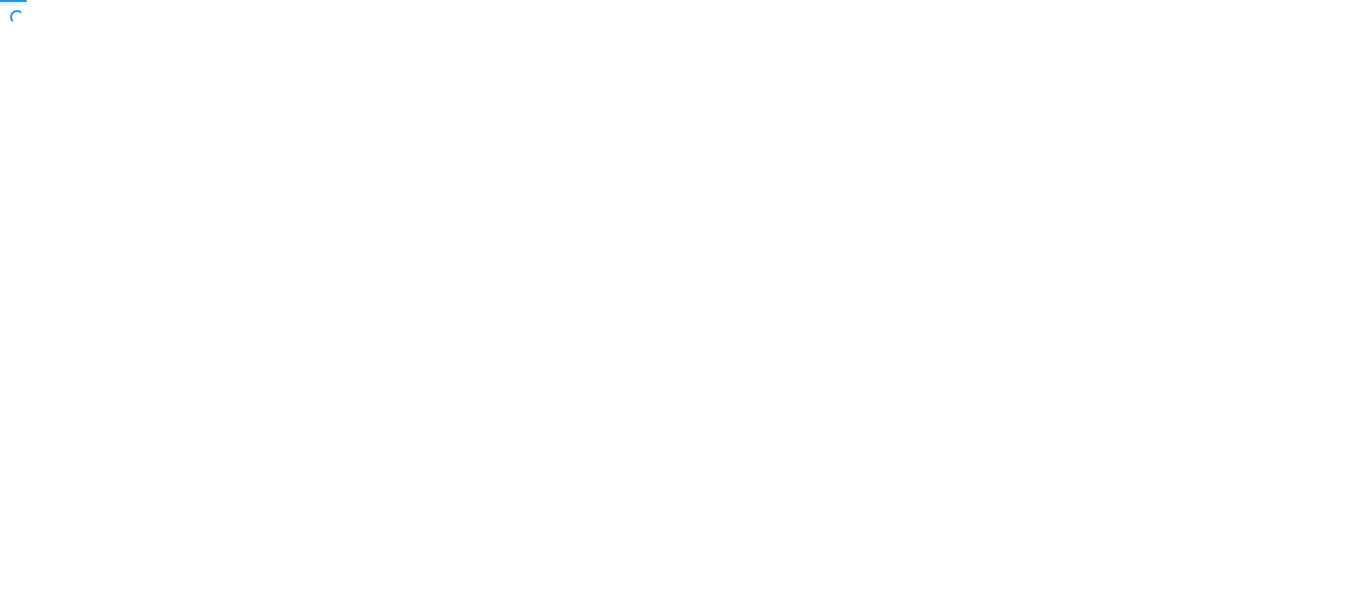 scroll, scrollTop: 0, scrollLeft: 0, axis: both 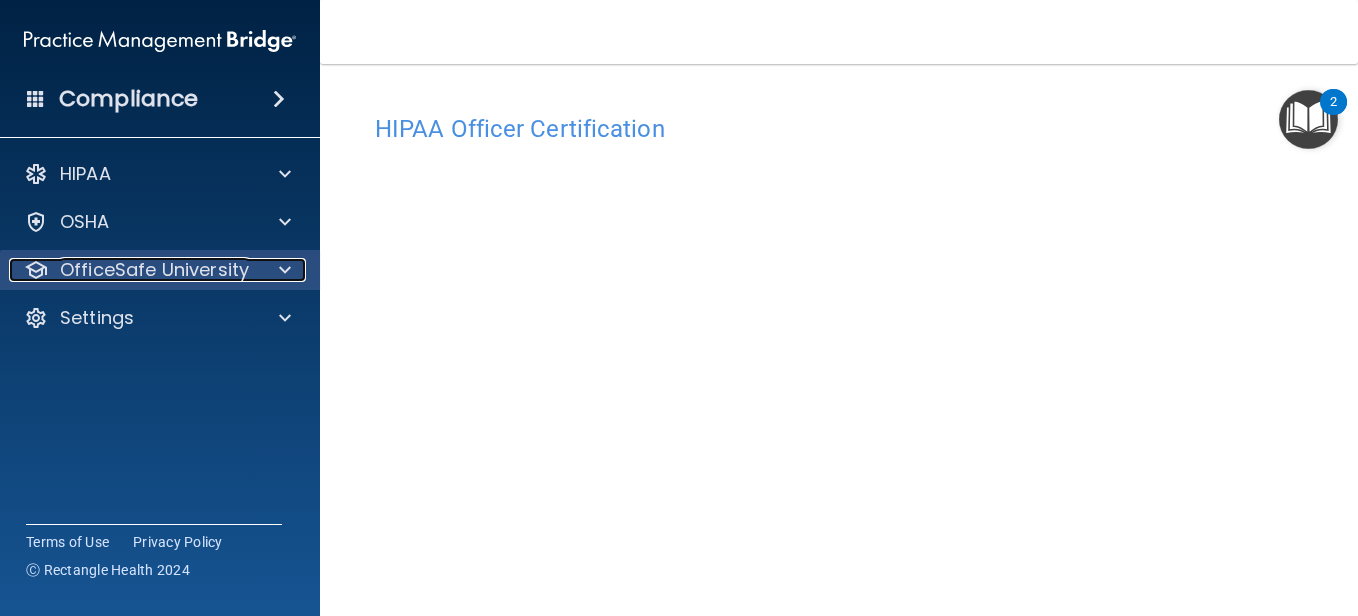 click on "OfficeSafe University" at bounding box center [154, 270] 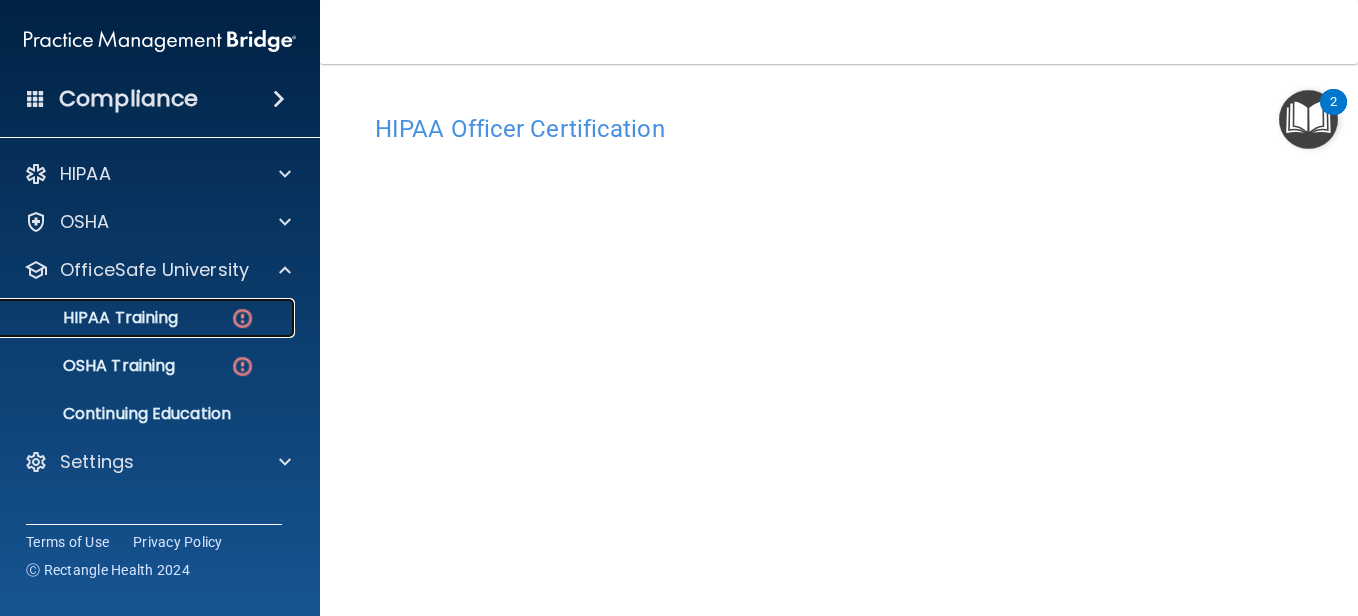 click on "HIPAA Training" at bounding box center (137, 318) 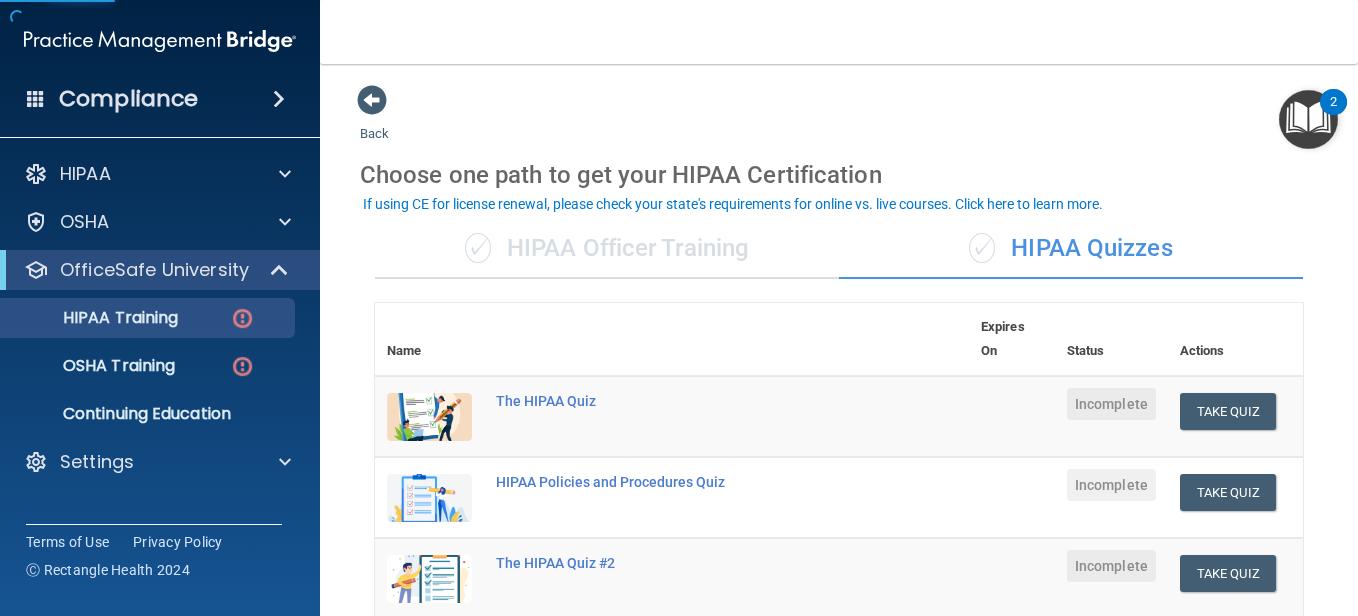 click on "✓   HIPAA Officer Training" at bounding box center (607, 249) 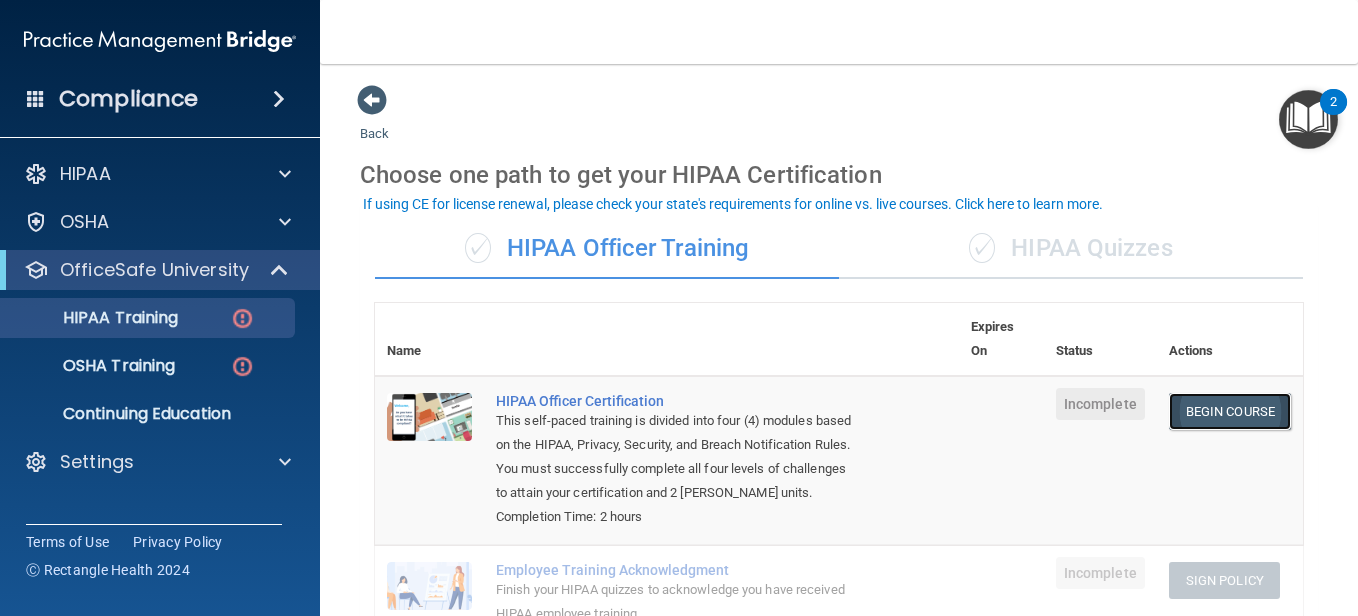 click on "Begin Course" at bounding box center [1230, 411] 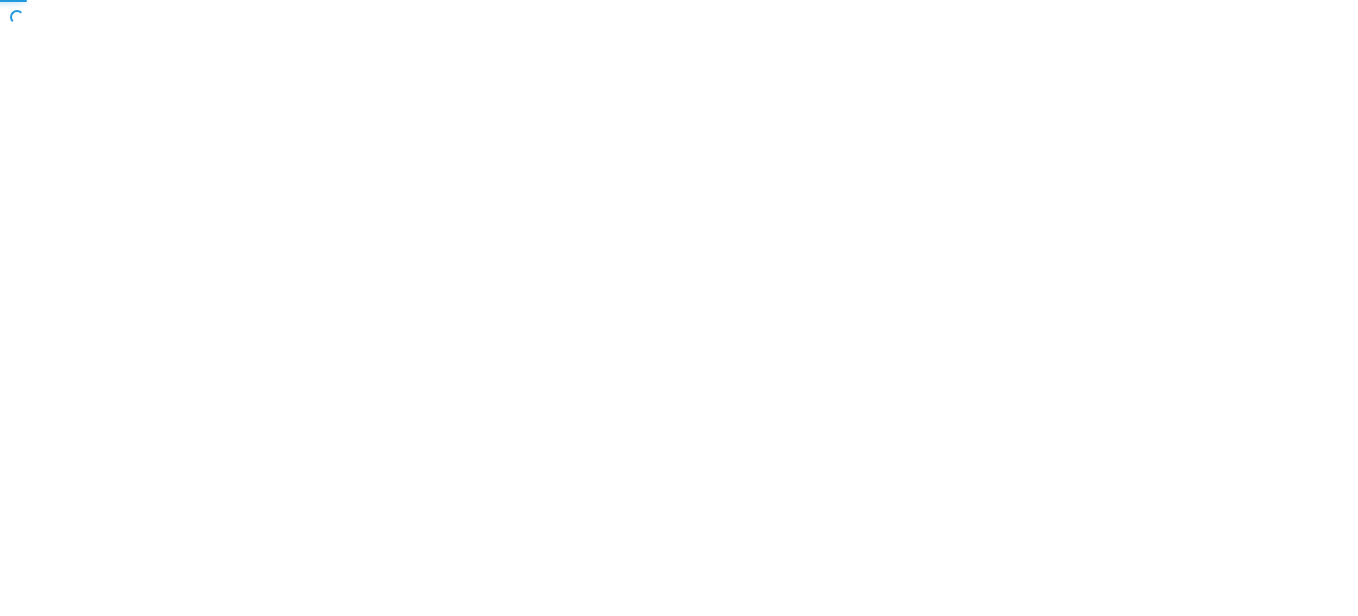 scroll, scrollTop: 0, scrollLeft: 0, axis: both 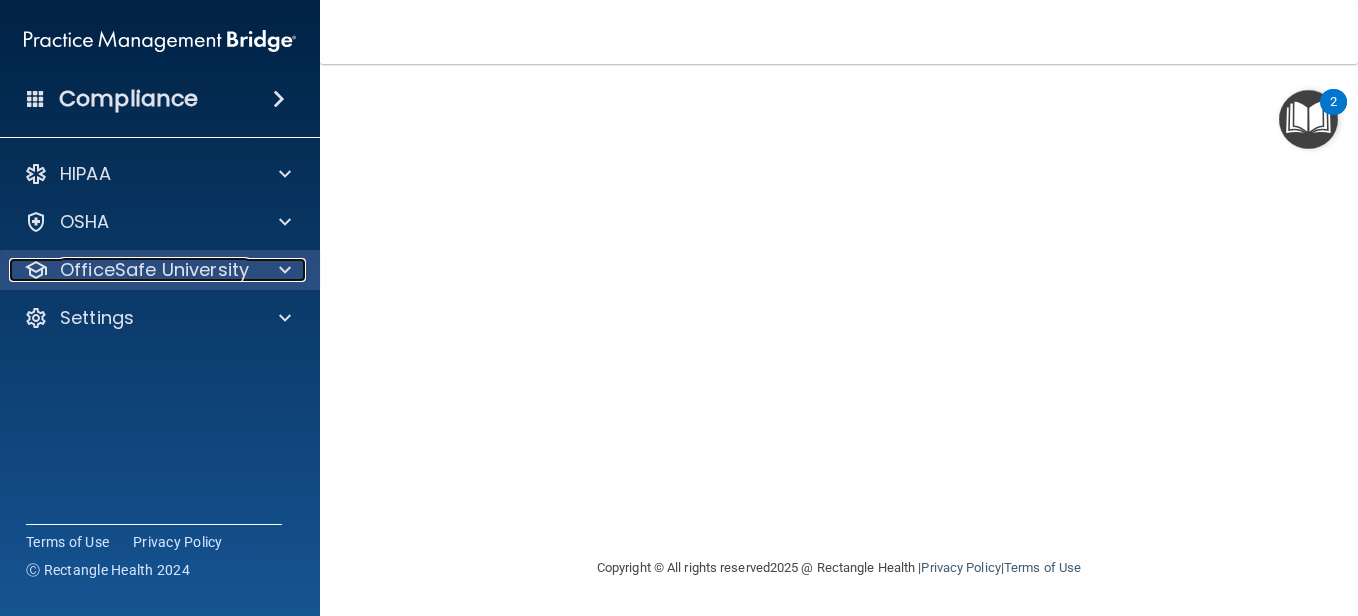 click on "OfficeSafe University" at bounding box center (133, 270) 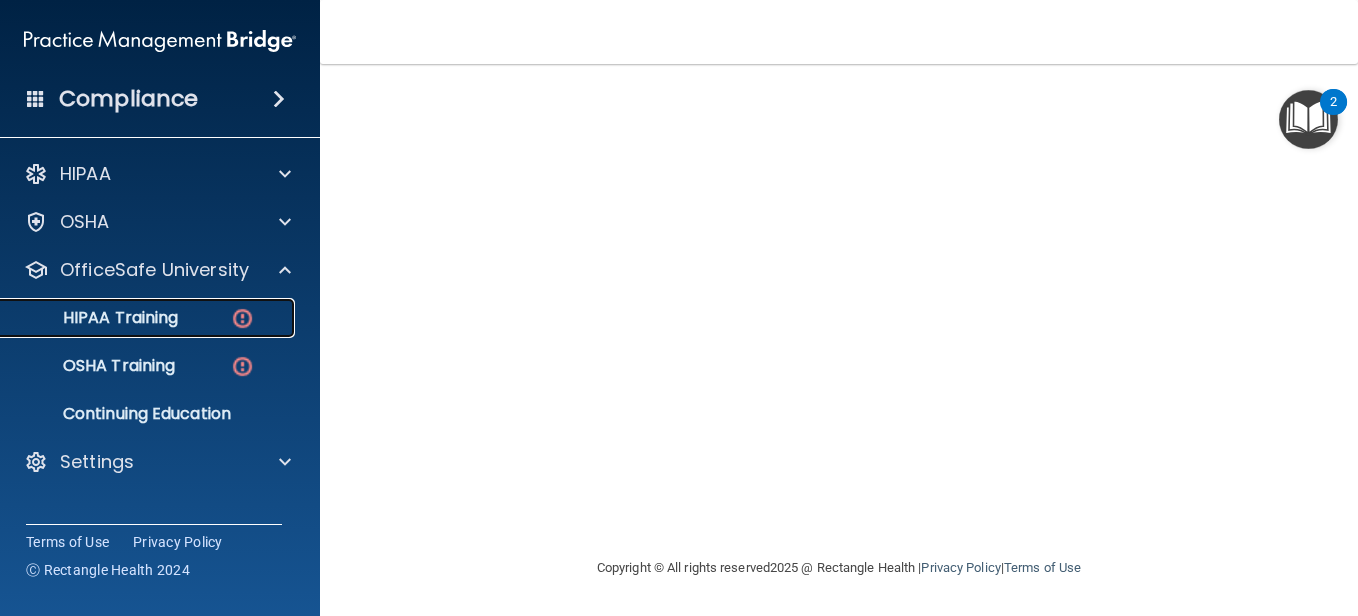 click on "HIPAA Training" at bounding box center (149, 318) 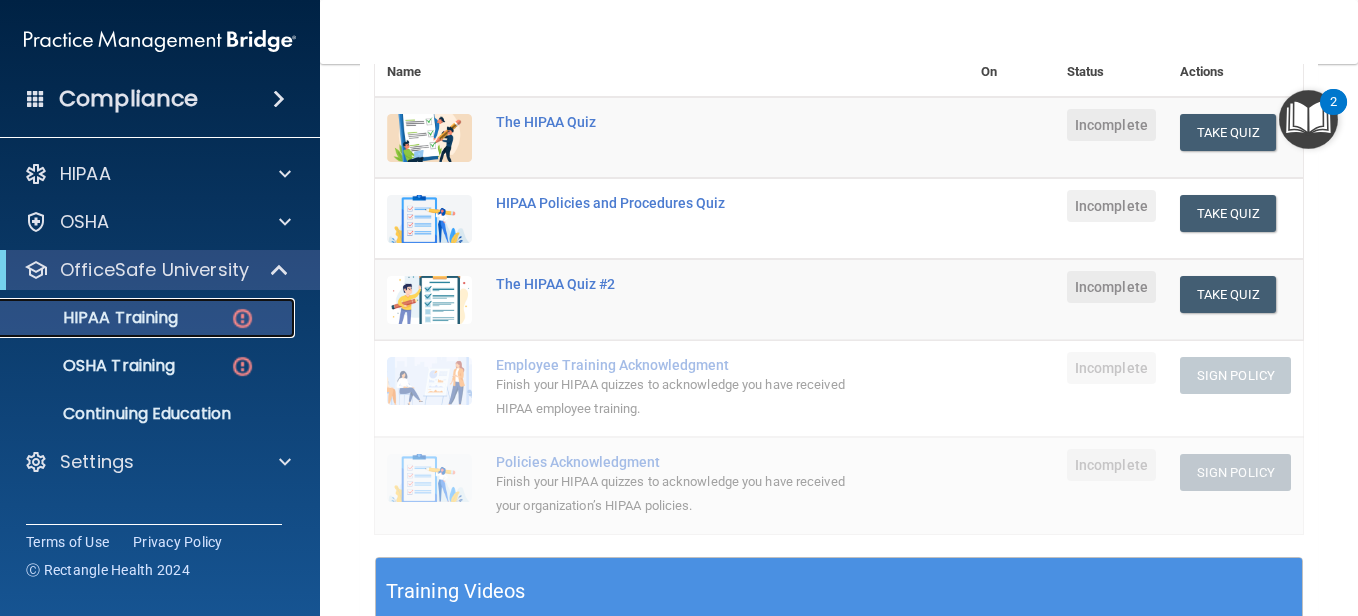 scroll, scrollTop: 243, scrollLeft: 0, axis: vertical 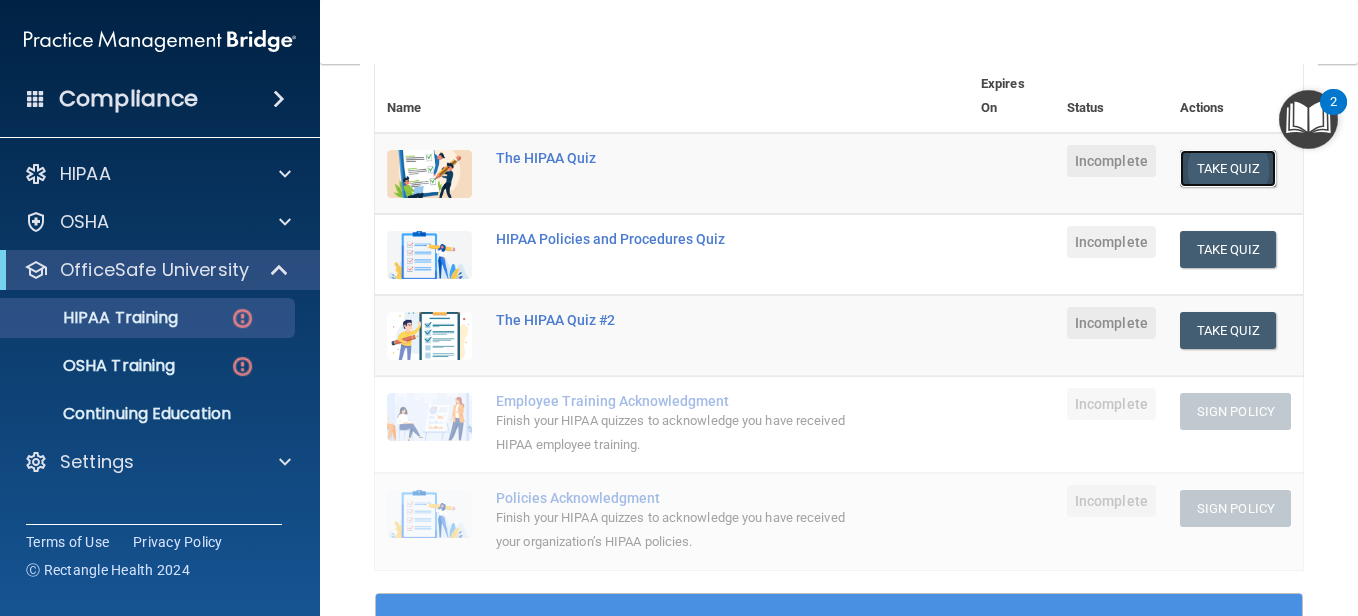 click on "Take Quiz" at bounding box center (1228, 168) 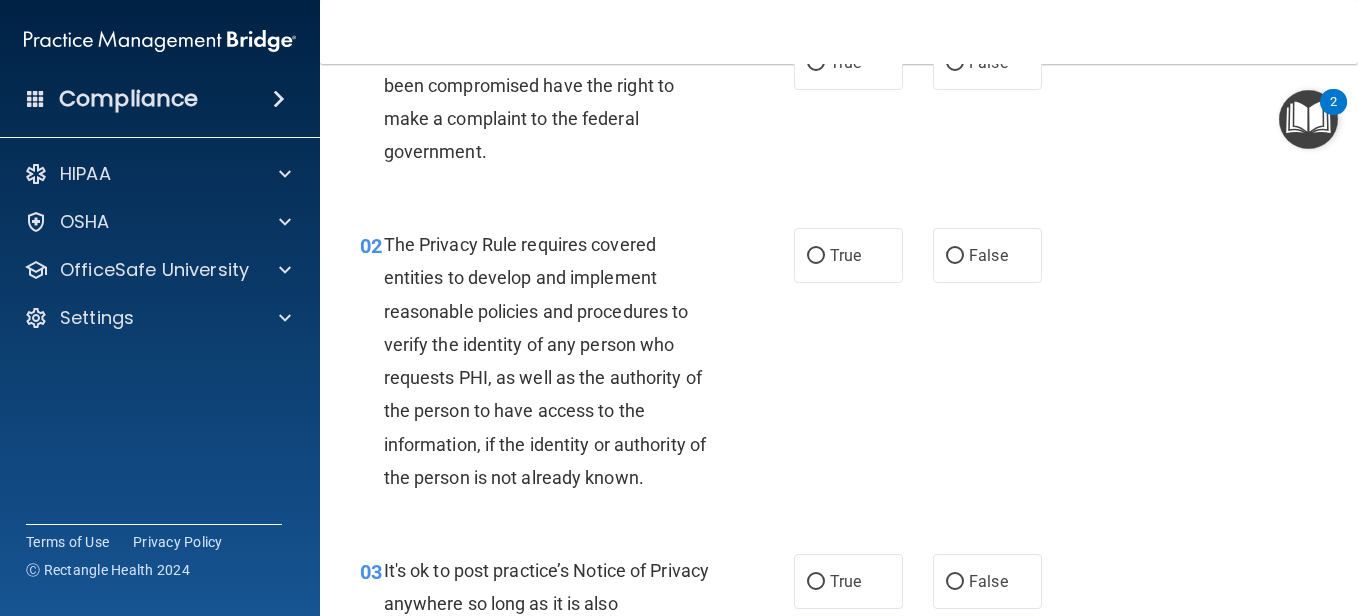 scroll, scrollTop: 0, scrollLeft: 0, axis: both 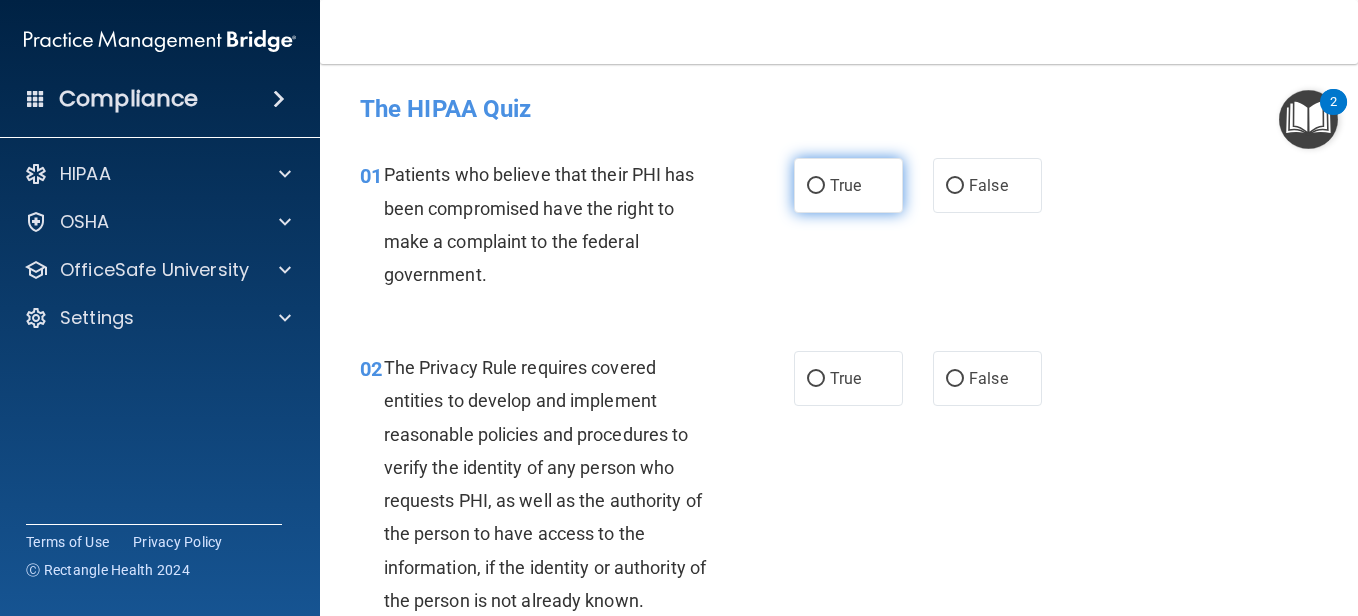 click on "True" at bounding box center [816, 186] 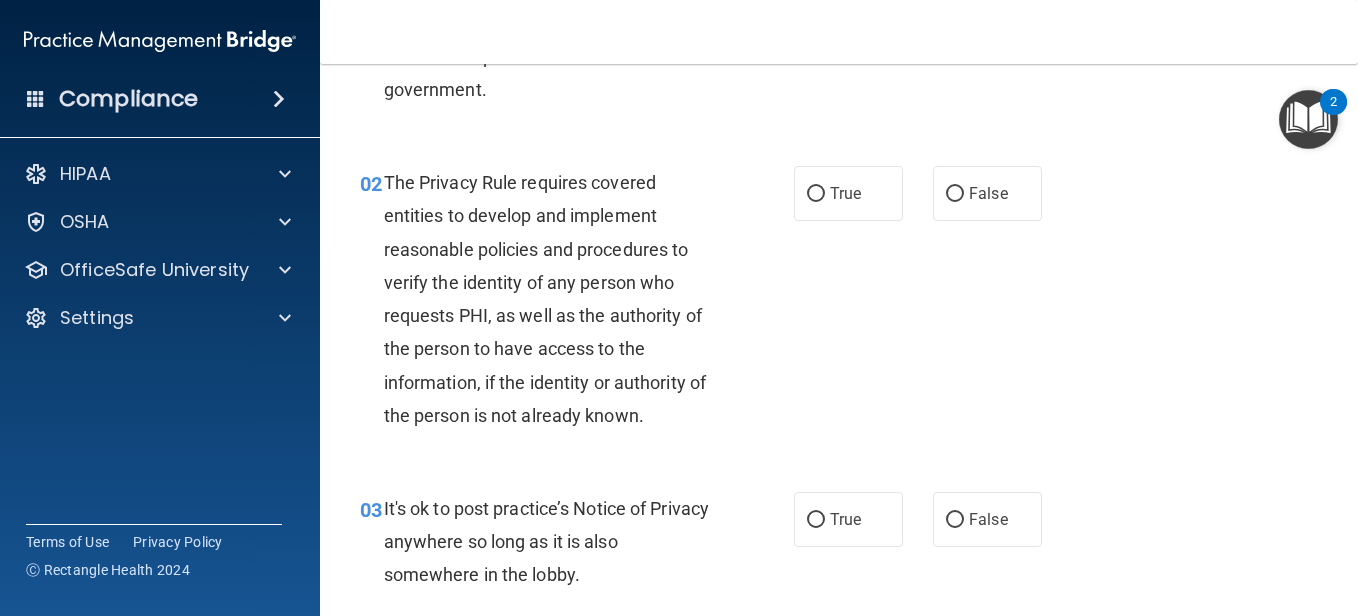 scroll, scrollTop: 200, scrollLeft: 0, axis: vertical 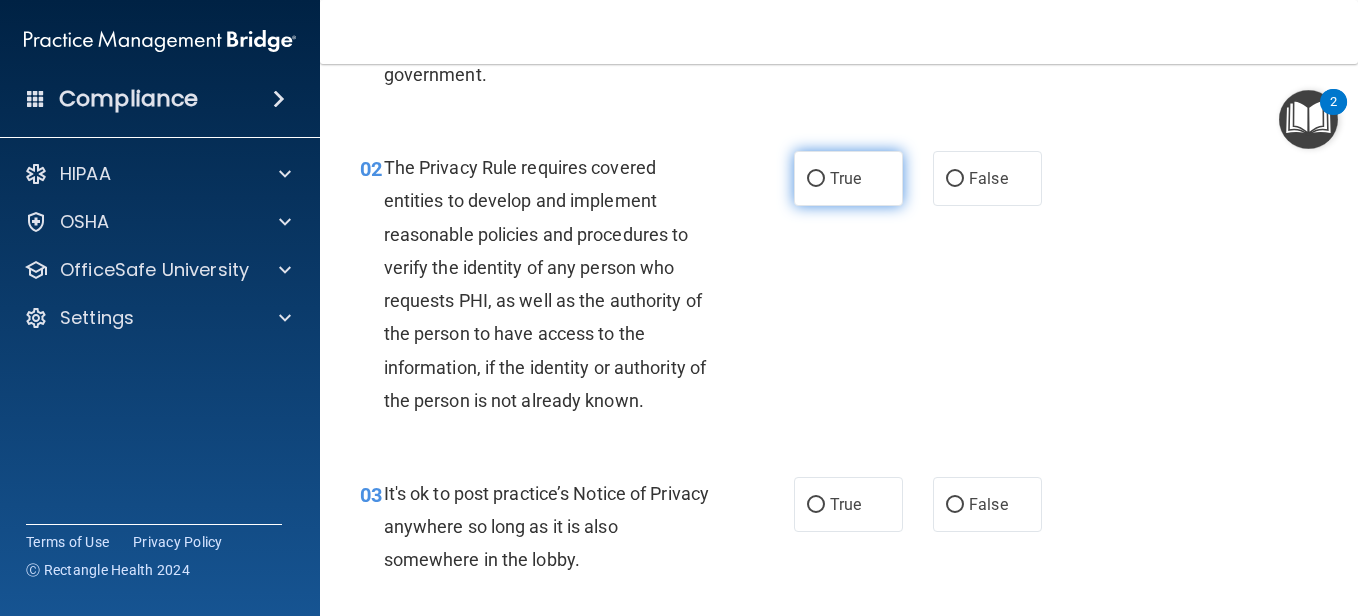 click on "True" at bounding box center [816, 179] 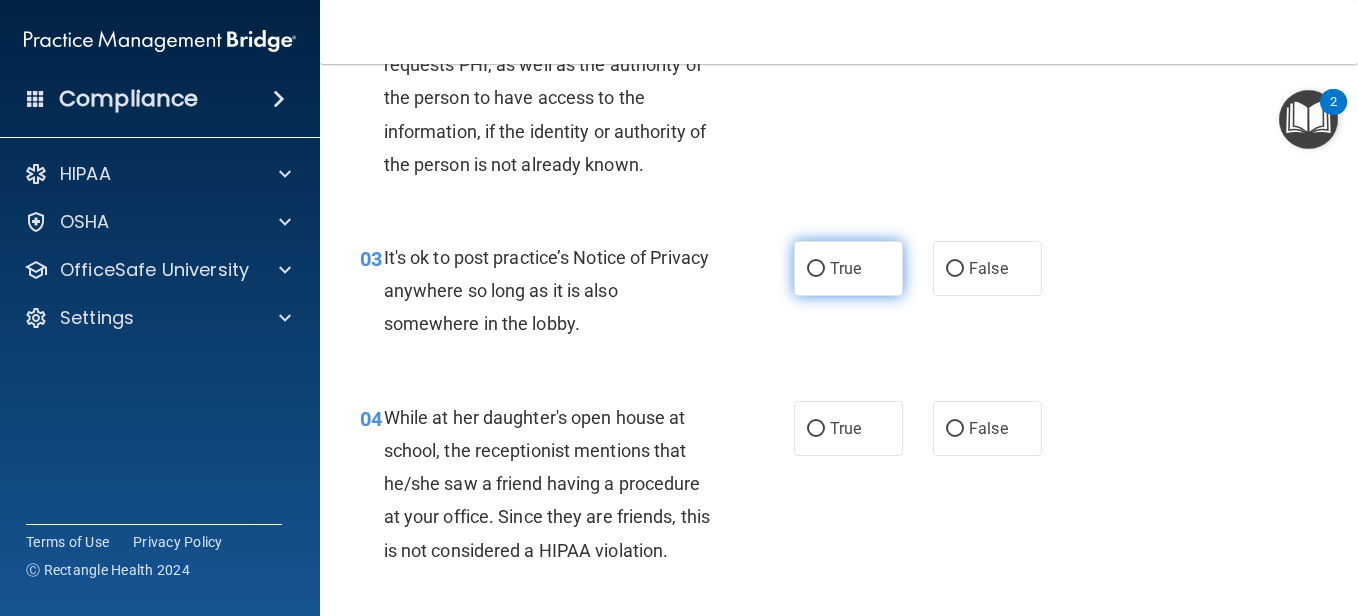scroll, scrollTop: 500, scrollLeft: 0, axis: vertical 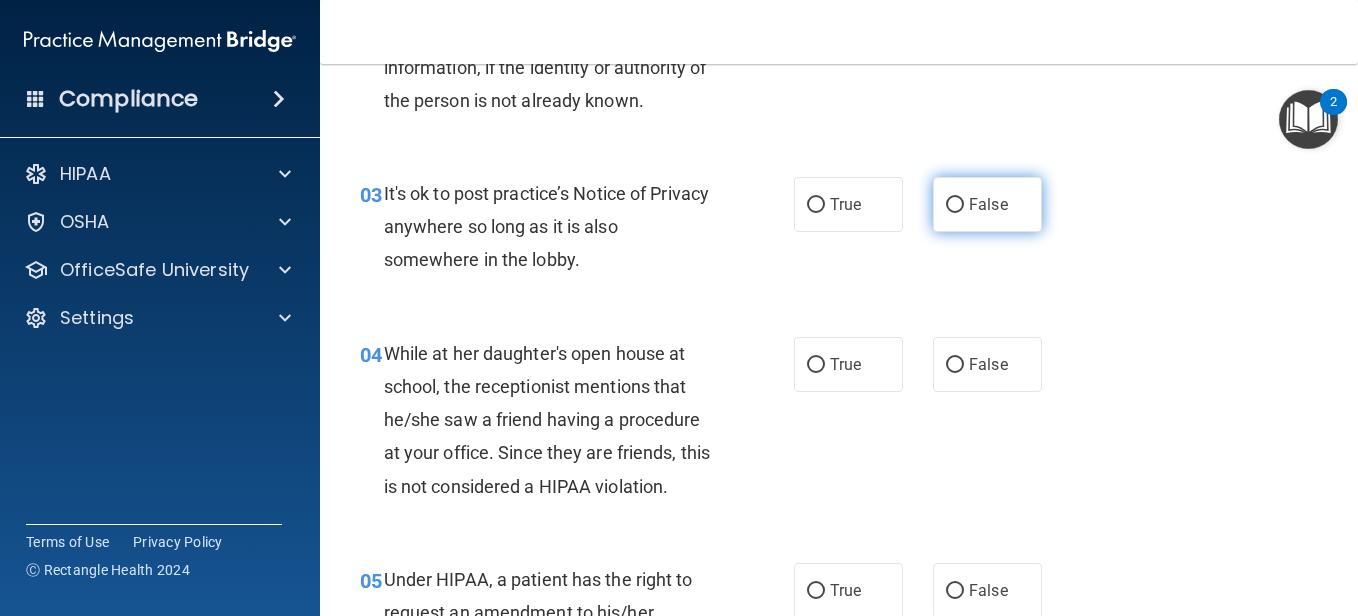 click on "False" at bounding box center [955, 205] 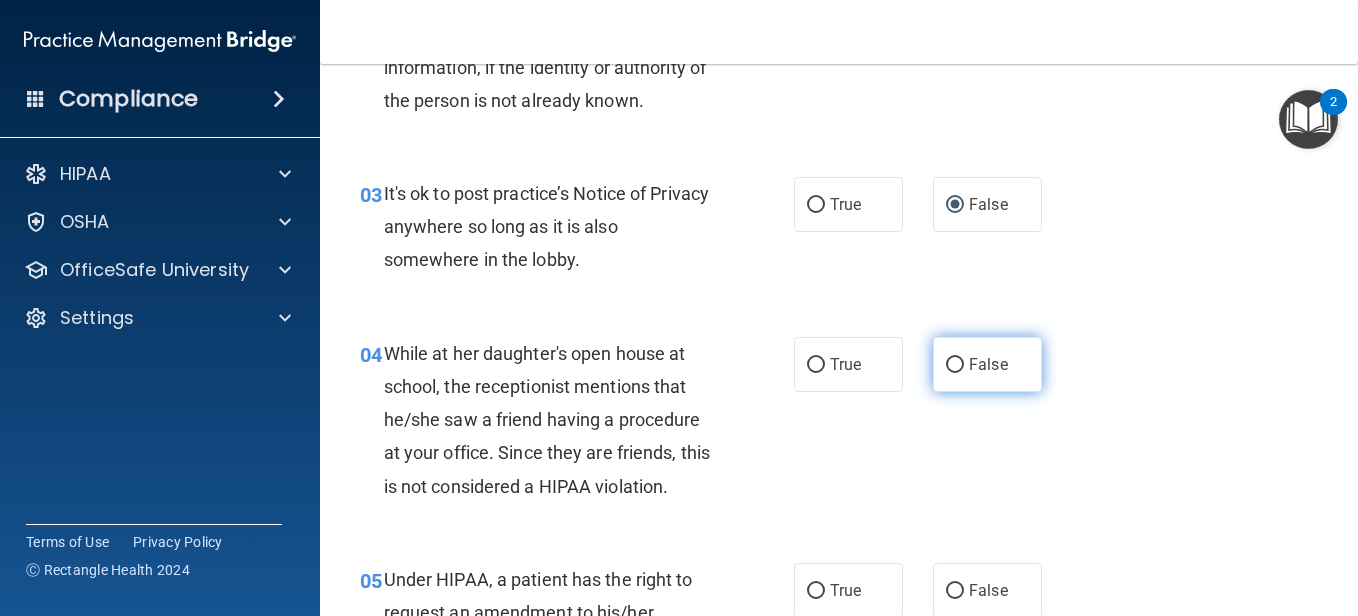 click on "False" at bounding box center [955, 365] 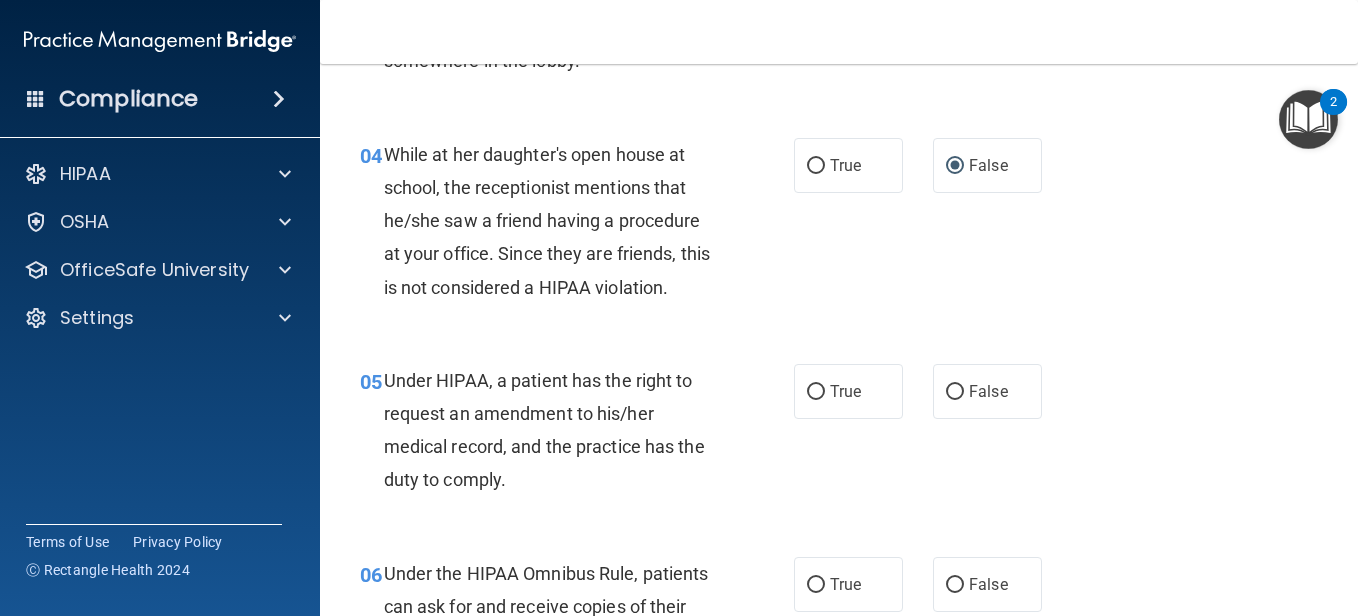 scroll, scrollTop: 700, scrollLeft: 0, axis: vertical 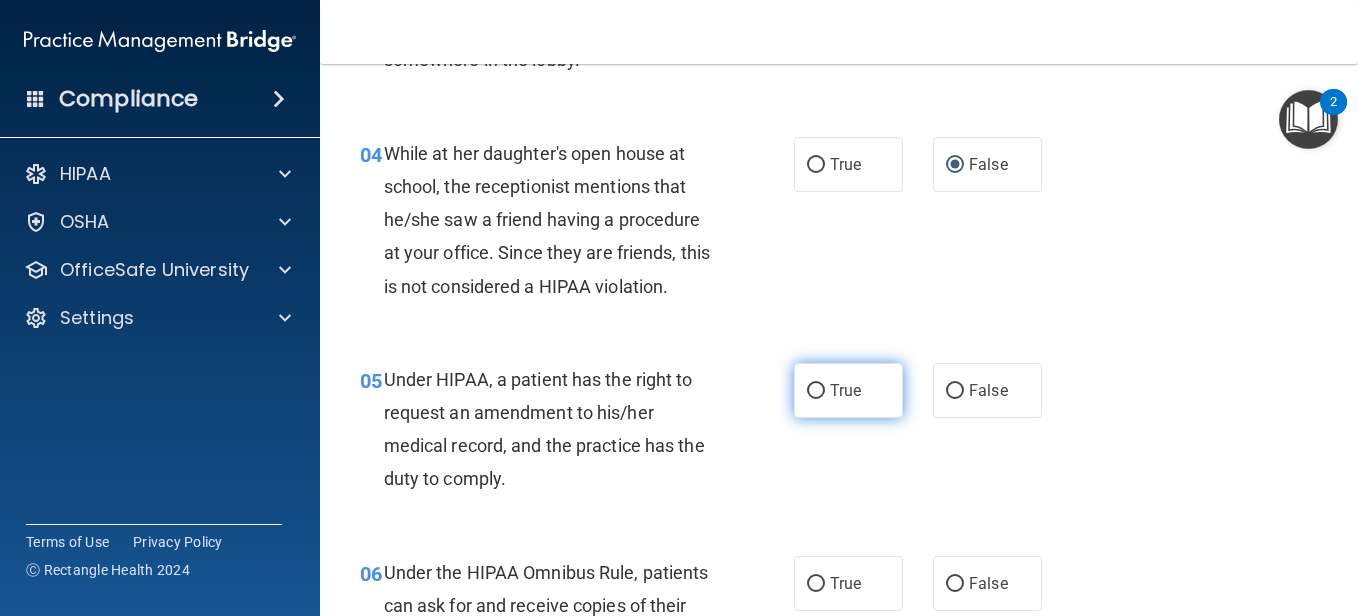 click on "True" at bounding box center [816, 391] 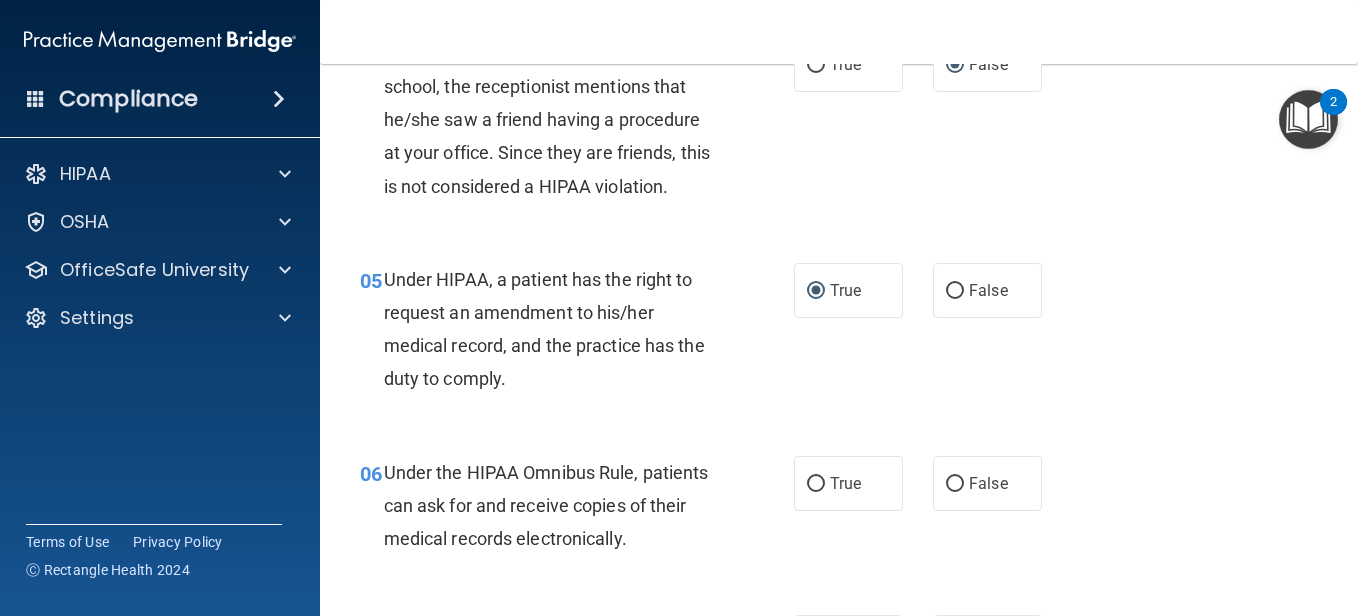 scroll, scrollTop: 900, scrollLeft: 0, axis: vertical 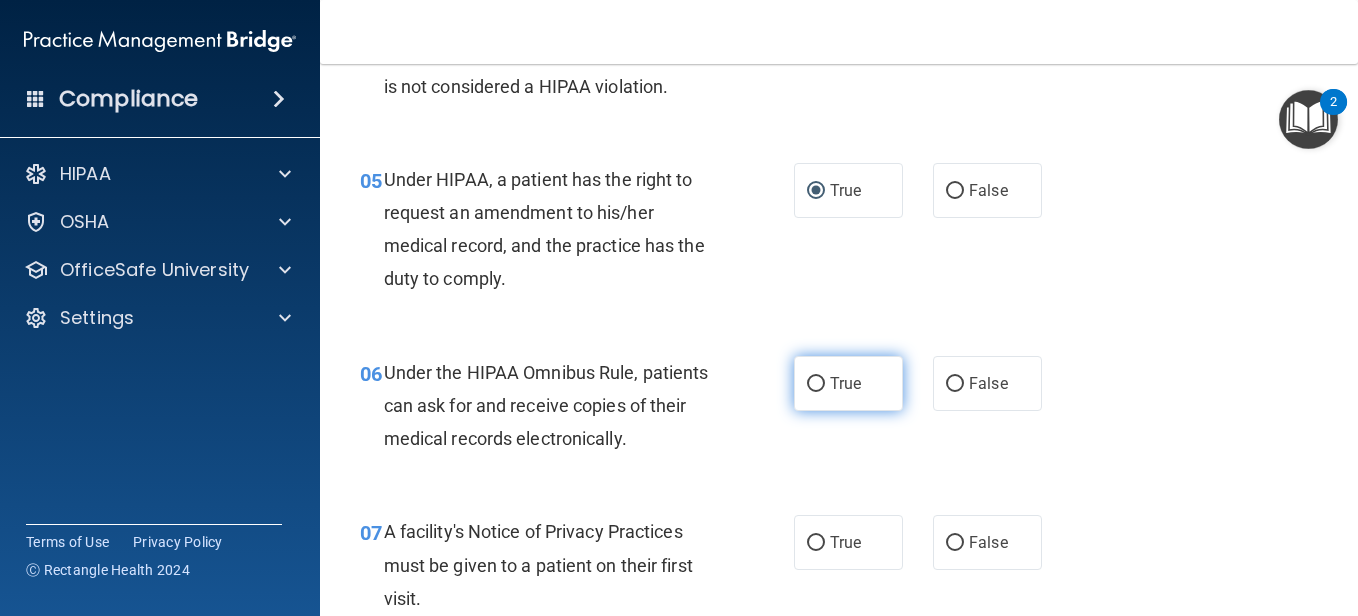 click on "True" at bounding box center (816, 384) 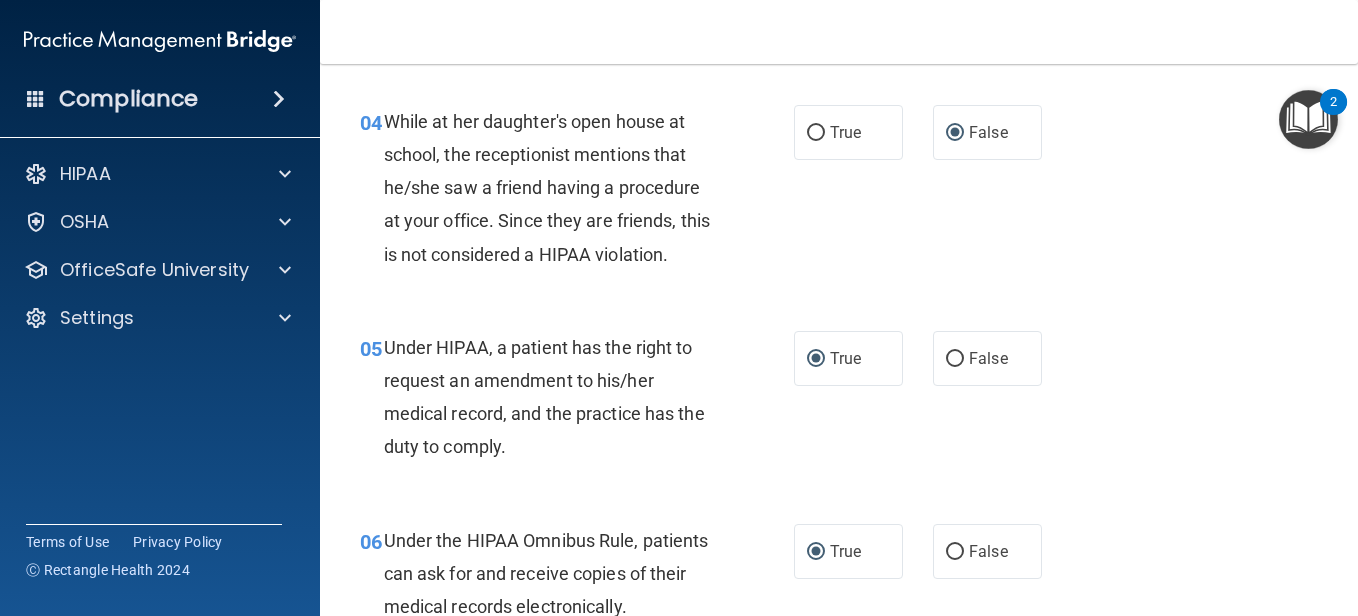 scroll, scrollTop: 800, scrollLeft: 0, axis: vertical 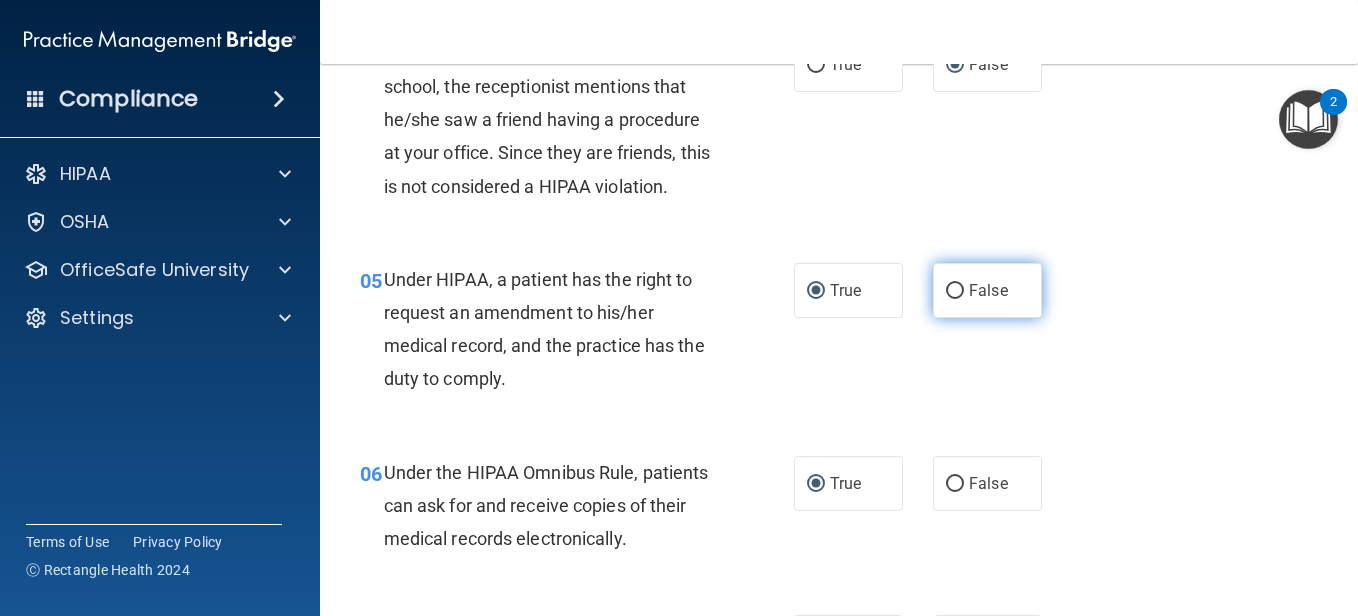 click on "False" at bounding box center [955, 291] 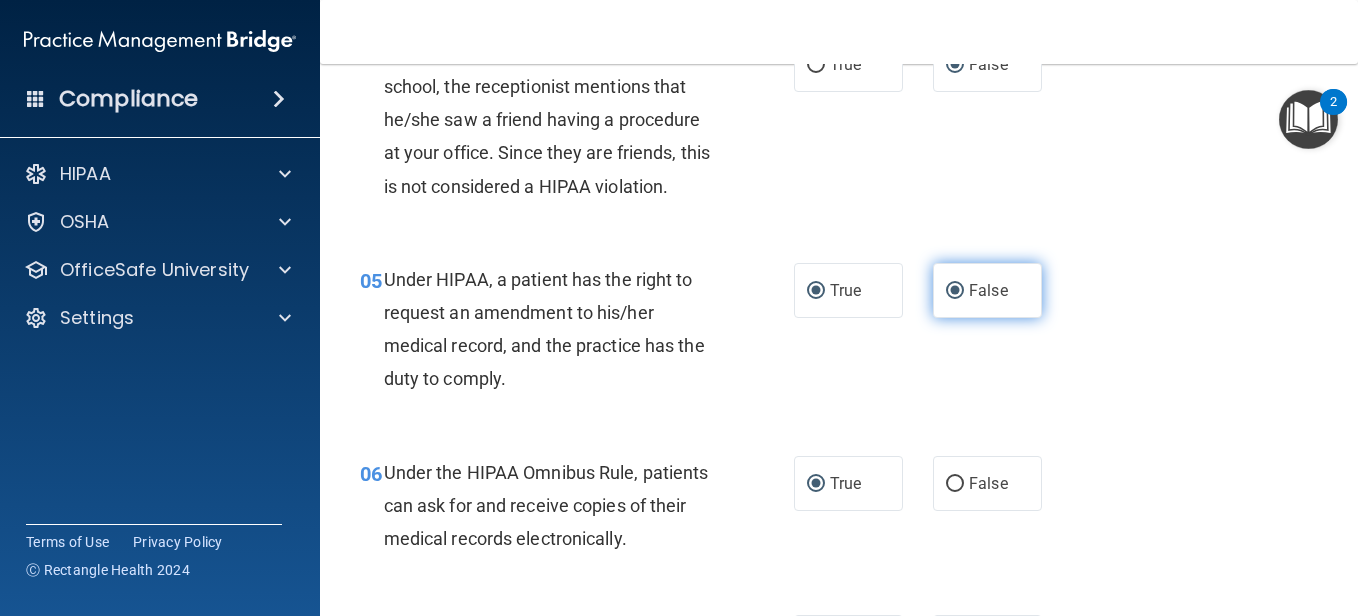 radio on "false" 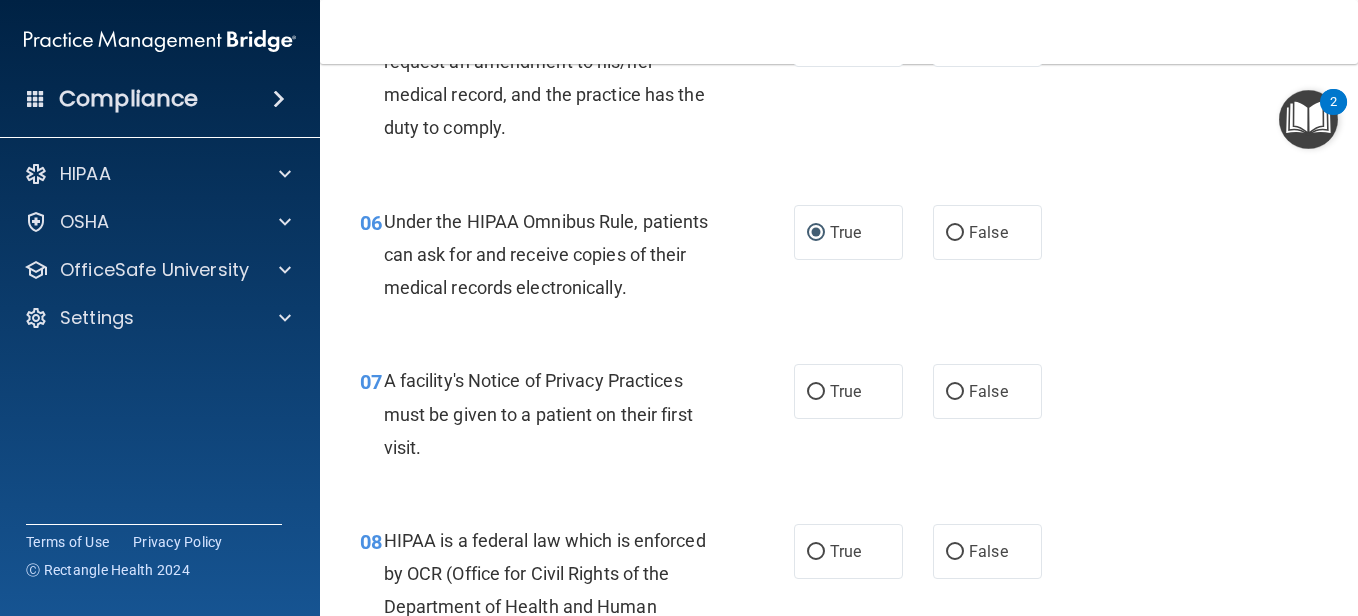 scroll, scrollTop: 1100, scrollLeft: 0, axis: vertical 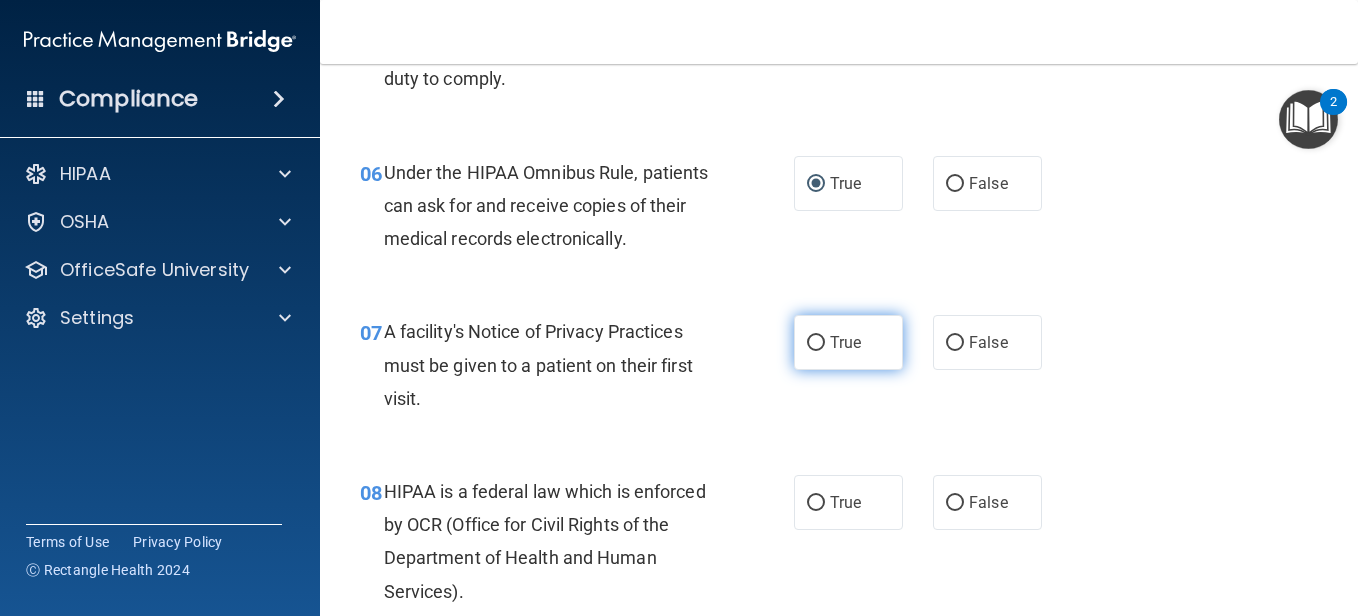 click on "True" at bounding box center (816, 343) 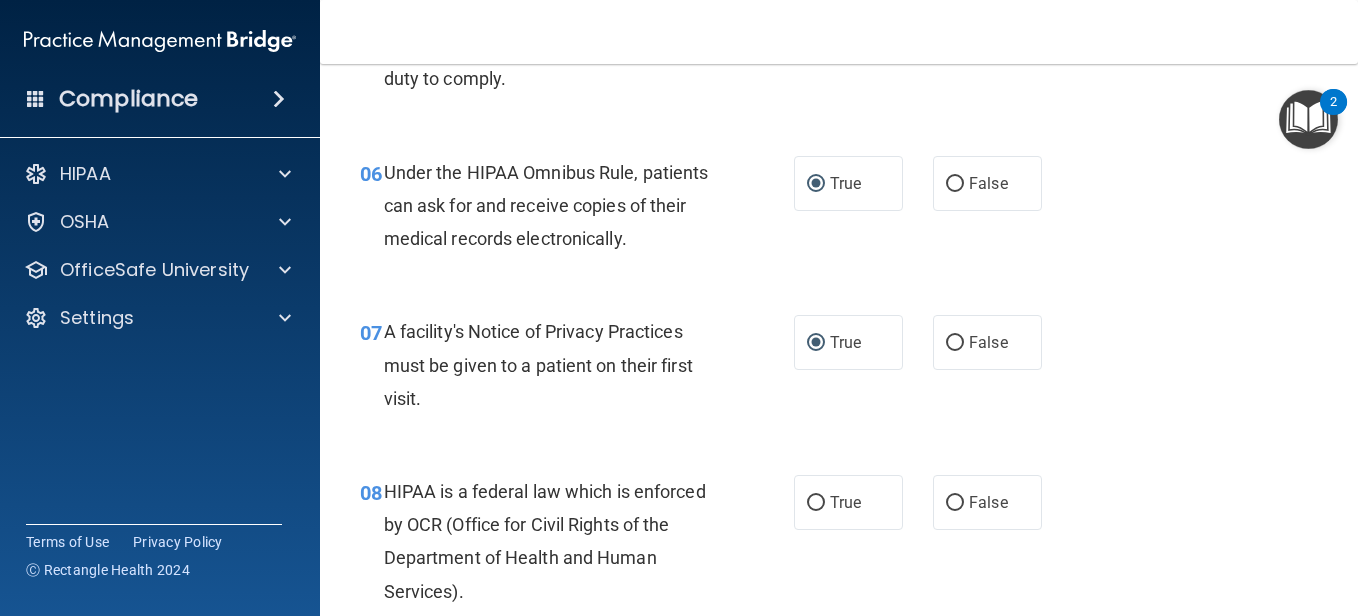 scroll, scrollTop: 1200, scrollLeft: 0, axis: vertical 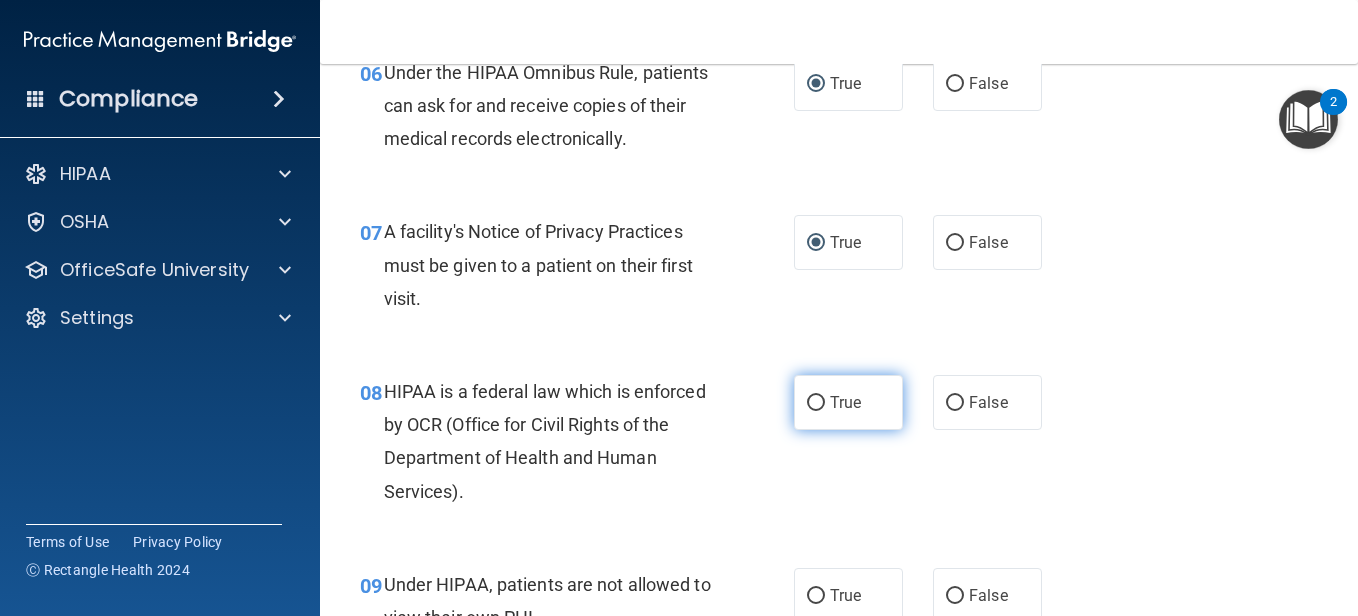 click on "True" at bounding box center [816, 403] 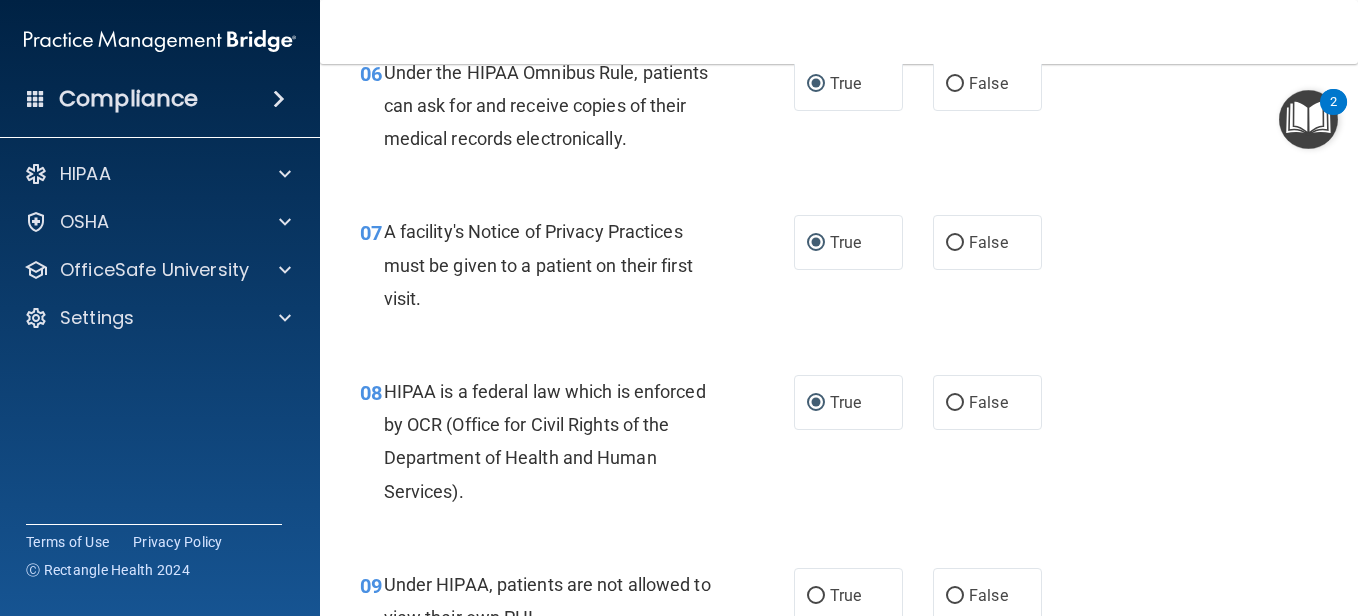 scroll, scrollTop: 1300, scrollLeft: 0, axis: vertical 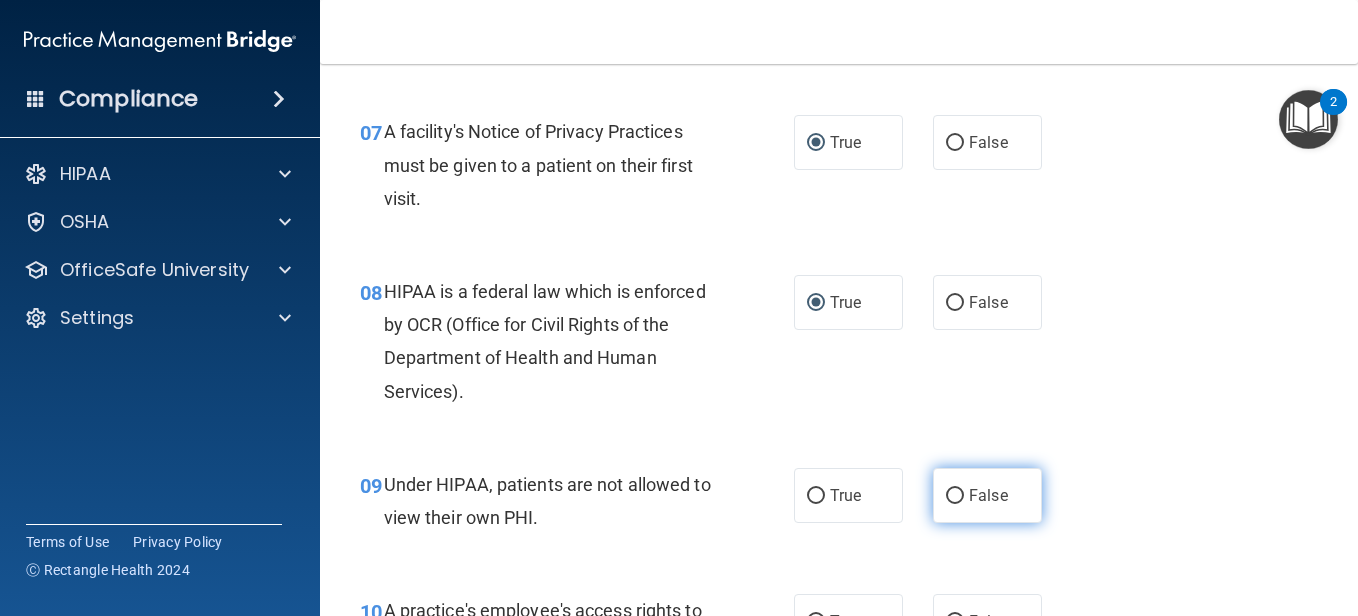click on "False" at bounding box center [955, 496] 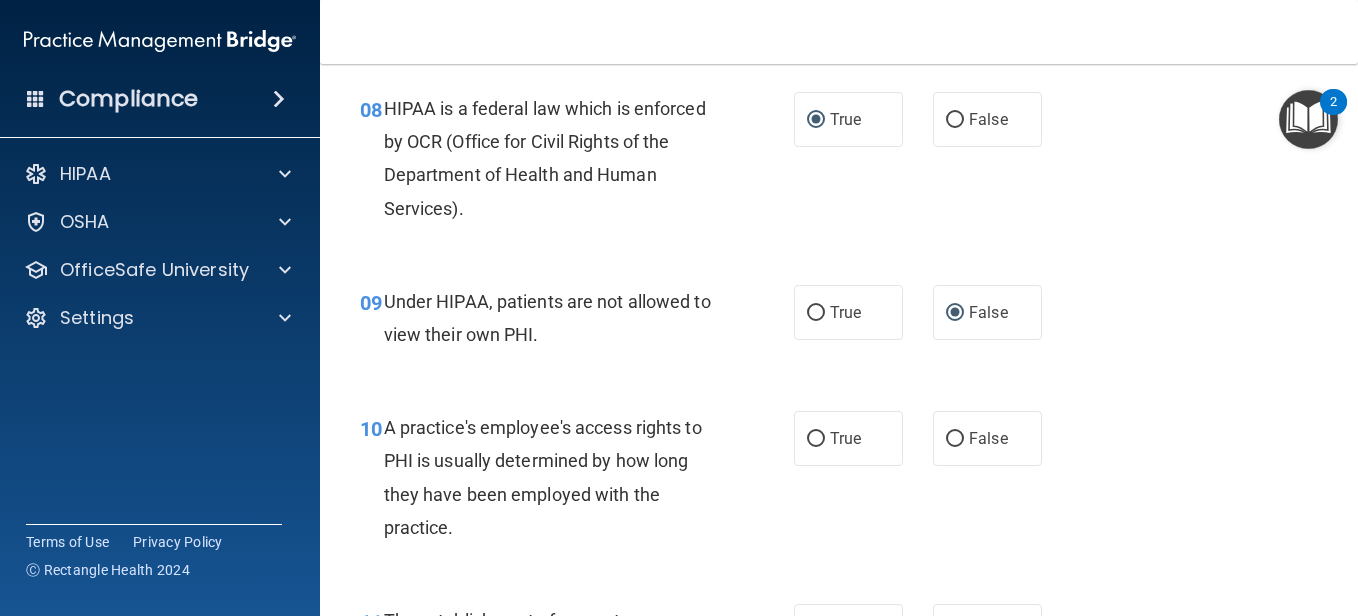 scroll, scrollTop: 1500, scrollLeft: 0, axis: vertical 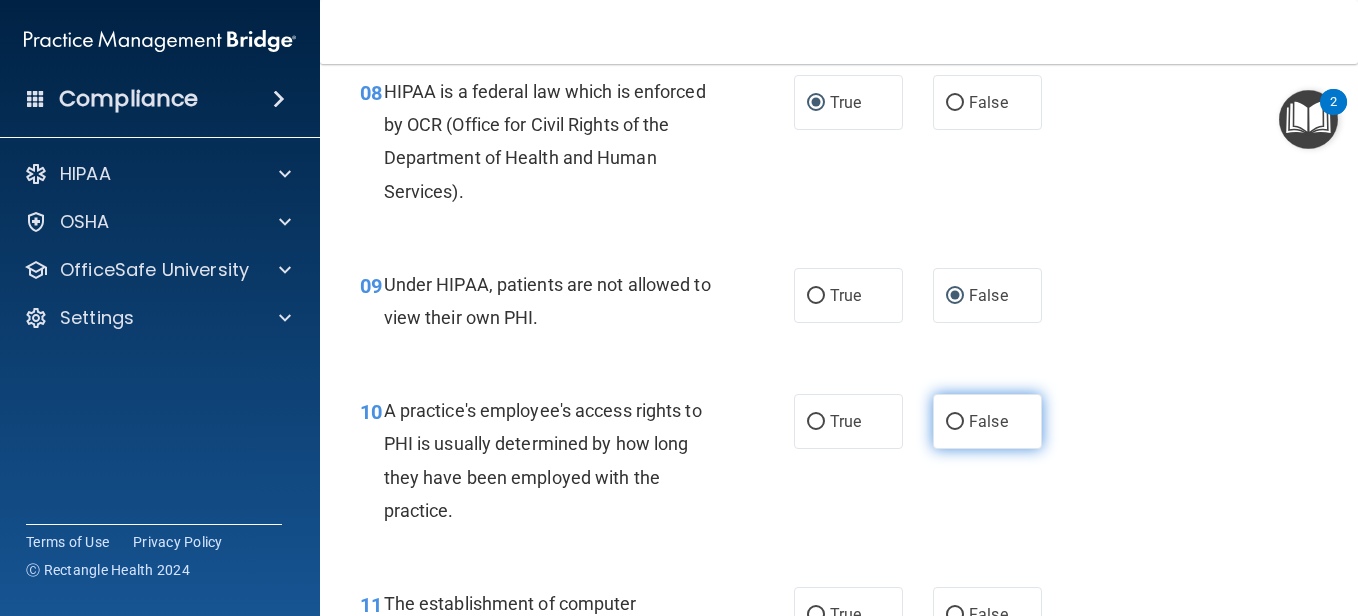click on "False" at bounding box center [987, 421] 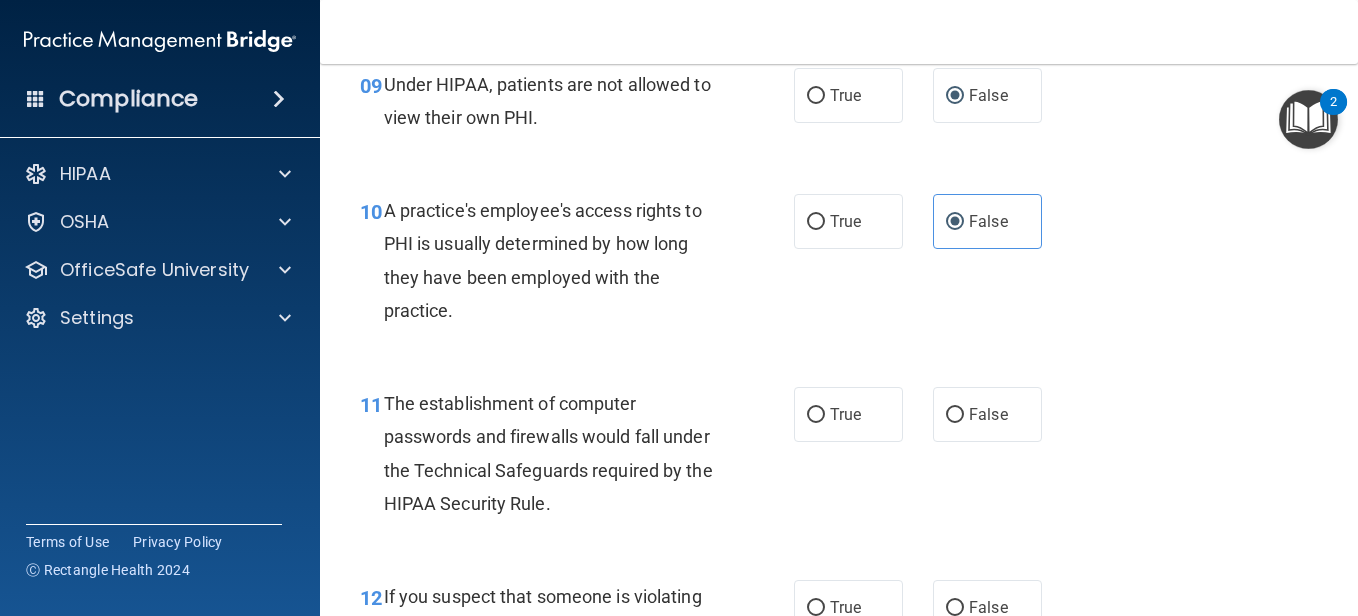 scroll, scrollTop: 1800, scrollLeft: 0, axis: vertical 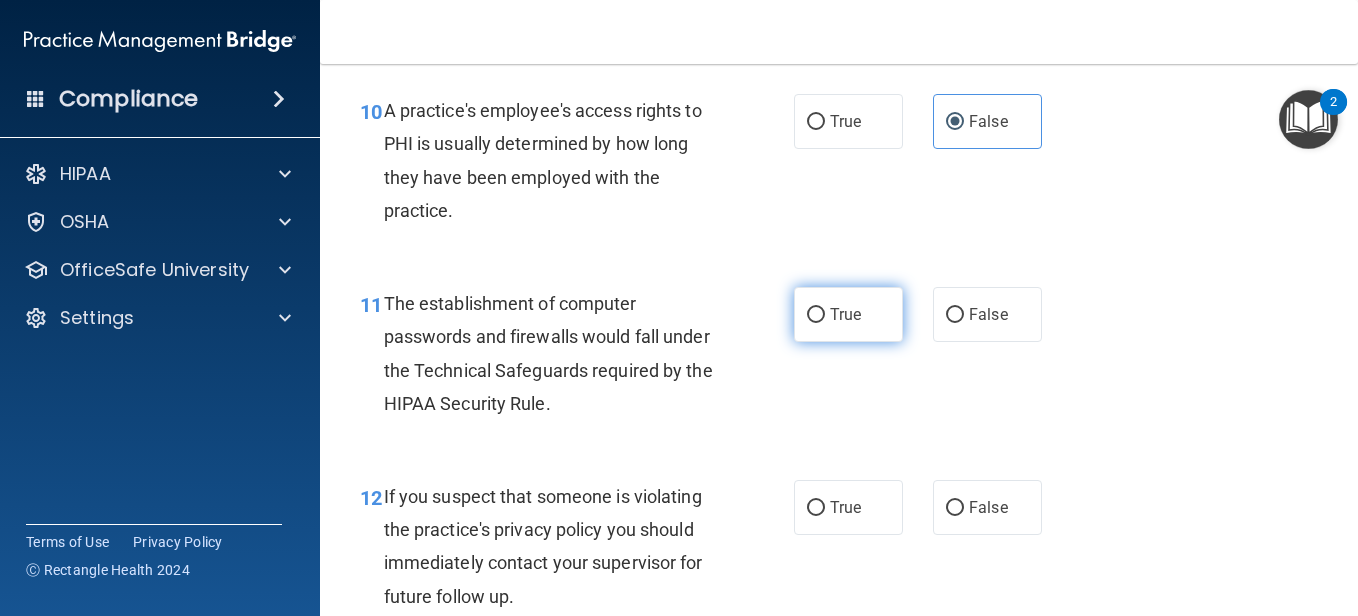 click on "True" at bounding box center [816, 315] 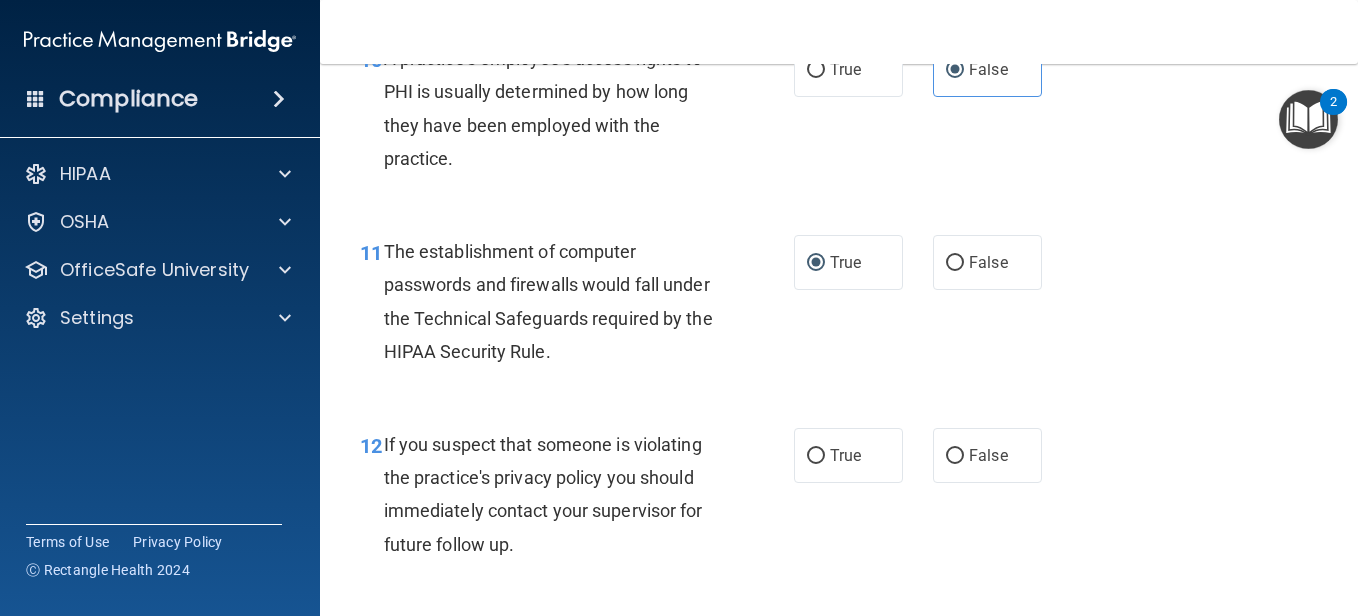 scroll, scrollTop: 1900, scrollLeft: 0, axis: vertical 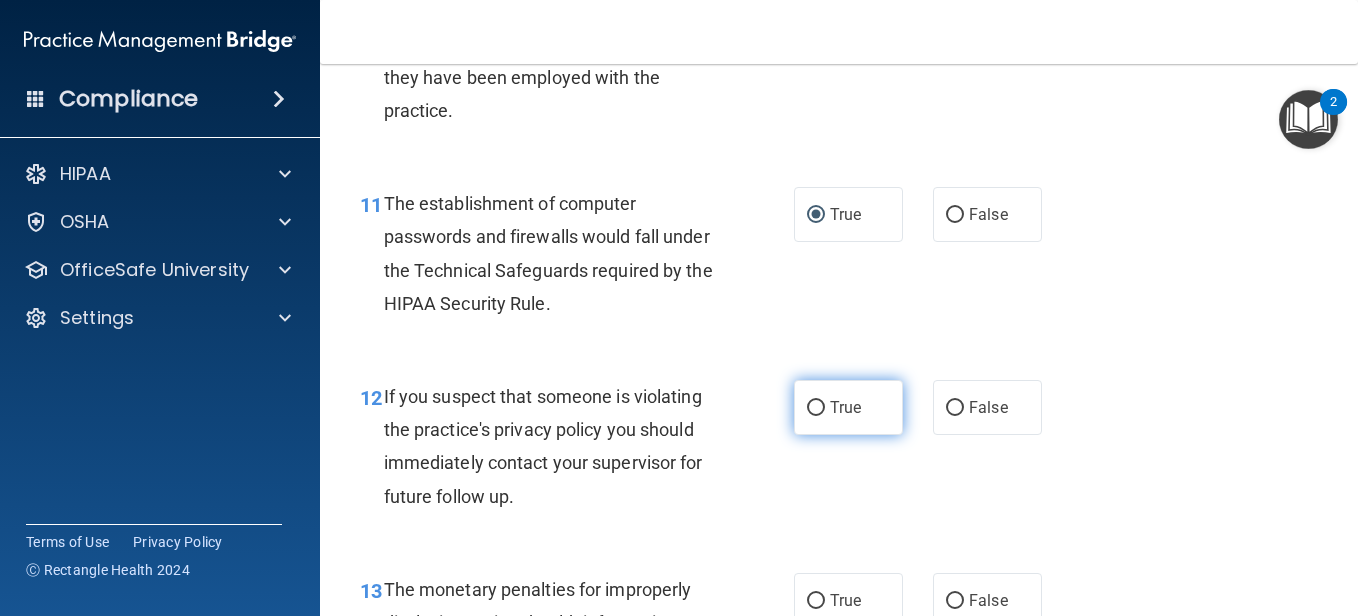 click on "True" at bounding box center (816, 408) 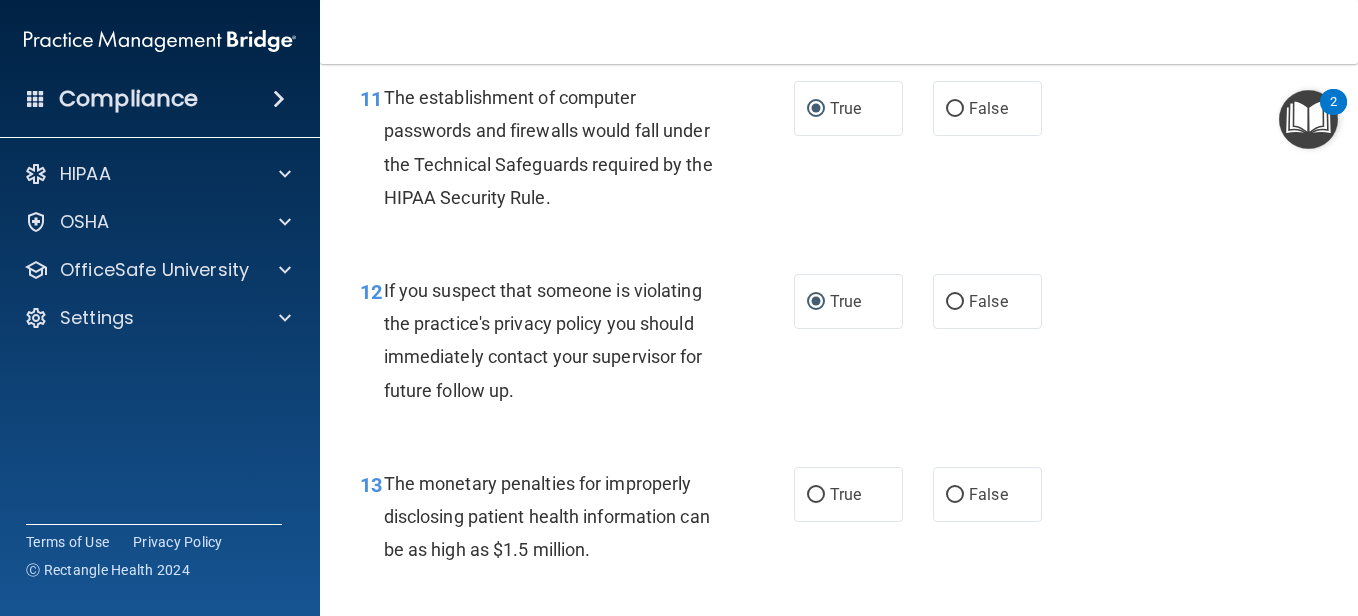 scroll, scrollTop: 2100, scrollLeft: 0, axis: vertical 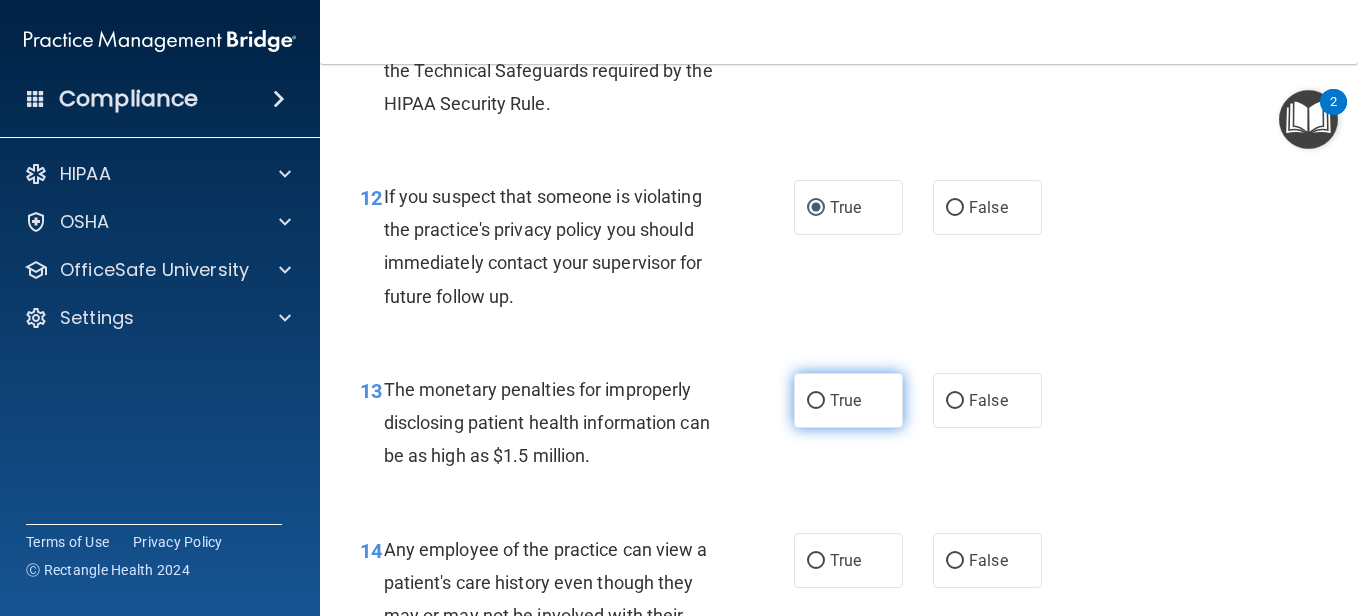 click on "True" at bounding box center (816, 401) 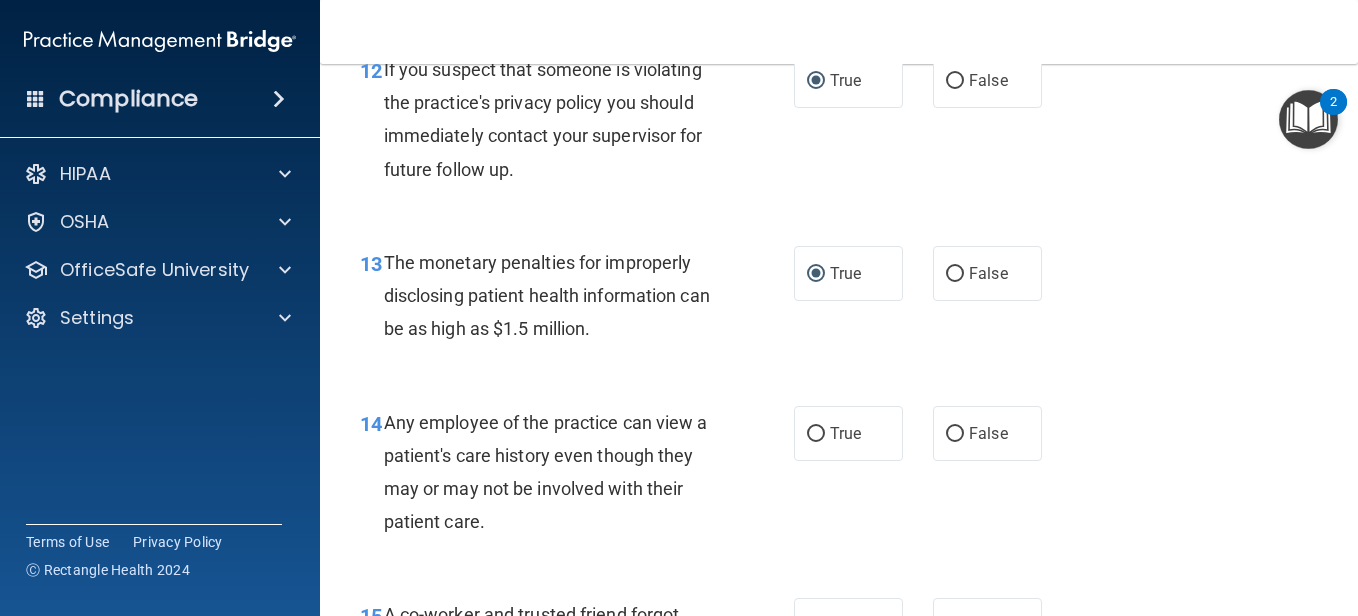 scroll, scrollTop: 2300, scrollLeft: 0, axis: vertical 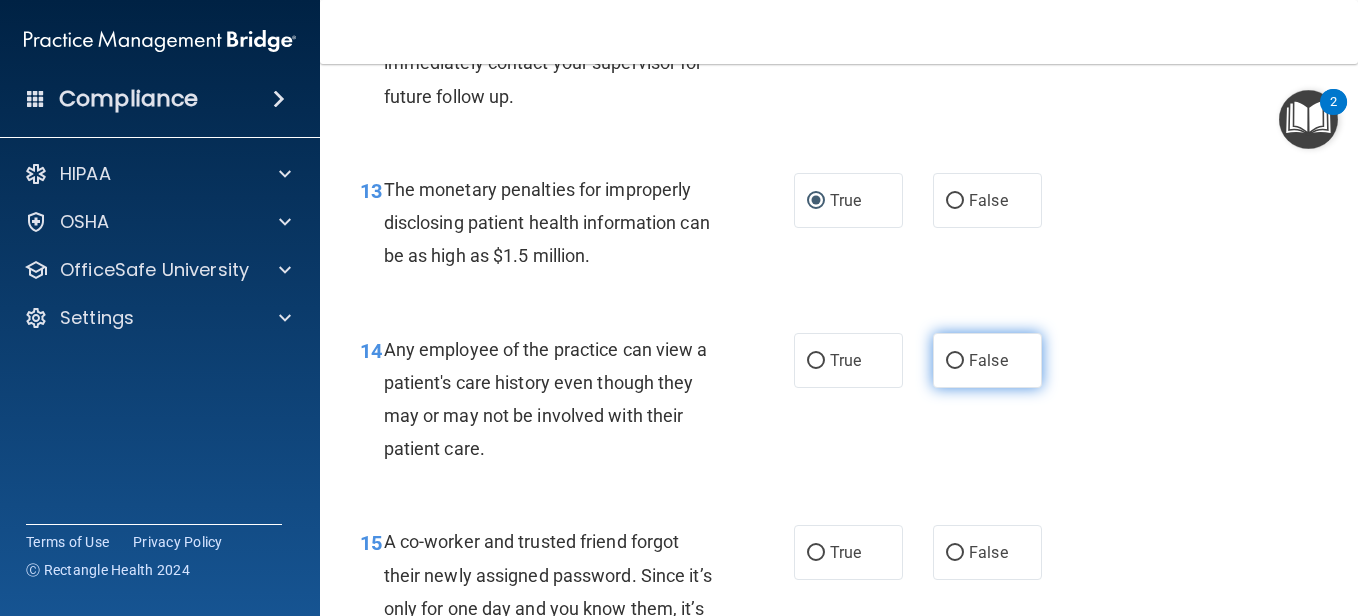 click on "False" at bounding box center (987, 360) 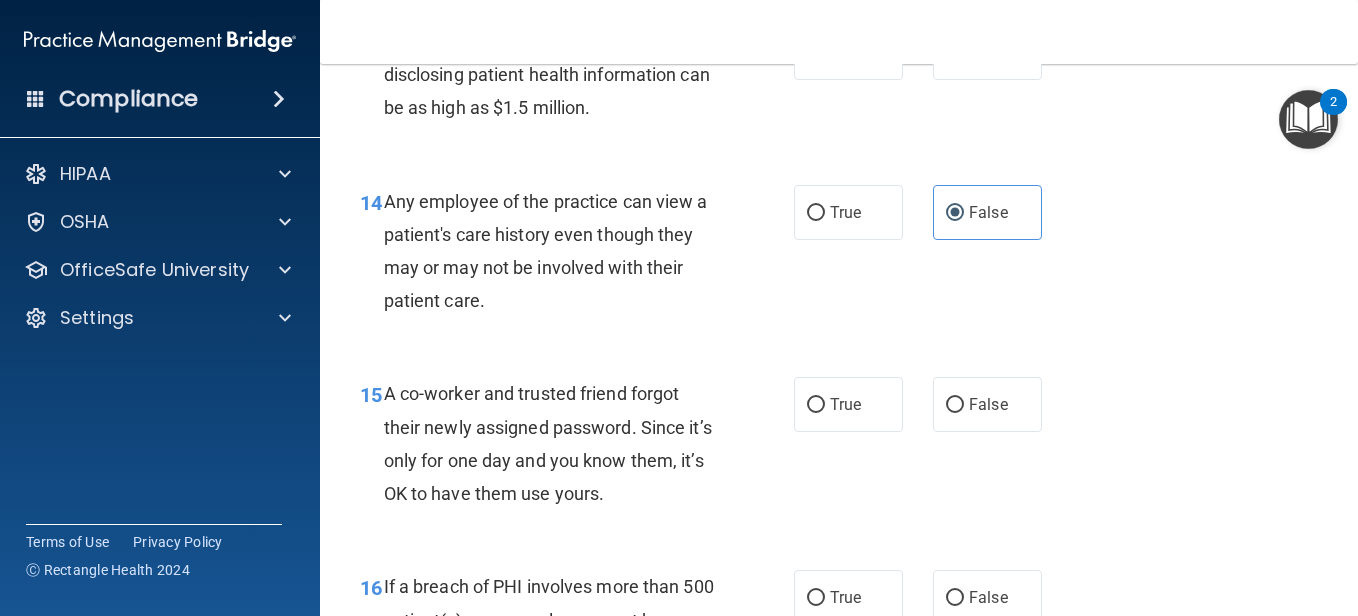 scroll, scrollTop: 2500, scrollLeft: 0, axis: vertical 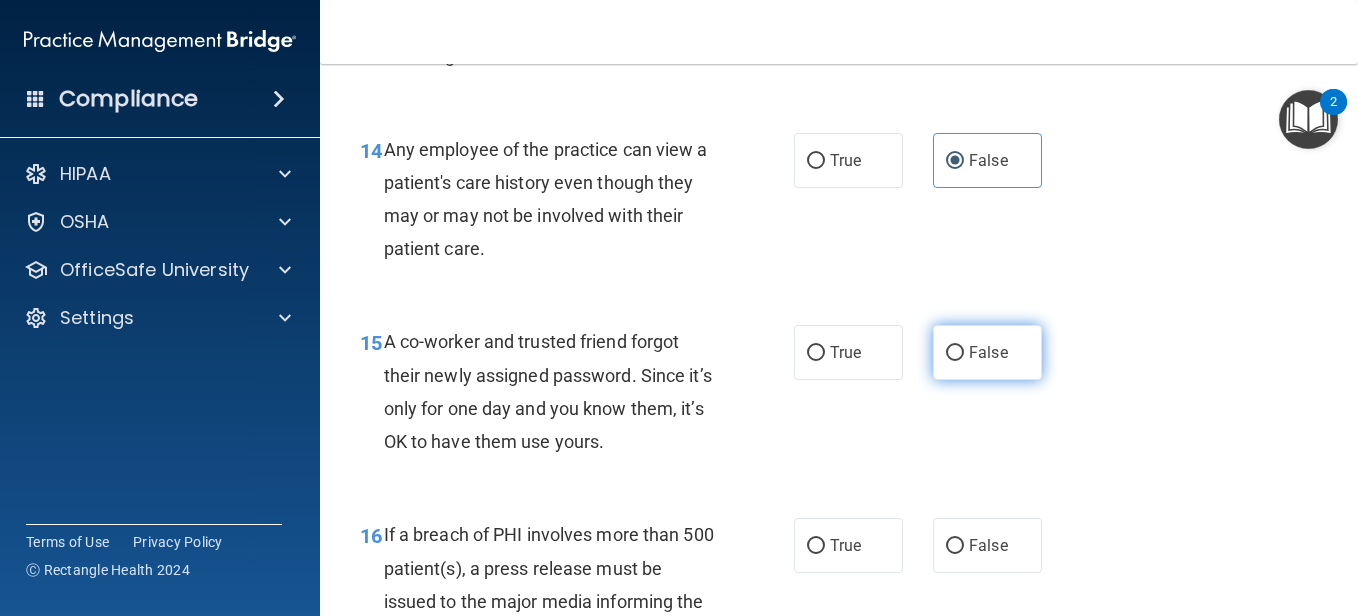 click on "False" at bounding box center (955, 353) 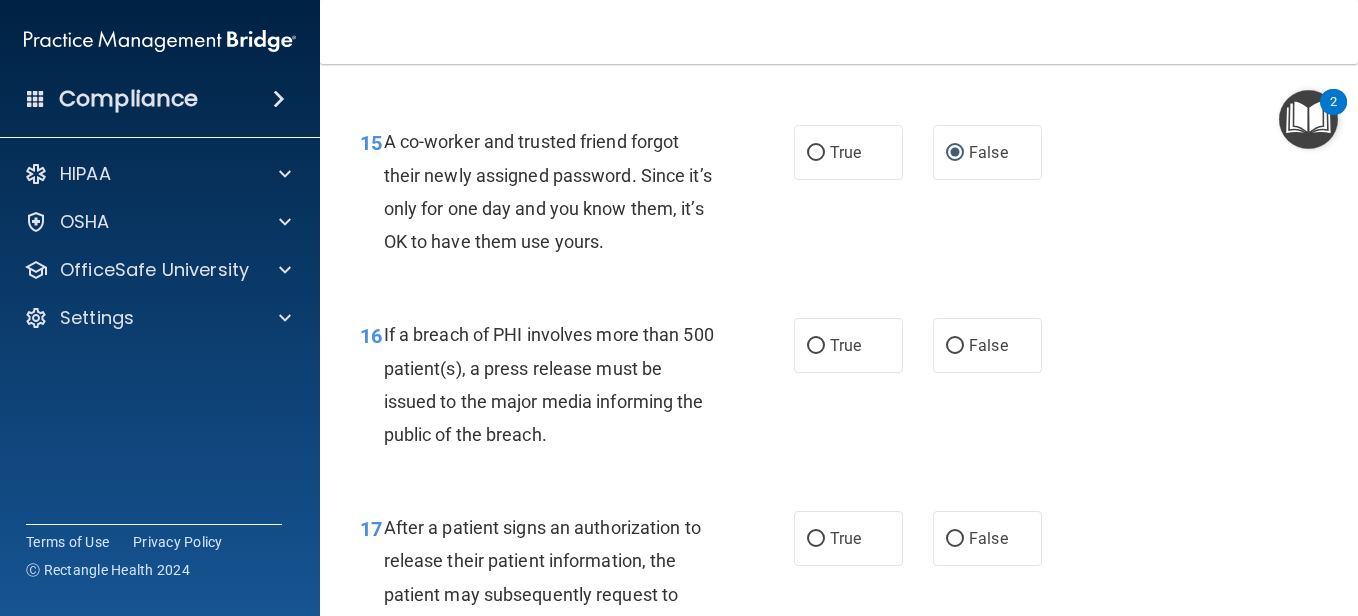 scroll, scrollTop: 2800, scrollLeft: 0, axis: vertical 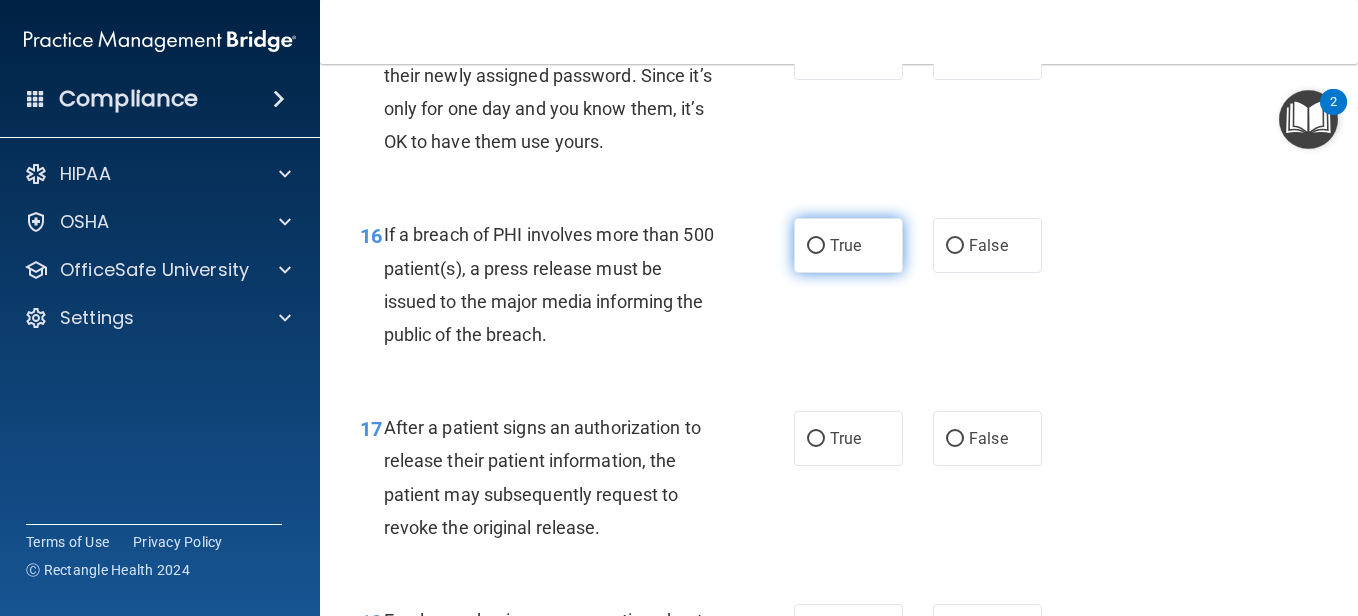 click on "True" at bounding box center [816, 246] 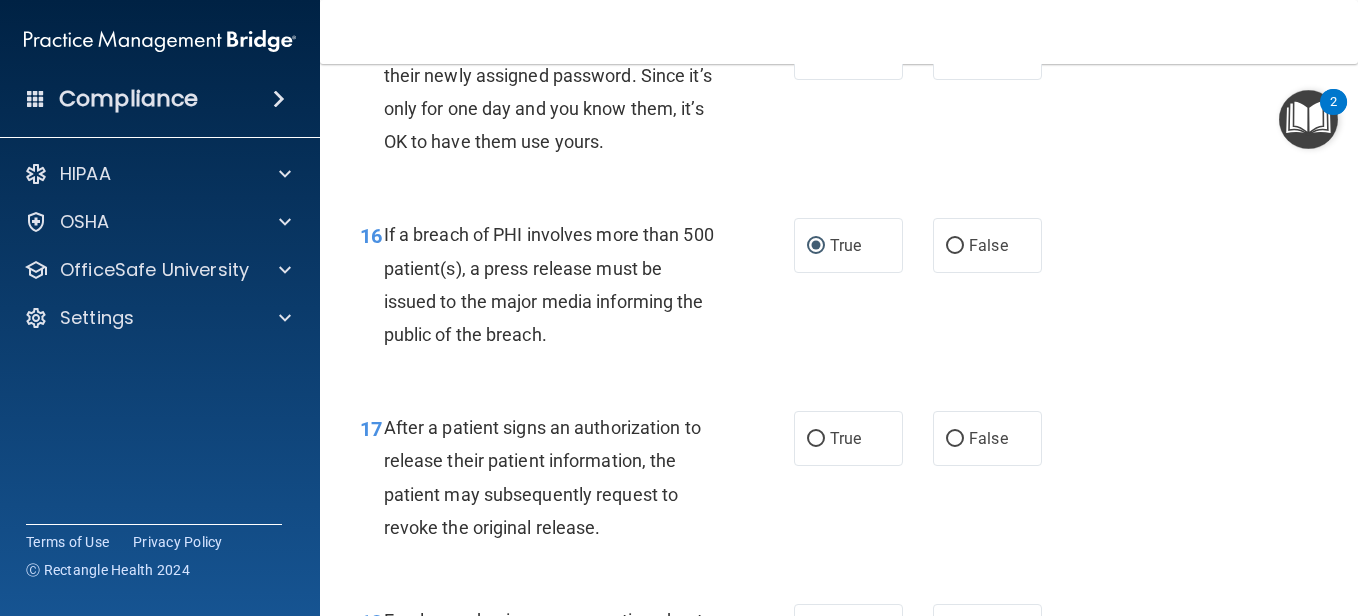 scroll, scrollTop: 2900, scrollLeft: 0, axis: vertical 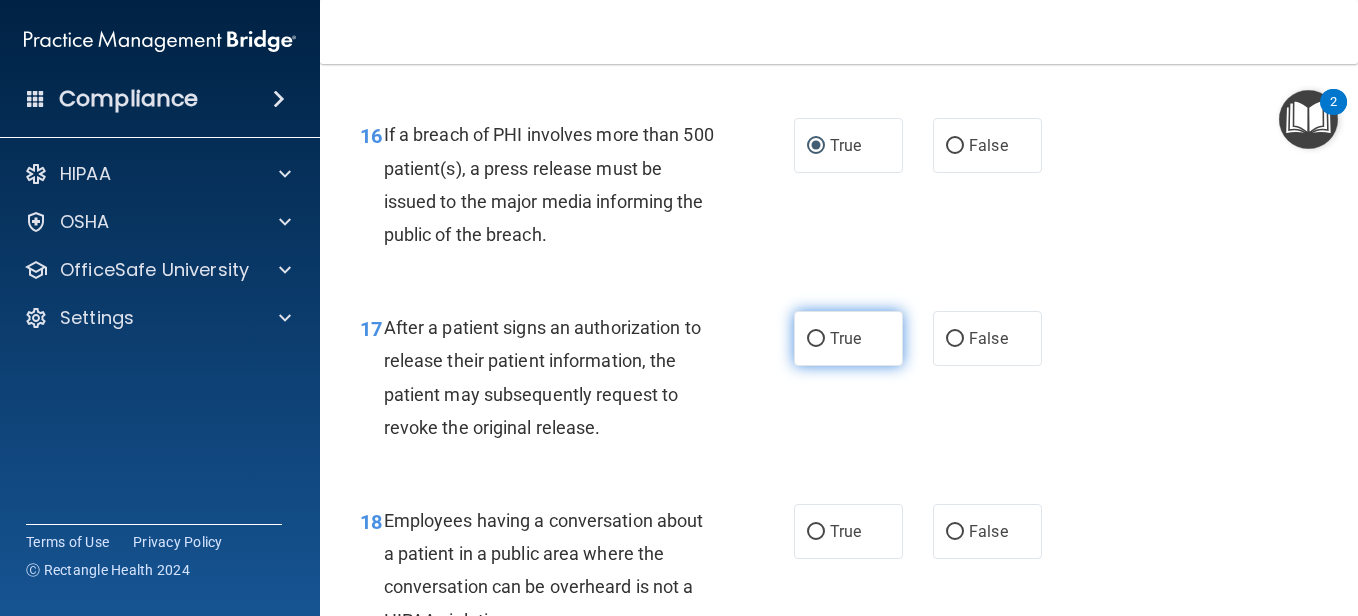 click on "True" at bounding box center (816, 339) 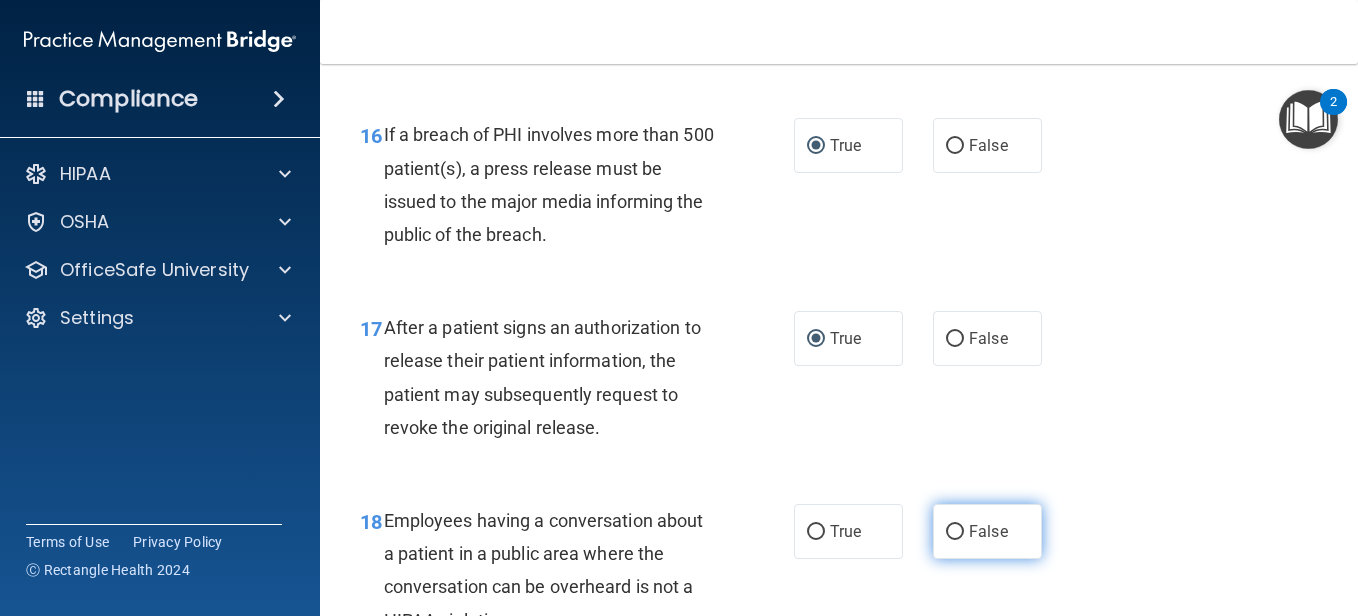 click on "False" at bounding box center (955, 532) 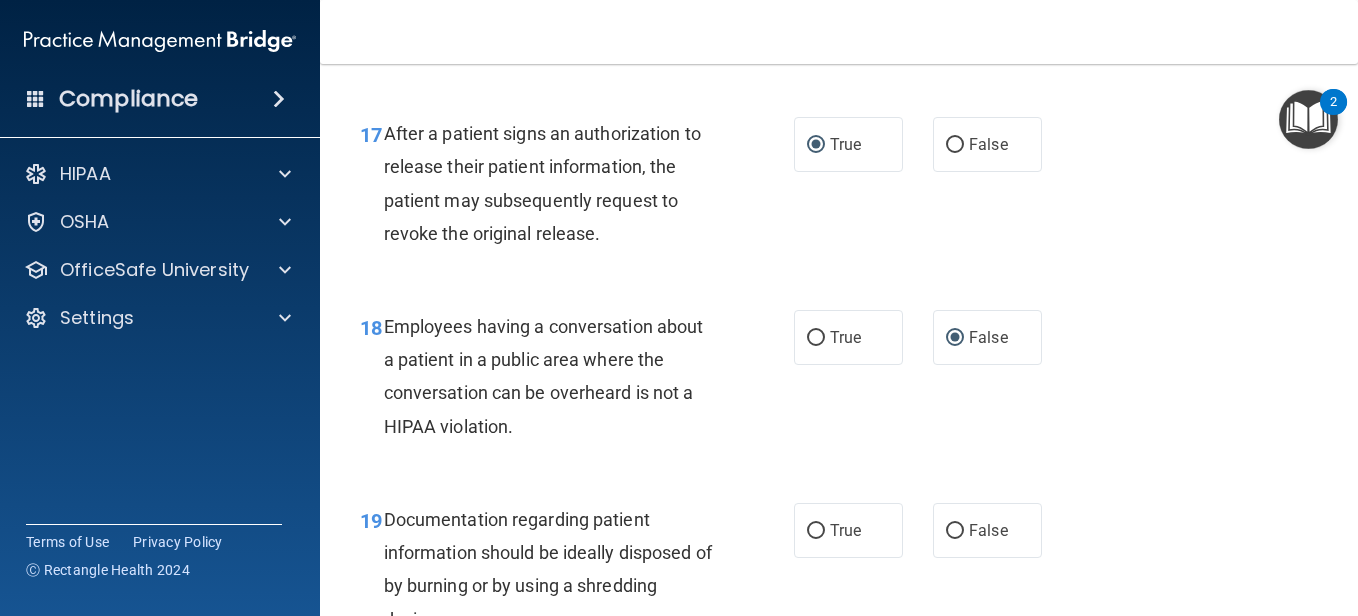 scroll, scrollTop: 3100, scrollLeft: 0, axis: vertical 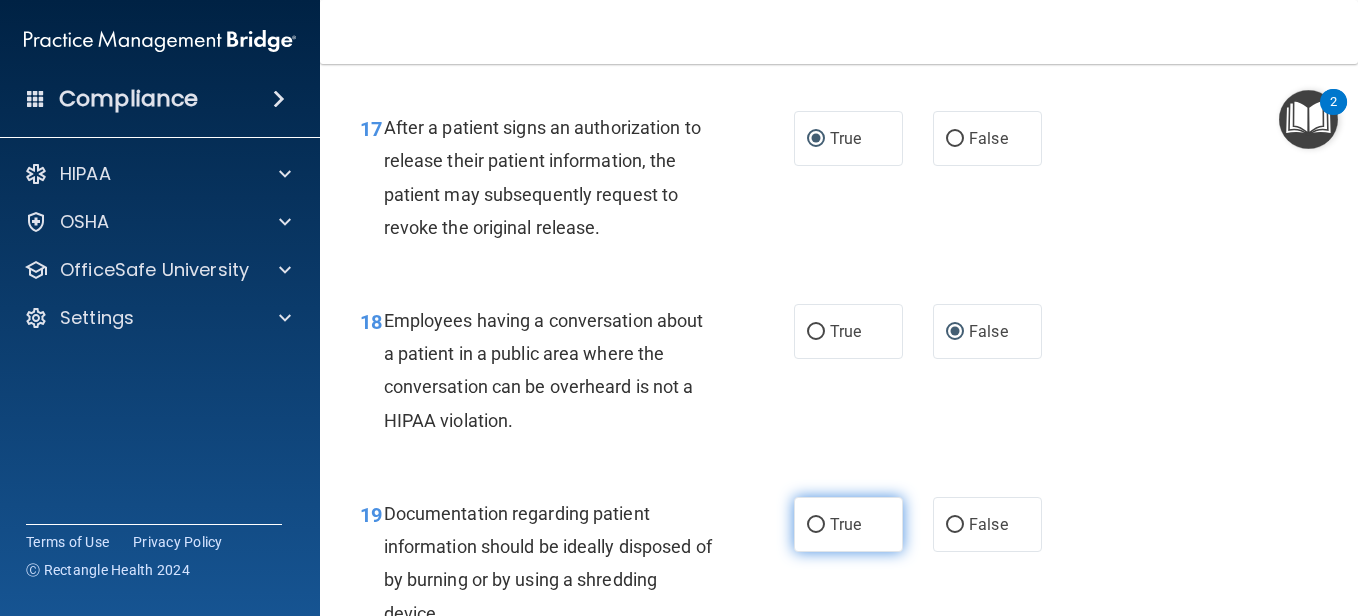 click on "True" at bounding box center (848, 524) 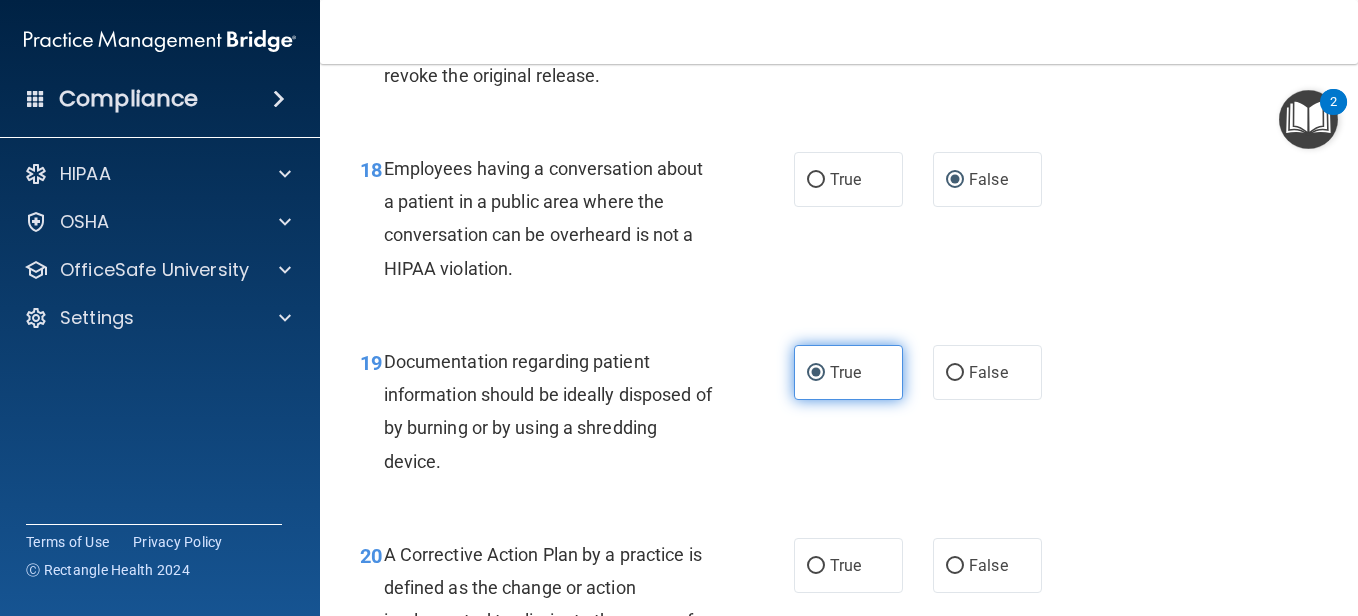 scroll, scrollTop: 3300, scrollLeft: 0, axis: vertical 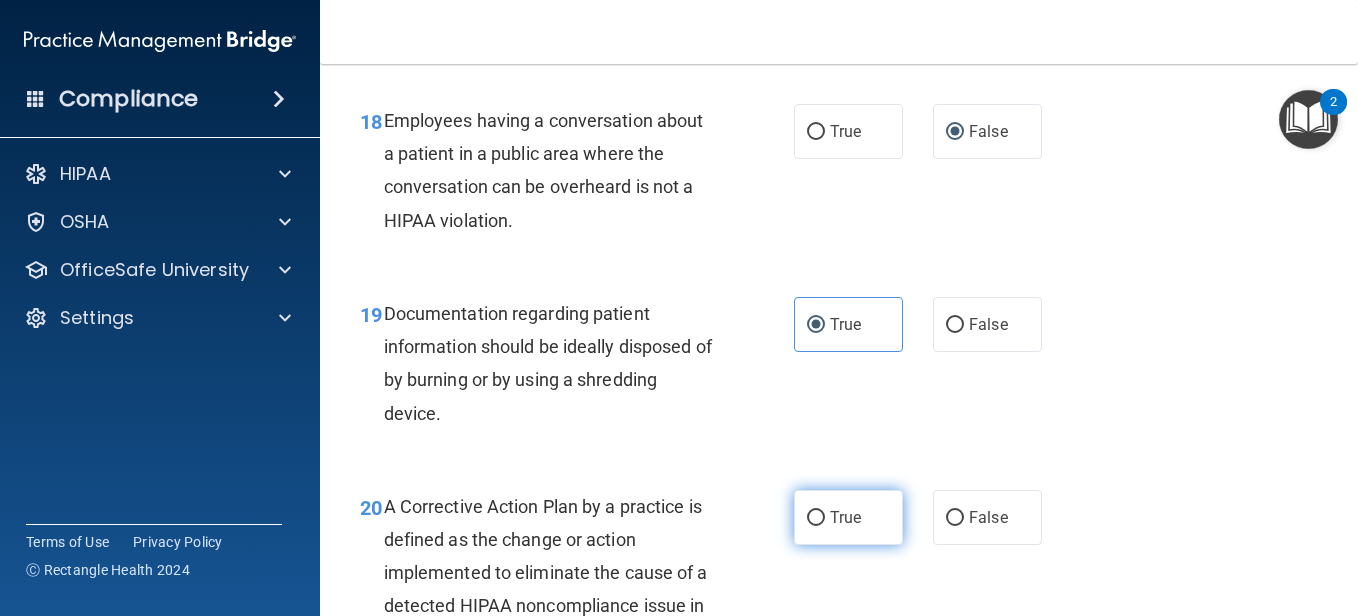click on "True" at bounding box center [816, 518] 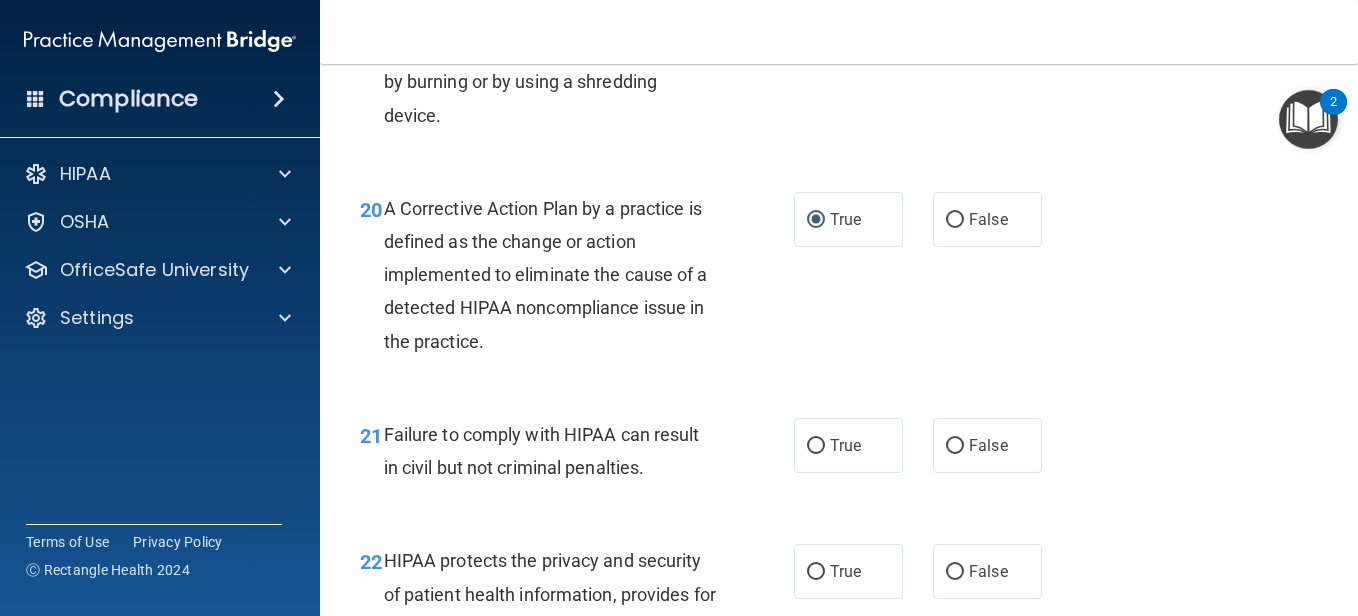 scroll, scrollTop: 3600, scrollLeft: 0, axis: vertical 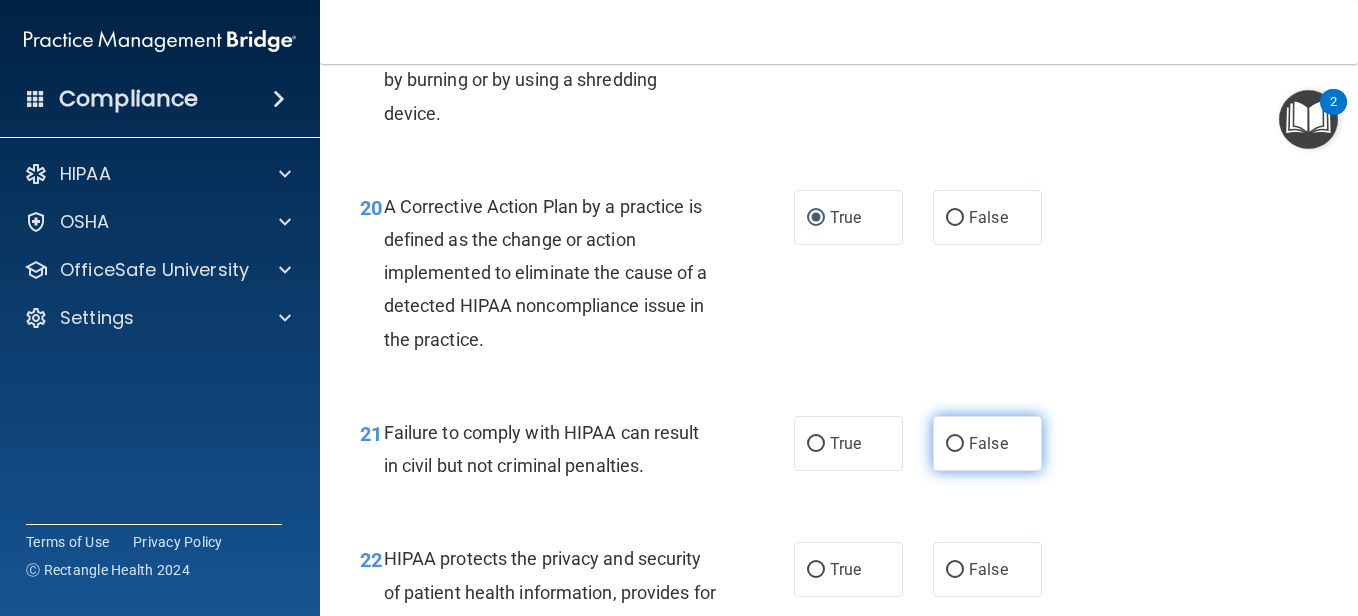click on "False" at bounding box center (987, 443) 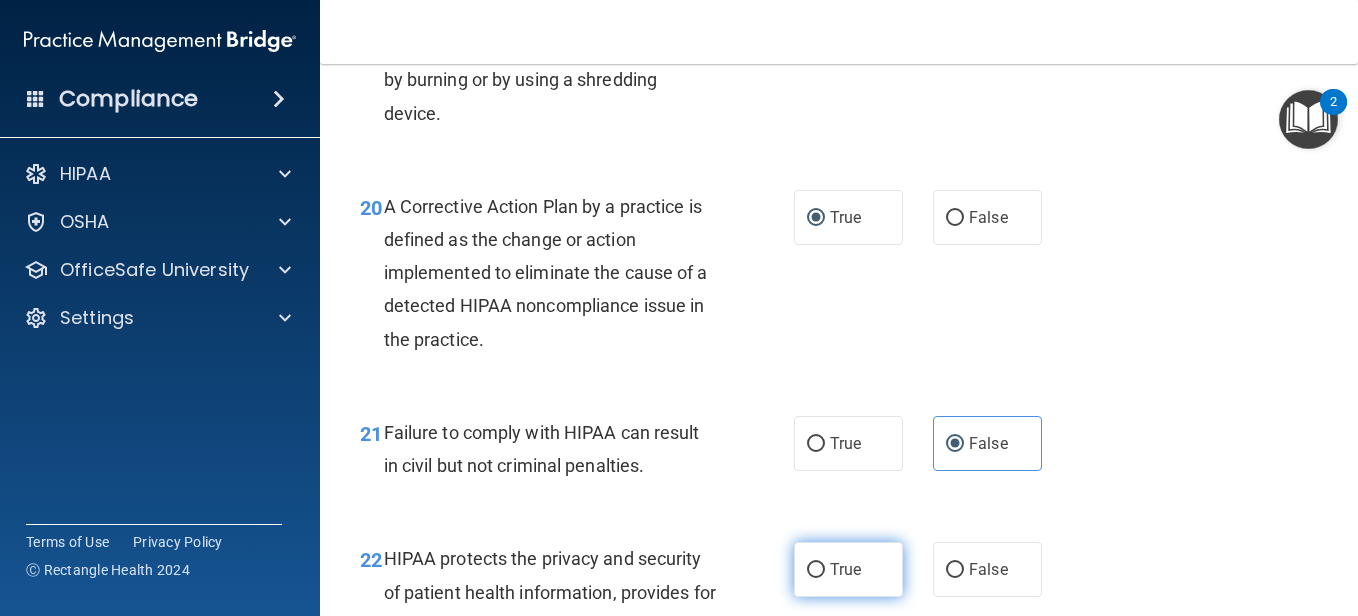click on "True" at bounding box center [816, 570] 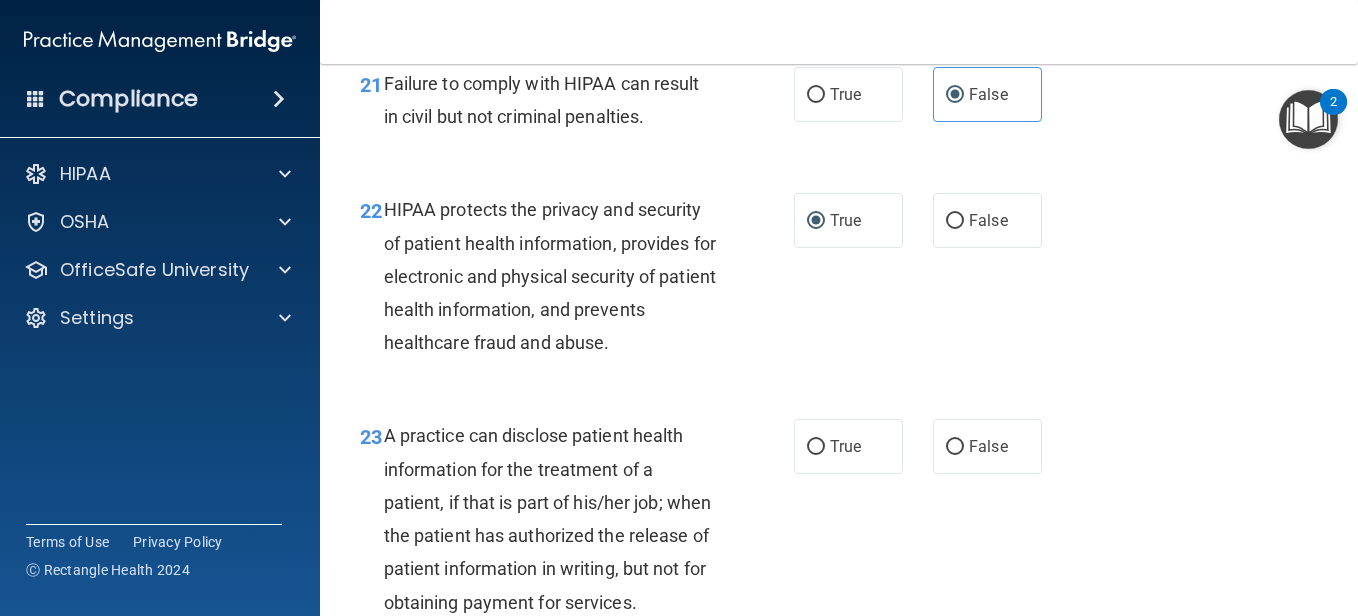 scroll, scrollTop: 4000, scrollLeft: 0, axis: vertical 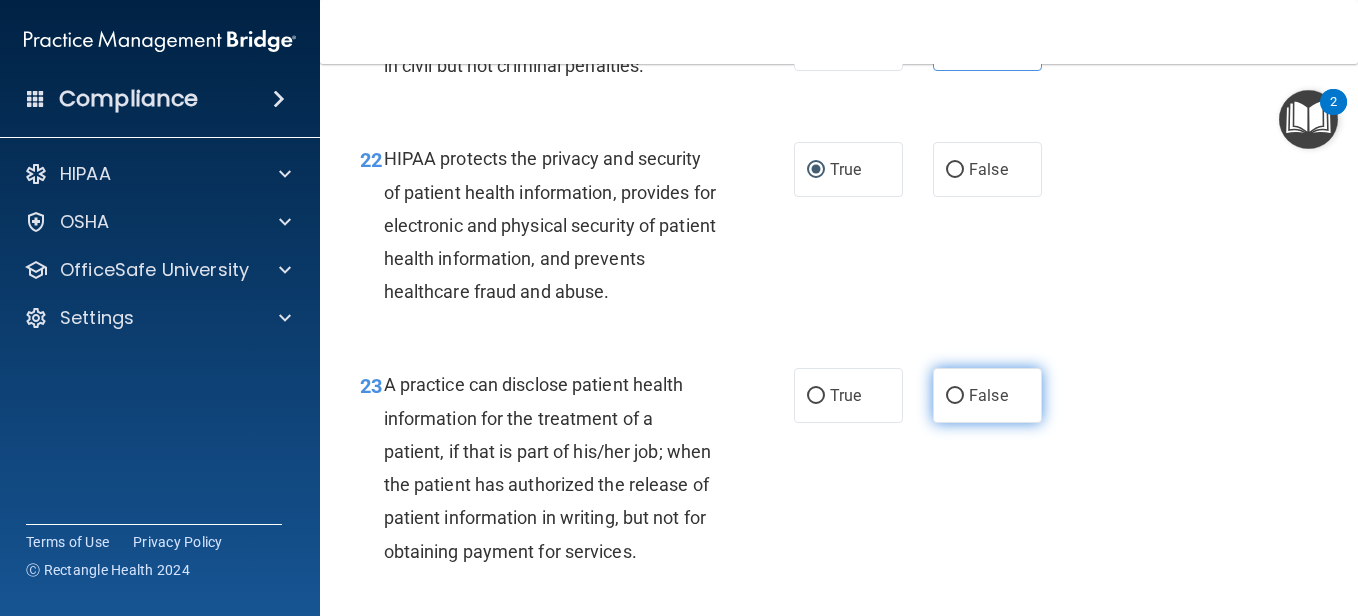 click on "False" at bounding box center [955, 396] 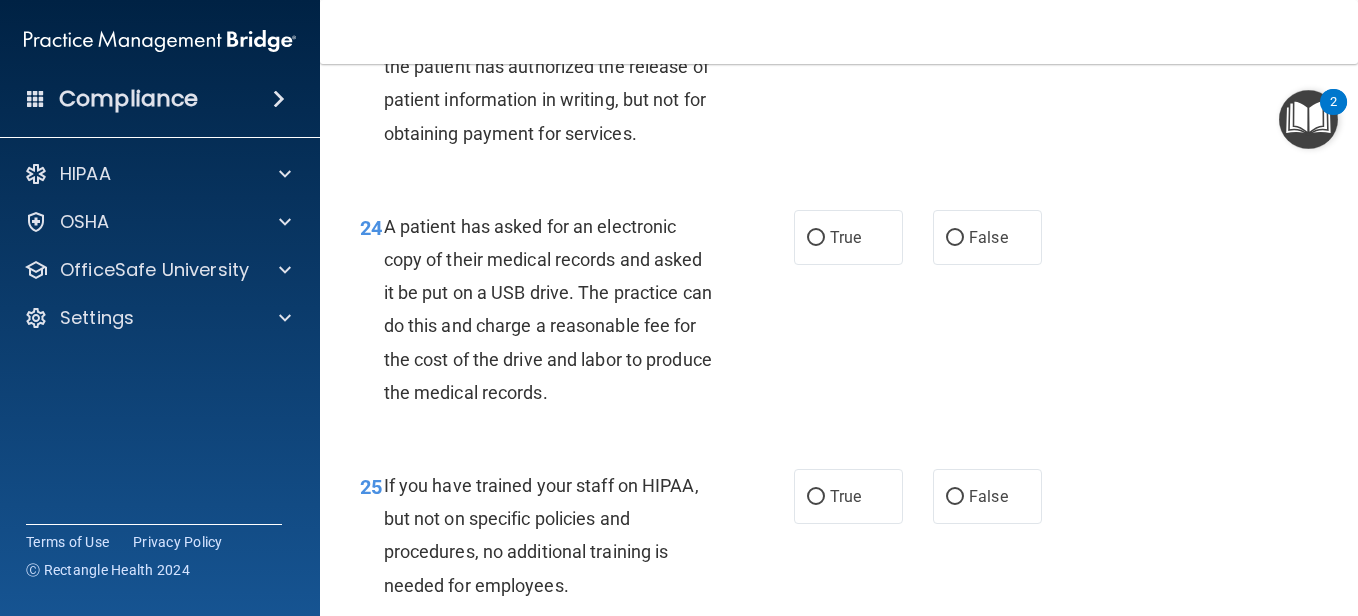scroll, scrollTop: 4500, scrollLeft: 0, axis: vertical 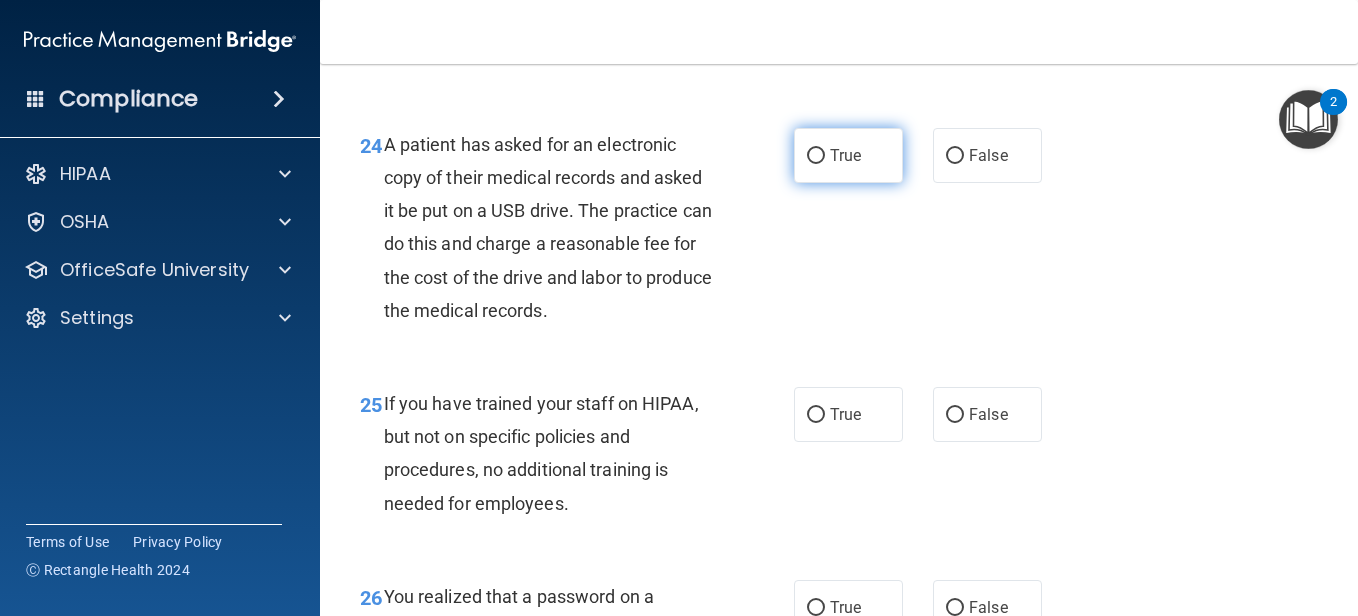 click on "True" at bounding box center (816, 156) 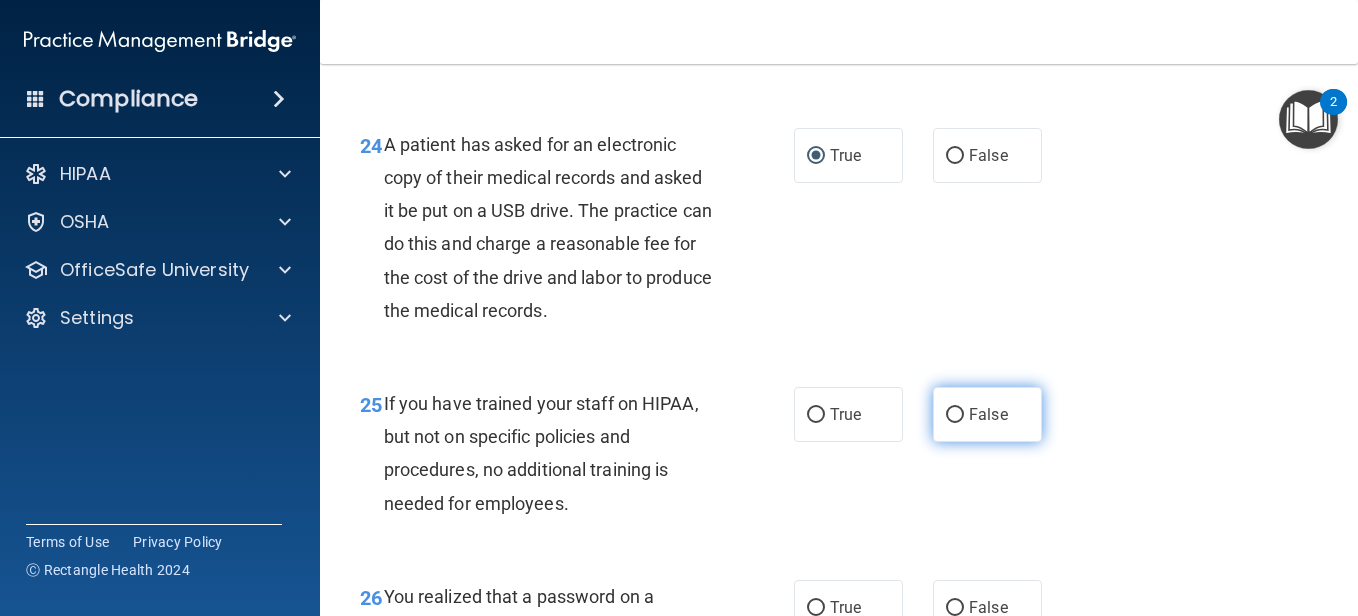 click on "False" at bounding box center (955, 415) 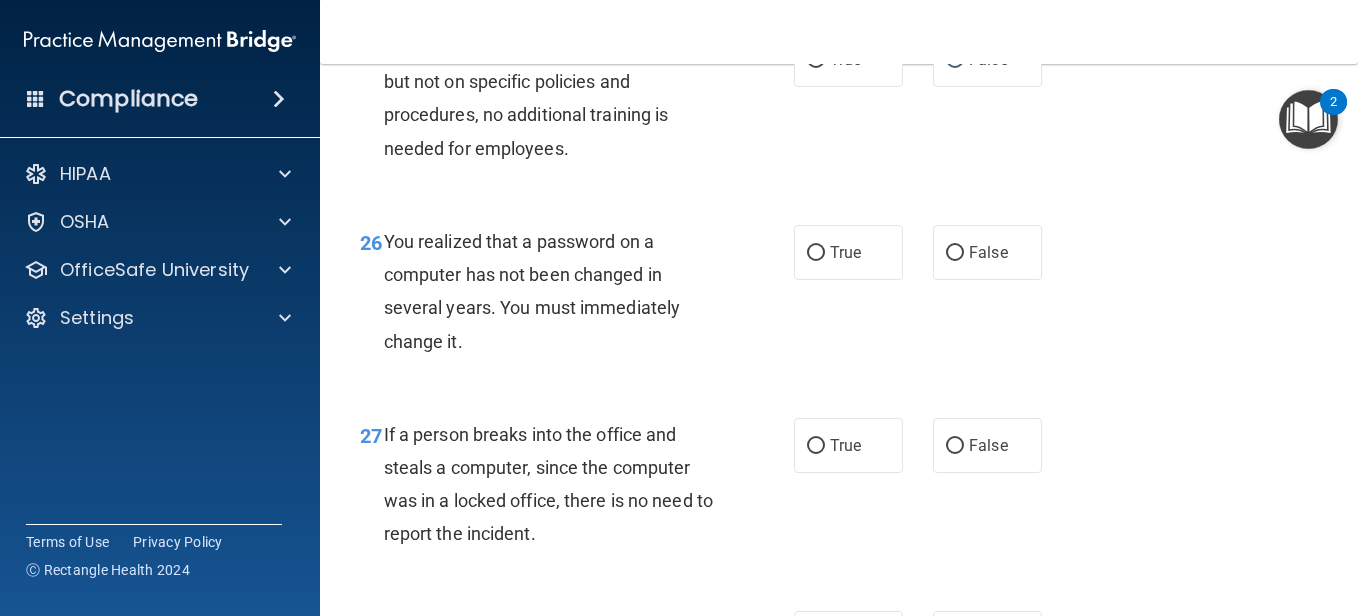 scroll, scrollTop: 4900, scrollLeft: 0, axis: vertical 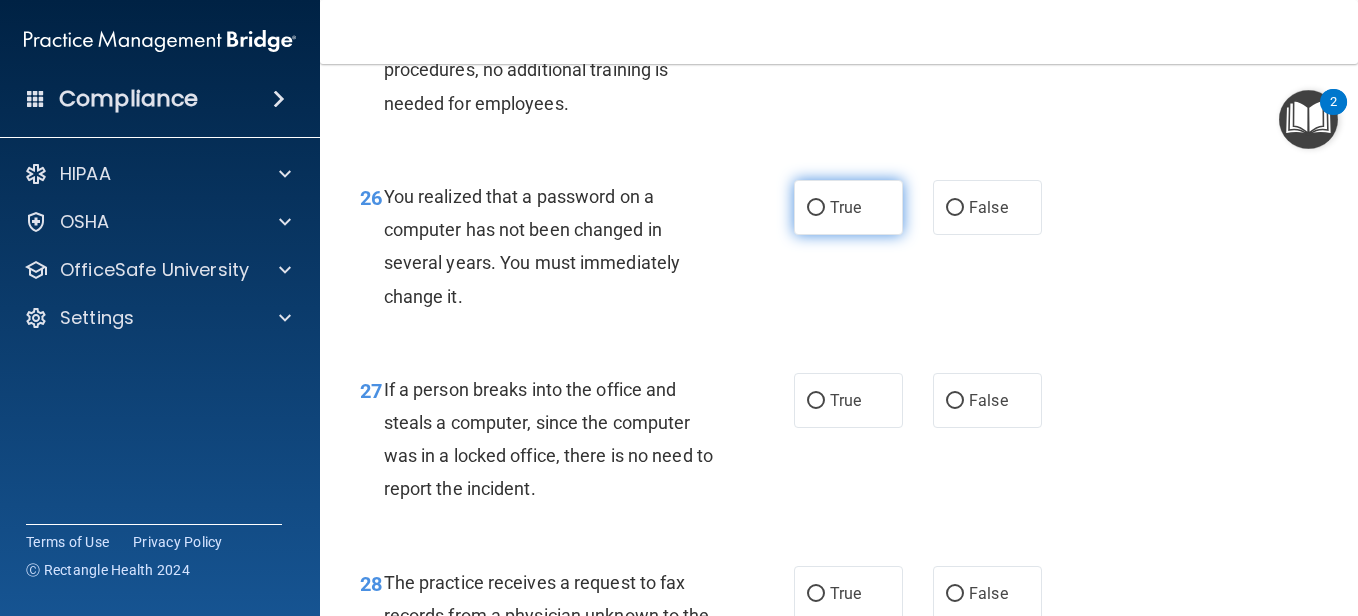 click on "True" at bounding box center [816, 208] 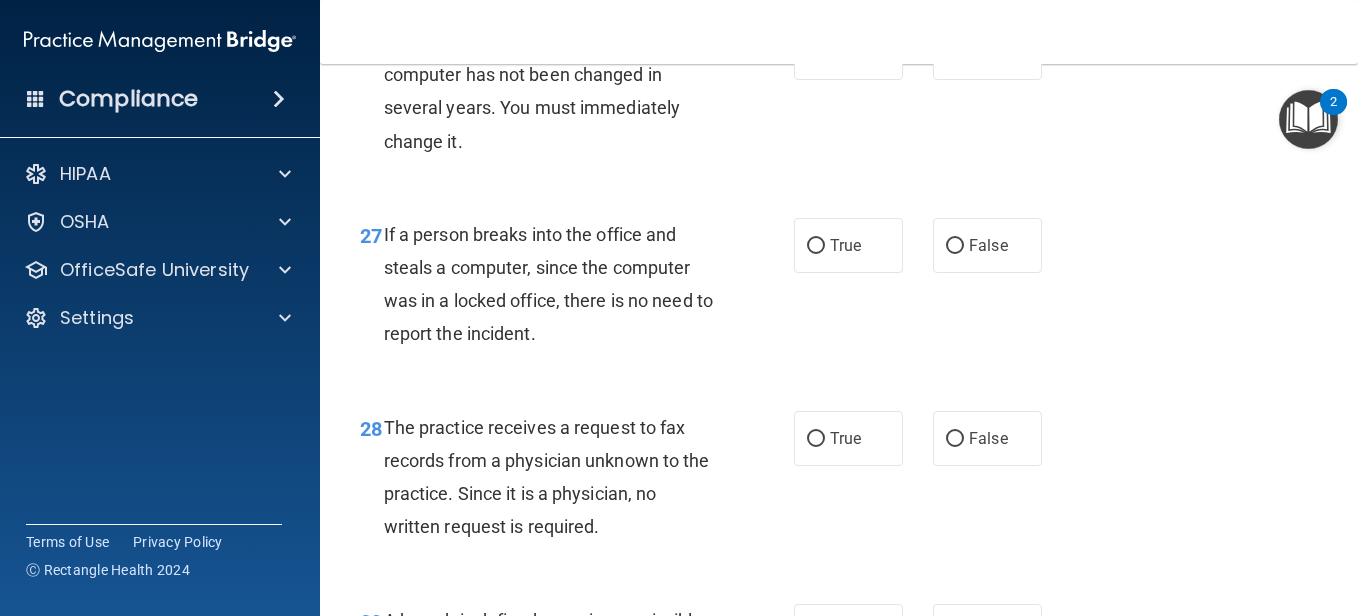 scroll, scrollTop: 5100, scrollLeft: 0, axis: vertical 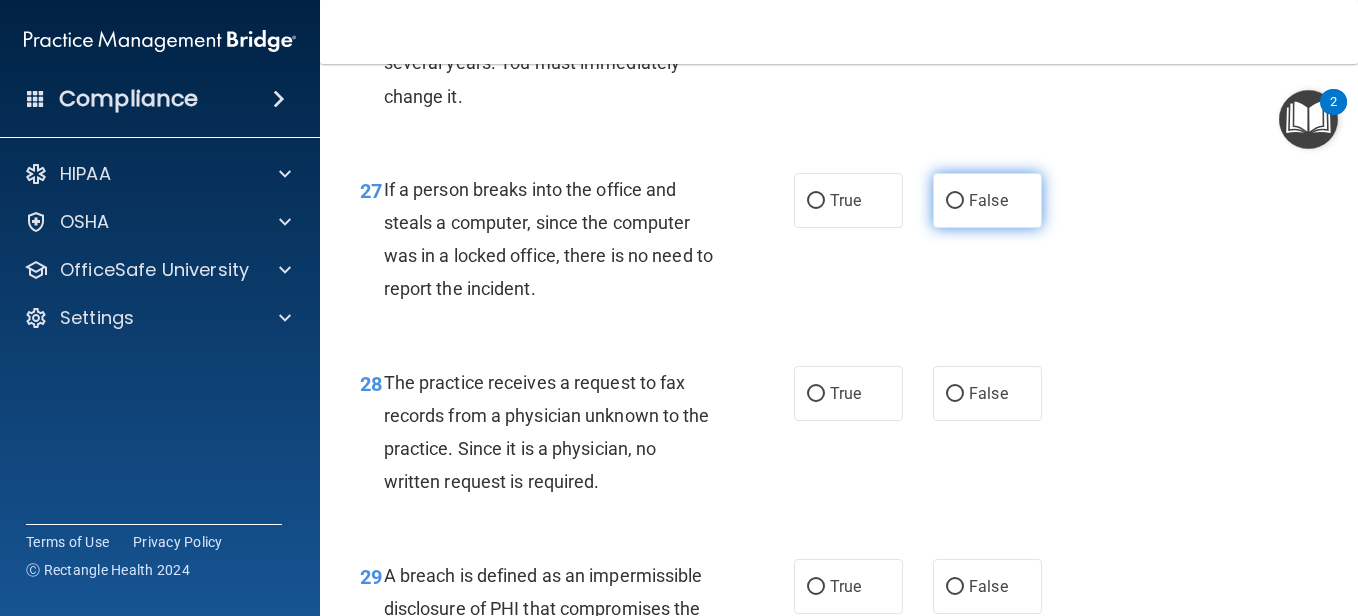 click on "False" at bounding box center [955, 201] 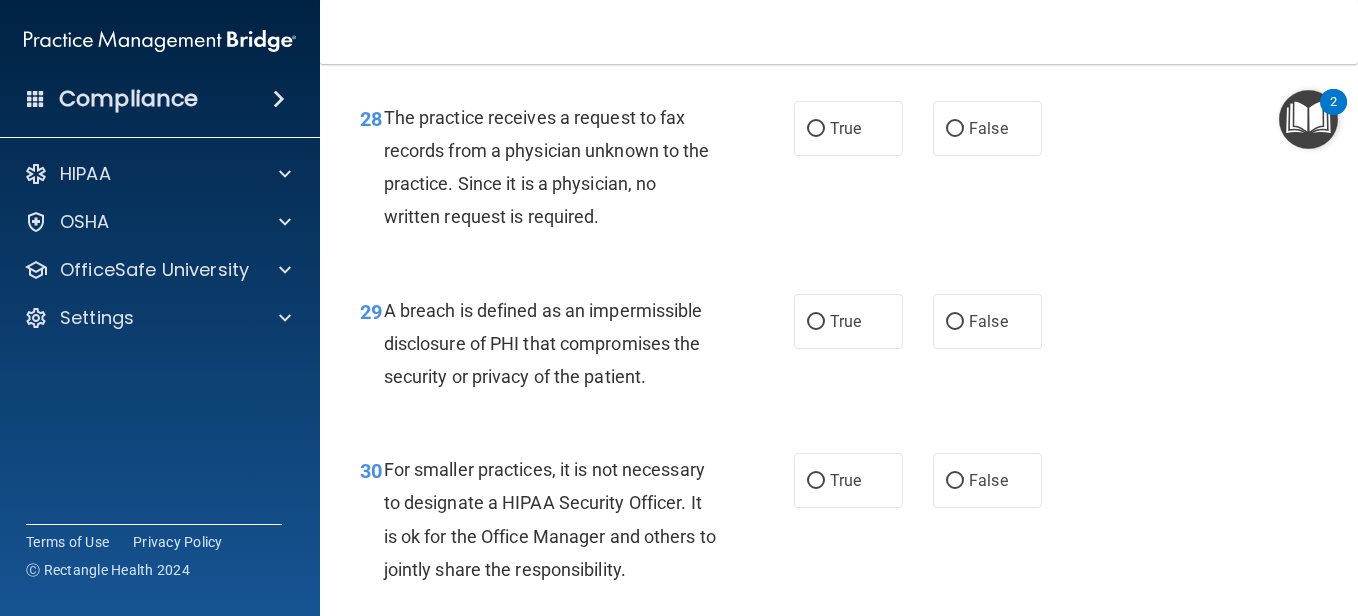 scroll, scrollTop: 5400, scrollLeft: 0, axis: vertical 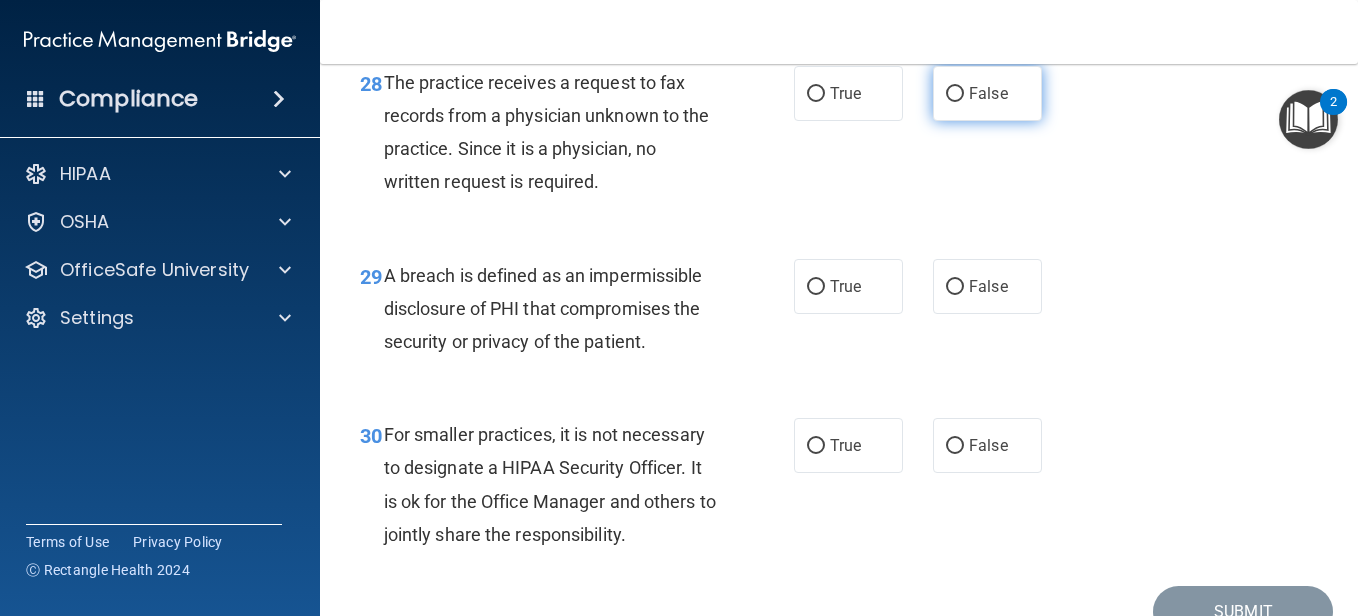 click on "False" at bounding box center [955, 94] 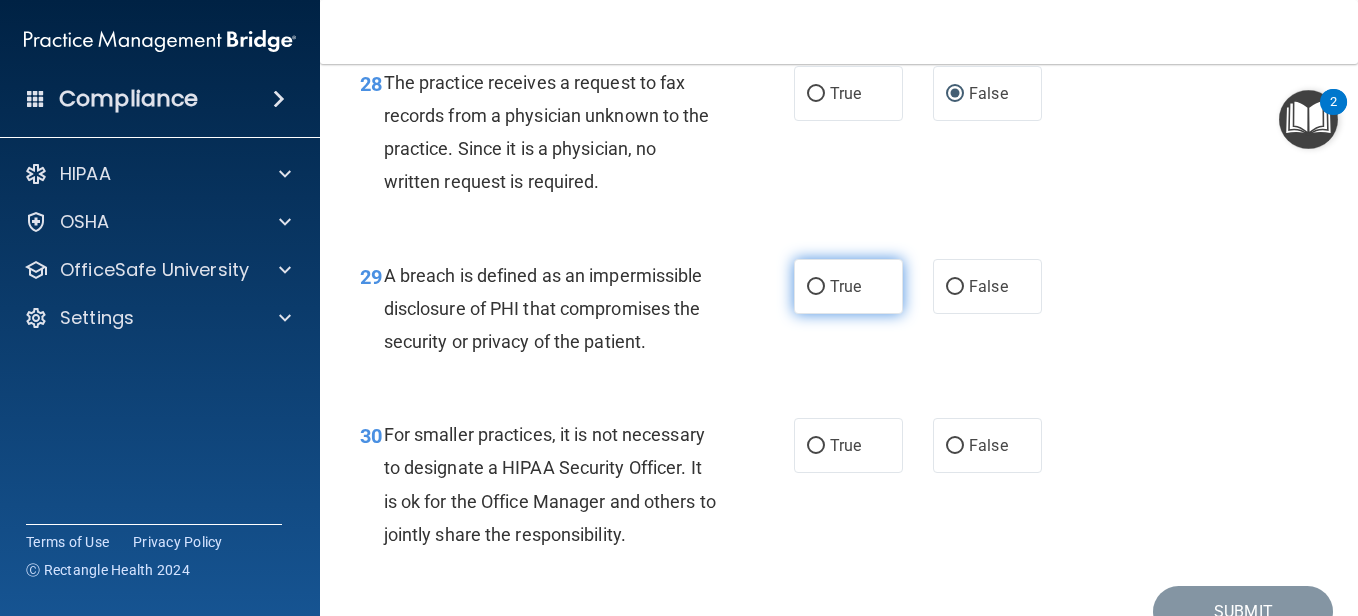 click on "True" at bounding box center [816, 287] 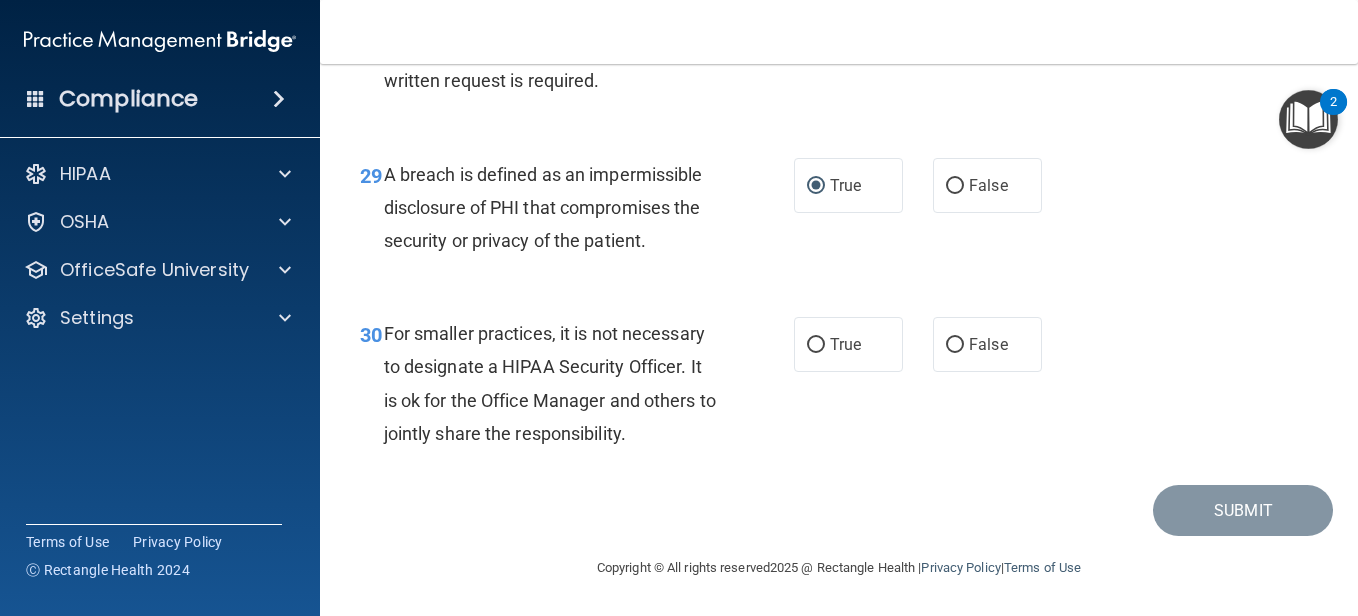 scroll, scrollTop: 5534, scrollLeft: 0, axis: vertical 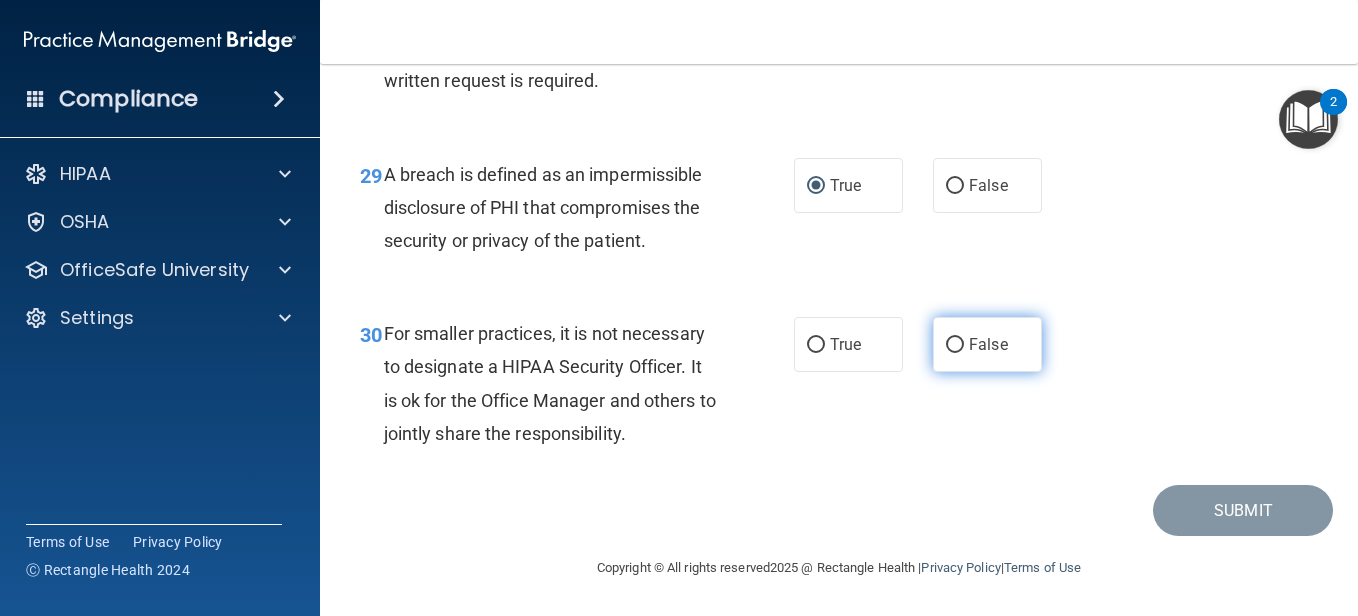 click on "False" at bounding box center (987, 344) 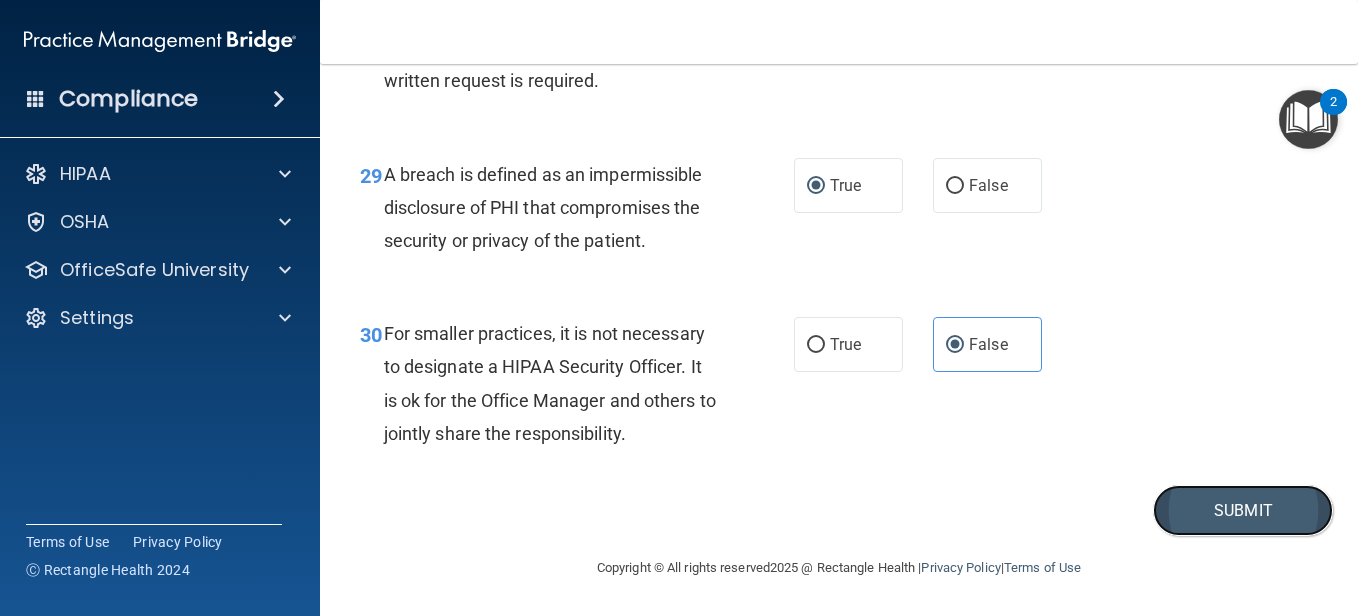 click on "Submit" at bounding box center (1243, 510) 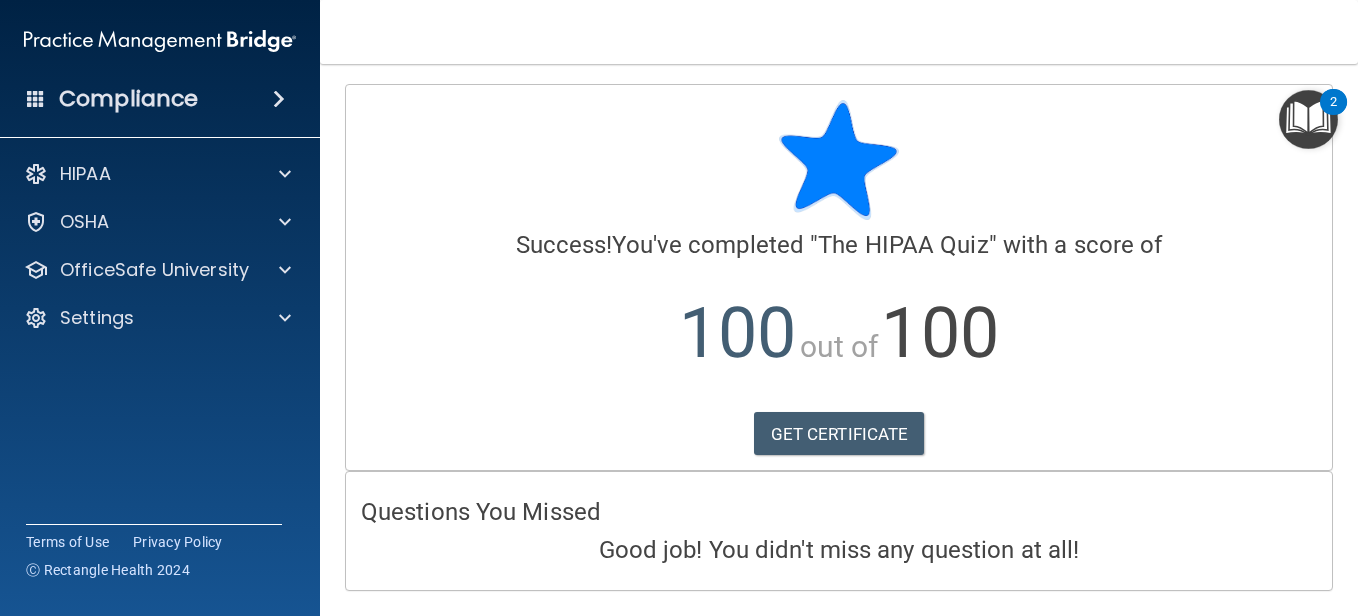 scroll, scrollTop: 55, scrollLeft: 0, axis: vertical 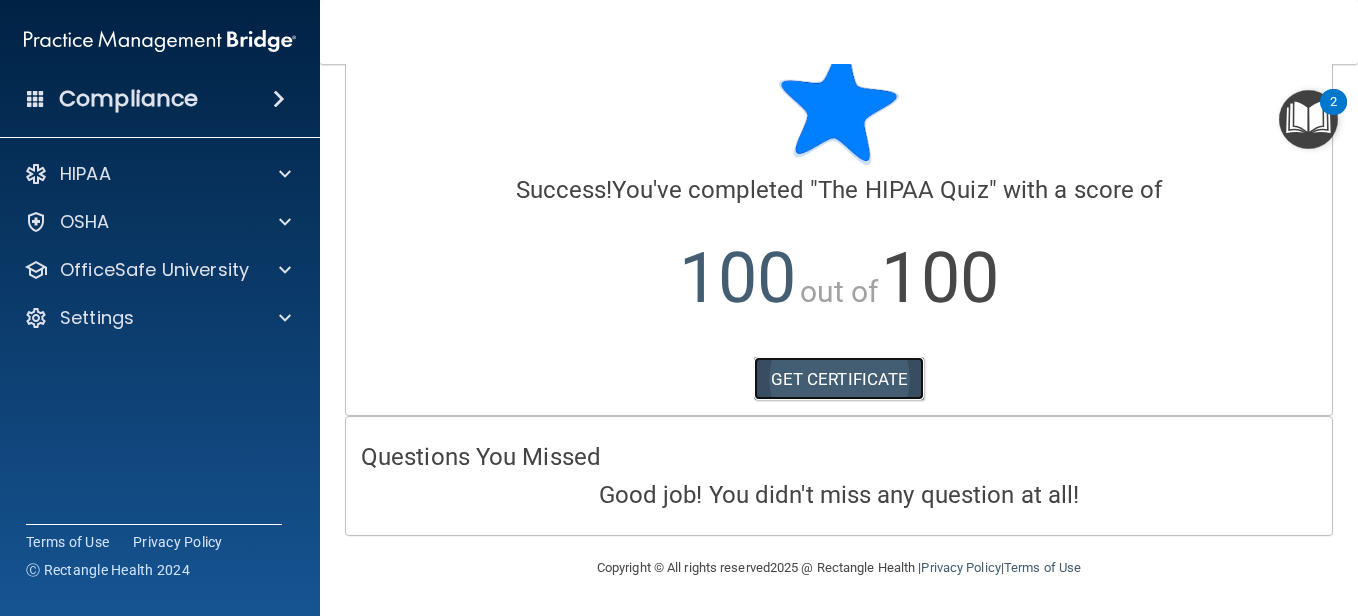 click on "GET CERTIFICATE" at bounding box center (839, 379) 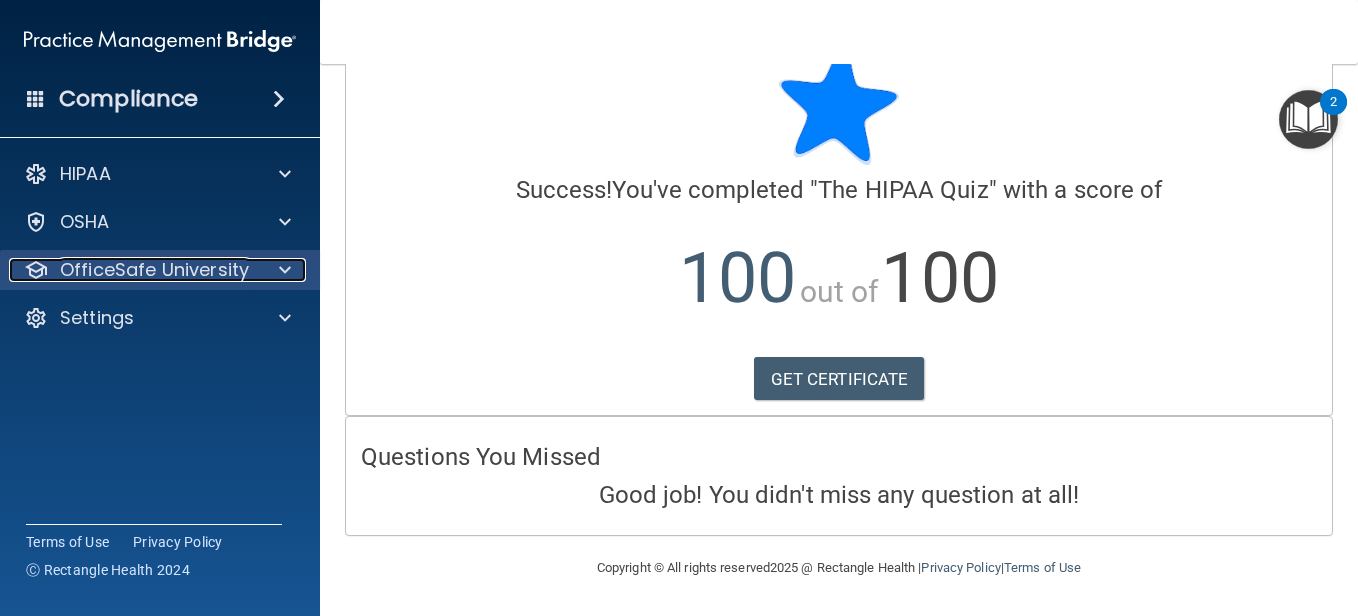 click on "OfficeSafe University" at bounding box center [154, 270] 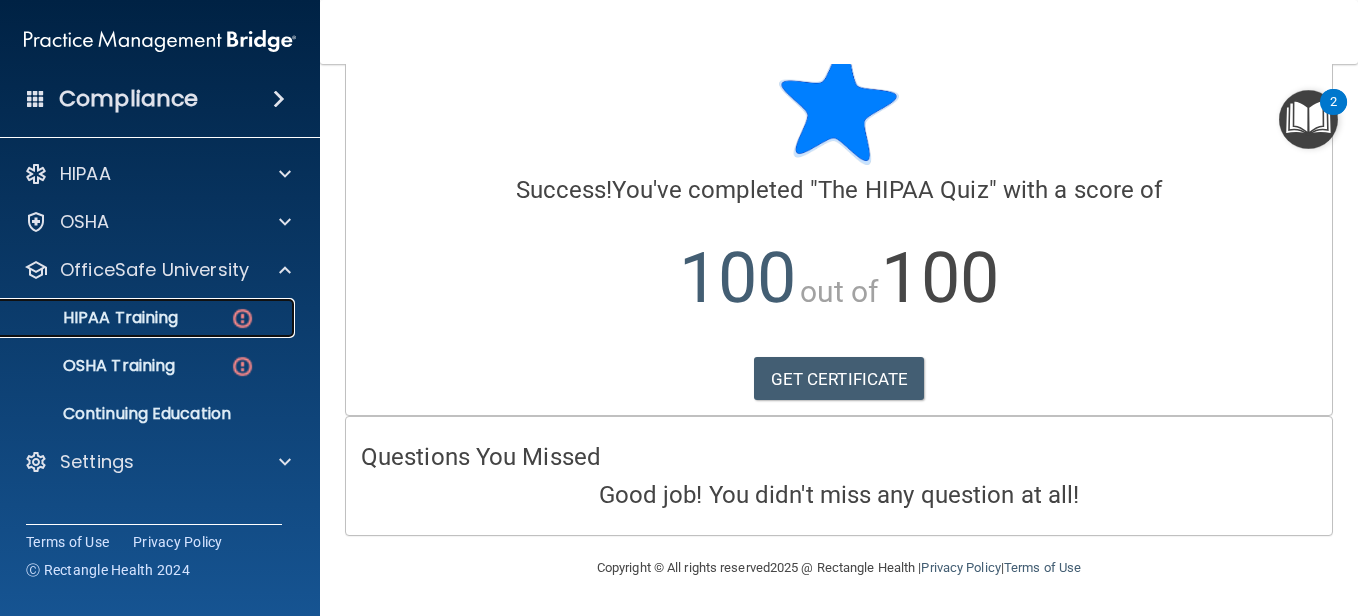 click on "HIPAA Training" at bounding box center (149, 318) 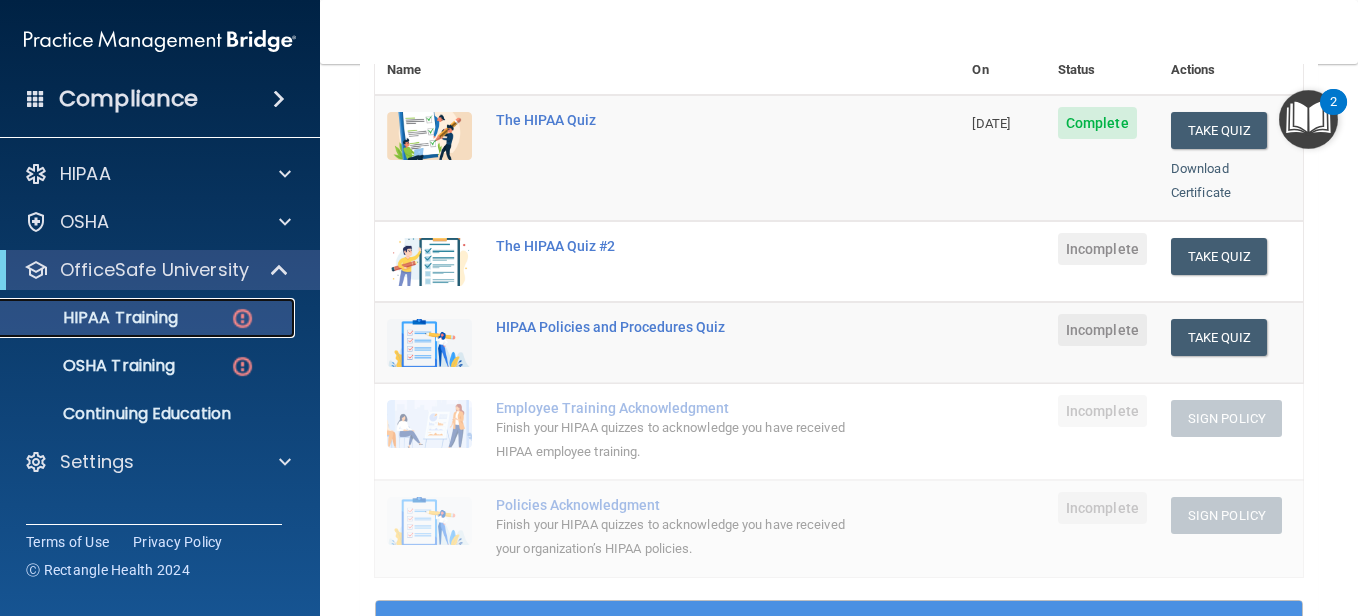scroll, scrollTop: 264, scrollLeft: 0, axis: vertical 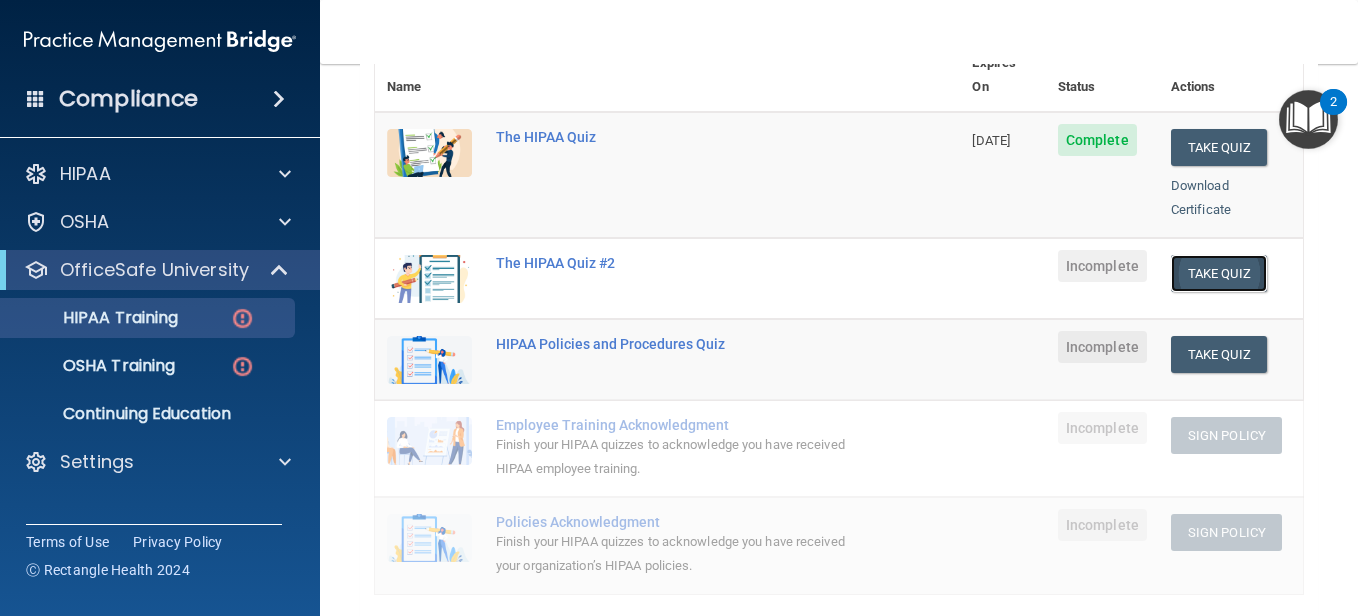 click on "Take Quiz" at bounding box center [1219, 273] 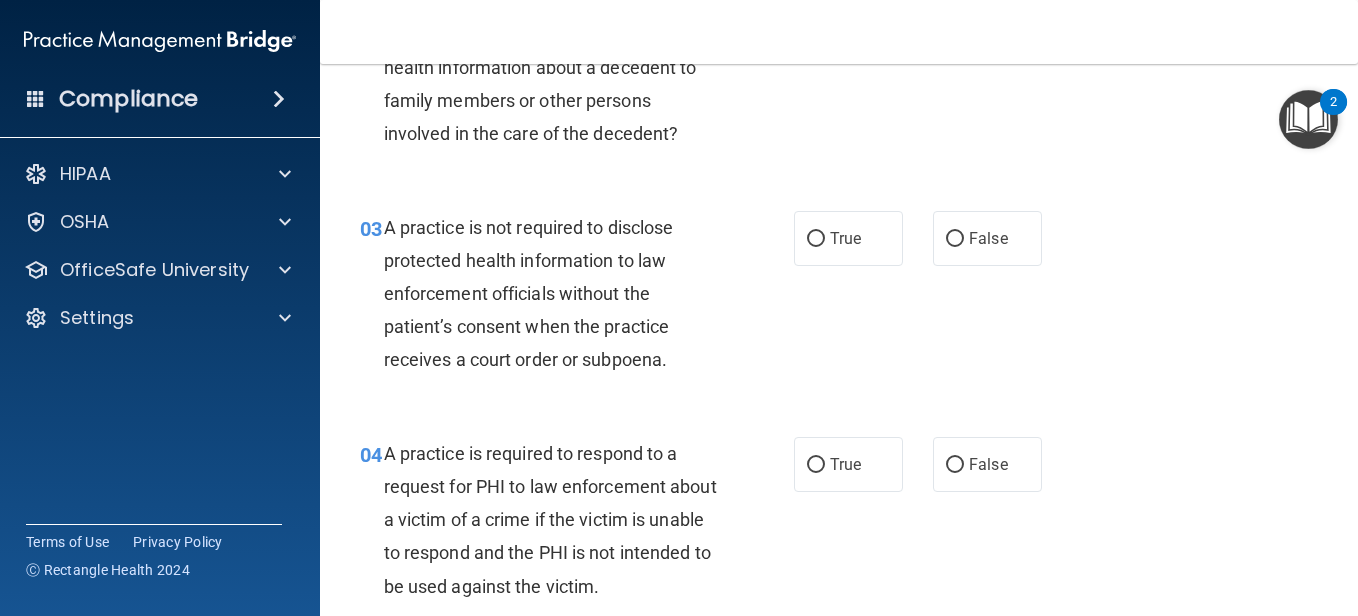 scroll, scrollTop: 0, scrollLeft: 0, axis: both 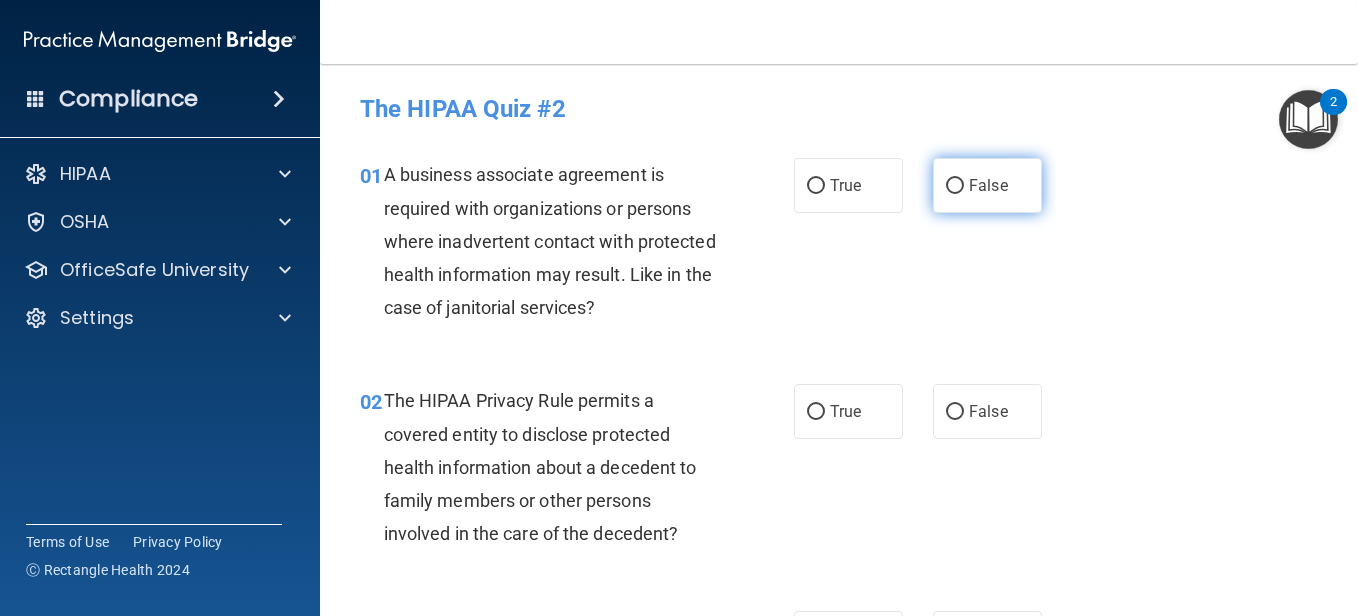 click on "False" at bounding box center [955, 186] 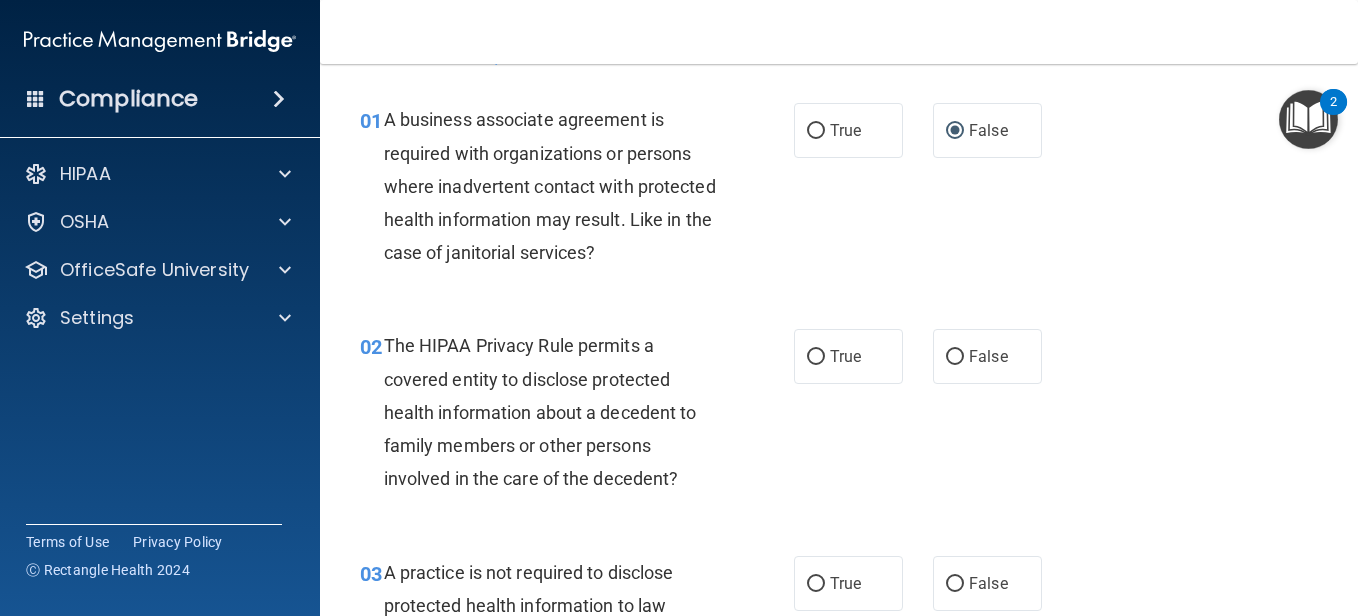 scroll, scrollTop: 100, scrollLeft: 0, axis: vertical 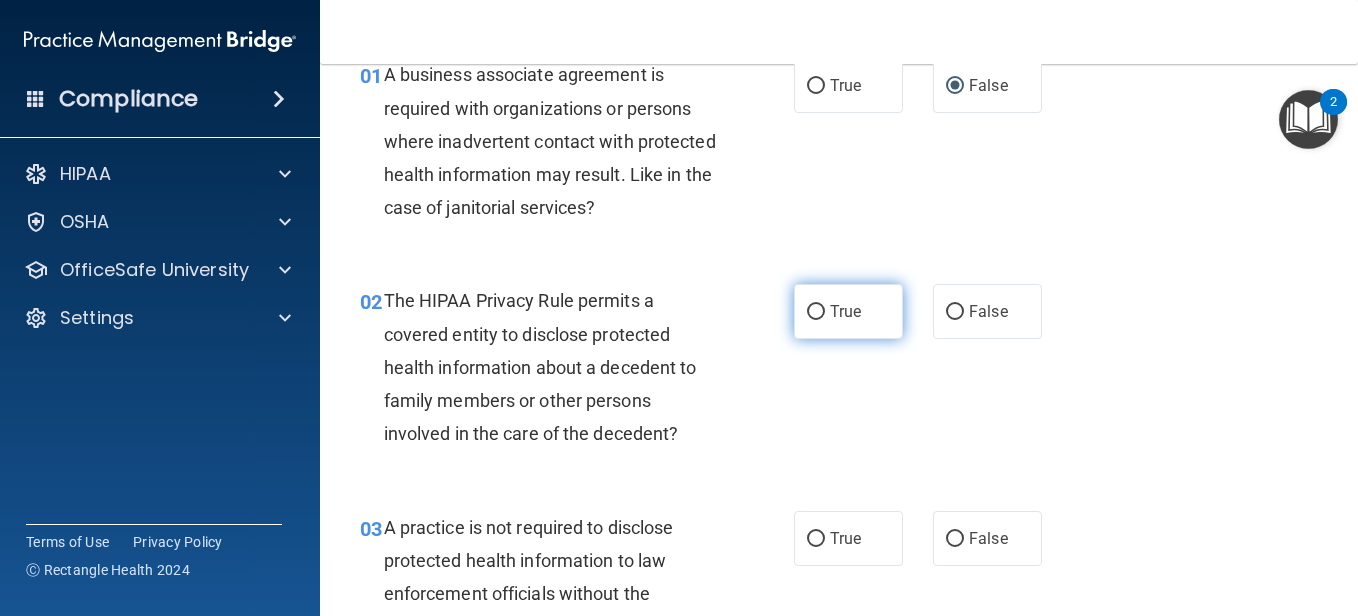 click on "True" at bounding box center (816, 312) 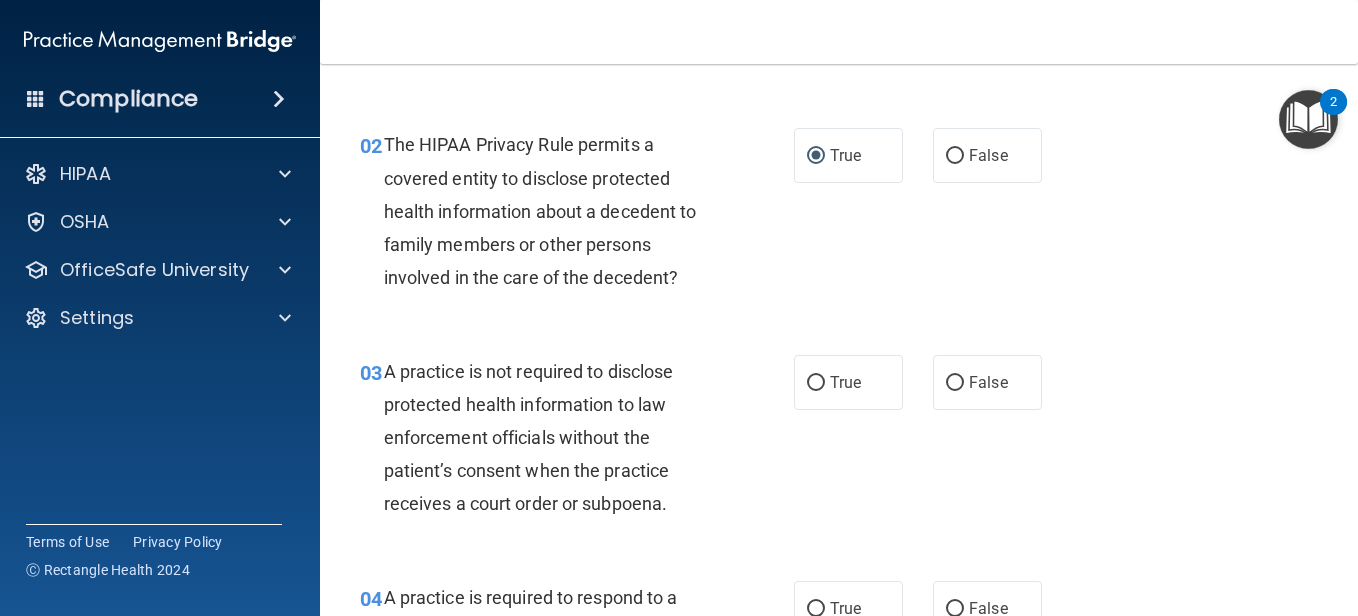 scroll, scrollTop: 300, scrollLeft: 0, axis: vertical 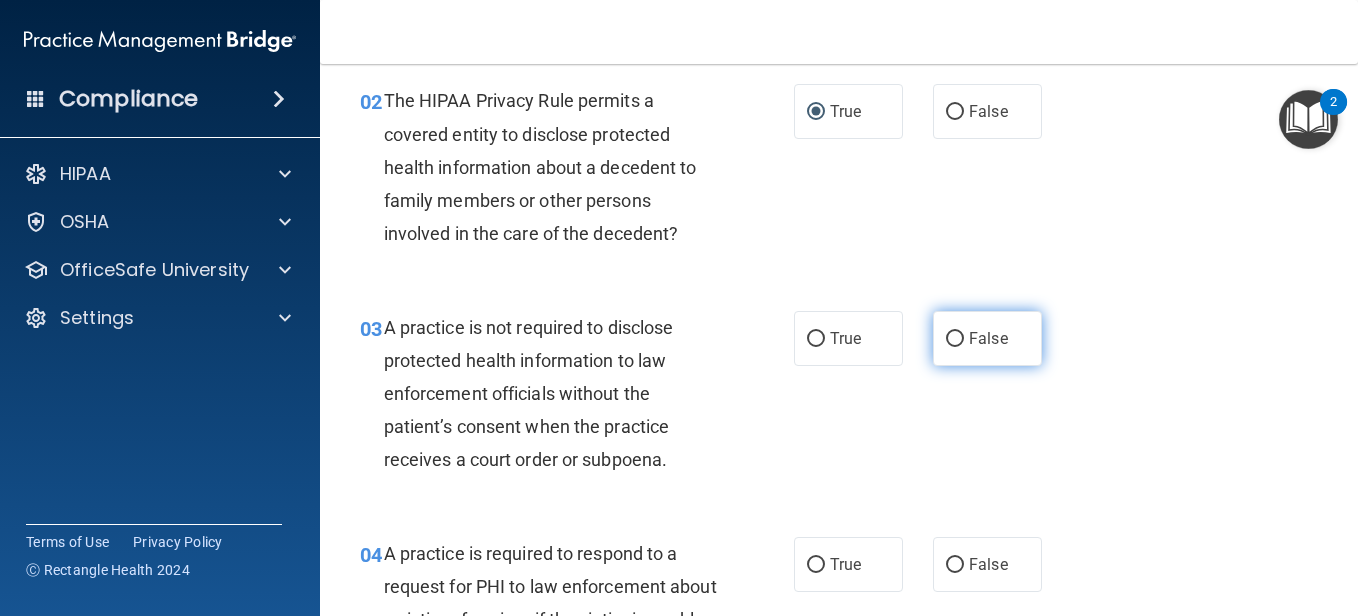 click on "False" at bounding box center (955, 339) 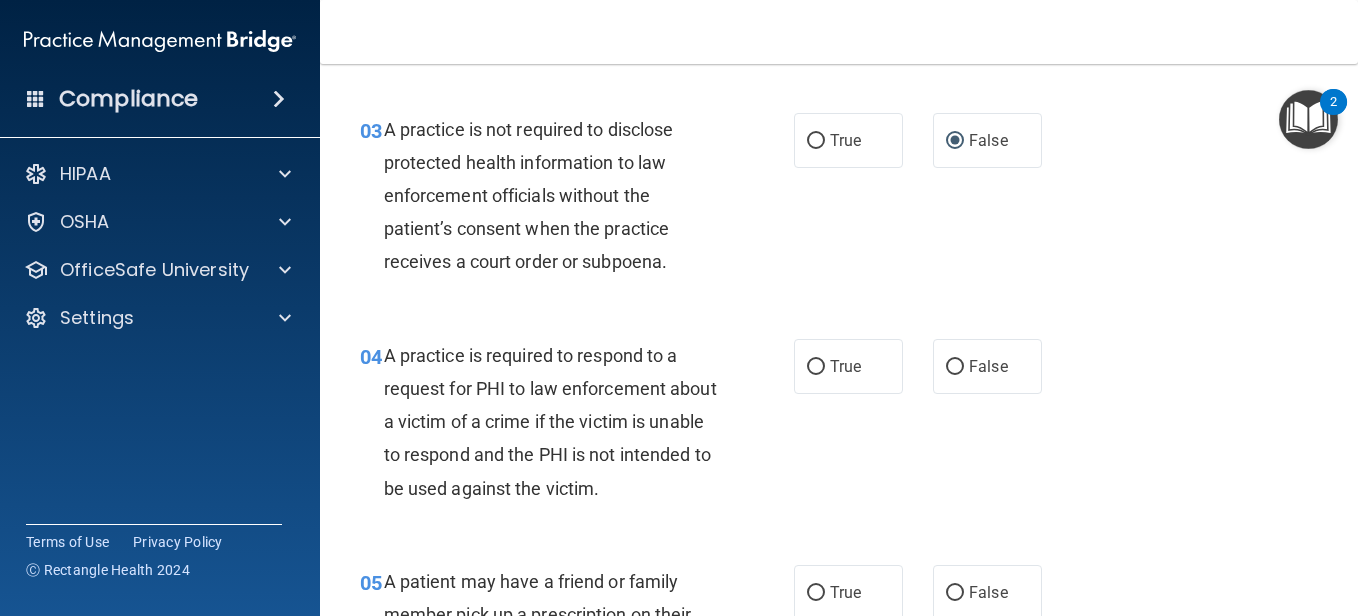scroll, scrollTop: 500, scrollLeft: 0, axis: vertical 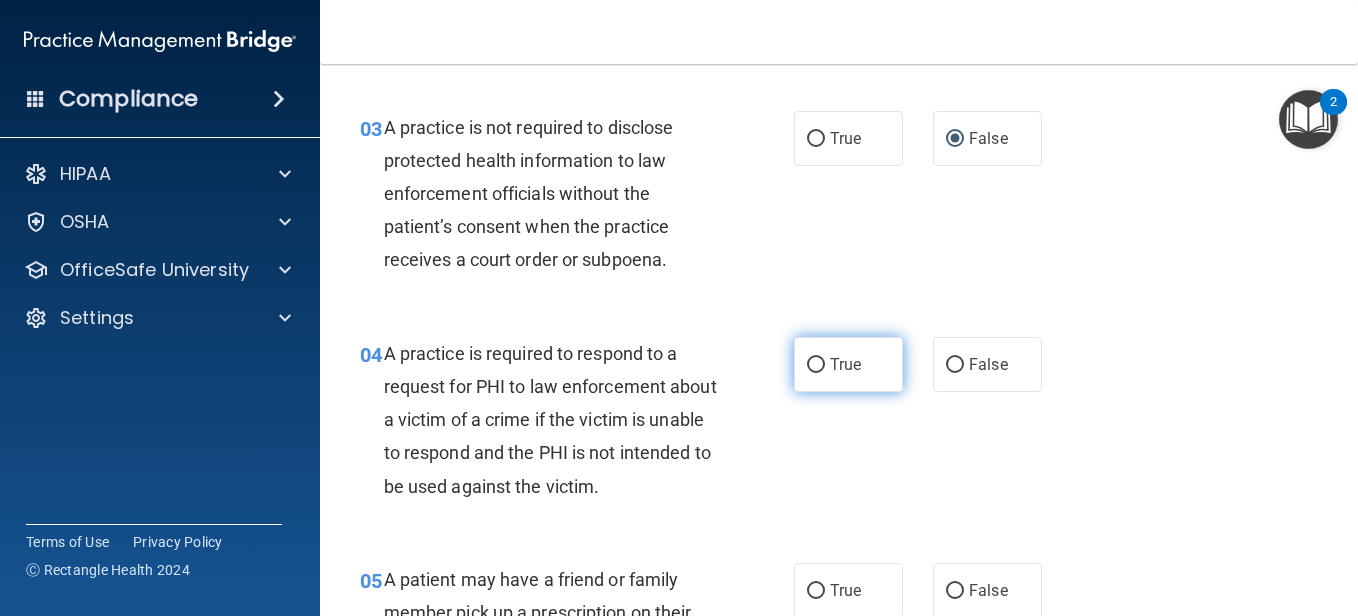 click on "True" at bounding box center [848, 364] 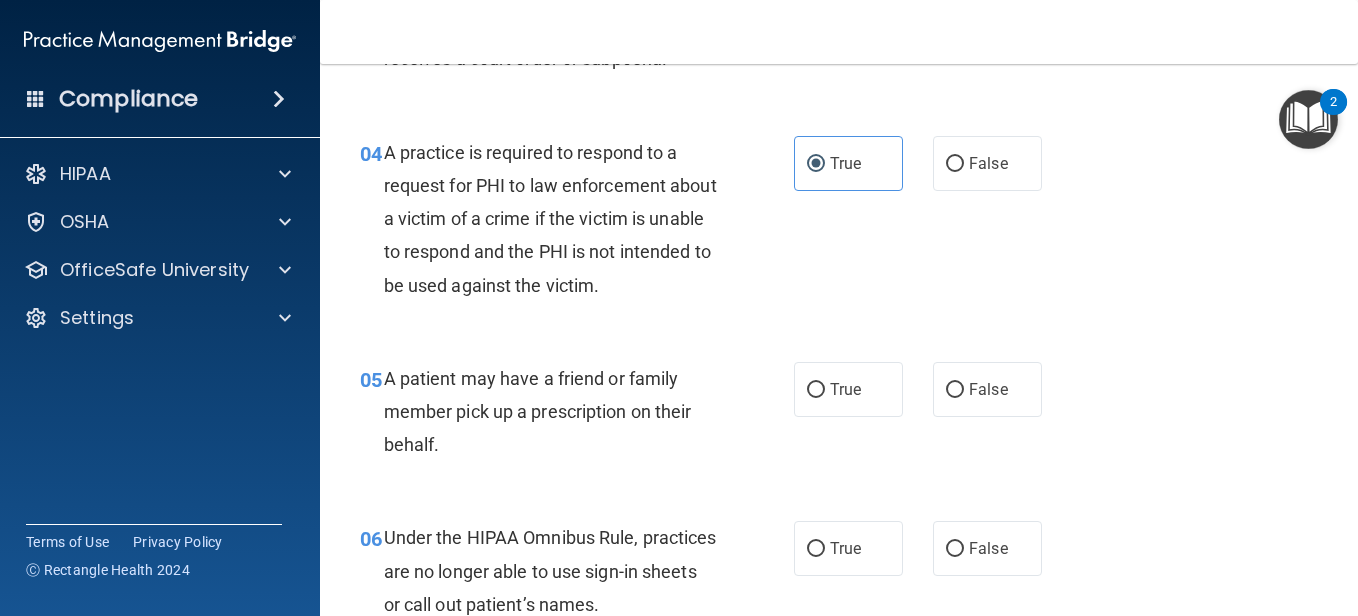 scroll, scrollTop: 800, scrollLeft: 0, axis: vertical 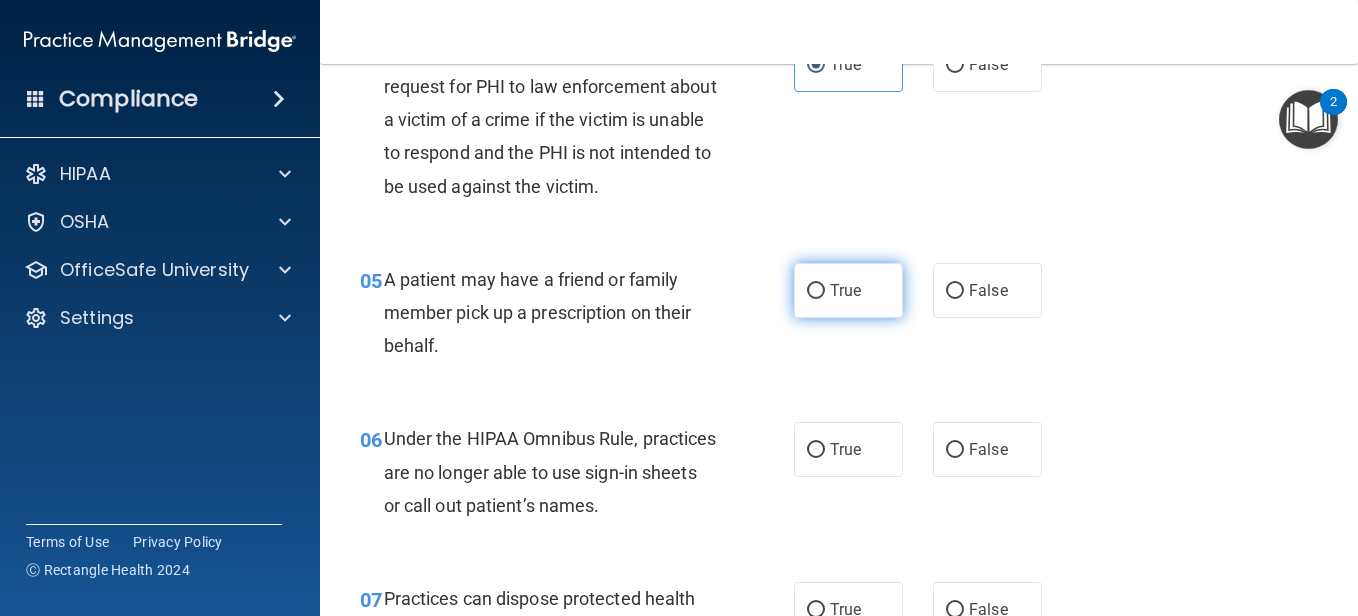click on "True" at bounding box center (845, 290) 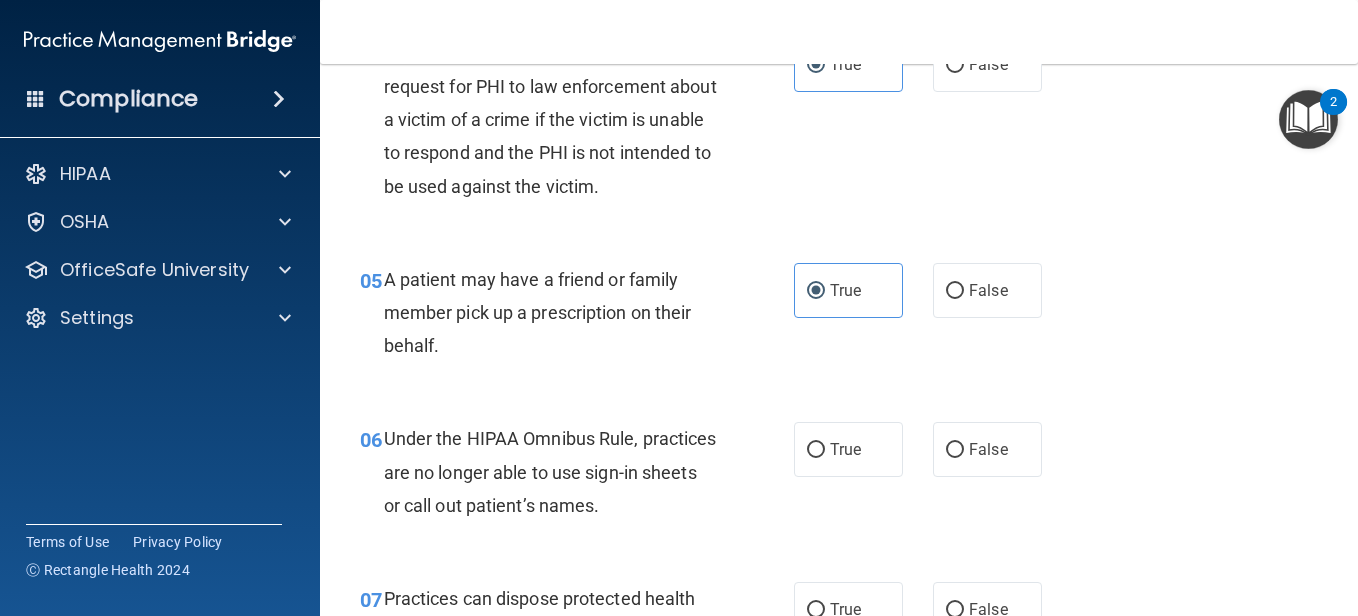 scroll, scrollTop: 900, scrollLeft: 0, axis: vertical 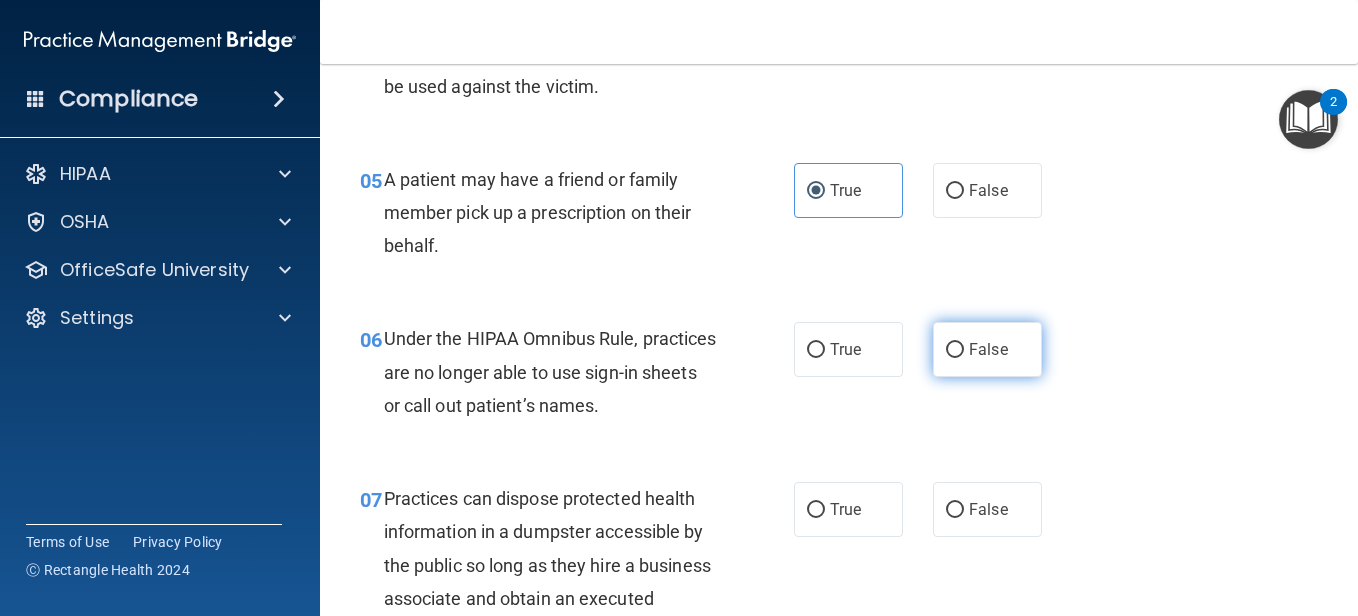 click on "False" at bounding box center (987, 349) 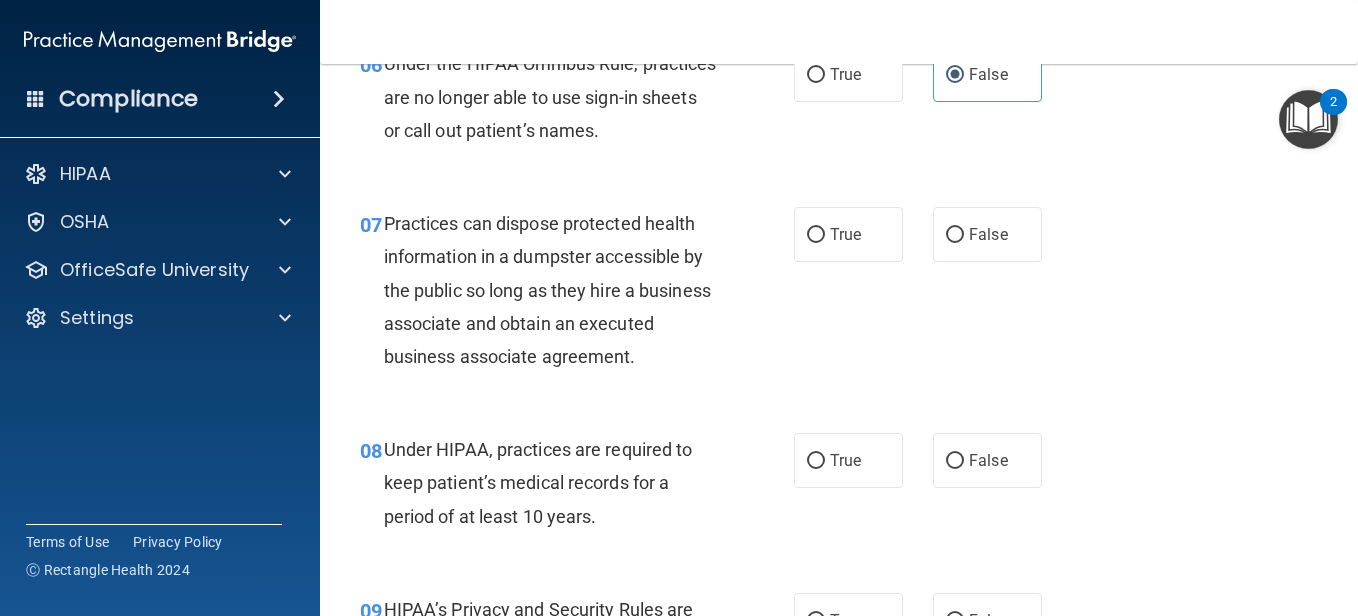 scroll, scrollTop: 1200, scrollLeft: 0, axis: vertical 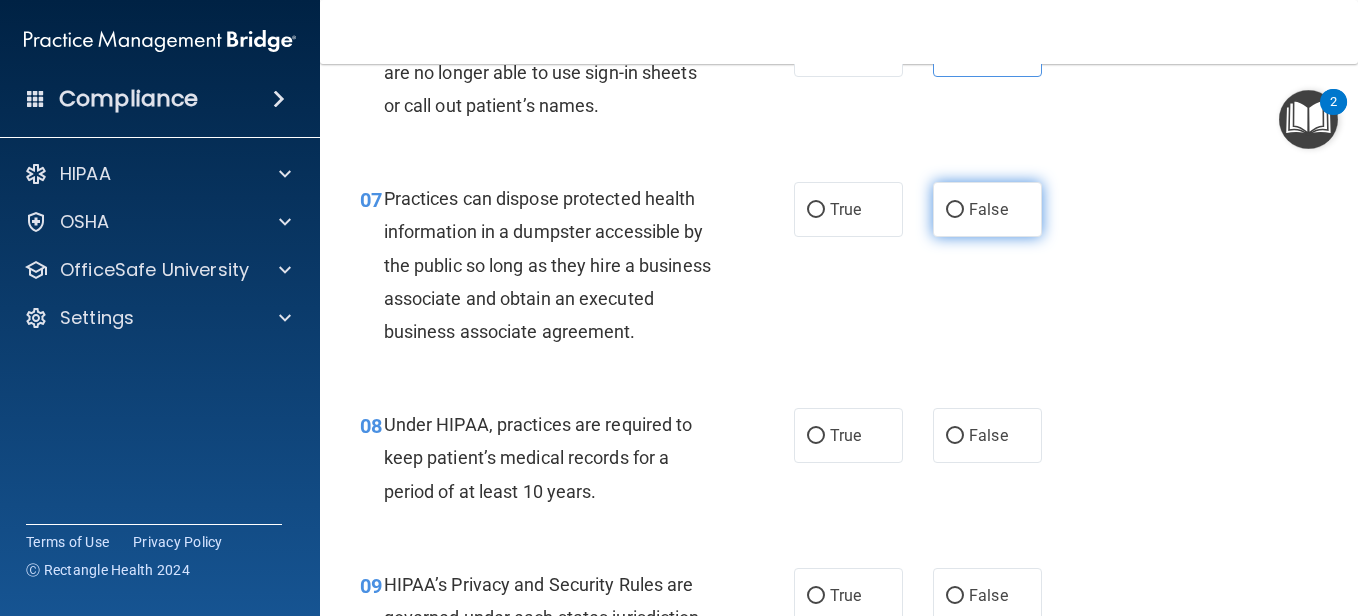 click on "False" at bounding box center (955, 210) 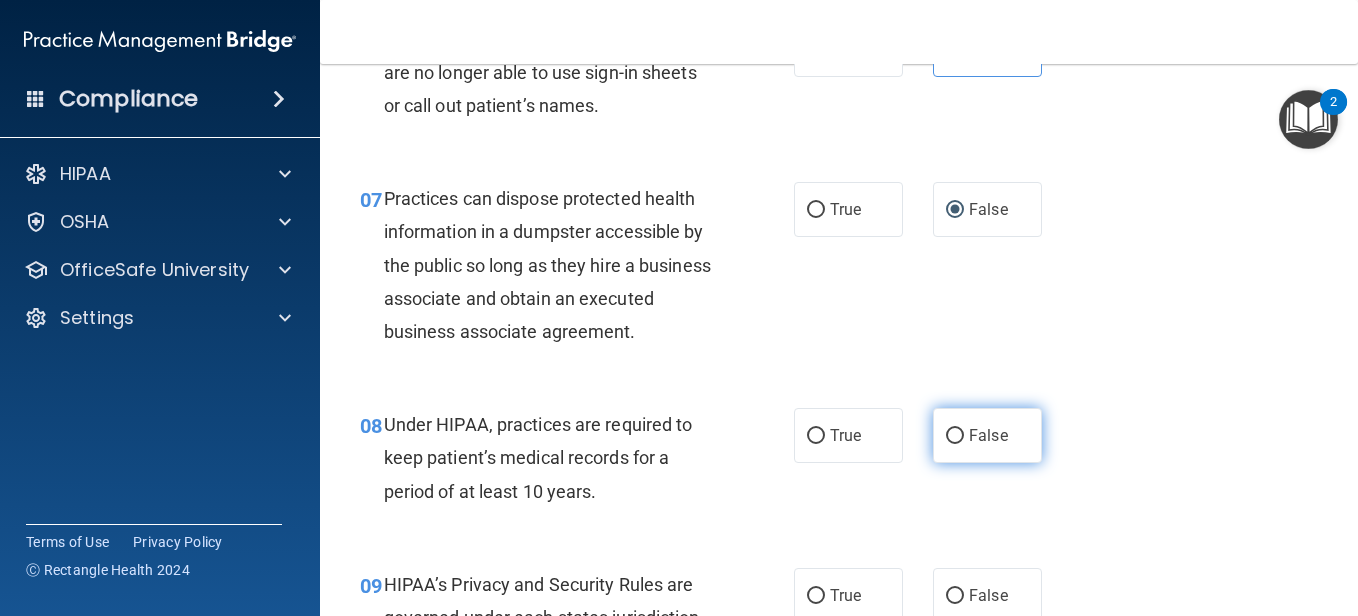 click on "False" at bounding box center [987, 435] 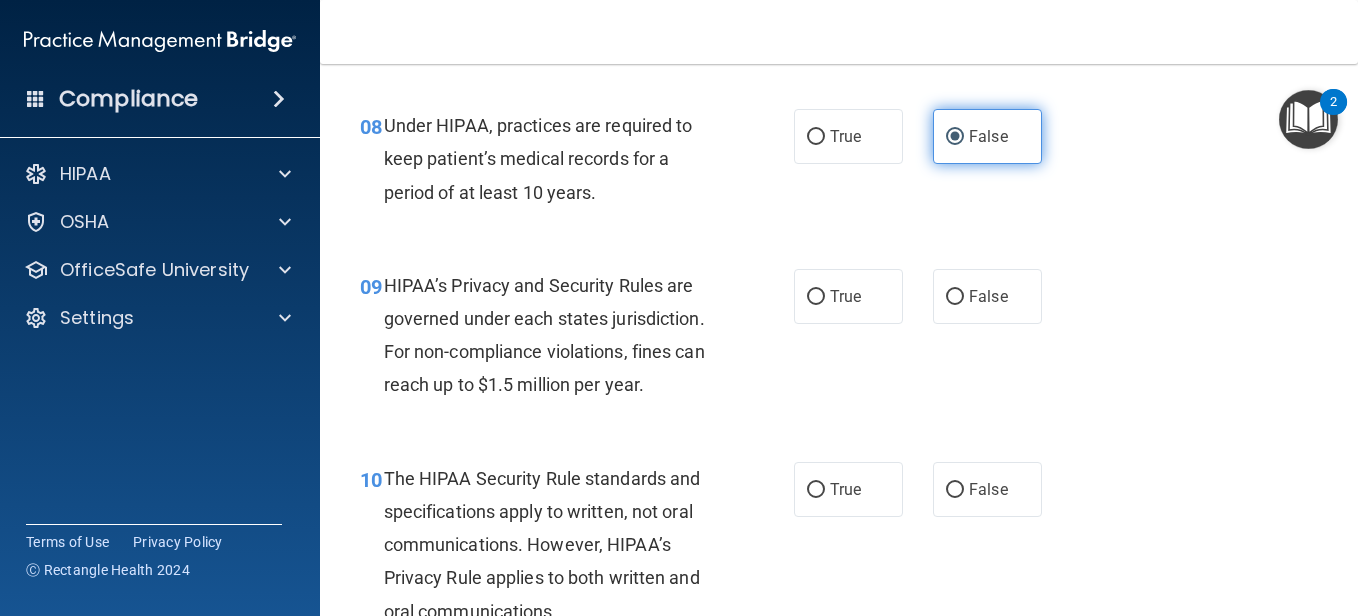 scroll, scrollTop: 1500, scrollLeft: 0, axis: vertical 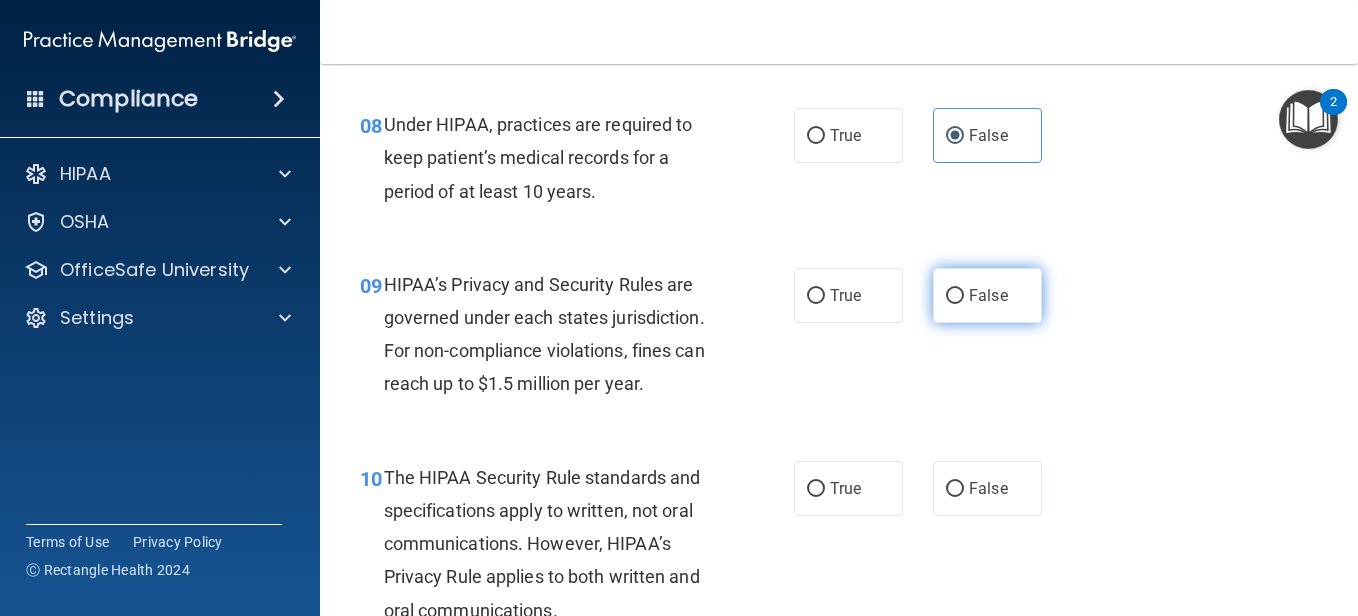 click on "False" at bounding box center (955, 296) 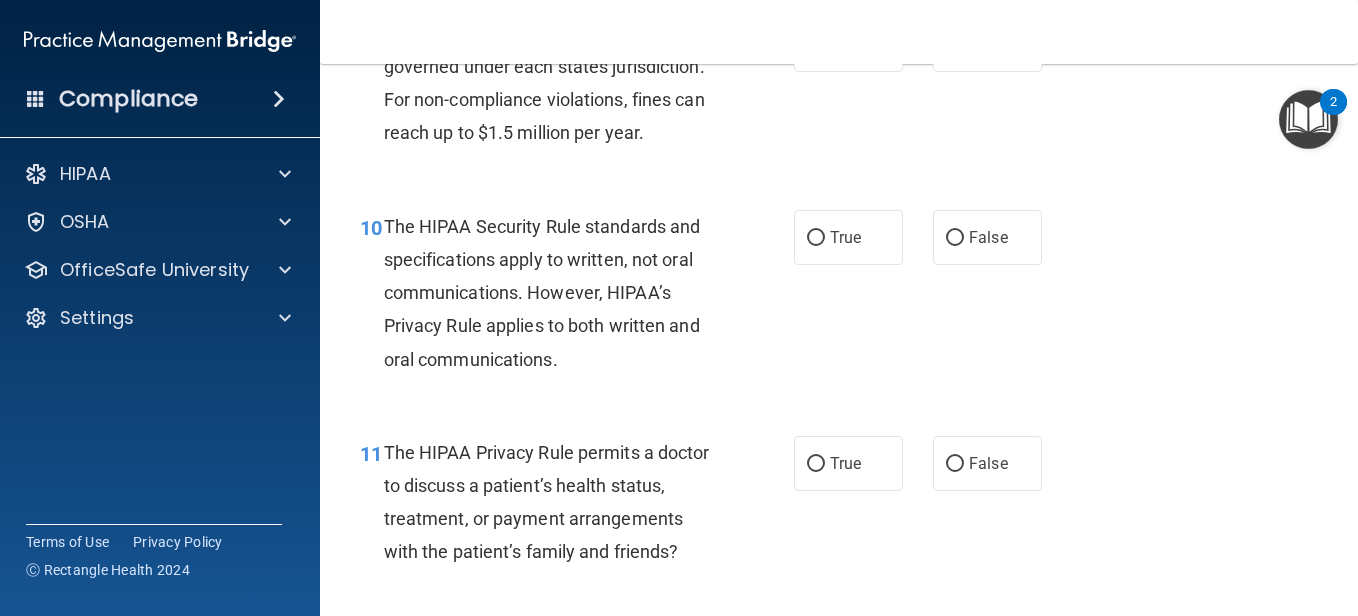 scroll, scrollTop: 1800, scrollLeft: 0, axis: vertical 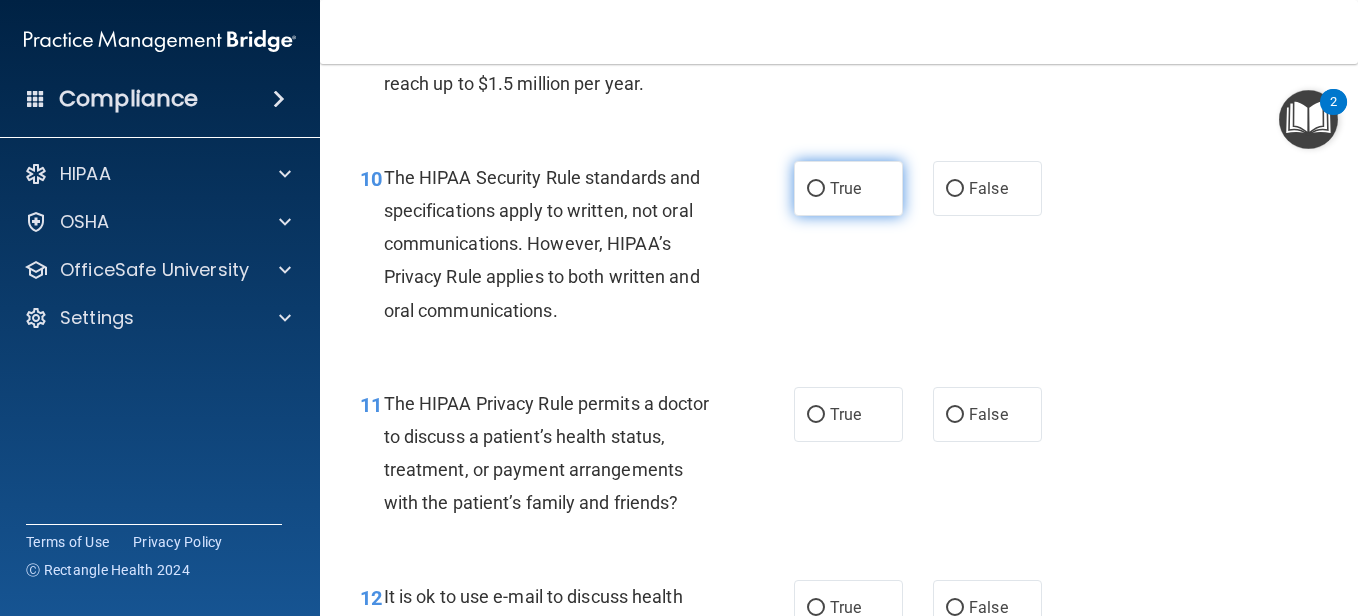 click on "True" at bounding box center [816, 189] 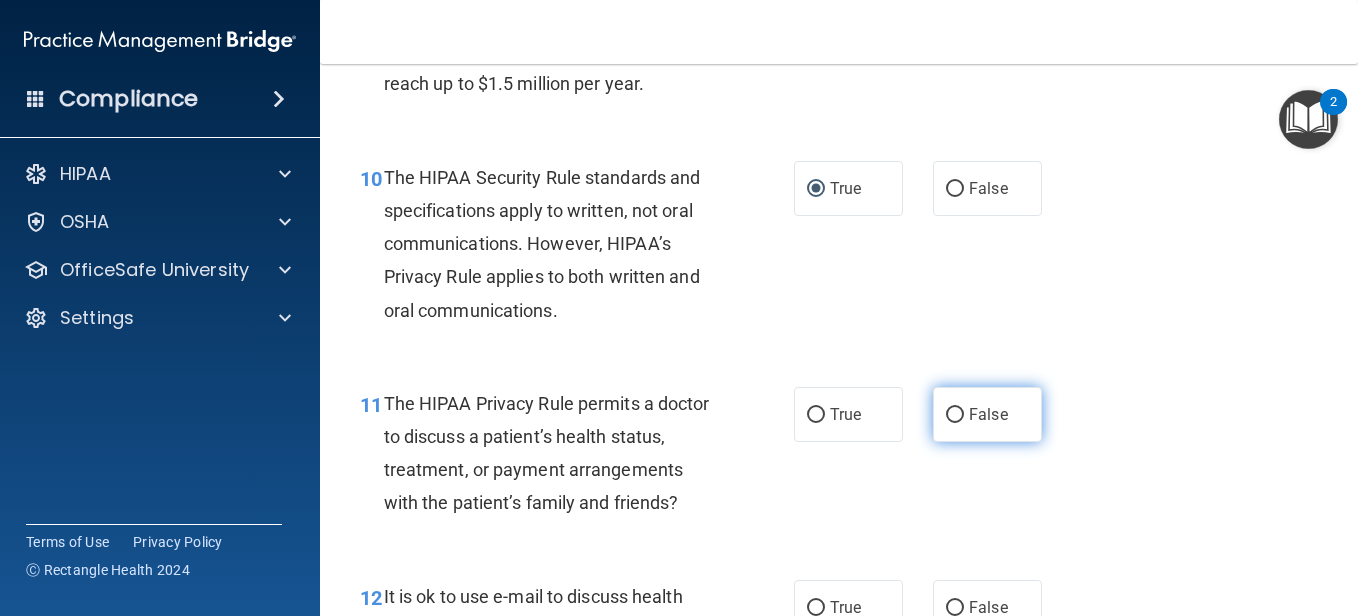 click on "False" at bounding box center [955, 415] 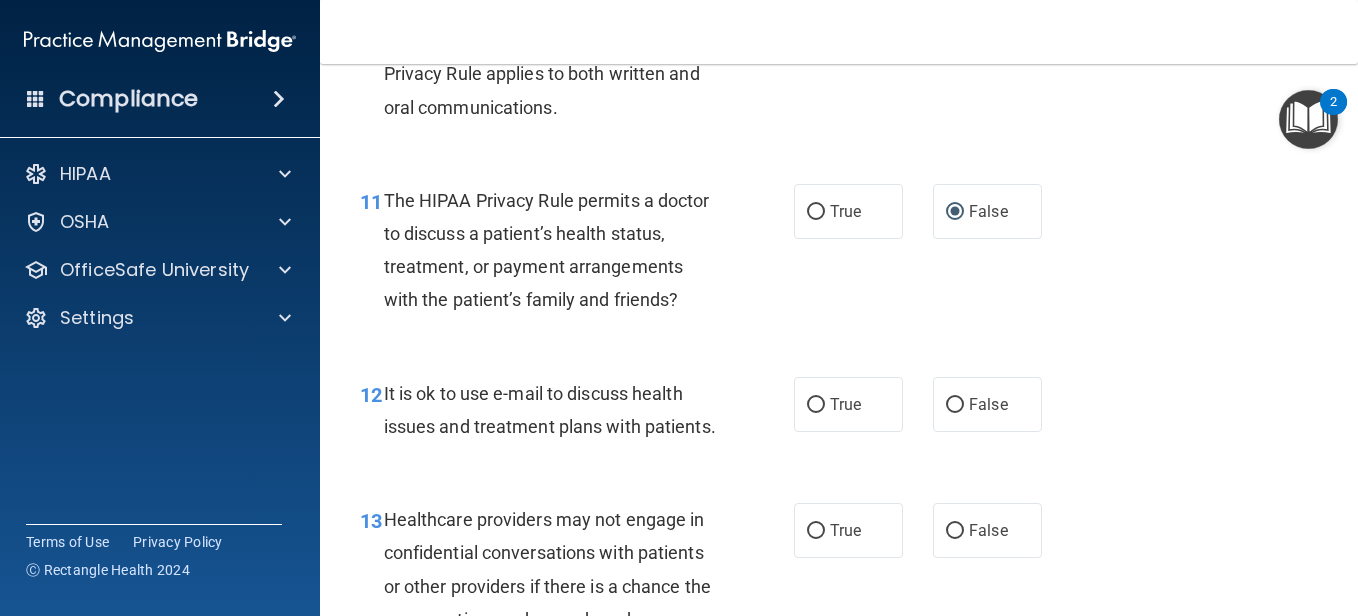 scroll, scrollTop: 2000, scrollLeft: 0, axis: vertical 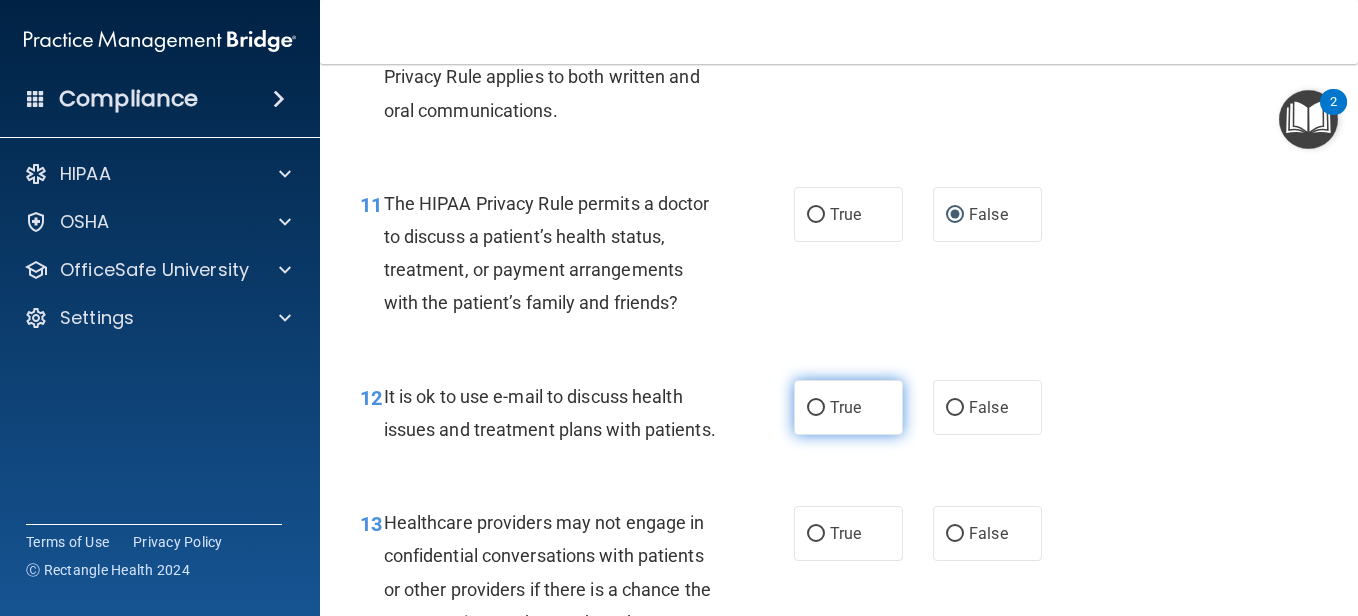 click on "True" at bounding box center [816, 408] 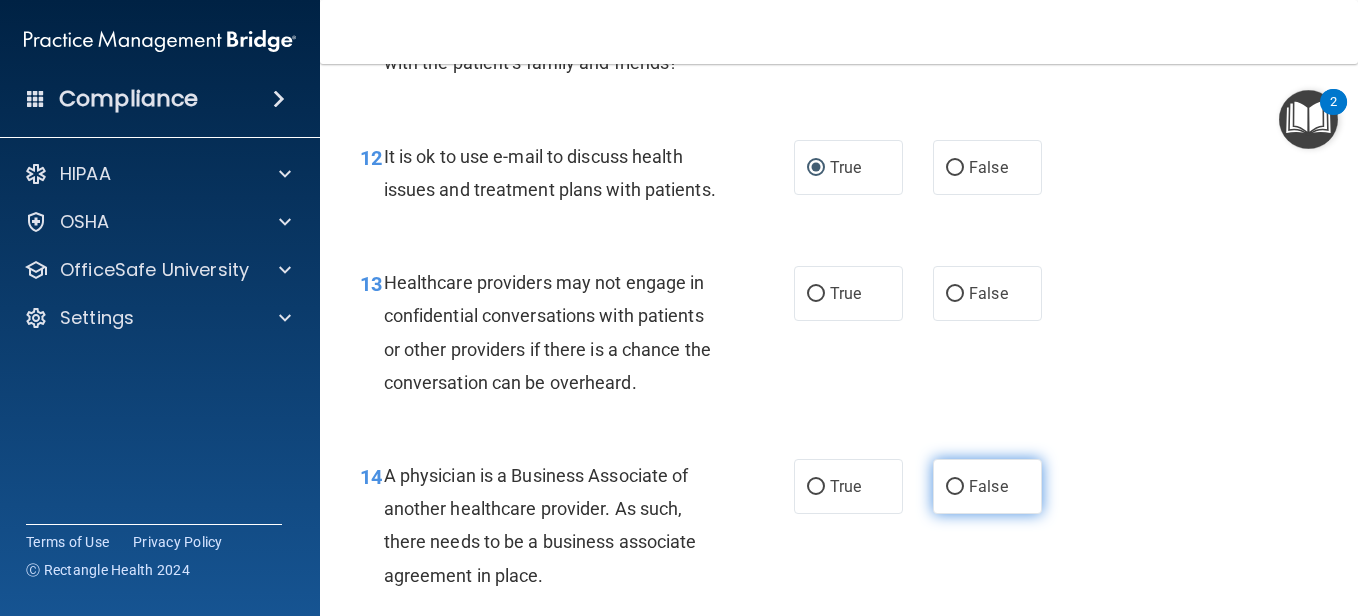 scroll, scrollTop: 2300, scrollLeft: 0, axis: vertical 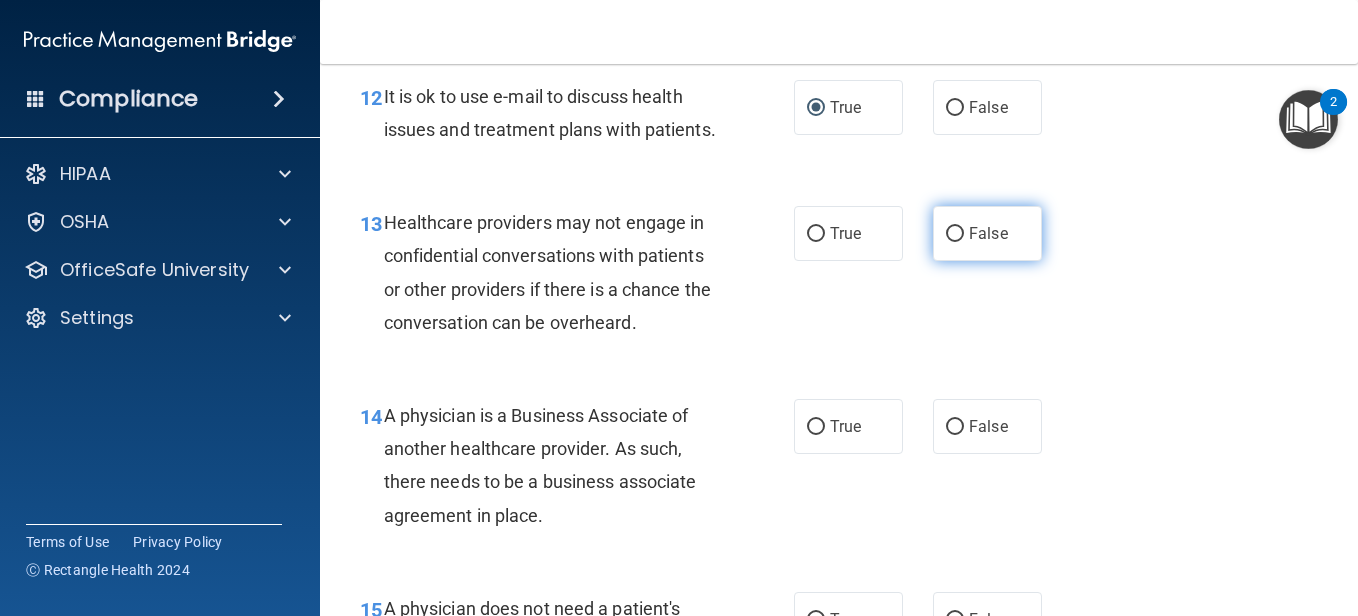 click on "False" at bounding box center [955, 234] 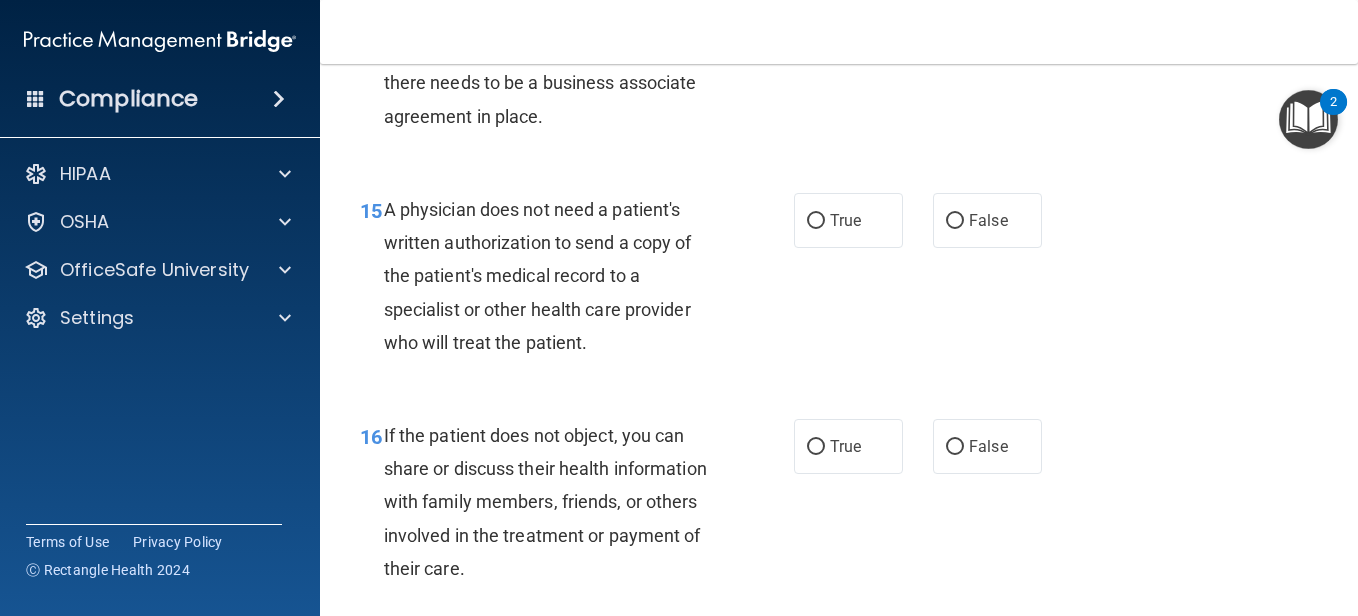 scroll, scrollTop: 2700, scrollLeft: 0, axis: vertical 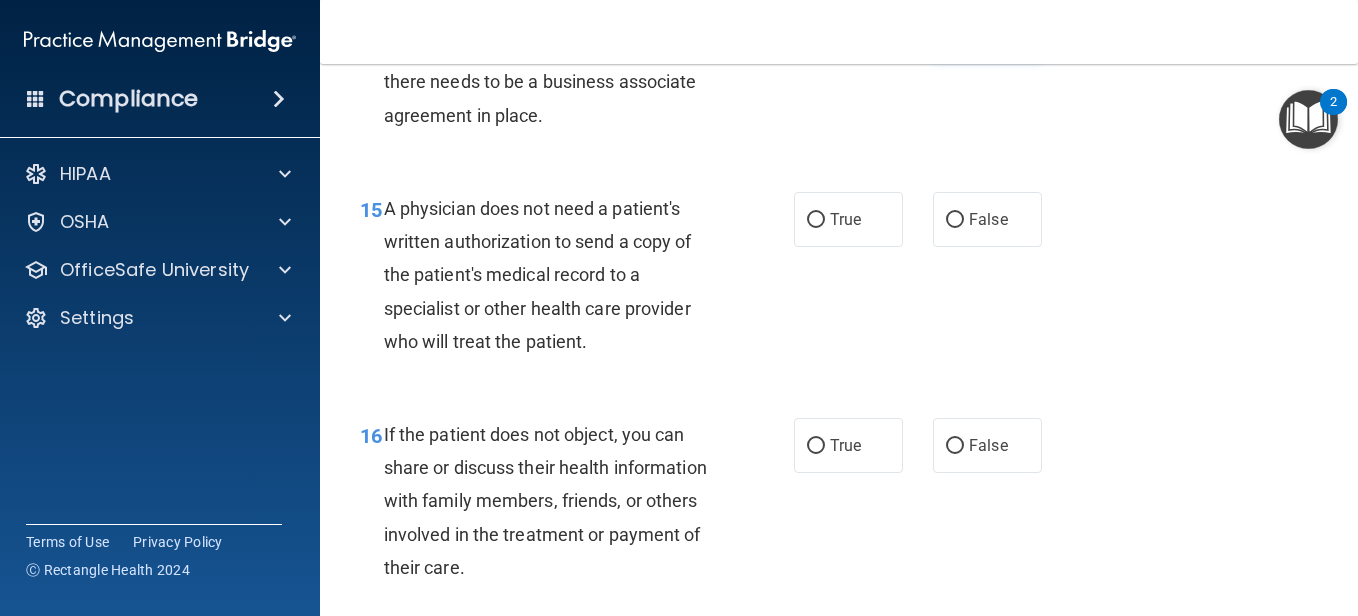 click on "False" at bounding box center (987, 26) 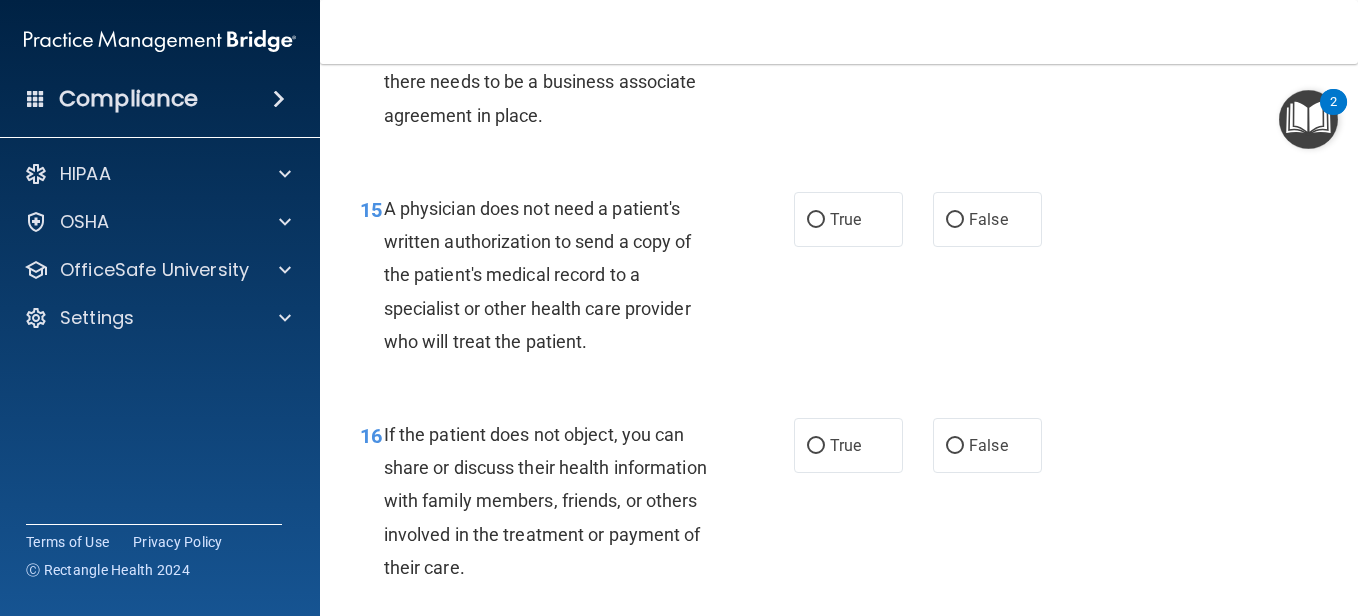 scroll, scrollTop: 2800, scrollLeft: 0, axis: vertical 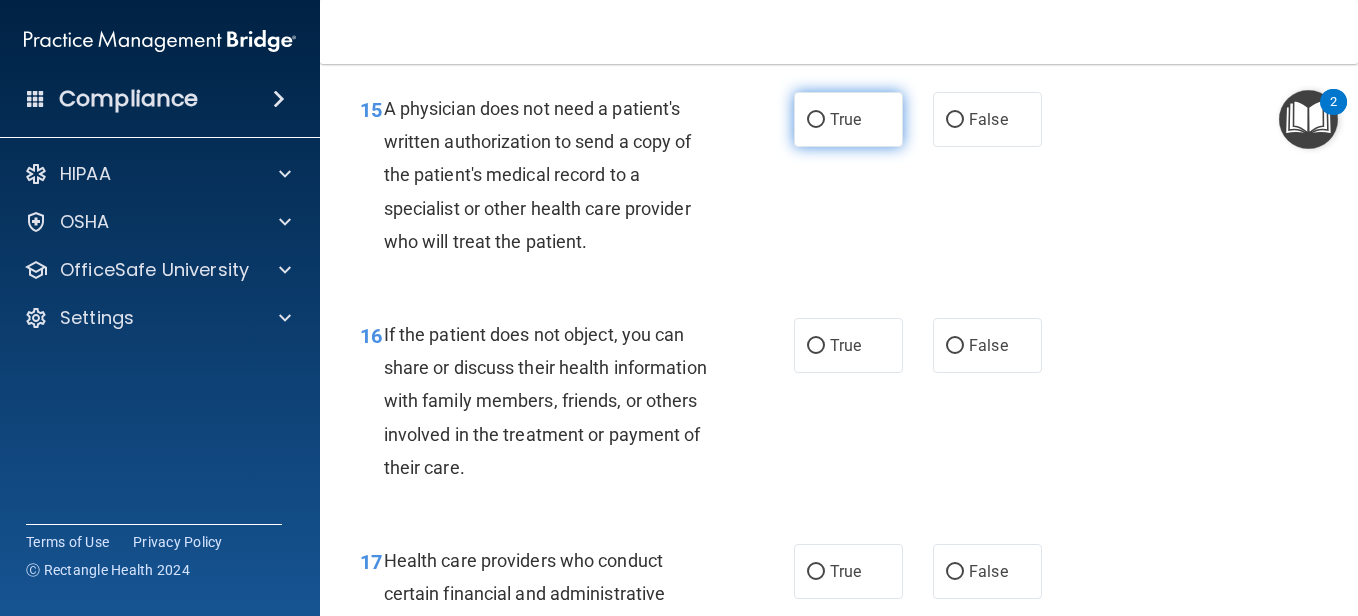 click on "True" at bounding box center (845, 119) 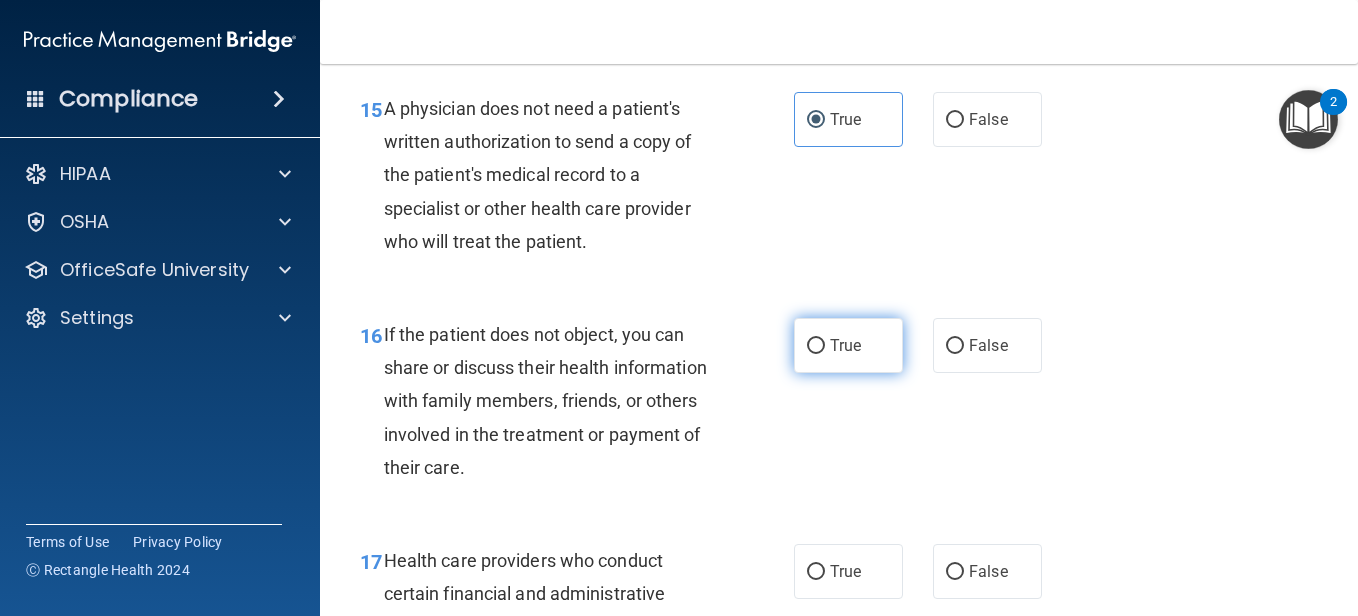 click on "True" at bounding box center (816, 346) 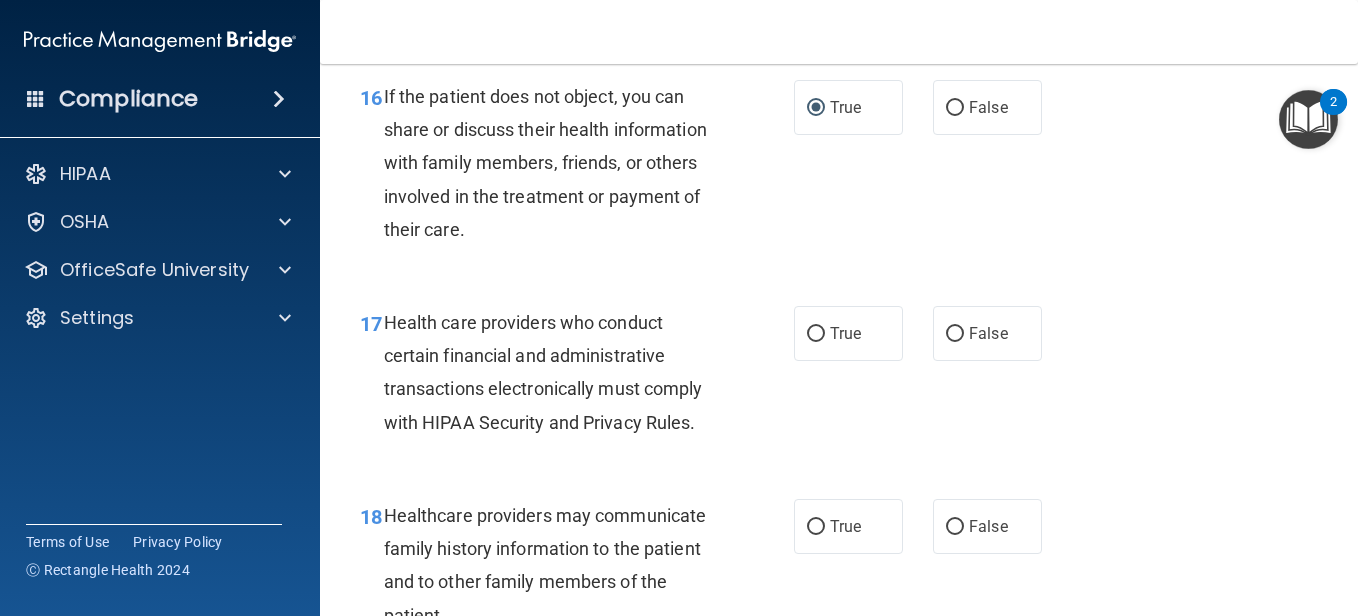 scroll, scrollTop: 3100, scrollLeft: 0, axis: vertical 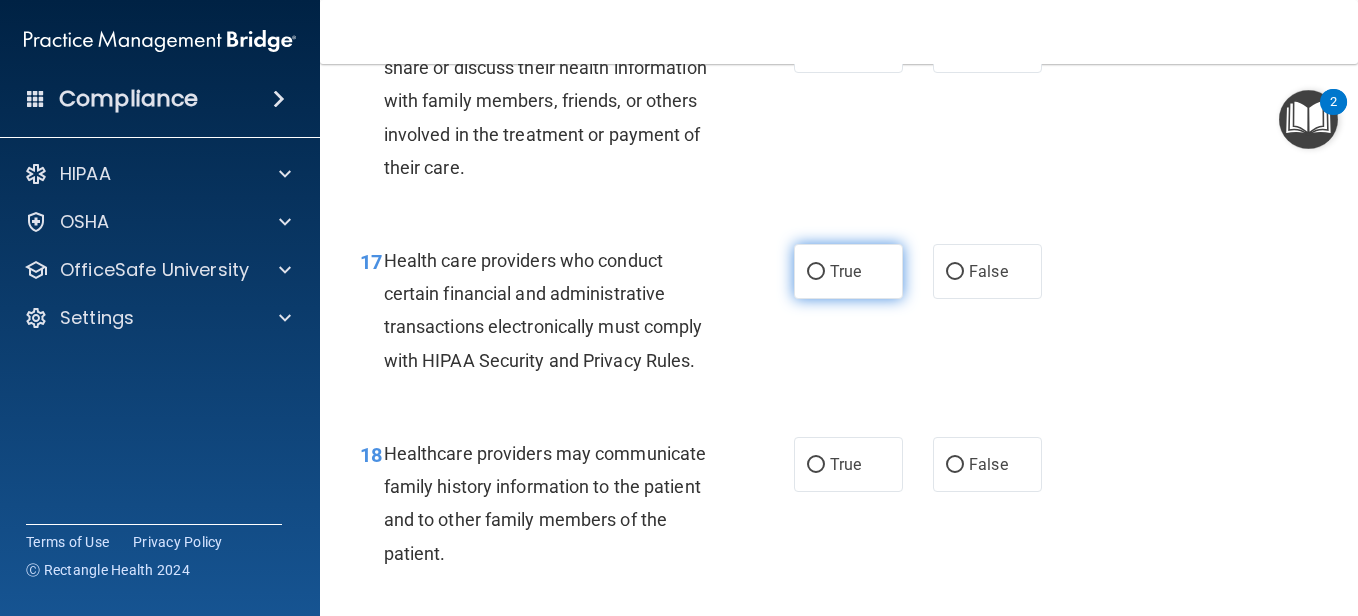 click on "True" at bounding box center (848, 271) 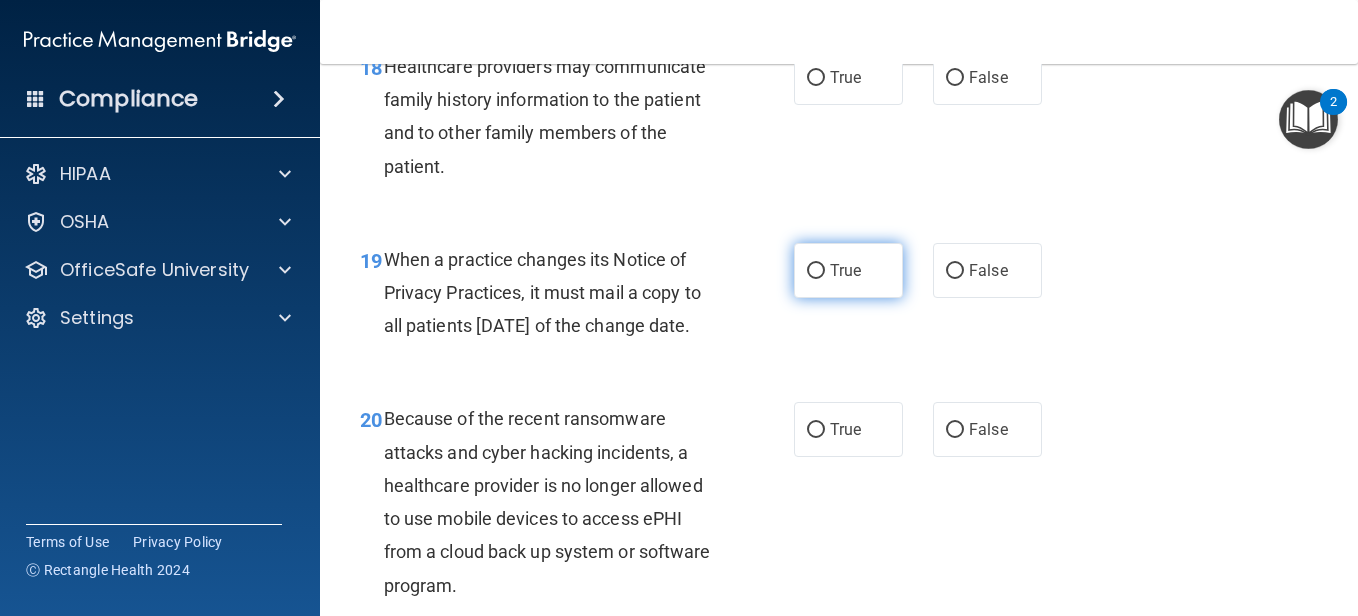 scroll, scrollTop: 3500, scrollLeft: 0, axis: vertical 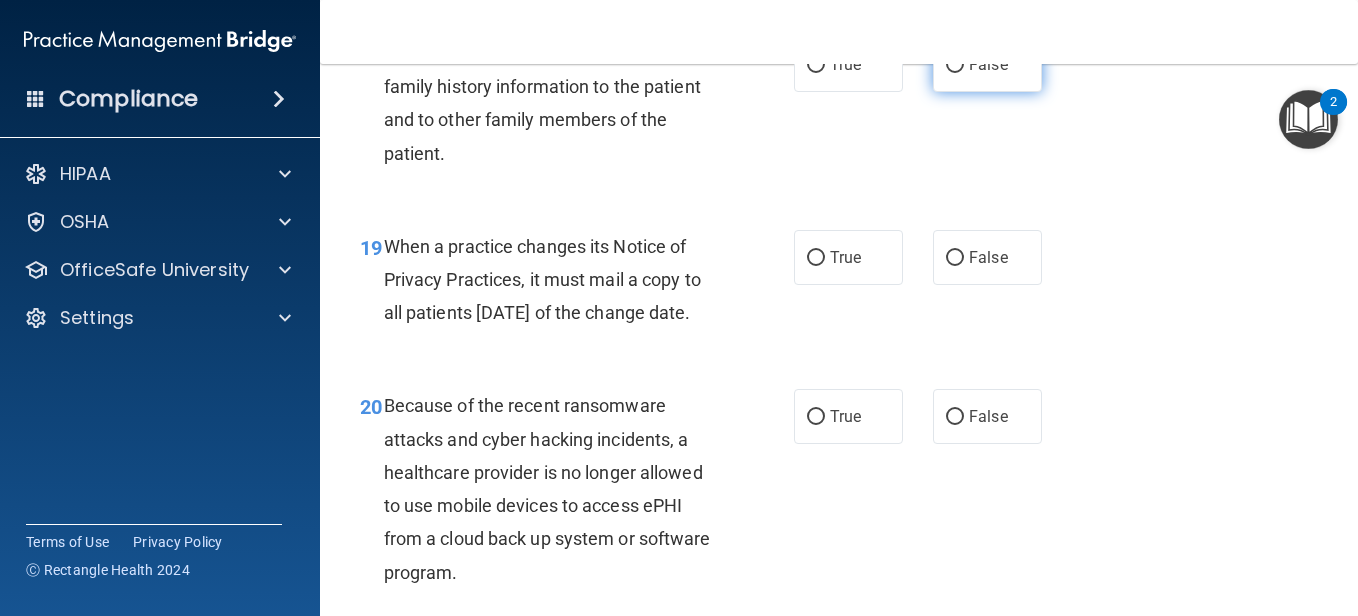 click on "False" at bounding box center [955, 65] 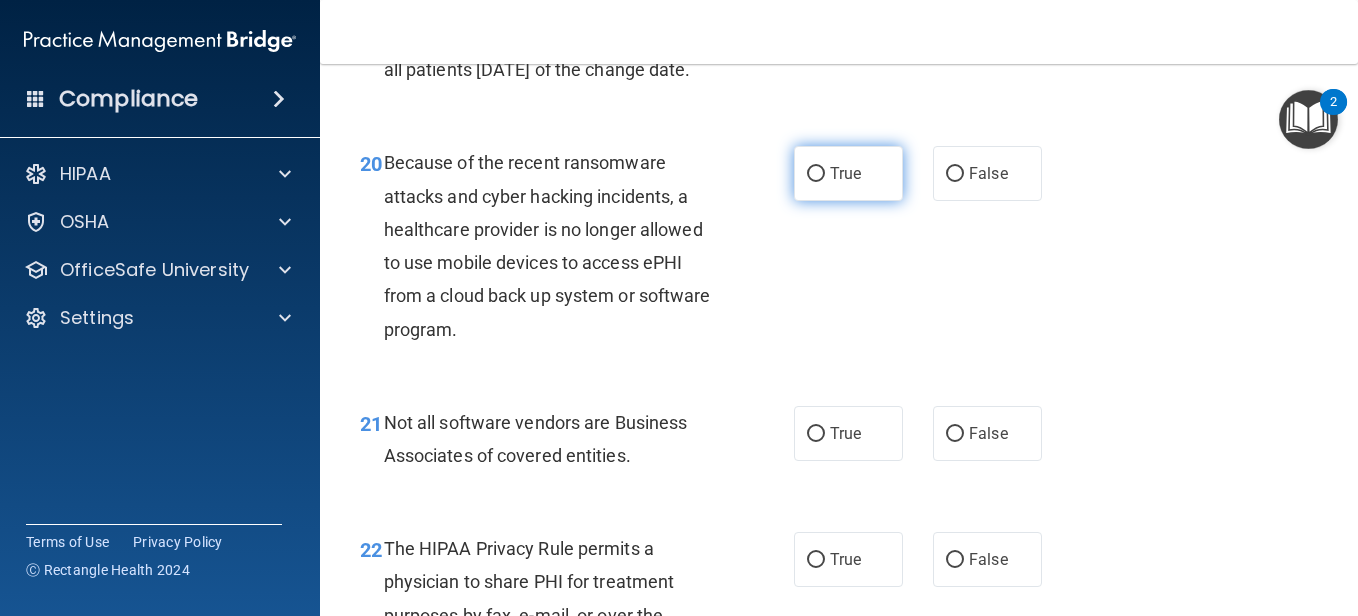 scroll, scrollTop: 3800, scrollLeft: 0, axis: vertical 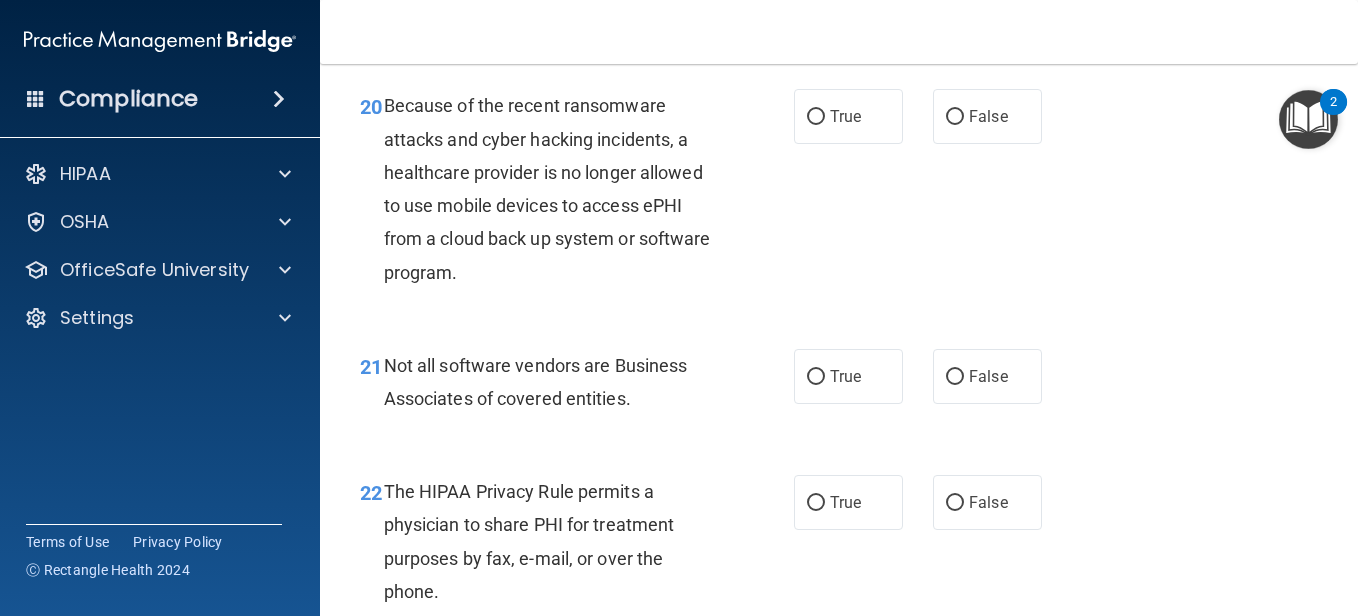 click on "False" at bounding box center [987, -43] 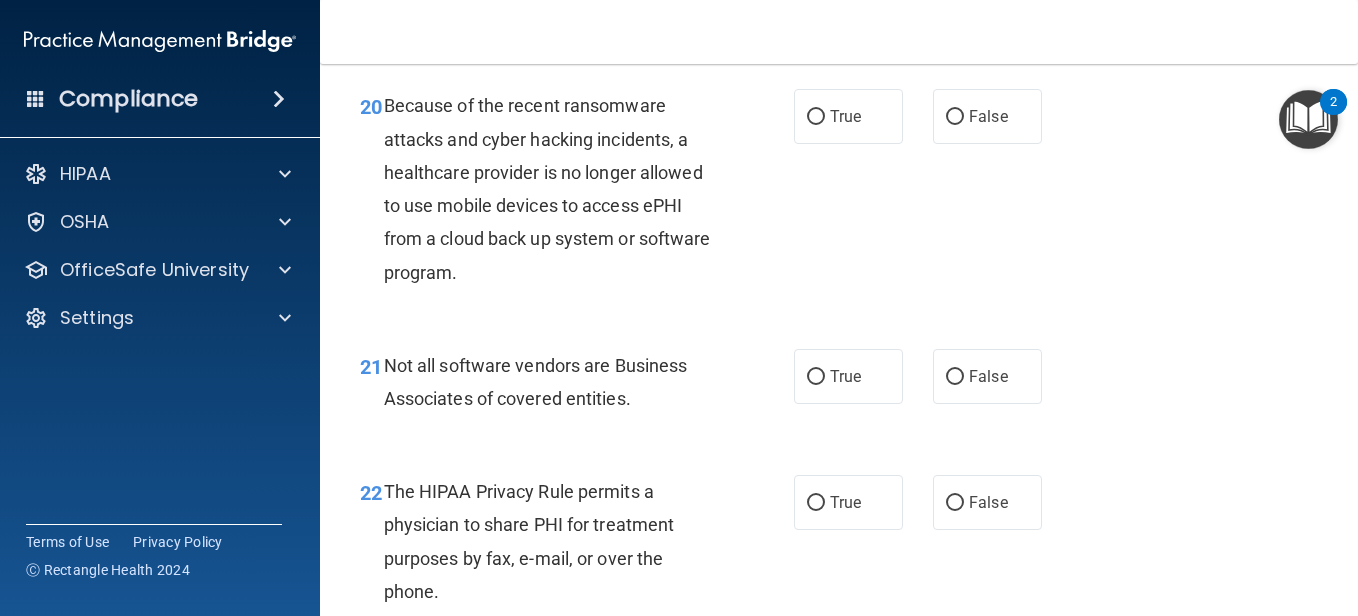 scroll, scrollTop: 3786, scrollLeft: 0, axis: vertical 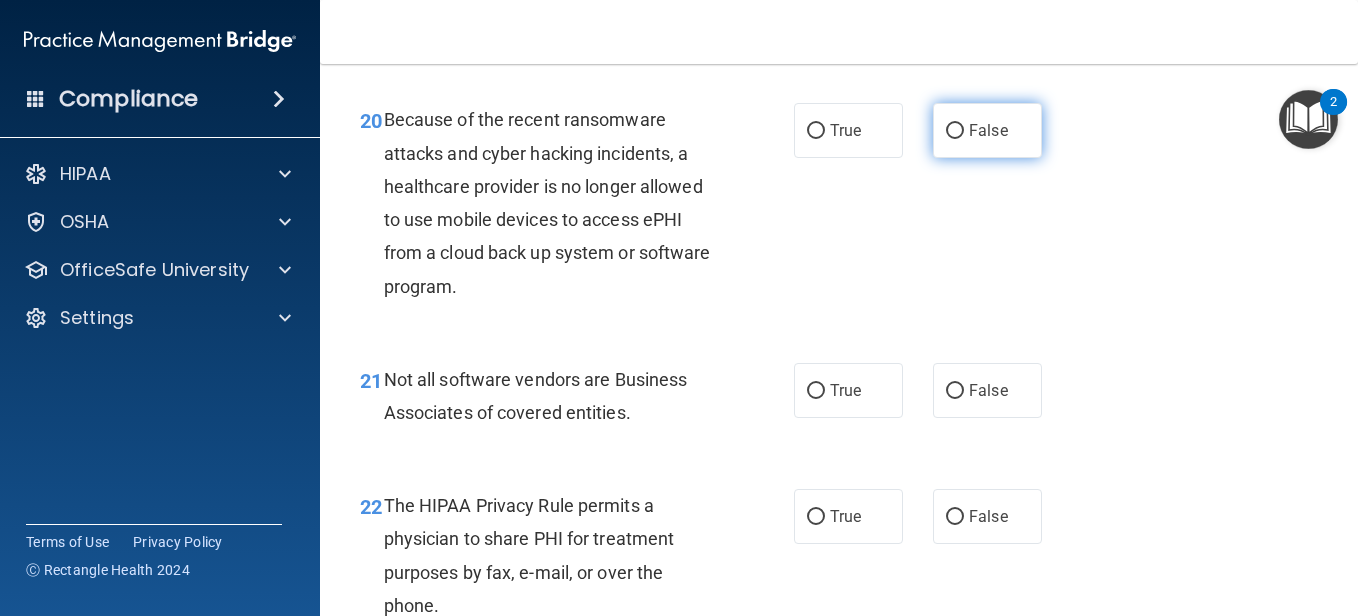 click on "False" at bounding box center (955, 131) 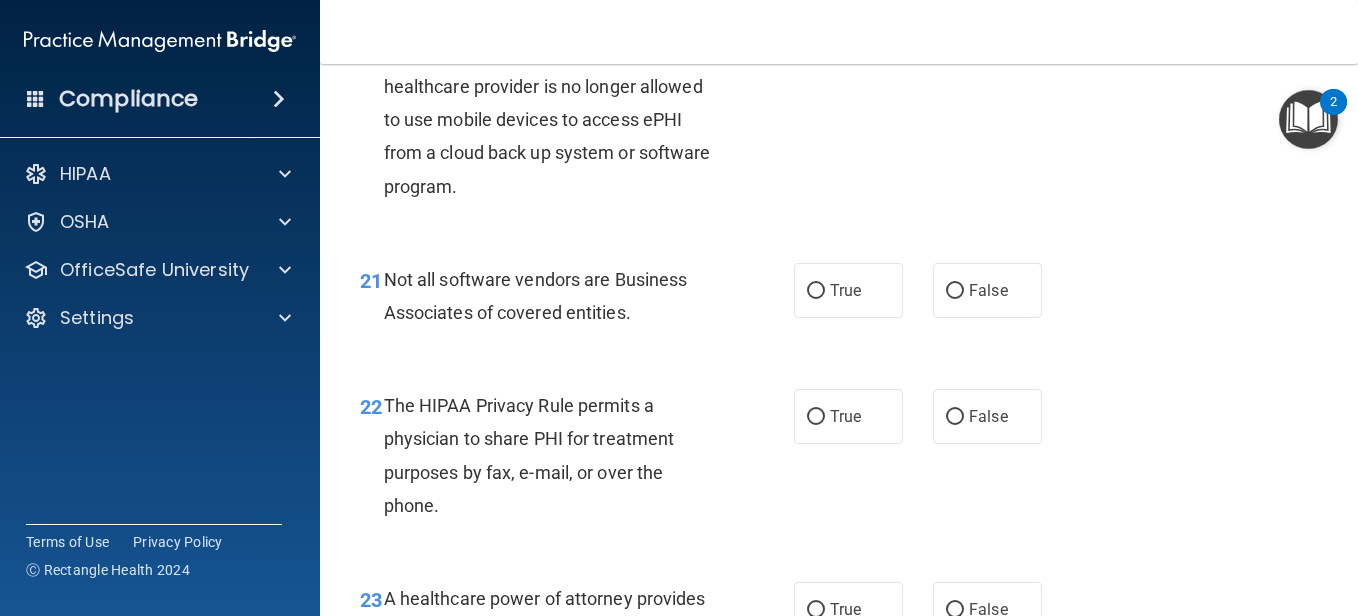 scroll, scrollTop: 3986, scrollLeft: 0, axis: vertical 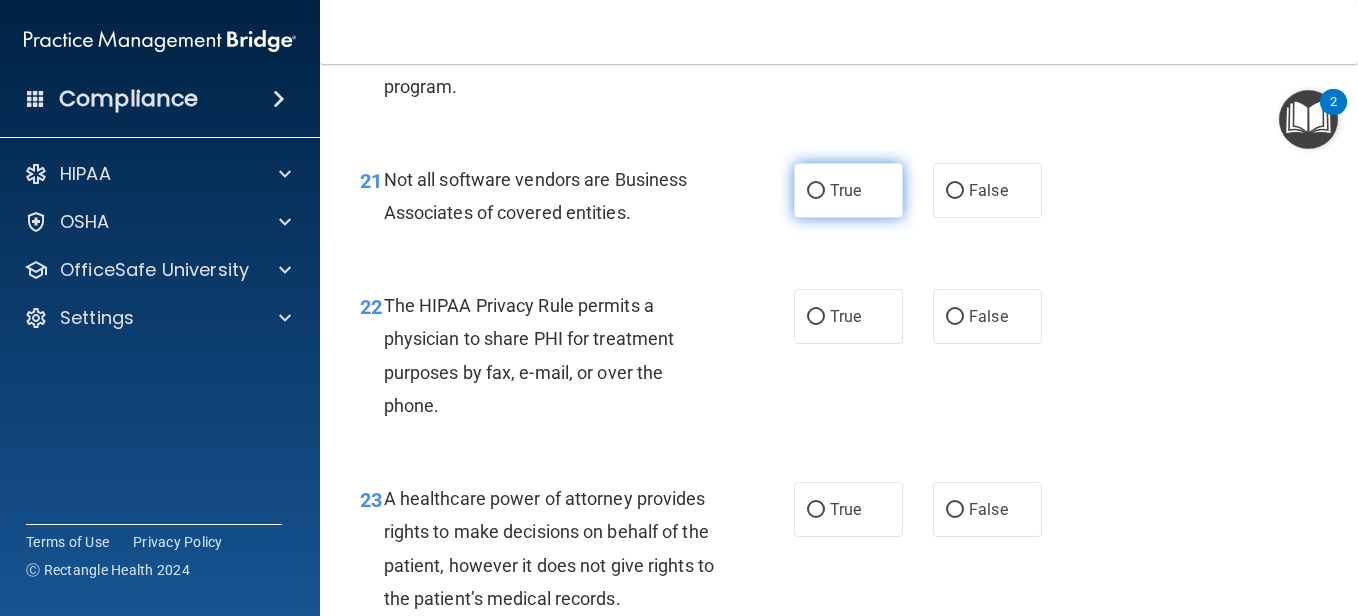 click on "True" at bounding box center (816, 191) 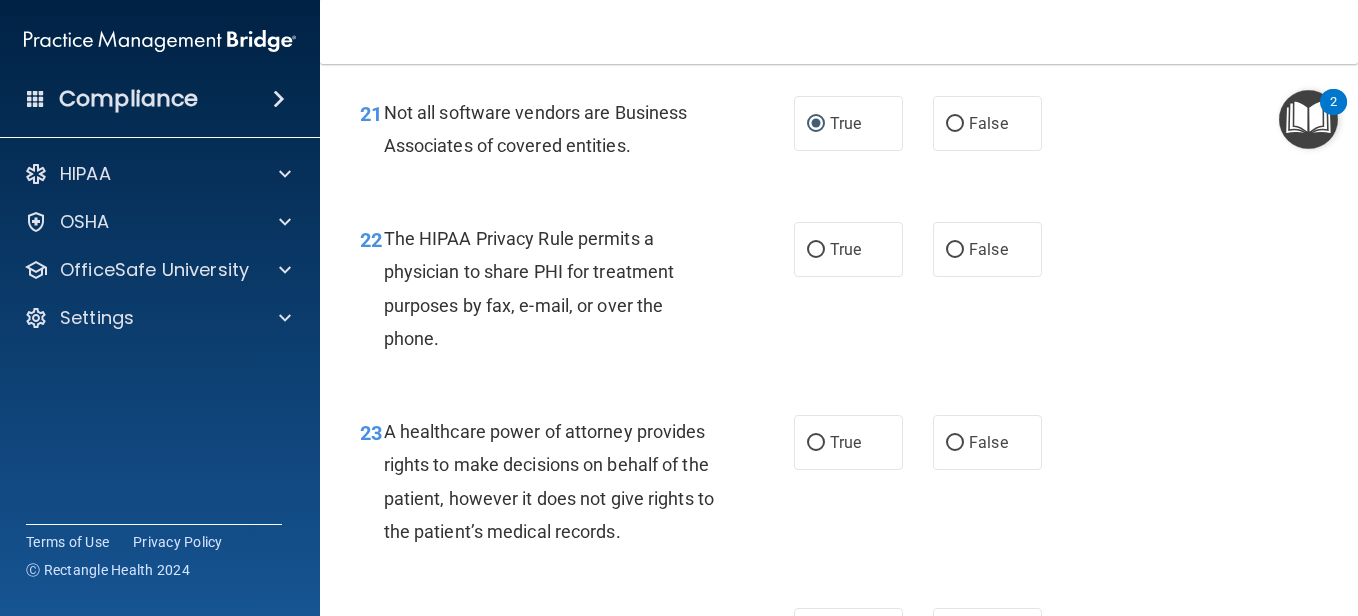 scroll, scrollTop: 4186, scrollLeft: 0, axis: vertical 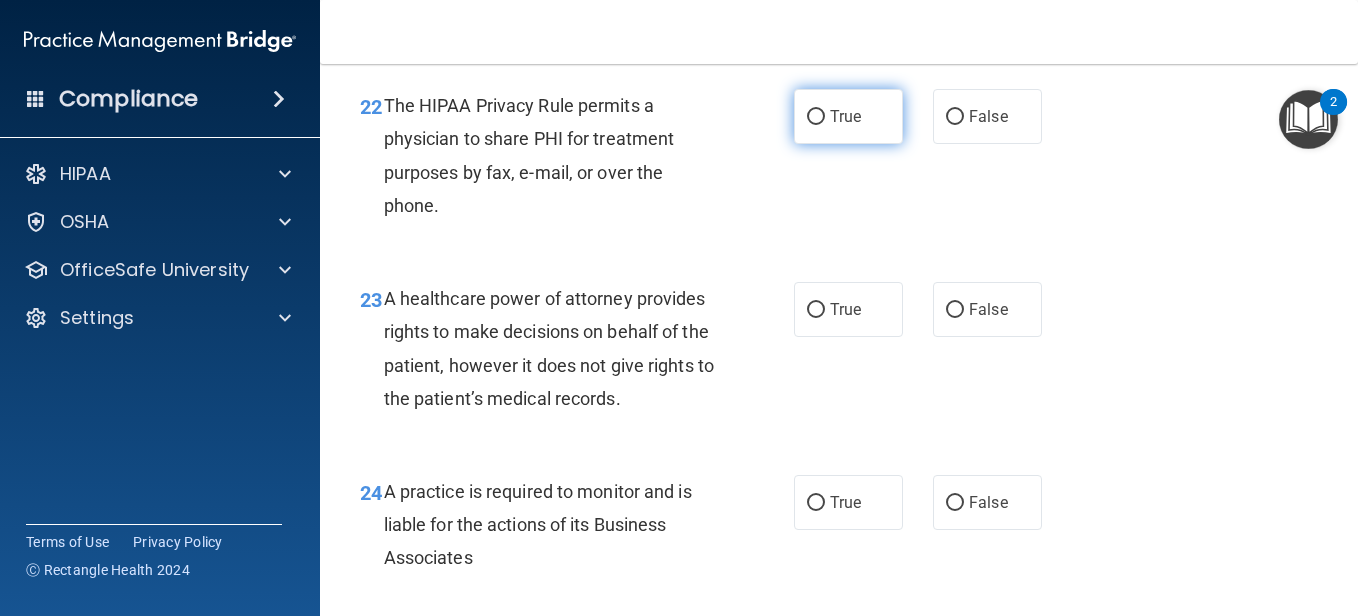 click on "True" at bounding box center (848, 116) 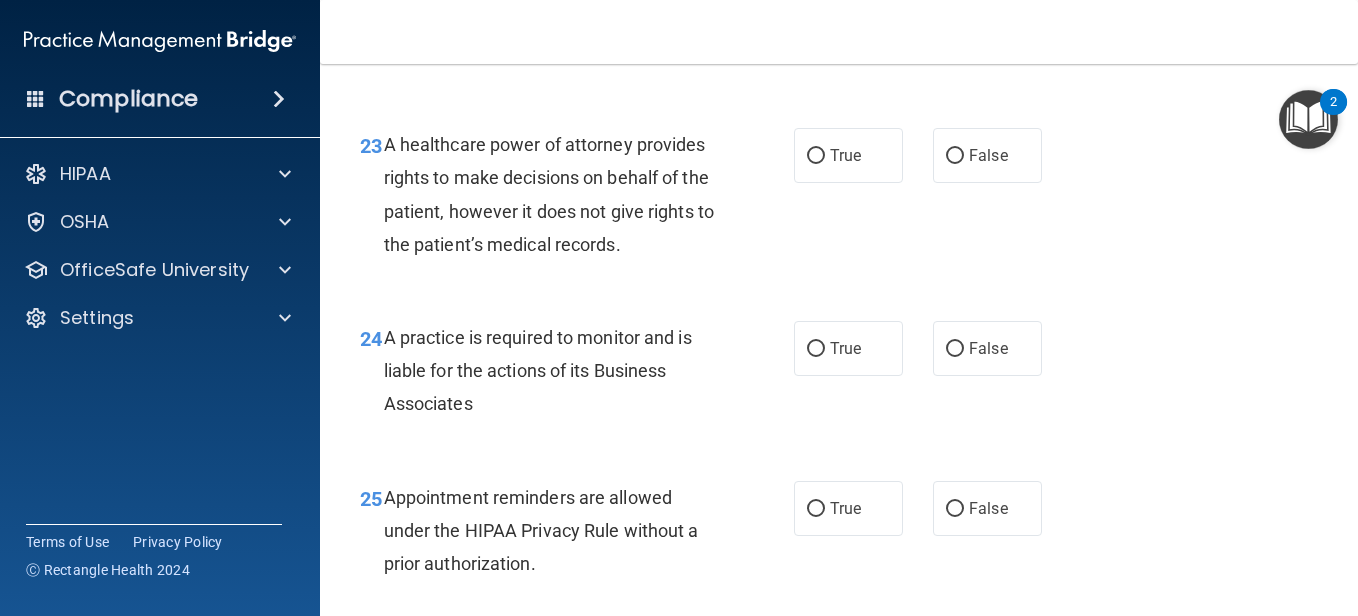 scroll, scrollTop: 4386, scrollLeft: 0, axis: vertical 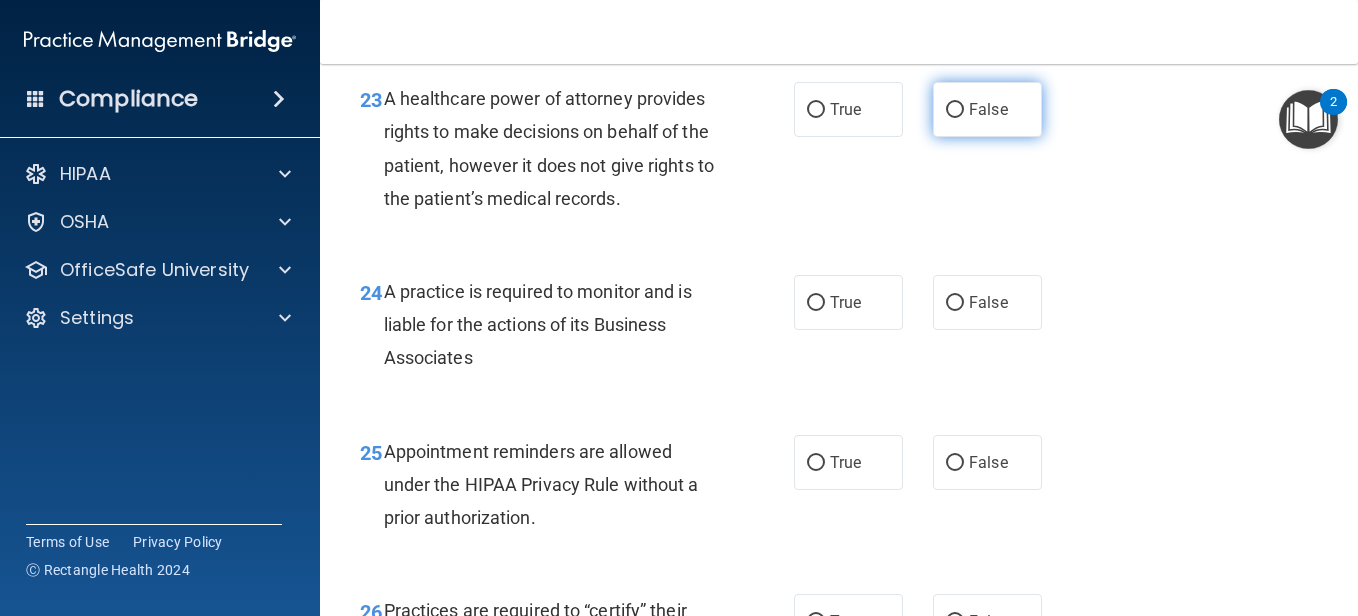 click on "False" at bounding box center (955, 110) 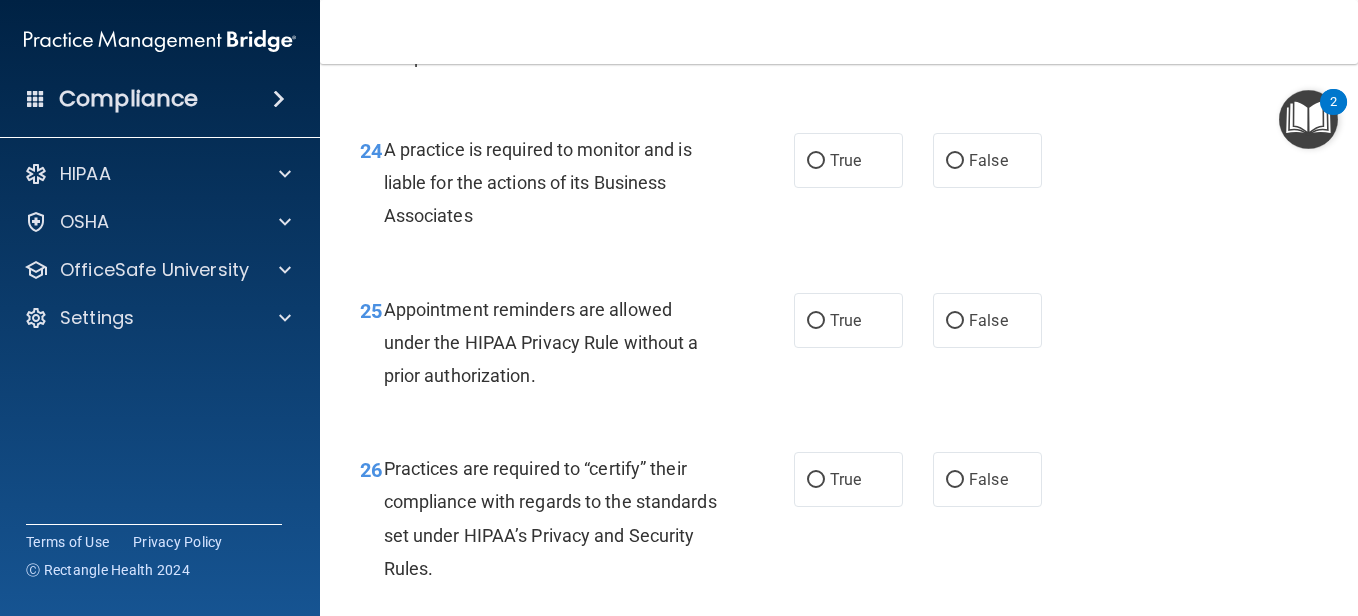 scroll, scrollTop: 4586, scrollLeft: 0, axis: vertical 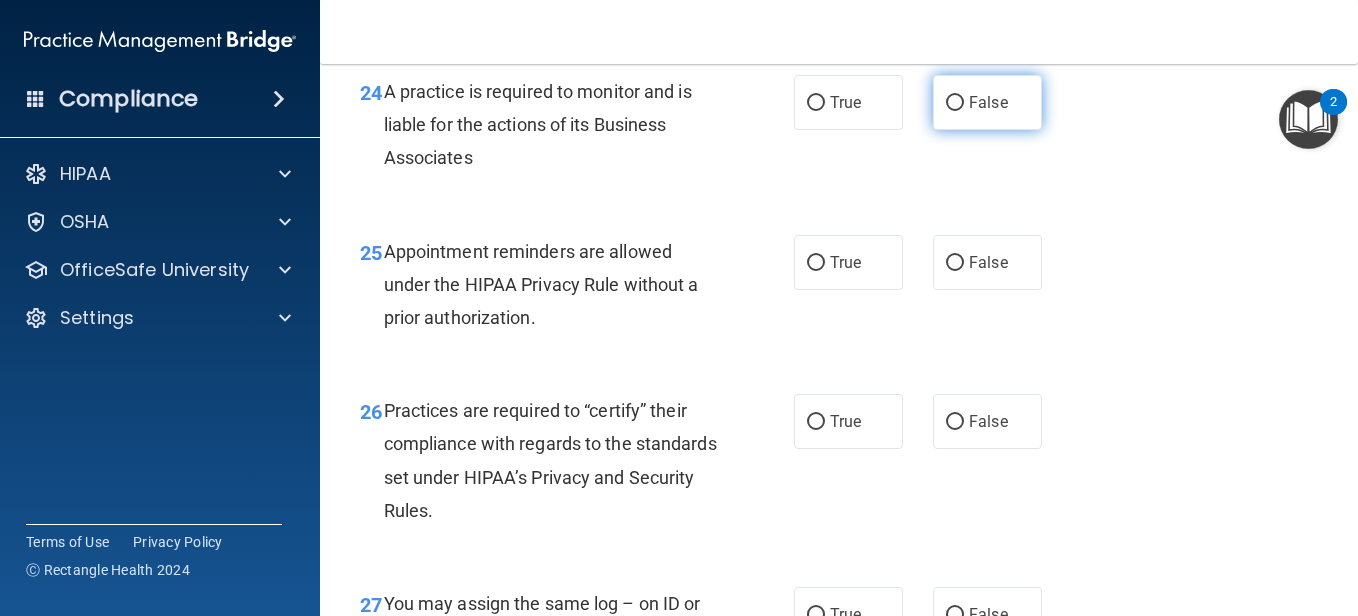 click on "False" at bounding box center [987, 102] 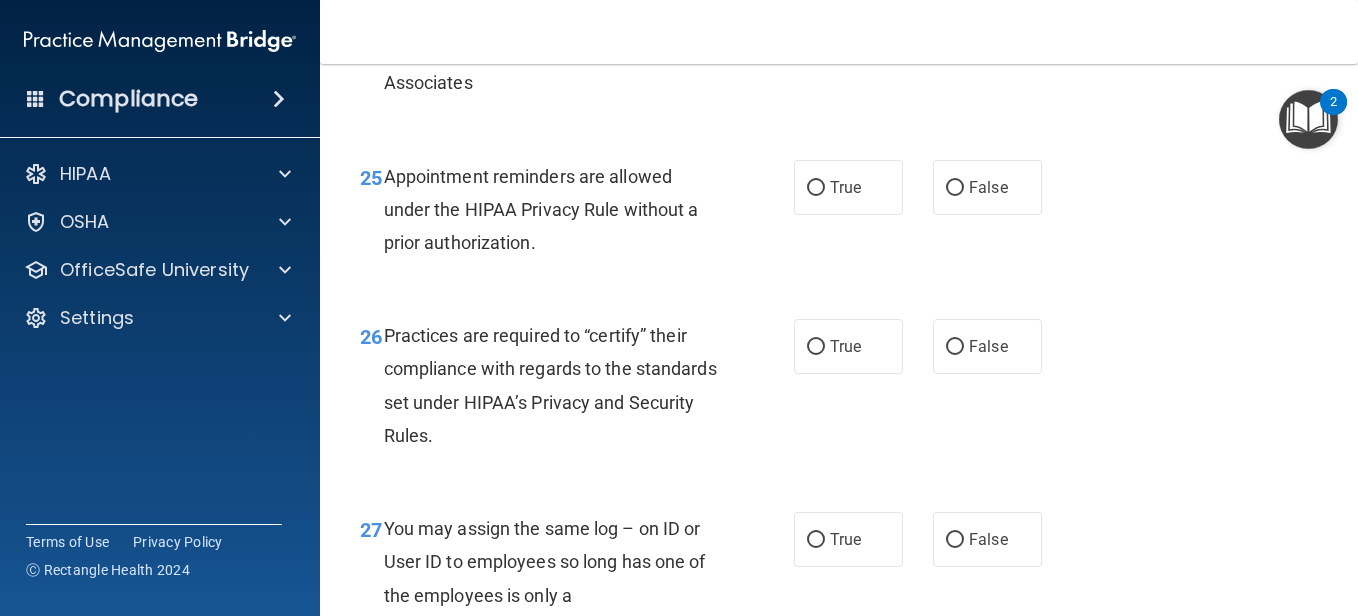 scroll, scrollTop: 4886, scrollLeft: 0, axis: vertical 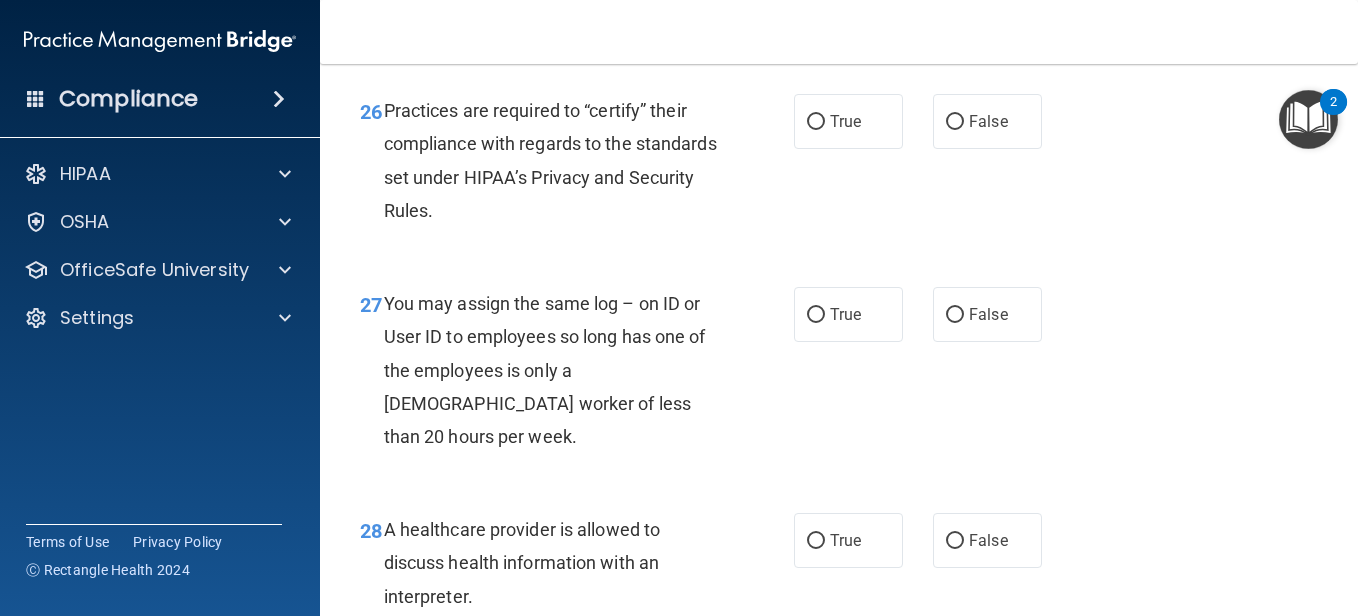 click on "True" at bounding box center [848, -38] 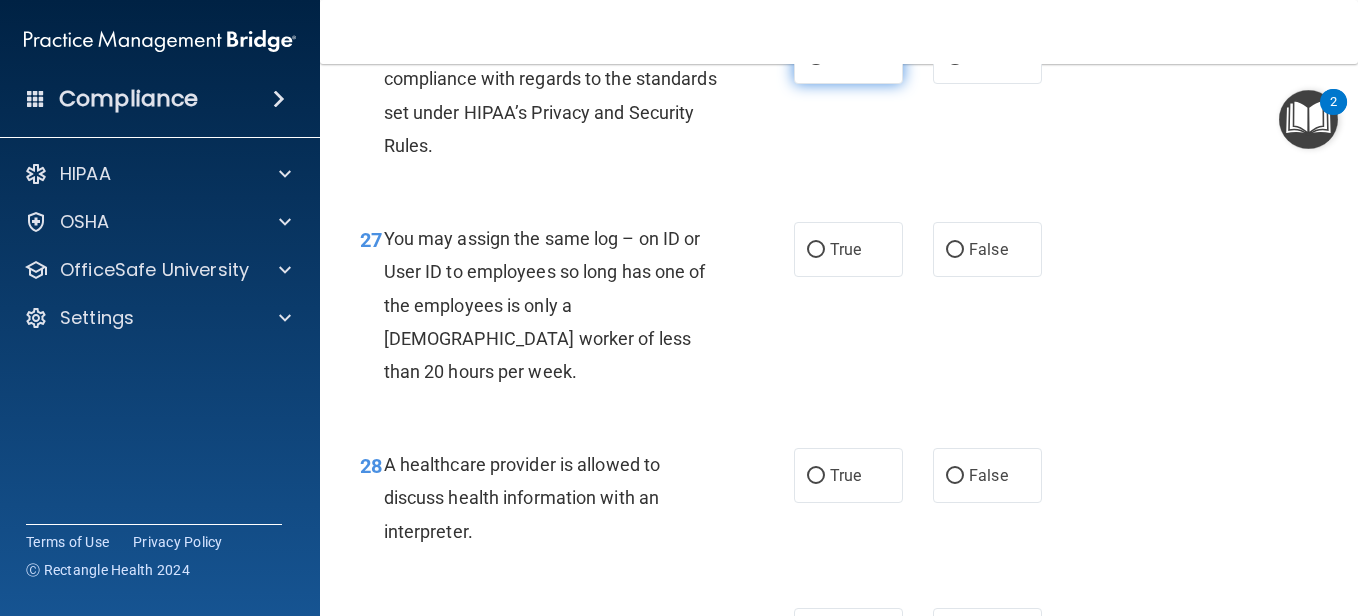 scroll, scrollTop: 4986, scrollLeft: 0, axis: vertical 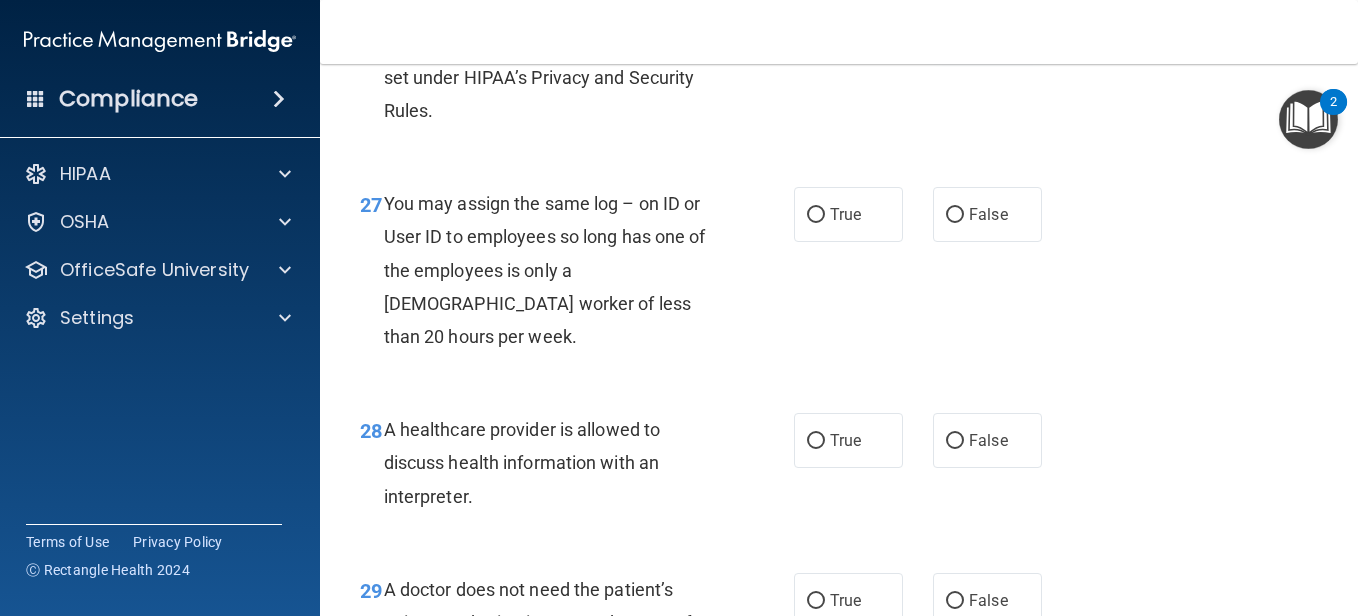 click on "False" at bounding box center (955, 22) 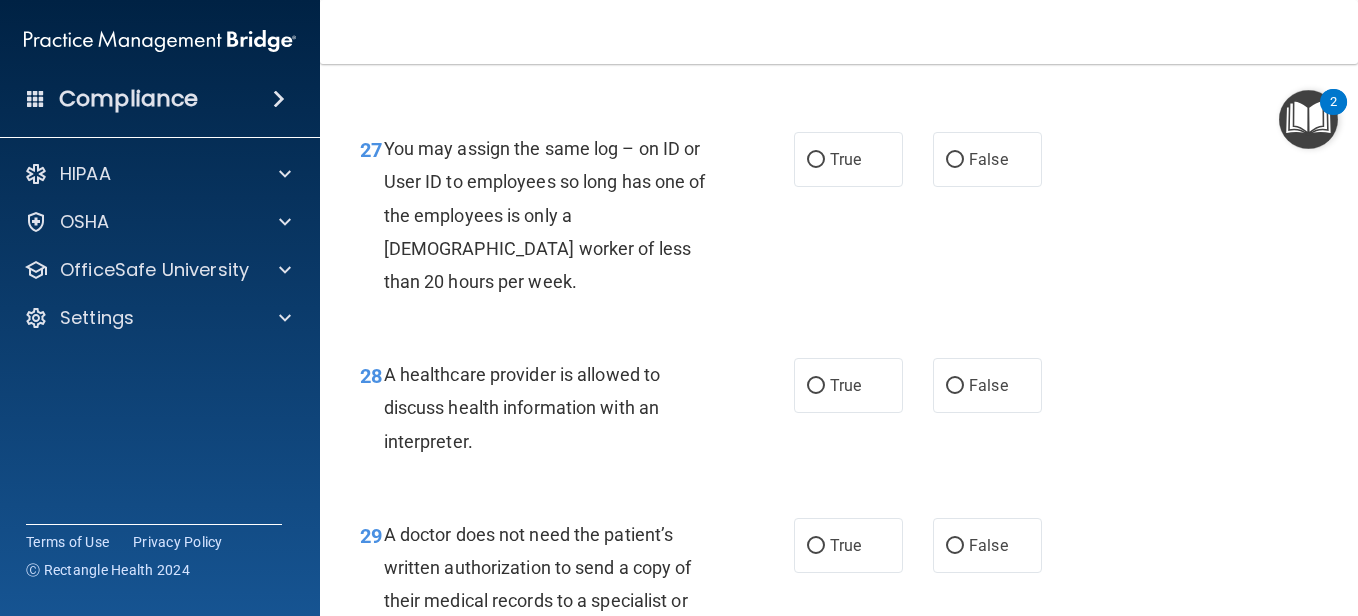 scroll, scrollTop: 5086, scrollLeft: 0, axis: vertical 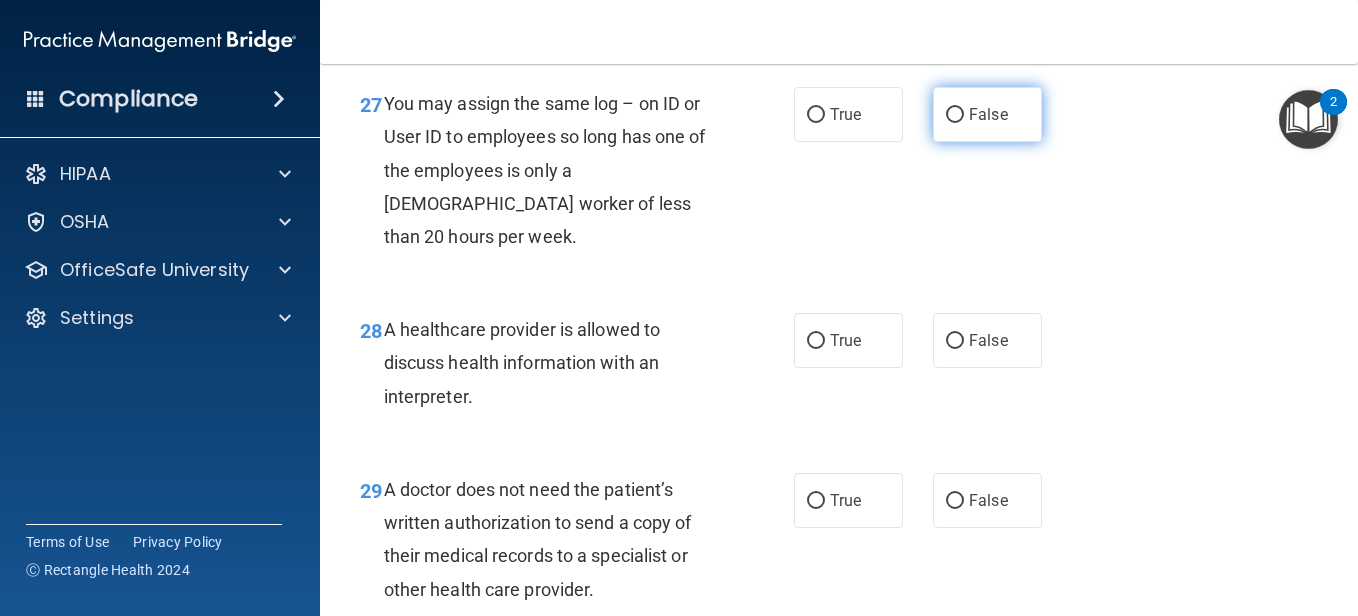 click on "False" at bounding box center [955, 115] 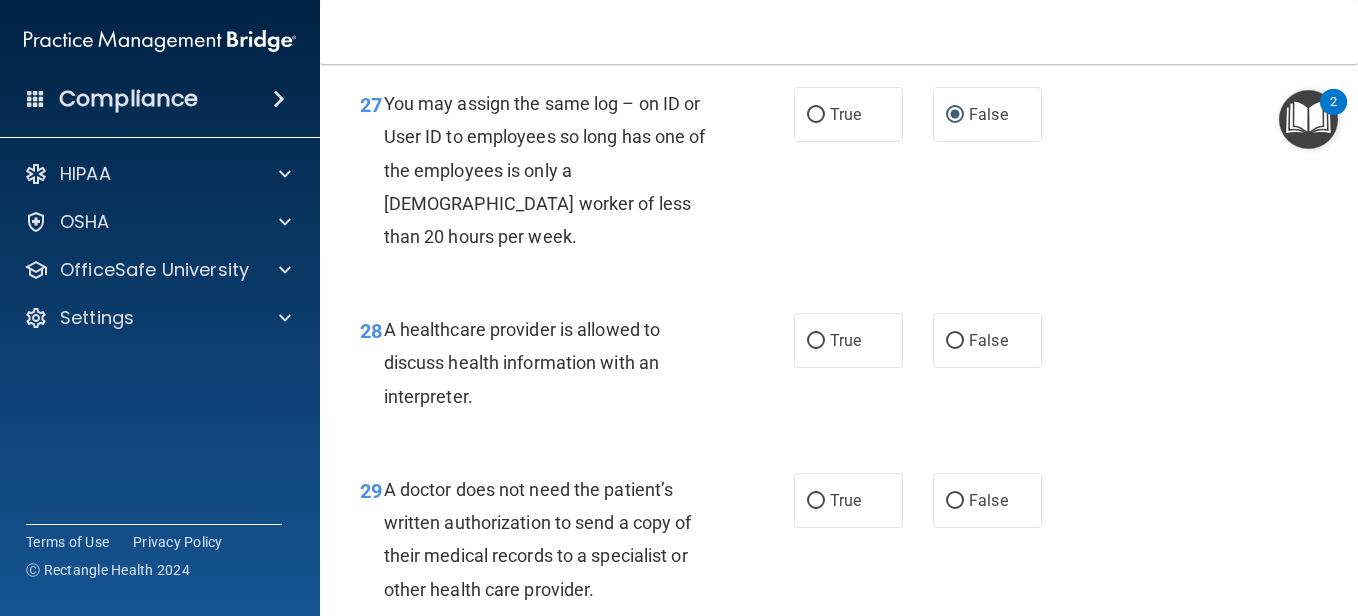 scroll, scrollTop: 5186, scrollLeft: 0, axis: vertical 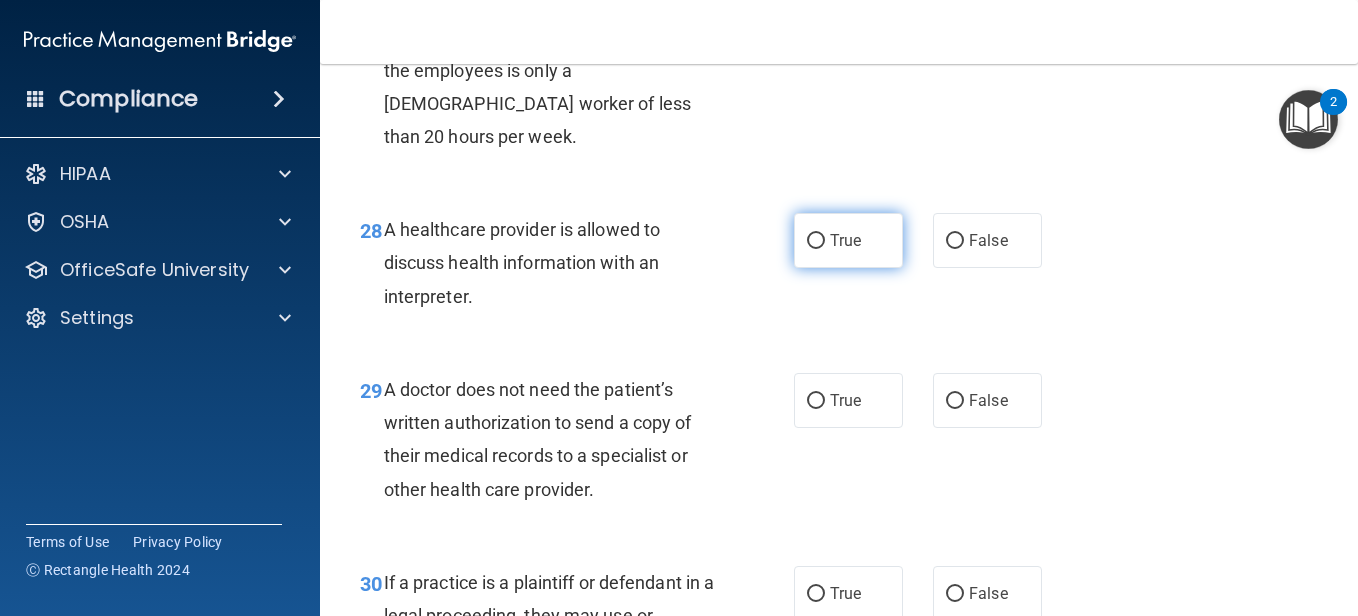click on "True" at bounding box center [816, 241] 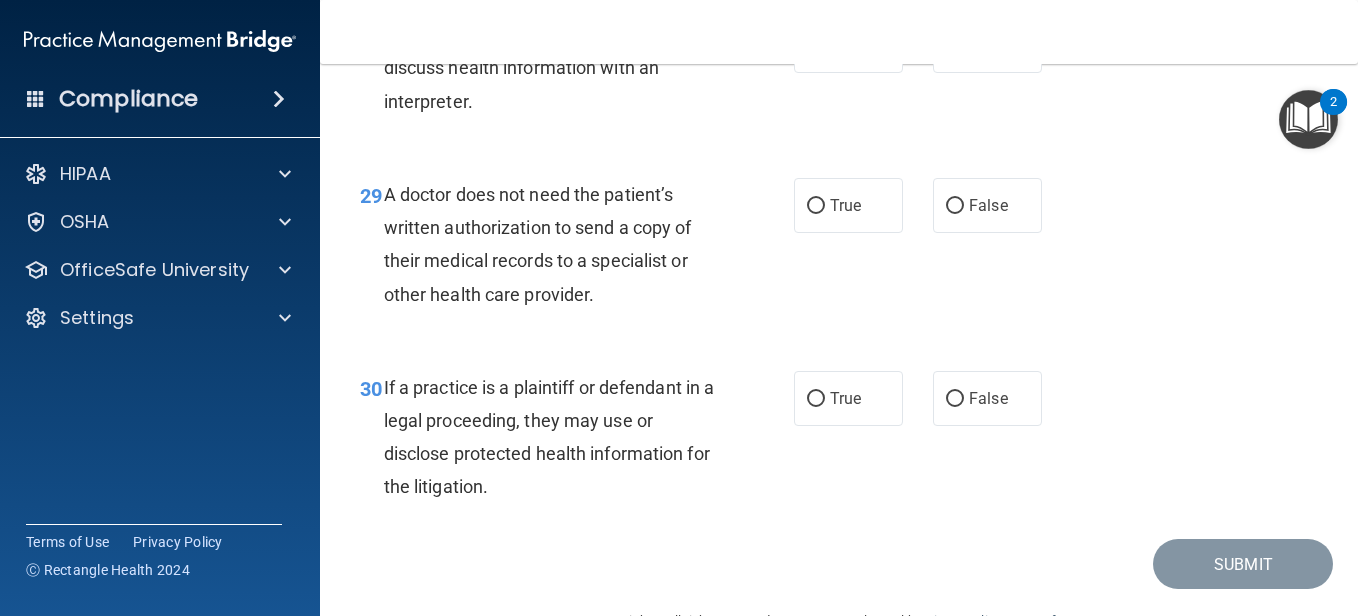 scroll, scrollTop: 5386, scrollLeft: 0, axis: vertical 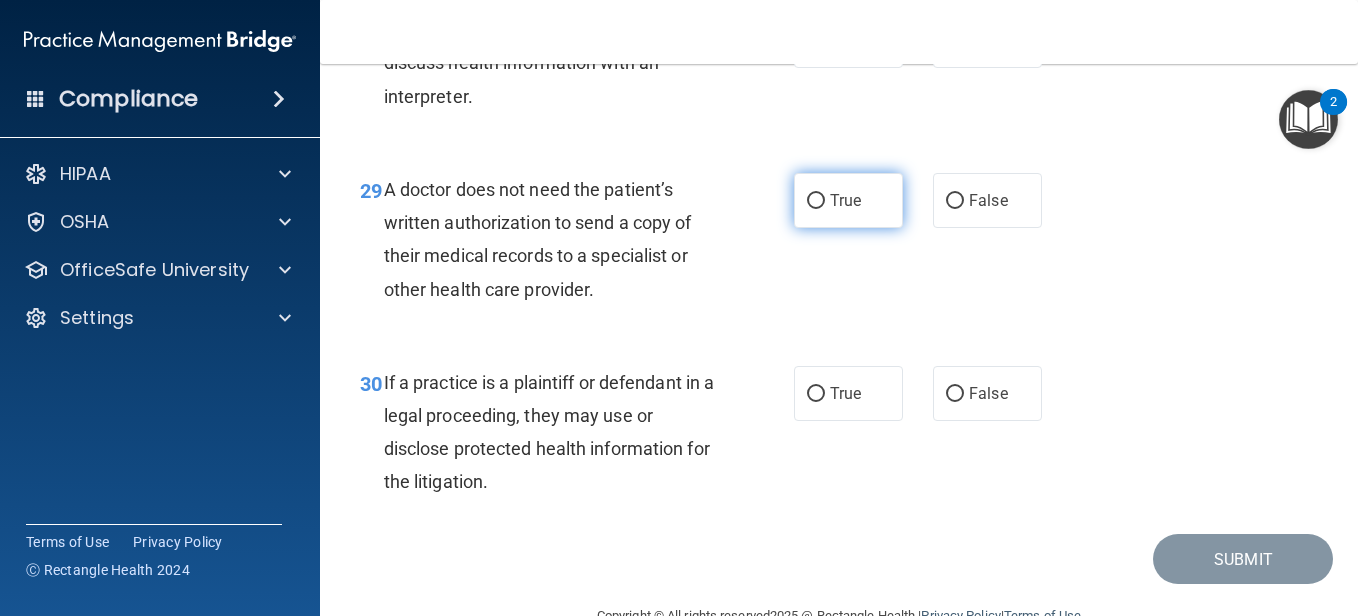 click on "True" at bounding box center [816, 201] 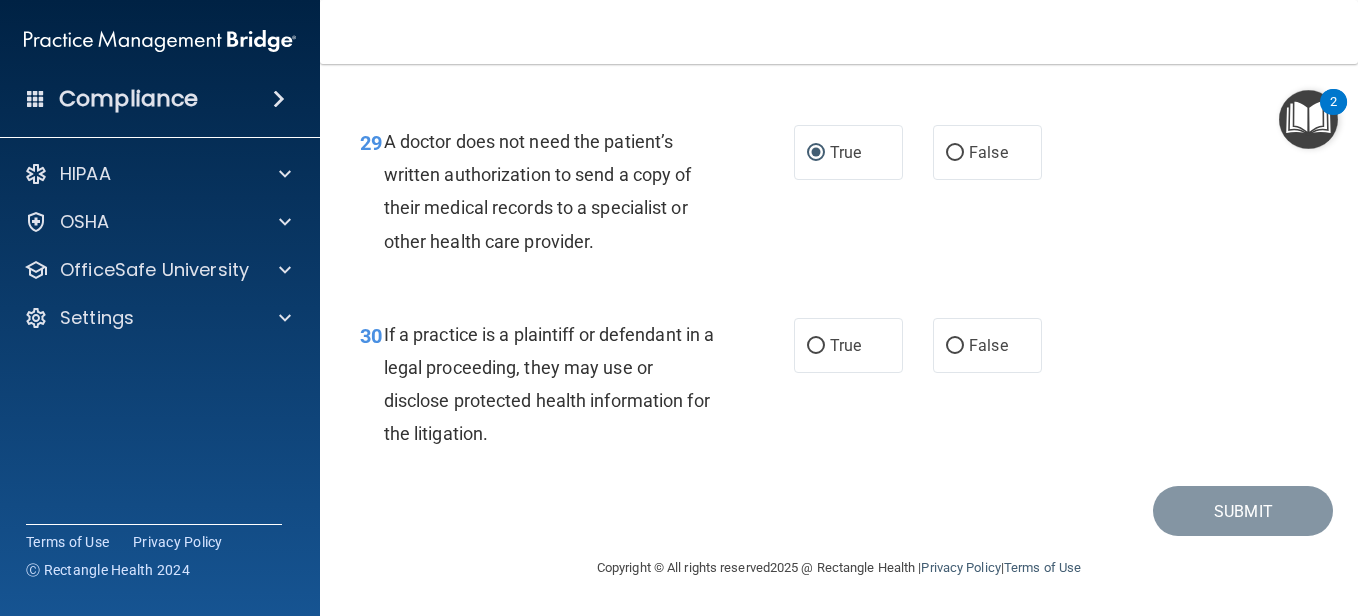 scroll, scrollTop: 5534, scrollLeft: 0, axis: vertical 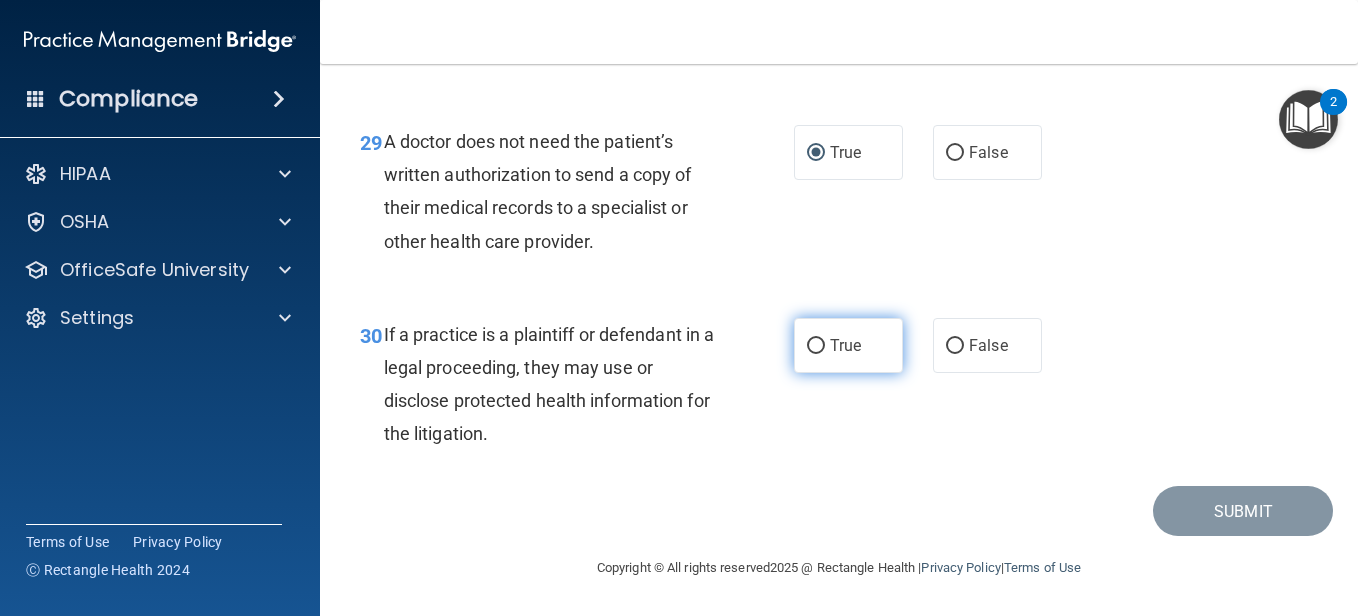 click on "True" at bounding box center (845, 345) 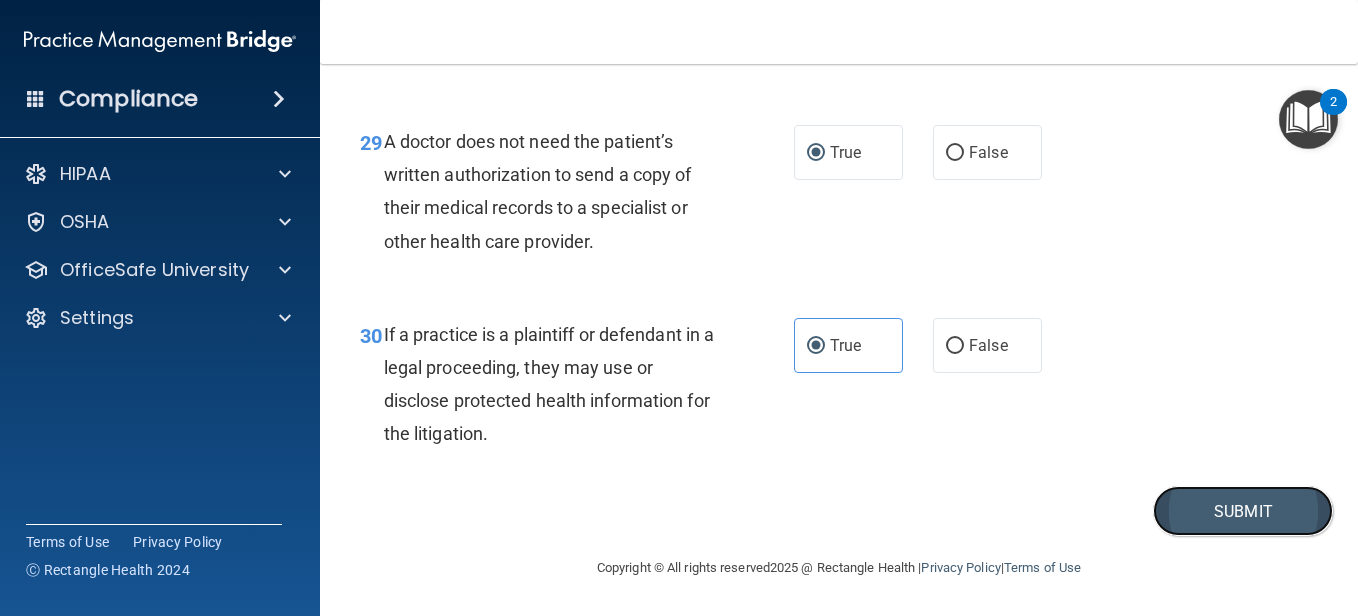 click on "Submit" at bounding box center (1243, 511) 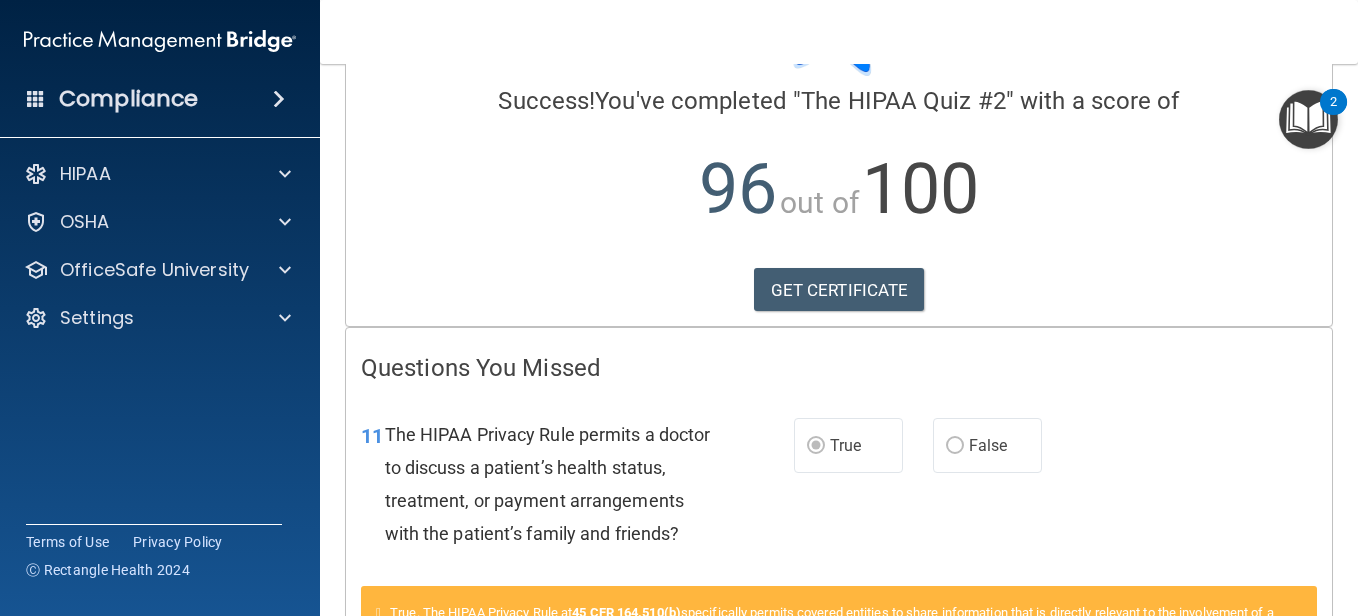 scroll, scrollTop: 0, scrollLeft: 0, axis: both 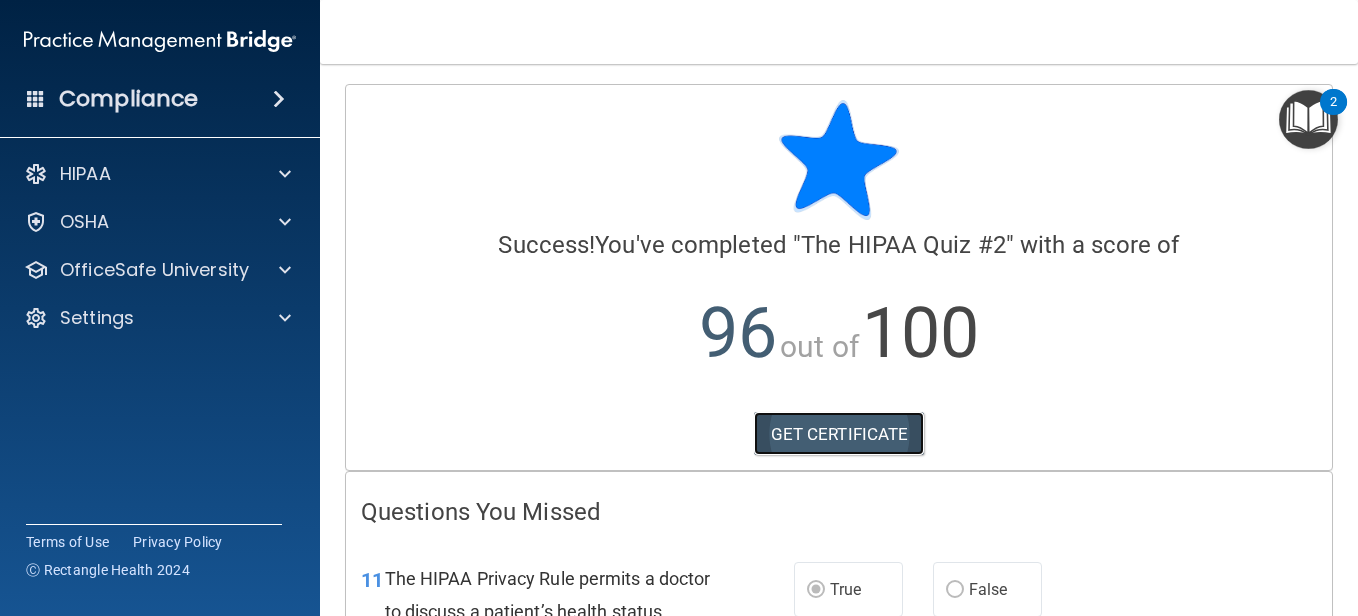 click on "GET CERTIFICATE" at bounding box center [839, 434] 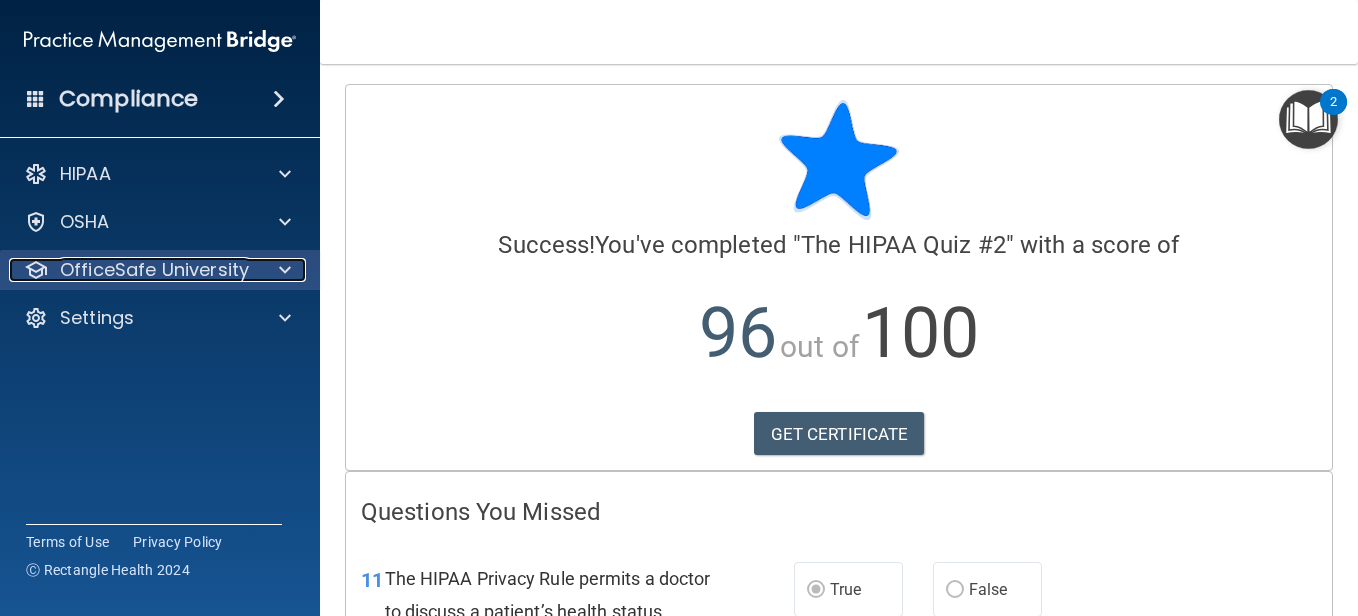 click on "OfficeSafe University" at bounding box center (154, 270) 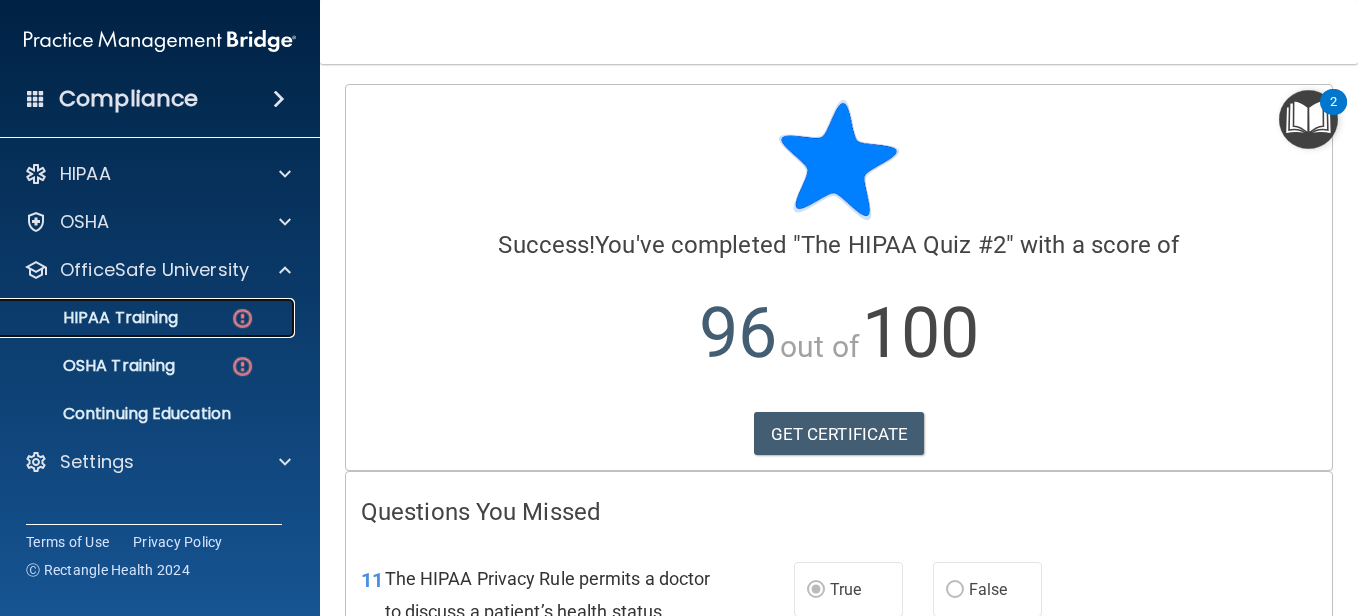 click on "HIPAA Training" at bounding box center (149, 318) 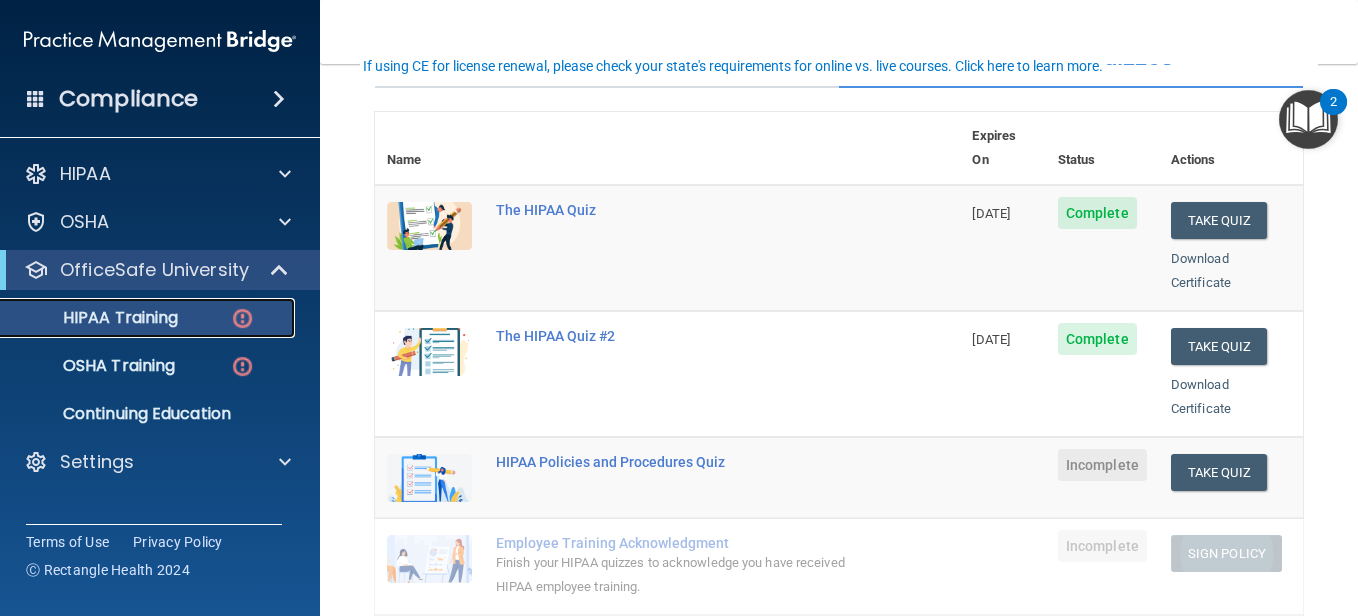 scroll, scrollTop: 200, scrollLeft: 0, axis: vertical 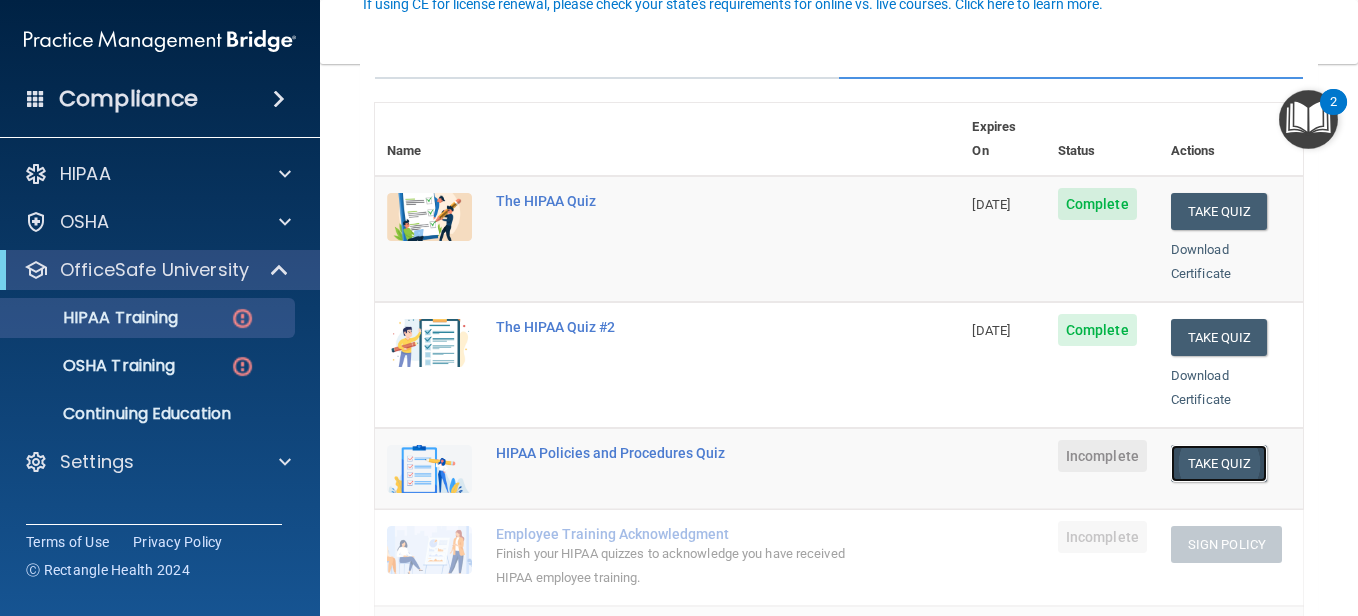 click on "Take Quiz" at bounding box center [1219, 463] 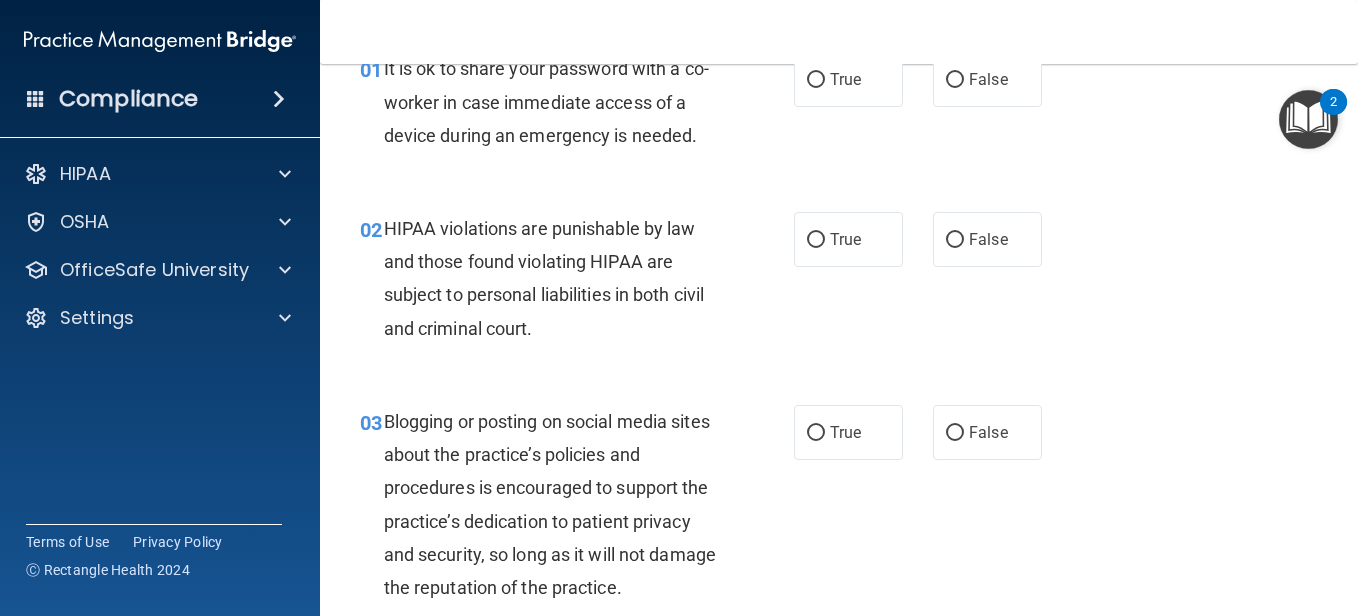 scroll, scrollTop: 0, scrollLeft: 0, axis: both 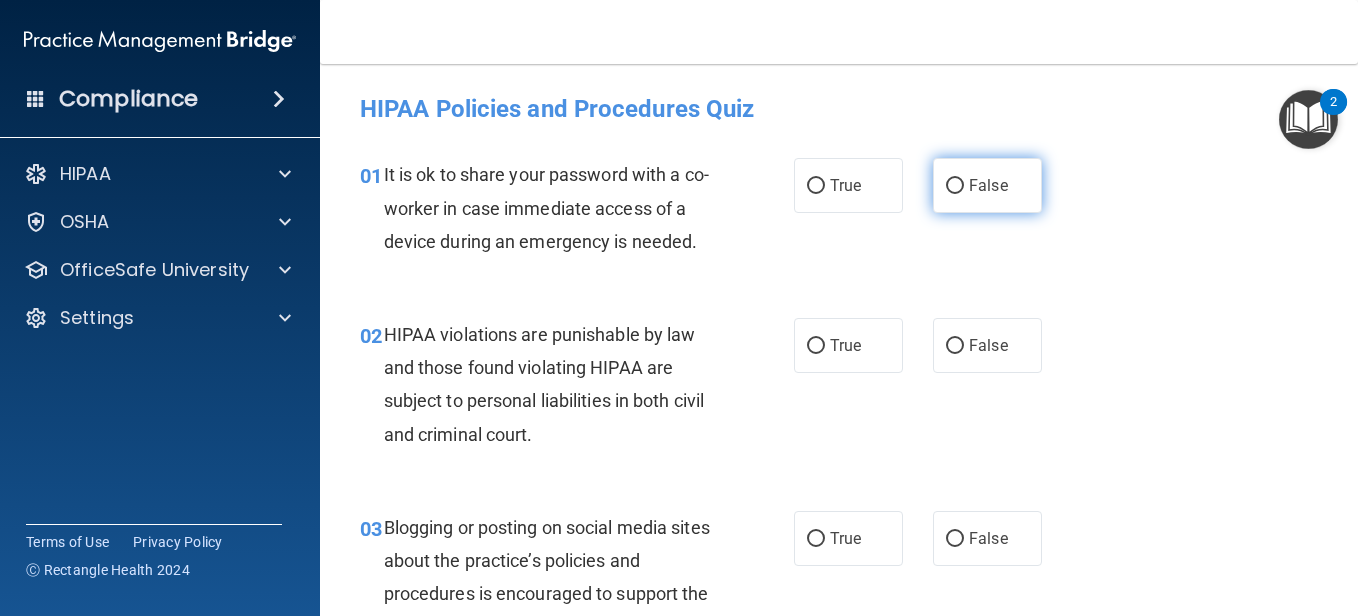 click on "False" at bounding box center (955, 186) 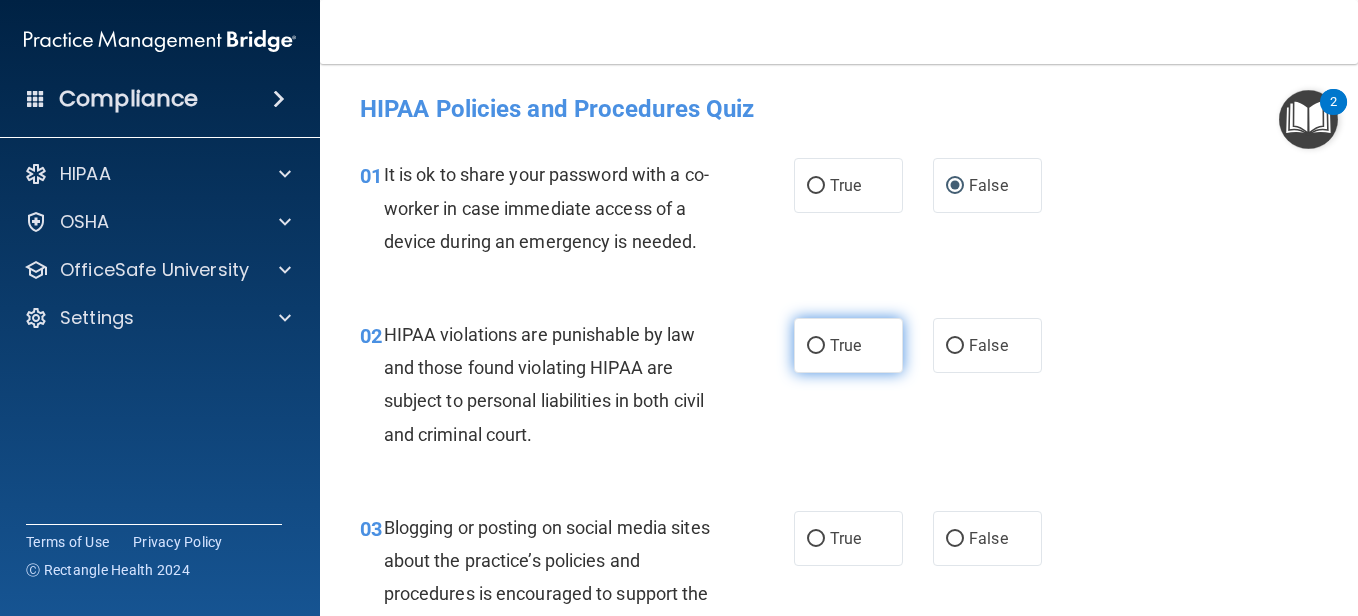click on "True" at bounding box center (816, 346) 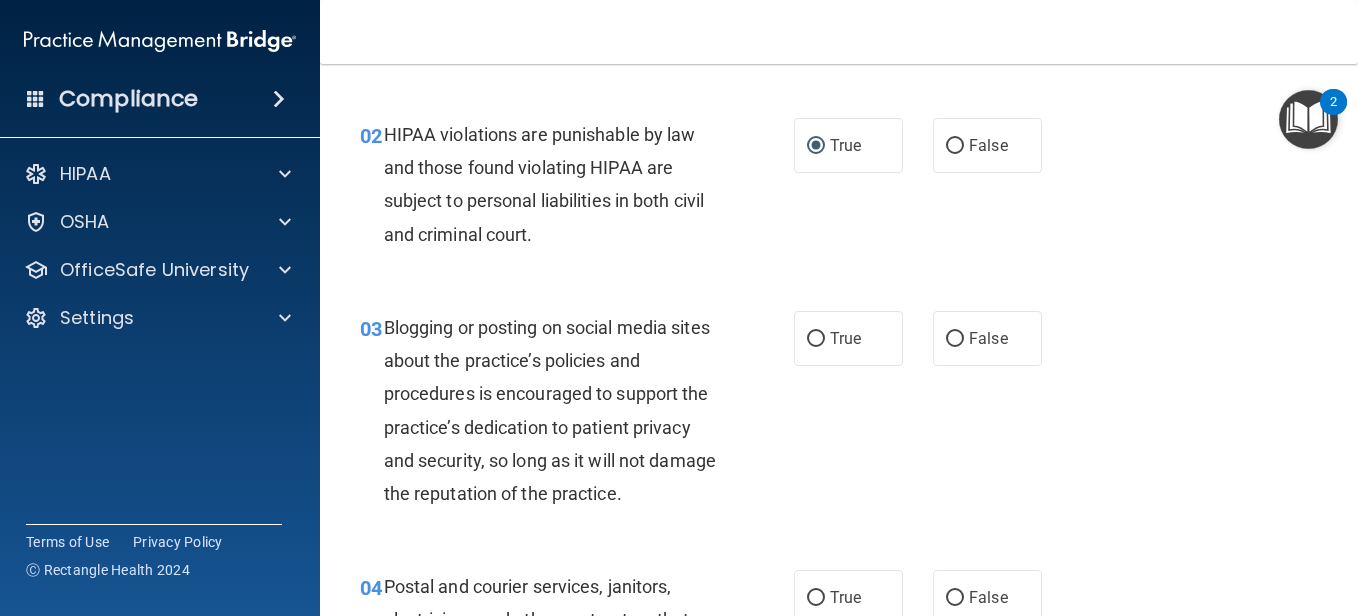 scroll, scrollTop: 300, scrollLeft: 0, axis: vertical 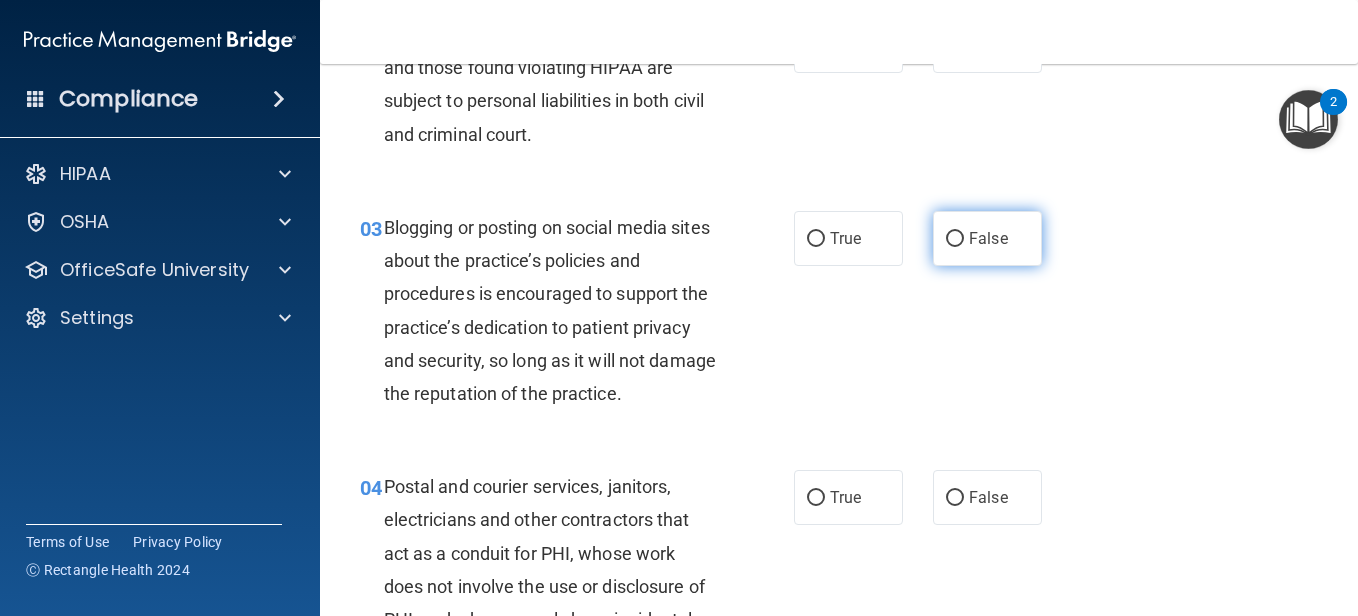 click on "False" at bounding box center (955, 239) 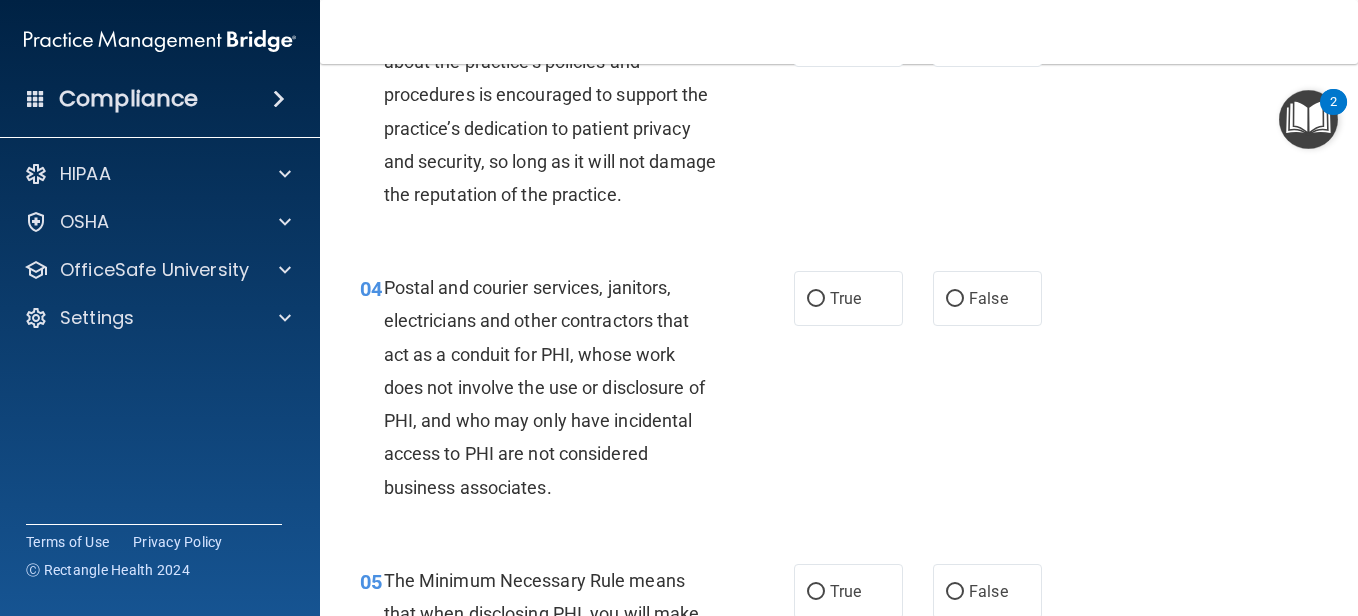 scroll, scrollTop: 500, scrollLeft: 0, axis: vertical 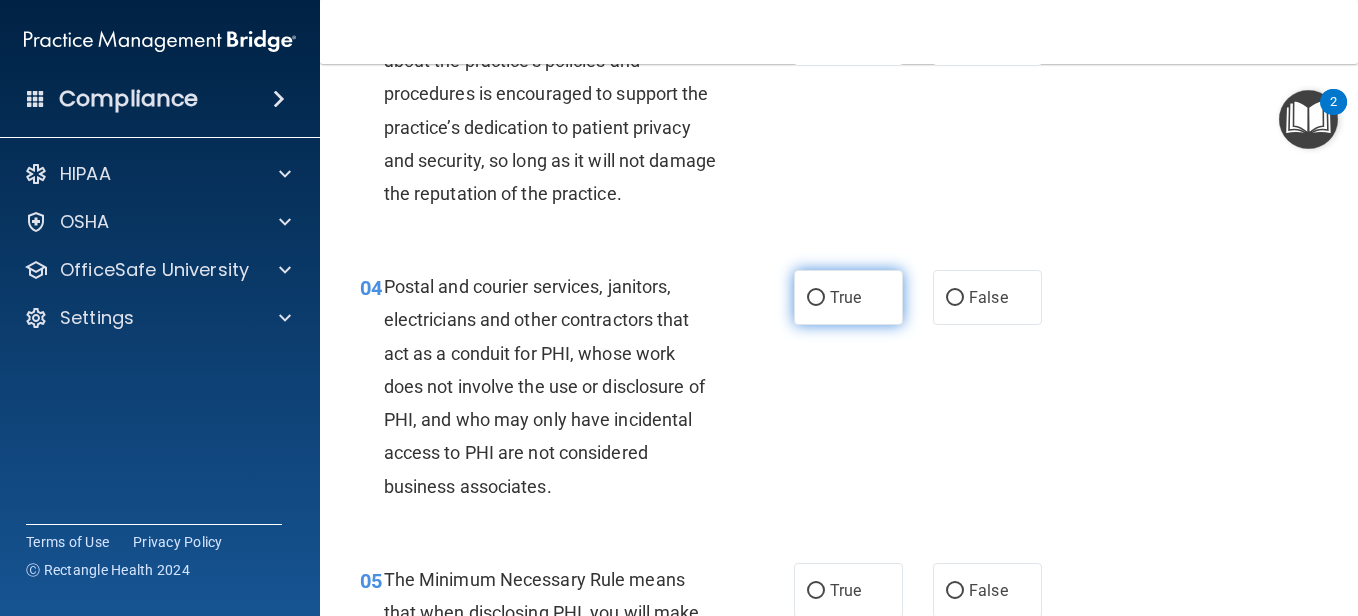 click on "True" at bounding box center (816, 298) 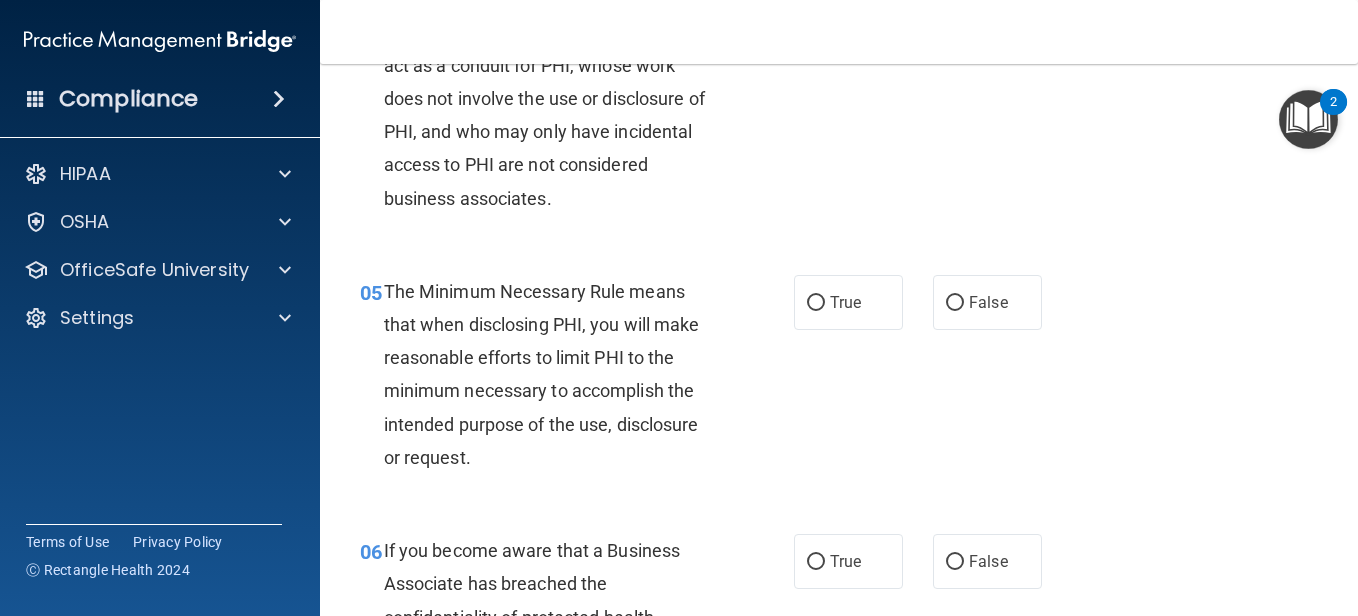 scroll, scrollTop: 800, scrollLeft: 0, axis: vertical 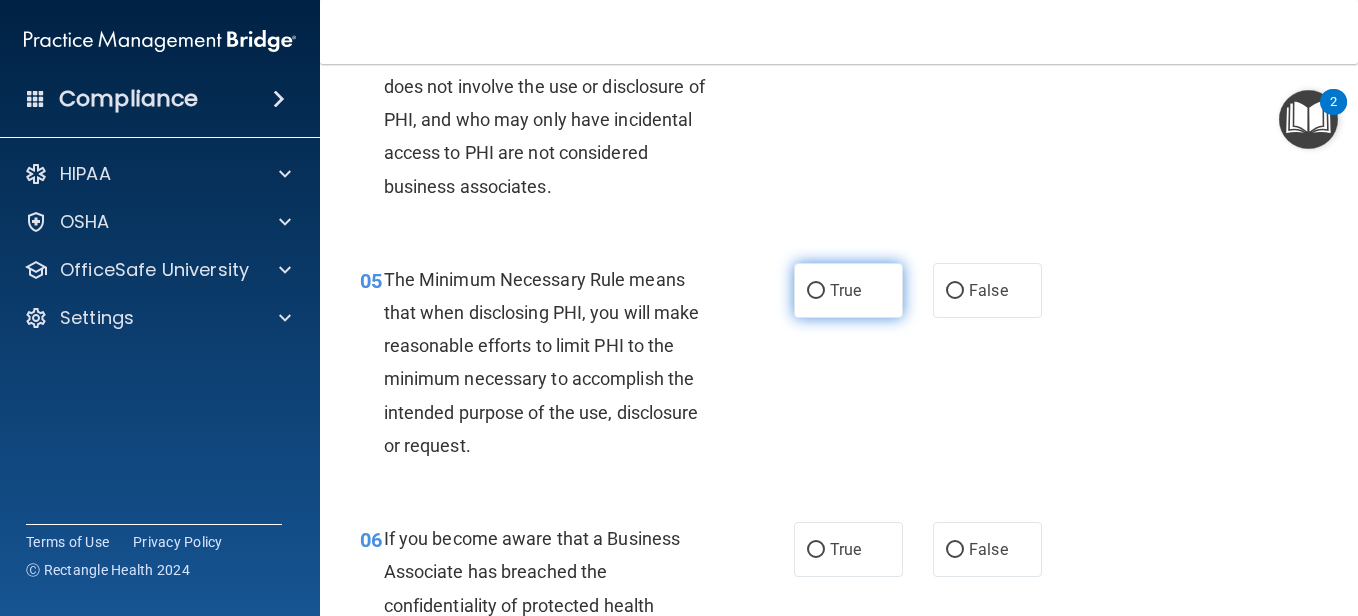 click on "True" at bounding box center [816, 291] 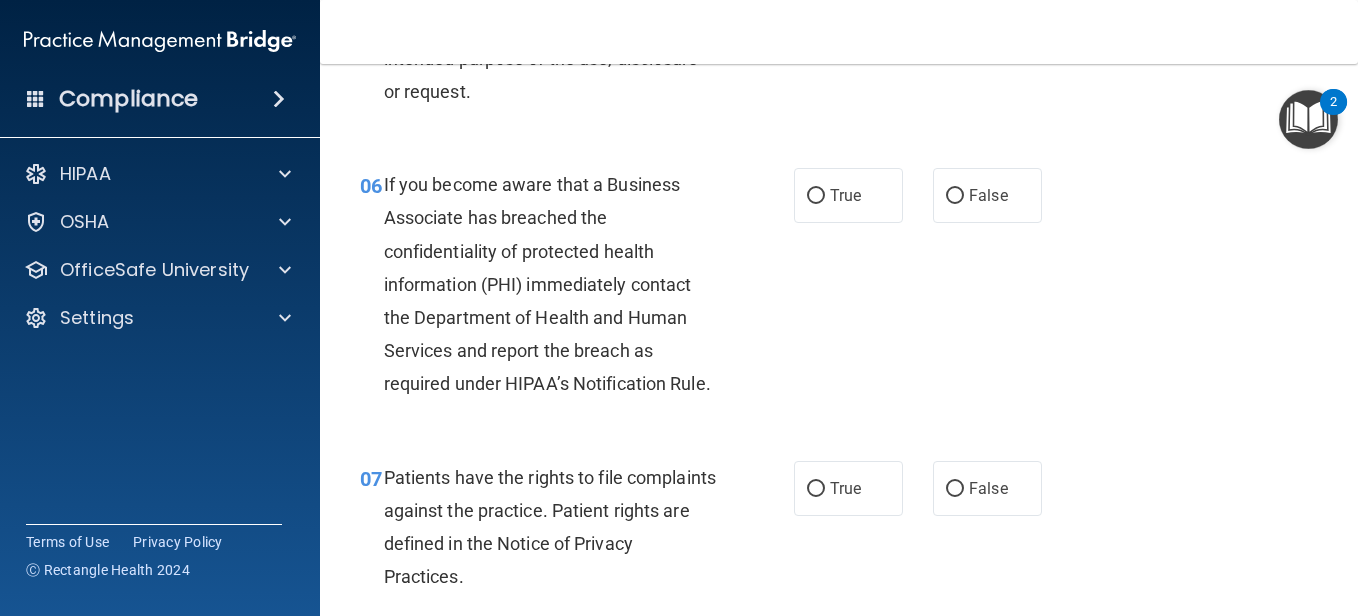scroll, scrollTop: 1200, scrollLeft: 0, axis: vertical 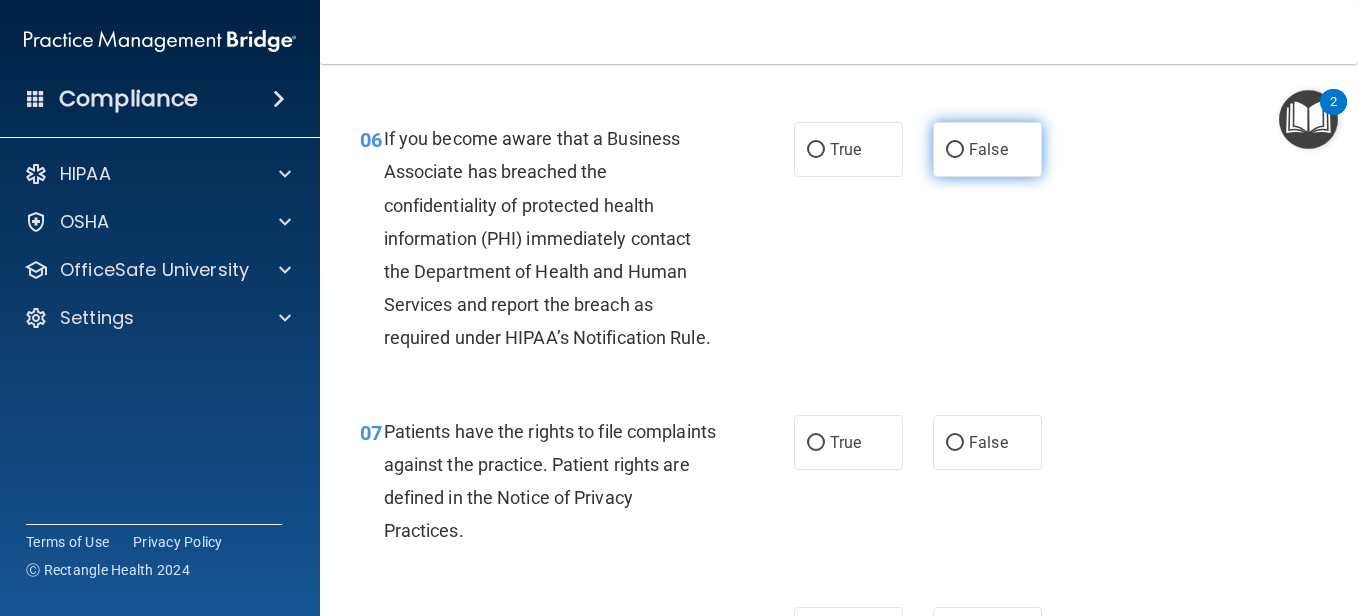 click on "False" at bounding box center [987, 149] 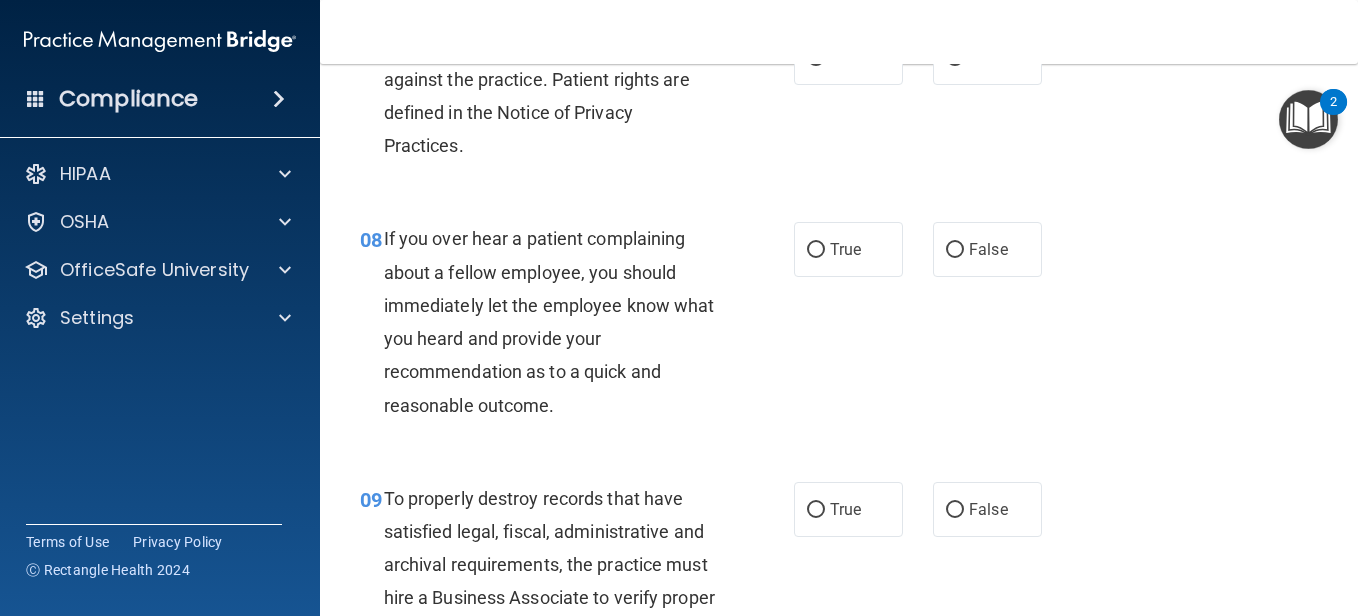 scroll, scrollTop: 1600, scrollLeft: 0, axis: vertical 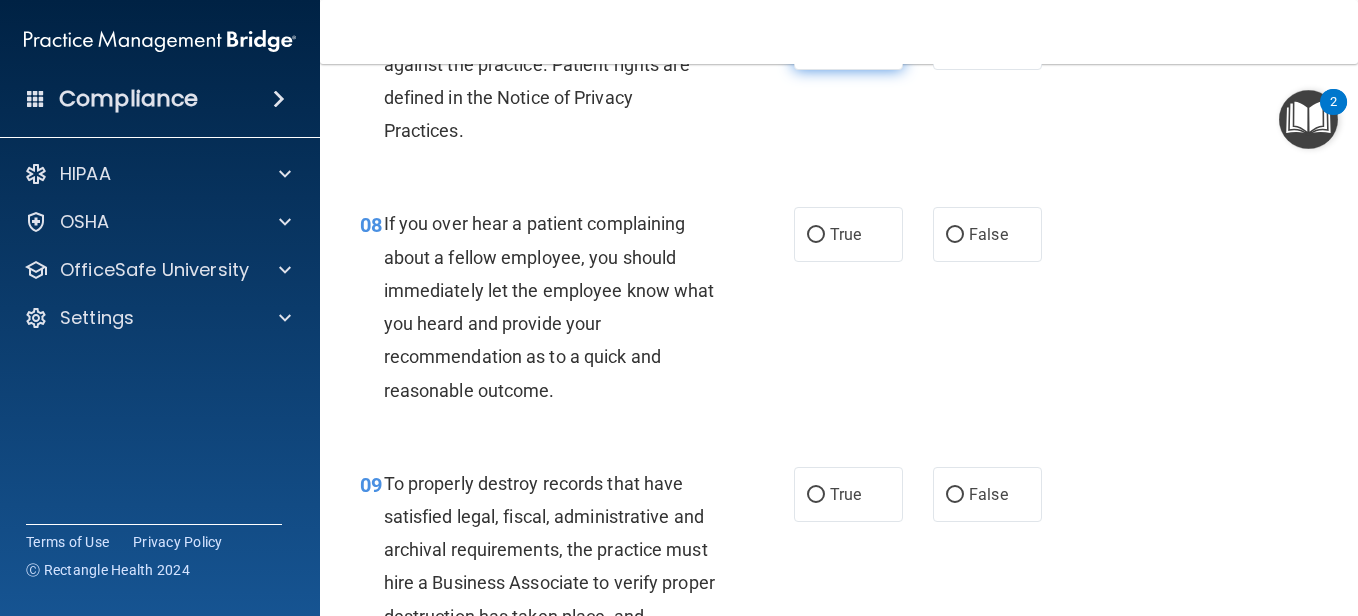 click on "True" at bounding box center [848, 42] 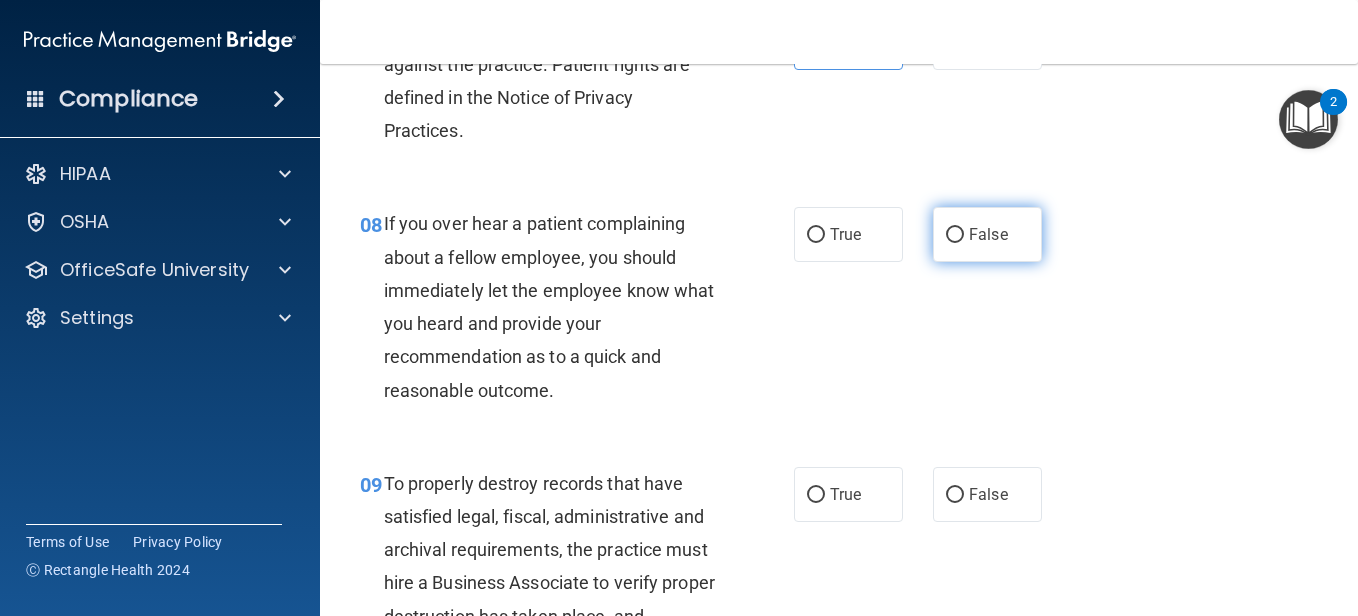 click on "False" at bounding box center (955, 235) 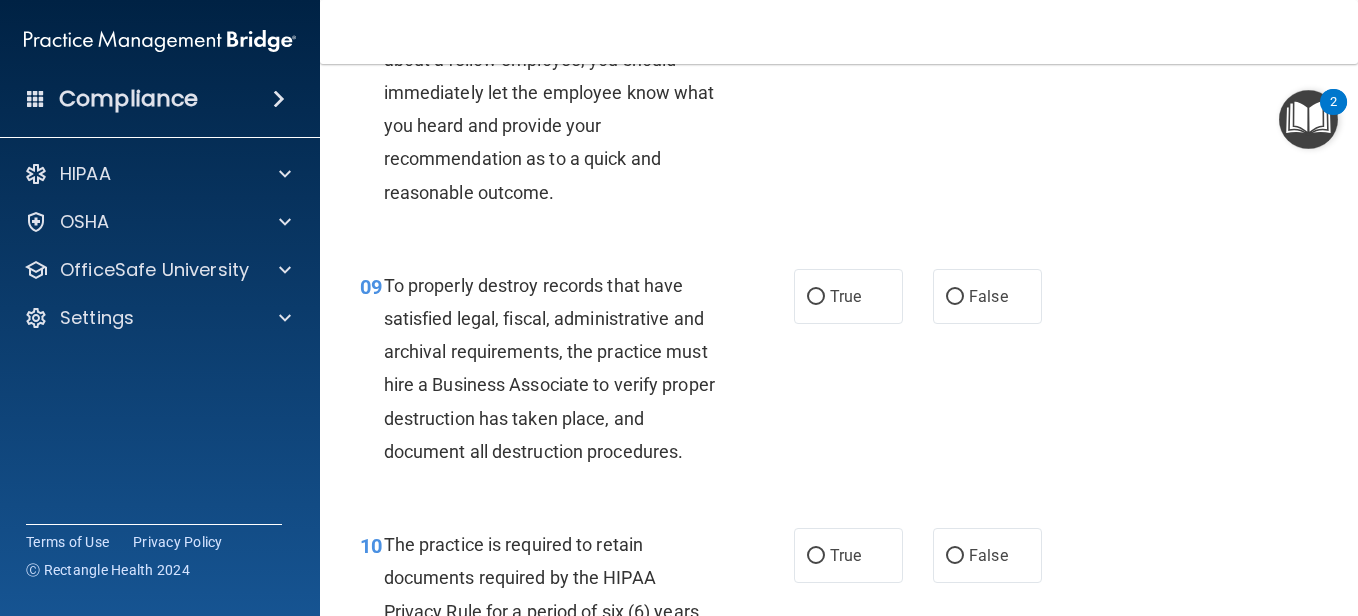 scroll, scrollTop: 1900, scrollLeft: 0, axis: vertical 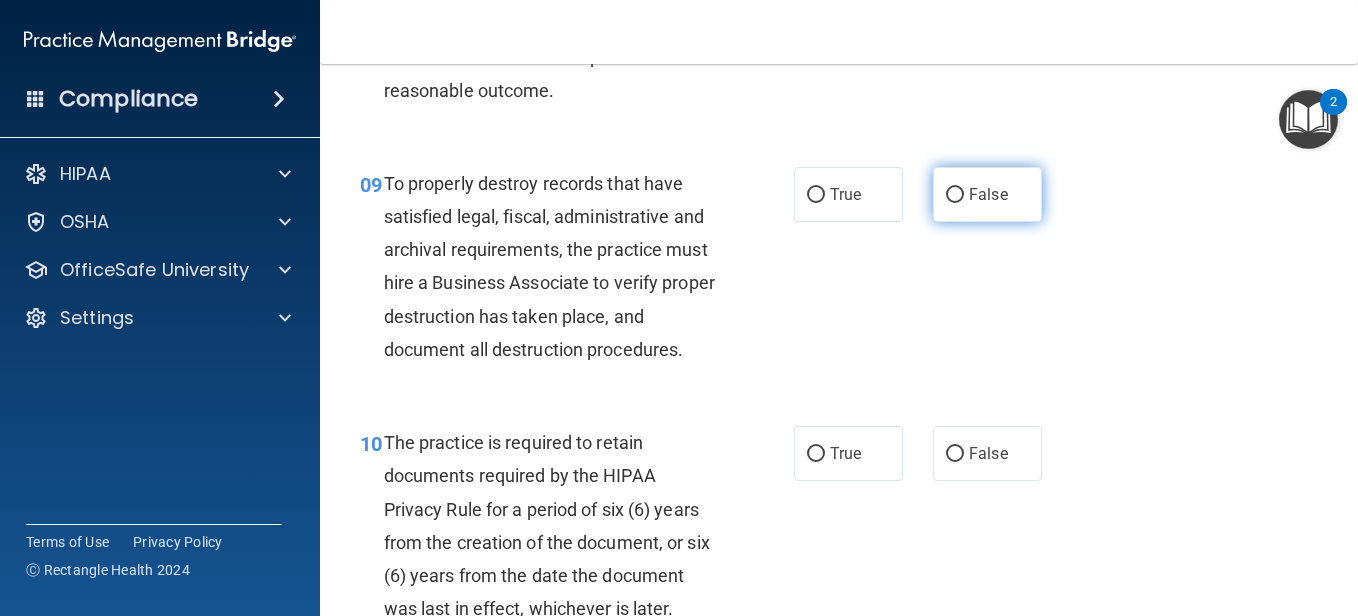click on "False" at bounding box center [955, 195] 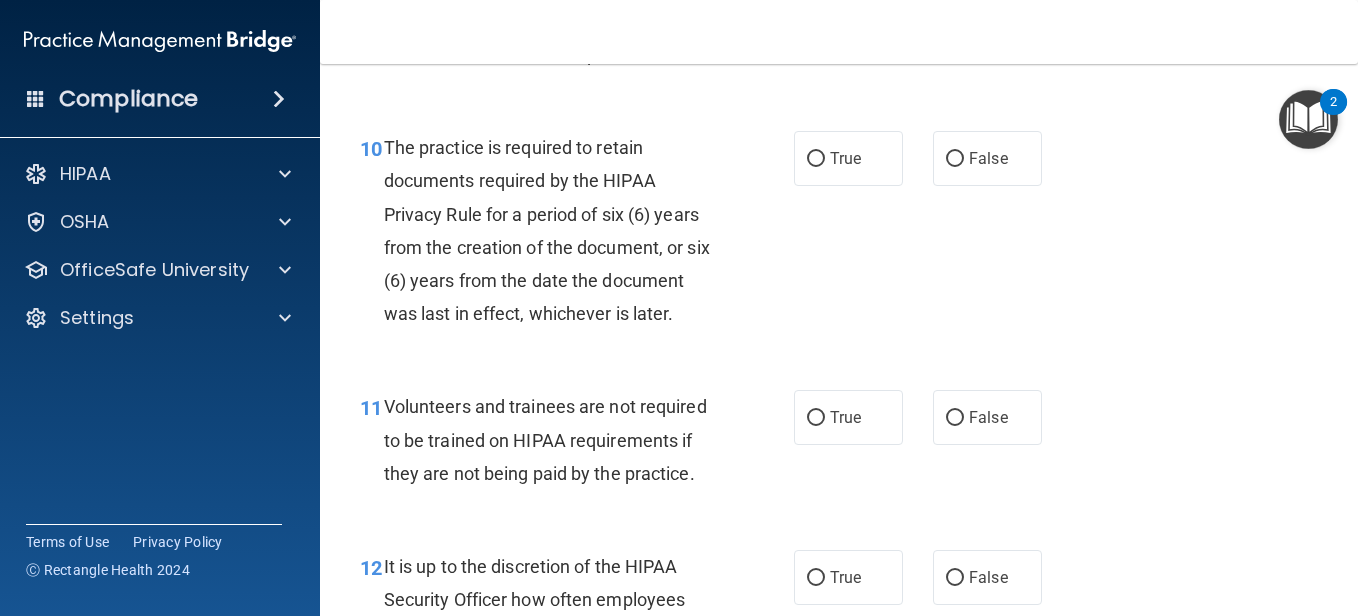 scroll, scrollTop: 2200, scrollLeft: 0, axis: vertical 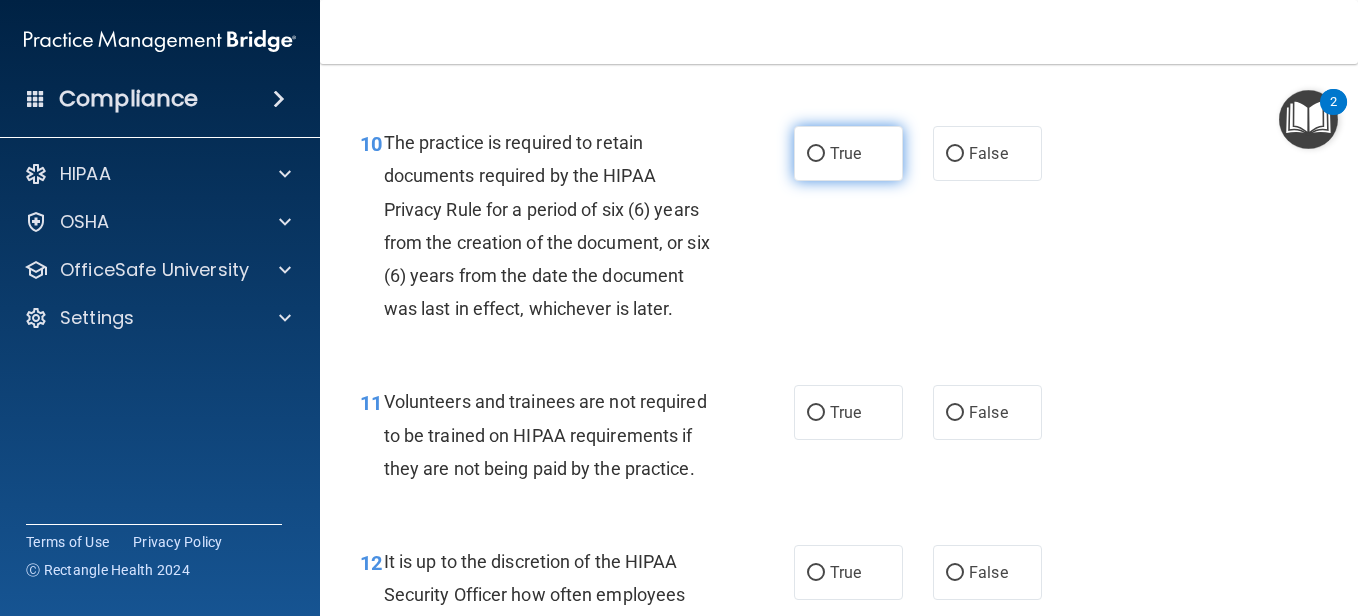 click on "True" at bounding box center (848, 153) 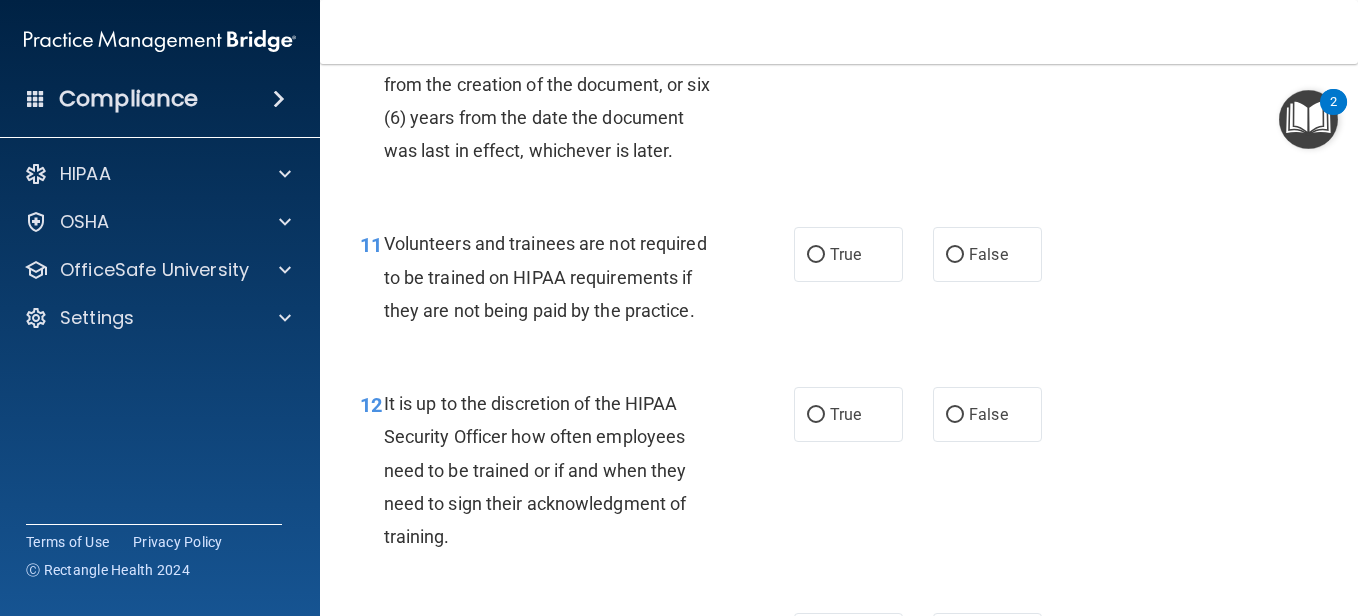 scroll, scrollTop: 2400, scrollLeft: 0, axis: vertical 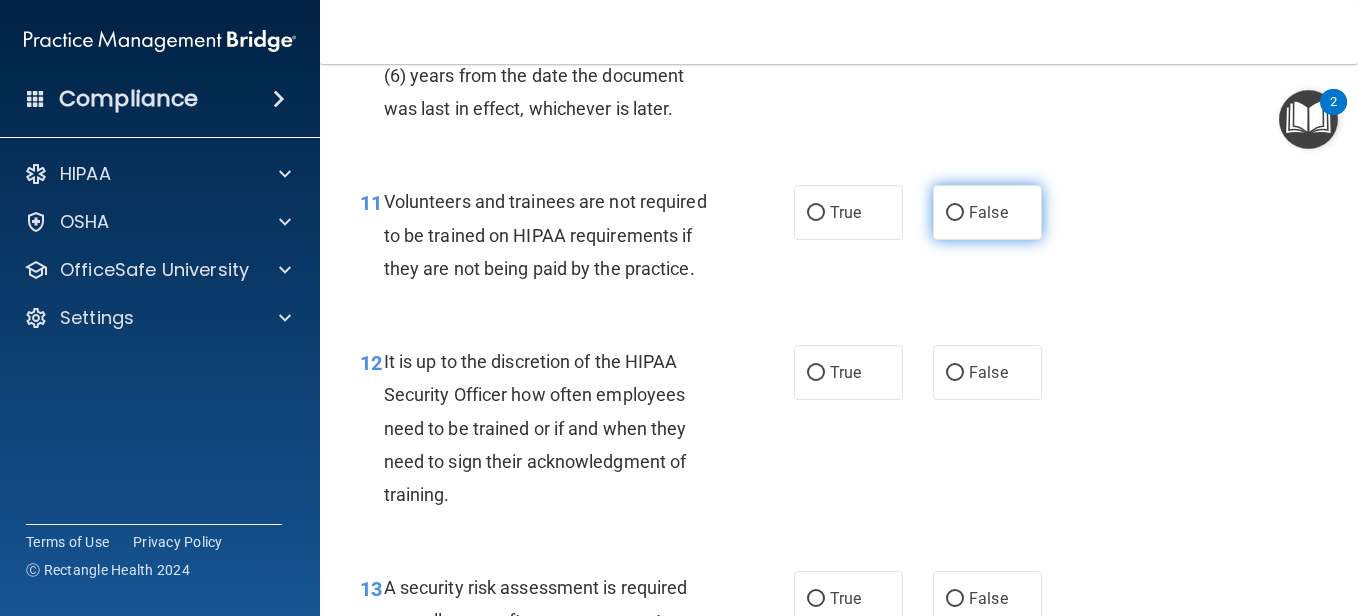 click on "False" at bounding box center (955, 213) 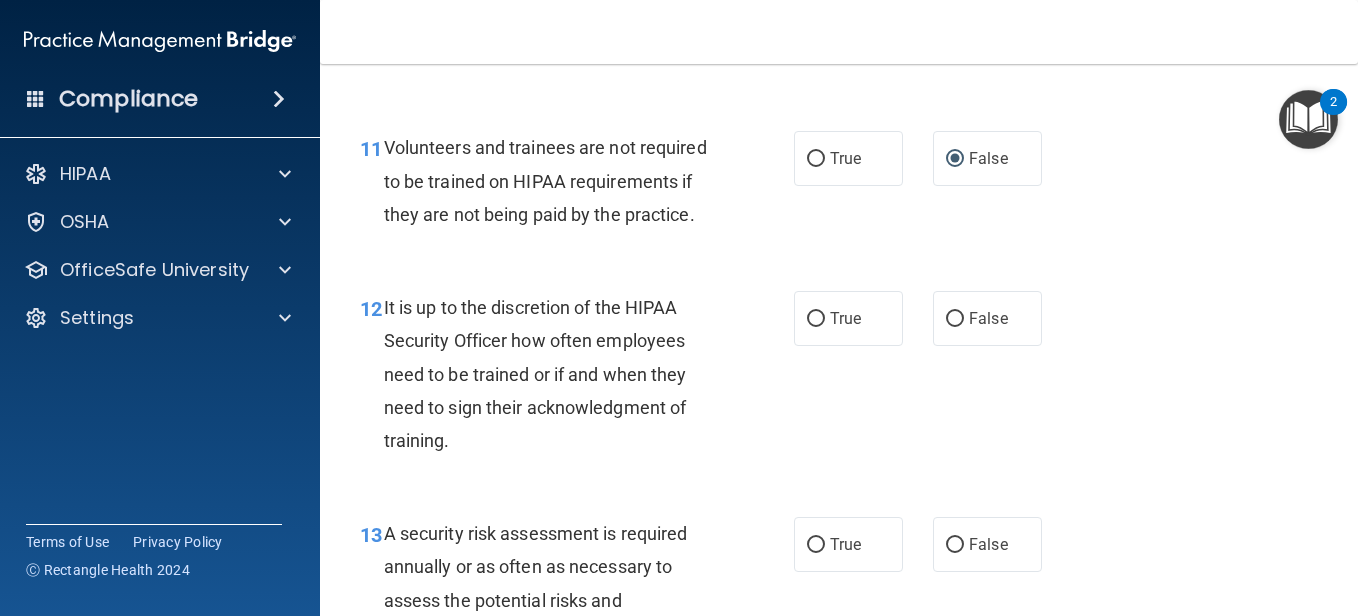 scroll, scrollTop: 2500, scrollLeft: 0, axis: vertical 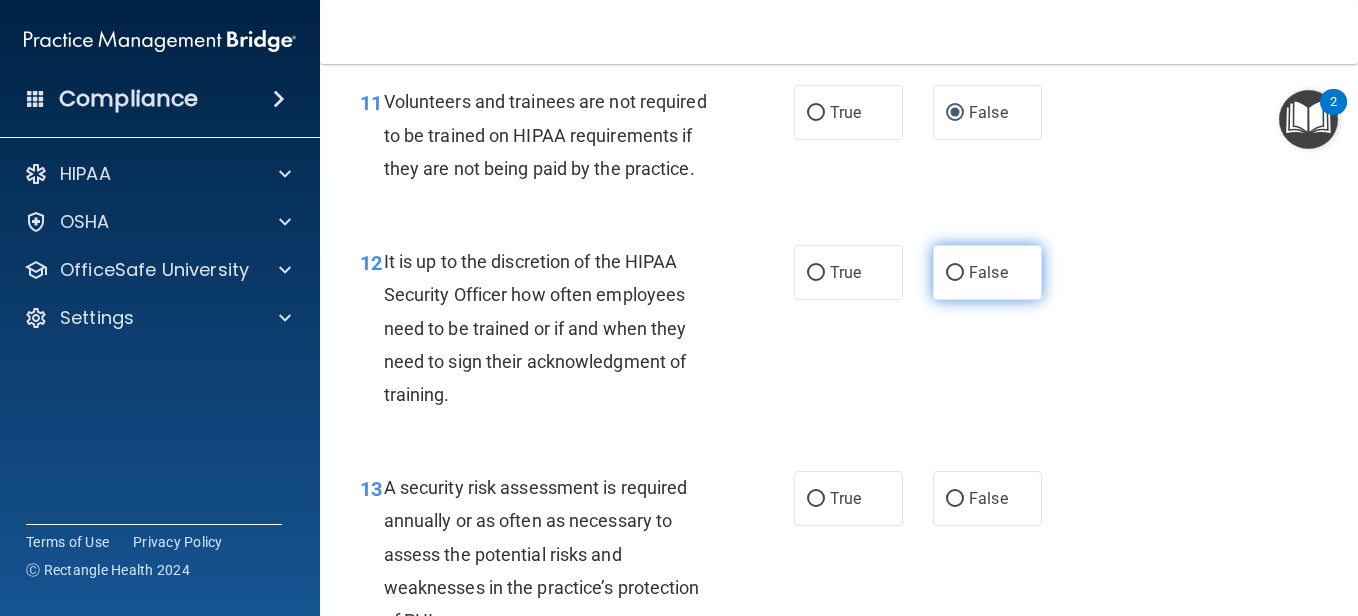 click on "False" at bounding box center [988, 272] 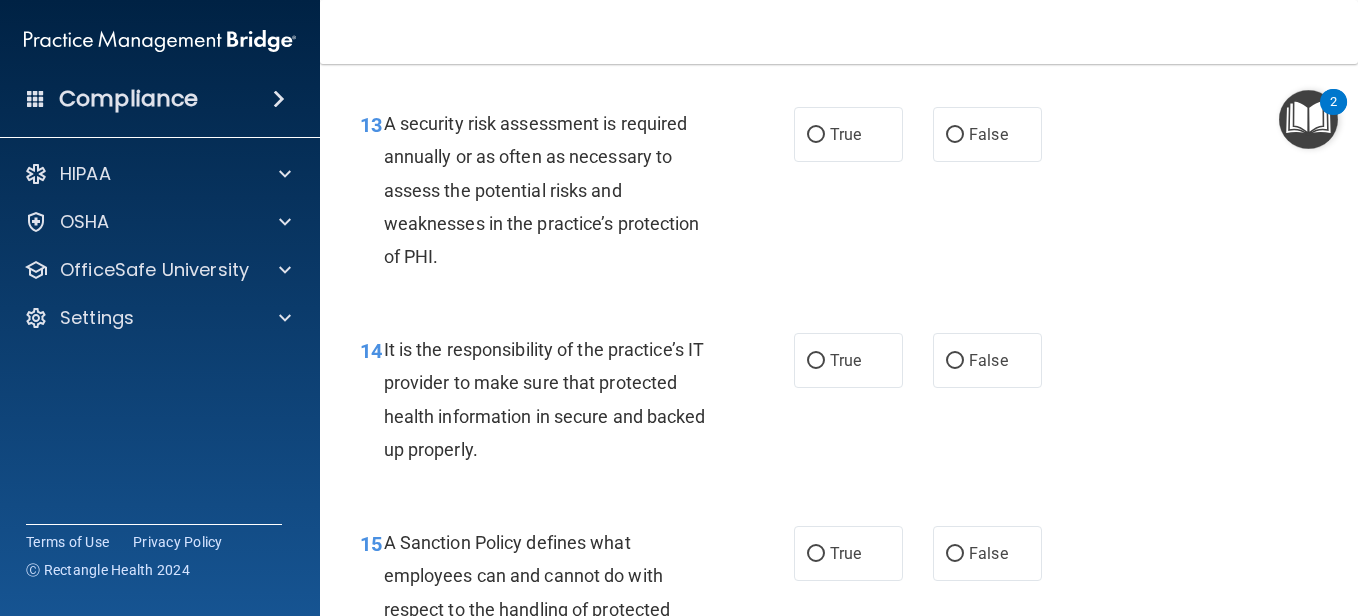 scroll, scrollTop: 2900, scrollLeft: 0, axis: vertical 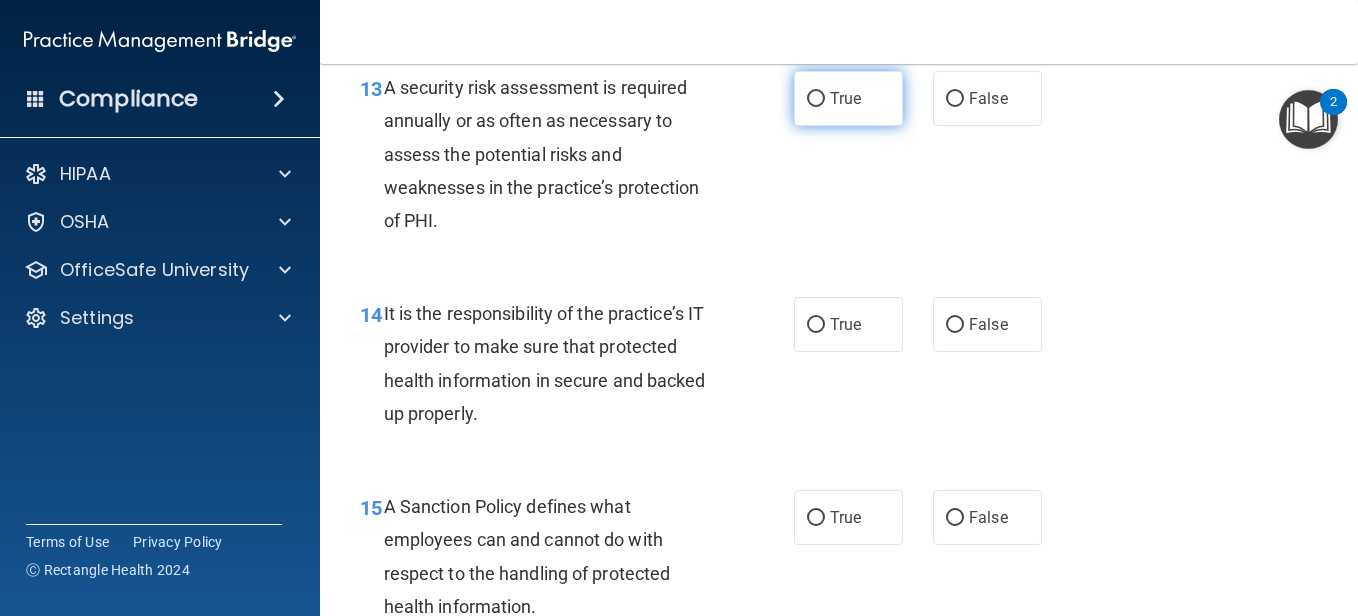 click on "True" at bounding box center [848, 98] 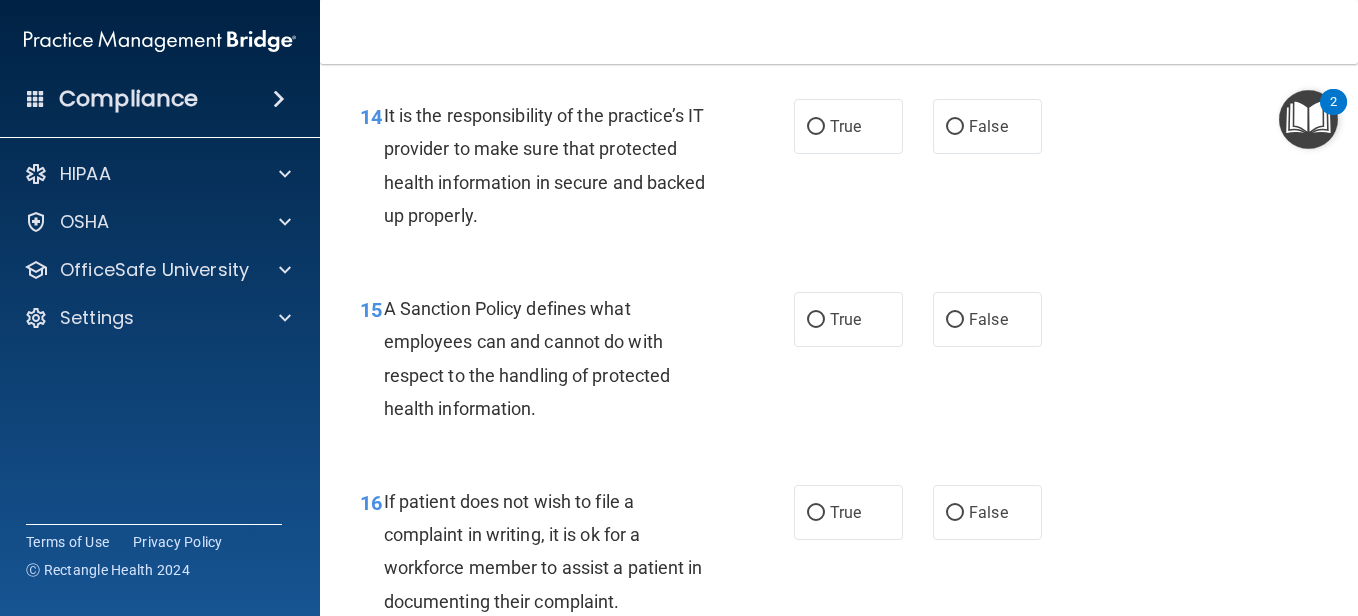 scroll, scrollTop: 3100, scrollLeft: 0, axis: vertical 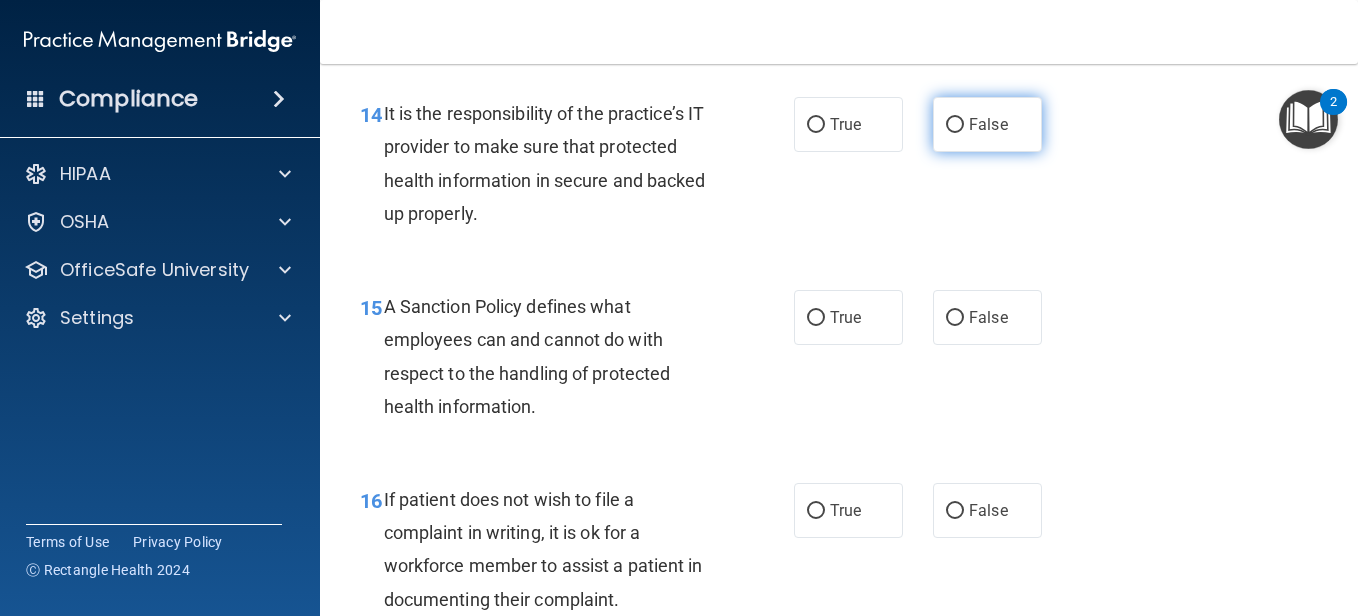 click on "False" at bounding box center [987, 124] 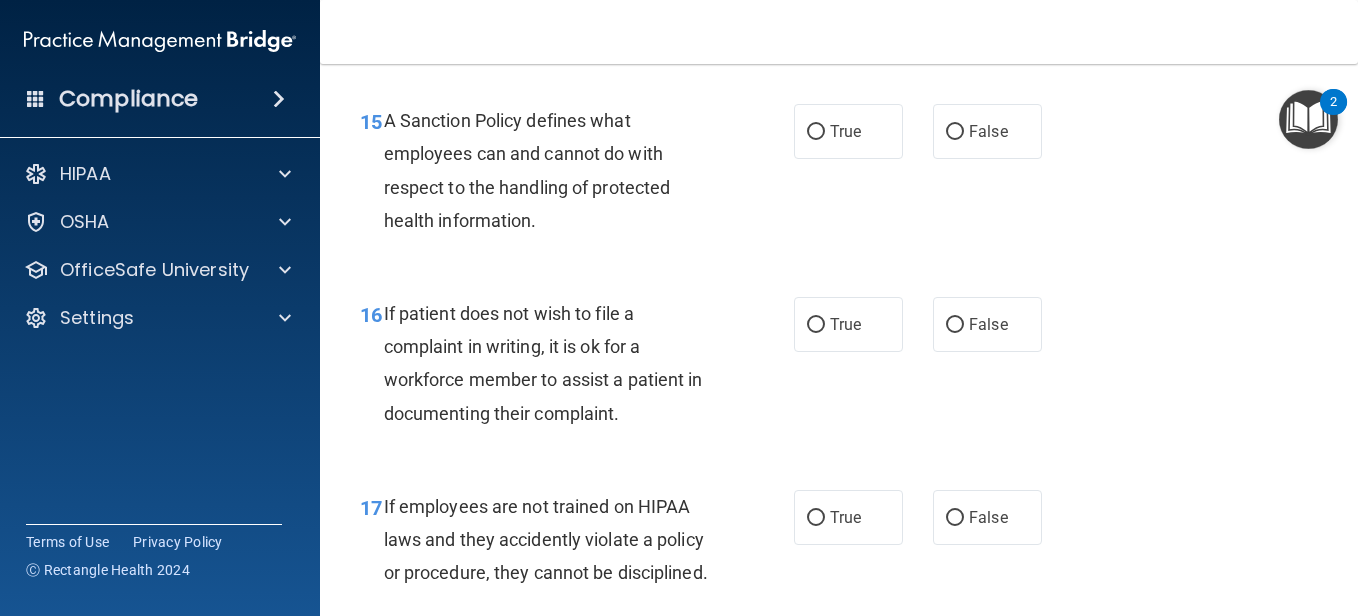 scroll, scrollTop: 3300, scrollLeft: 0, axis: vertical 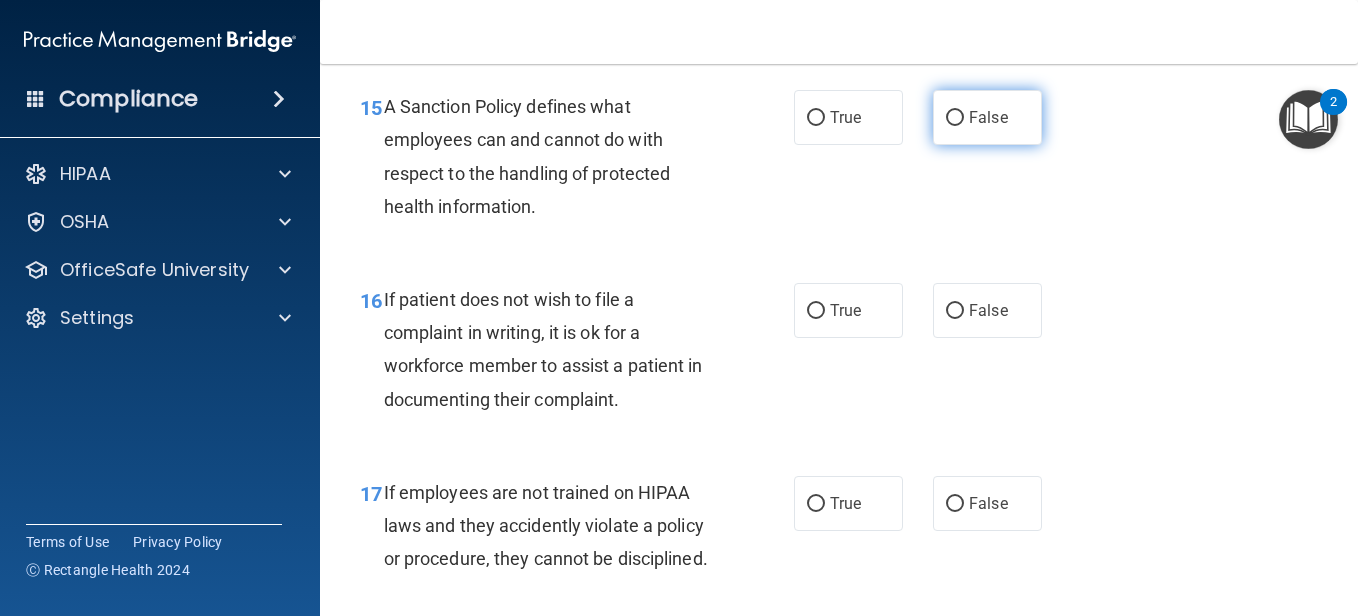 click on "False" at bounding box center [955, 118] 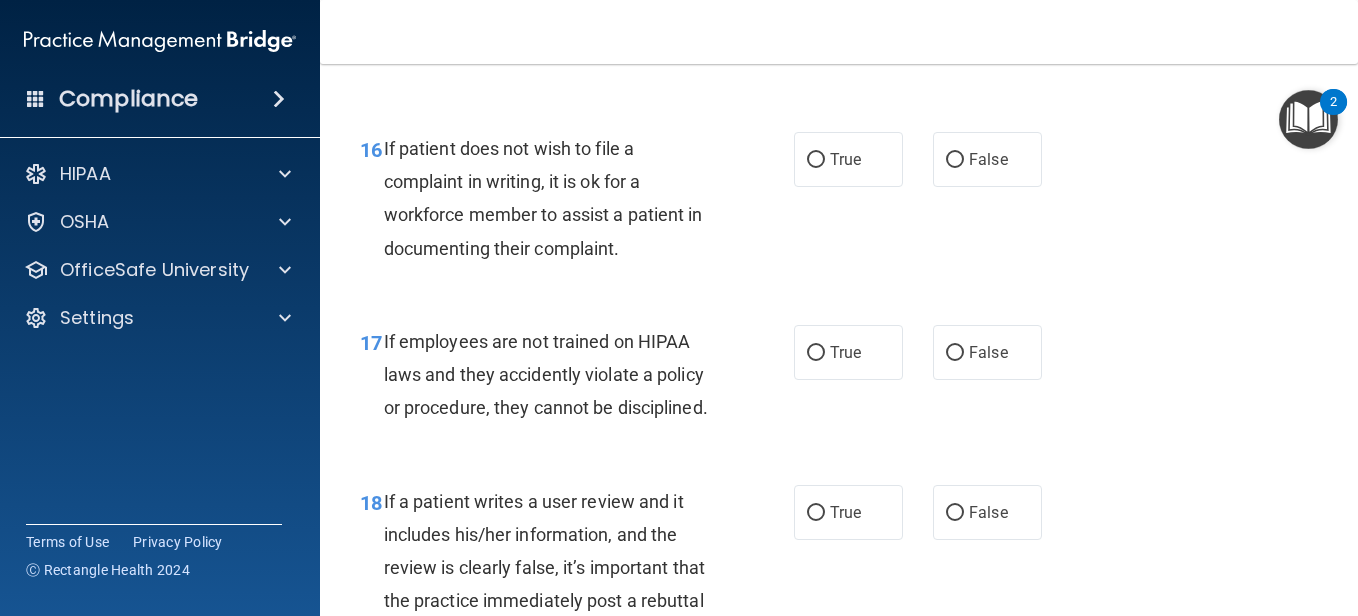 scroll, scrollTop: 3500, scrollLeft: 0, axis: vertical 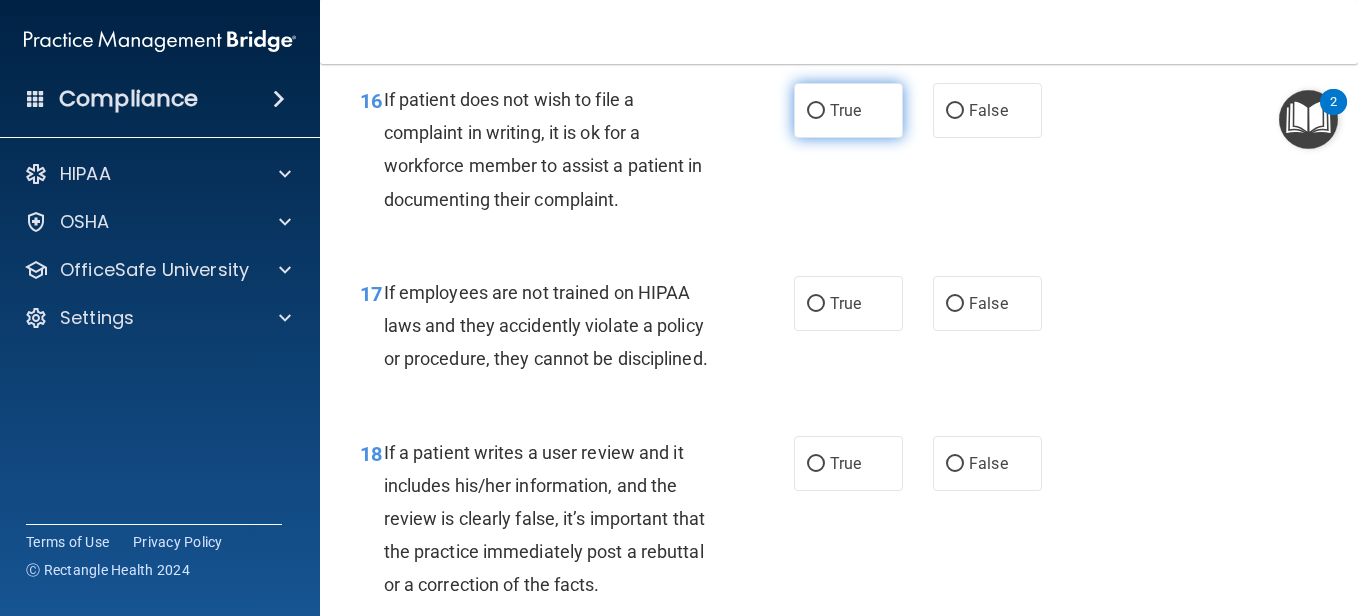 click on "True" at bounding box center (845, 110) 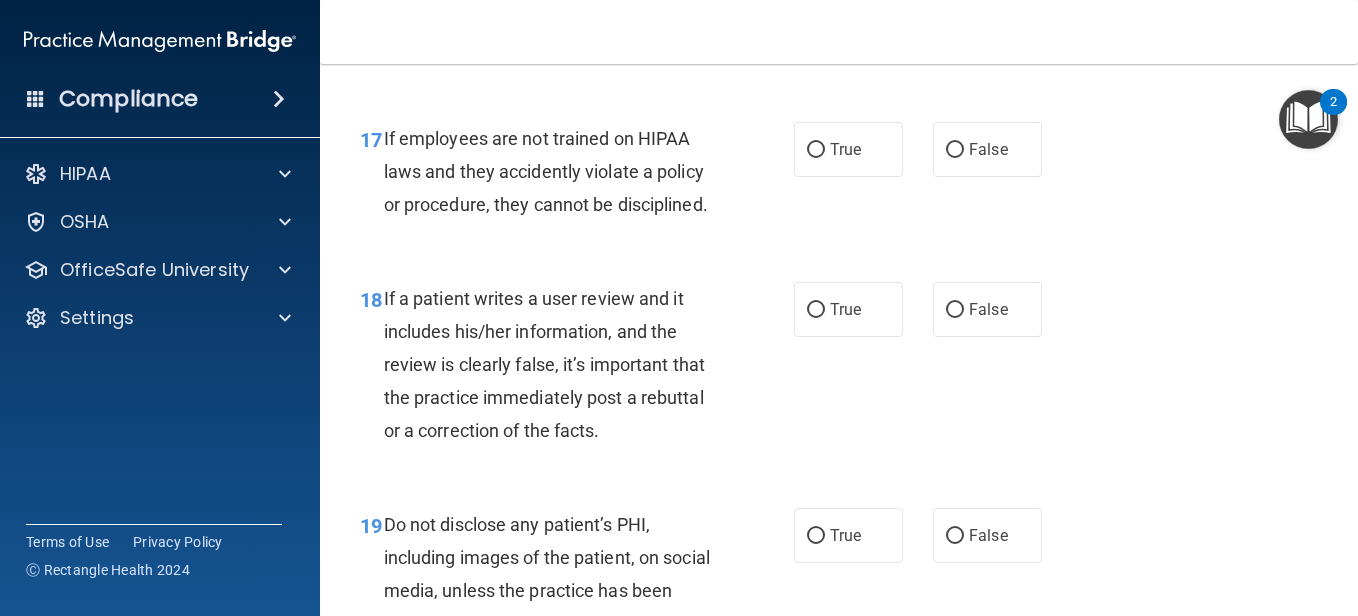scroll, scrollTop: 3700, scrollLeft: 0, axis: vertical 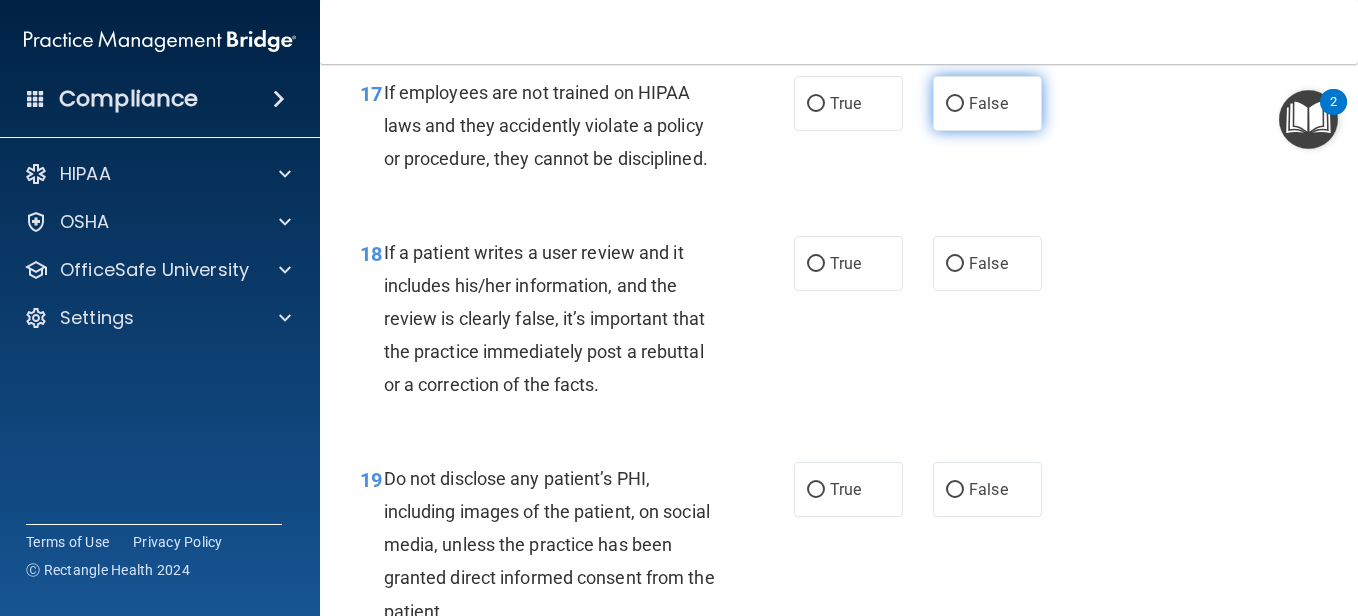 click on "False" at bounding box center (955, 104) 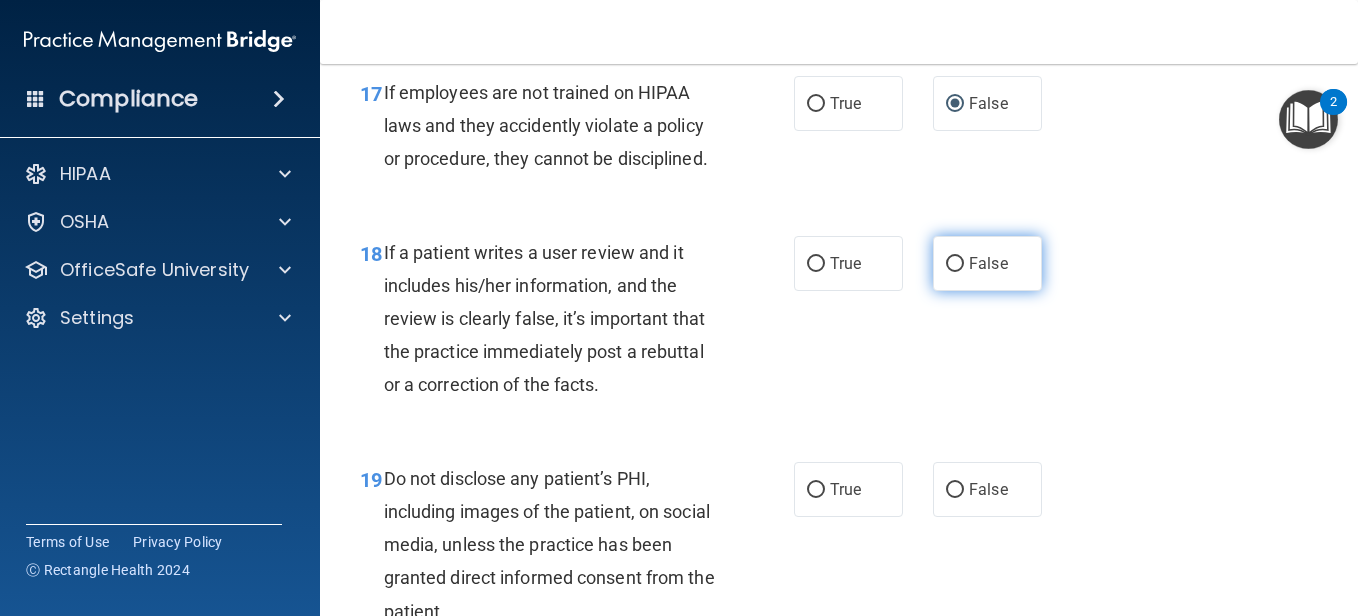 click on "False" at bounding box center (955, 264) 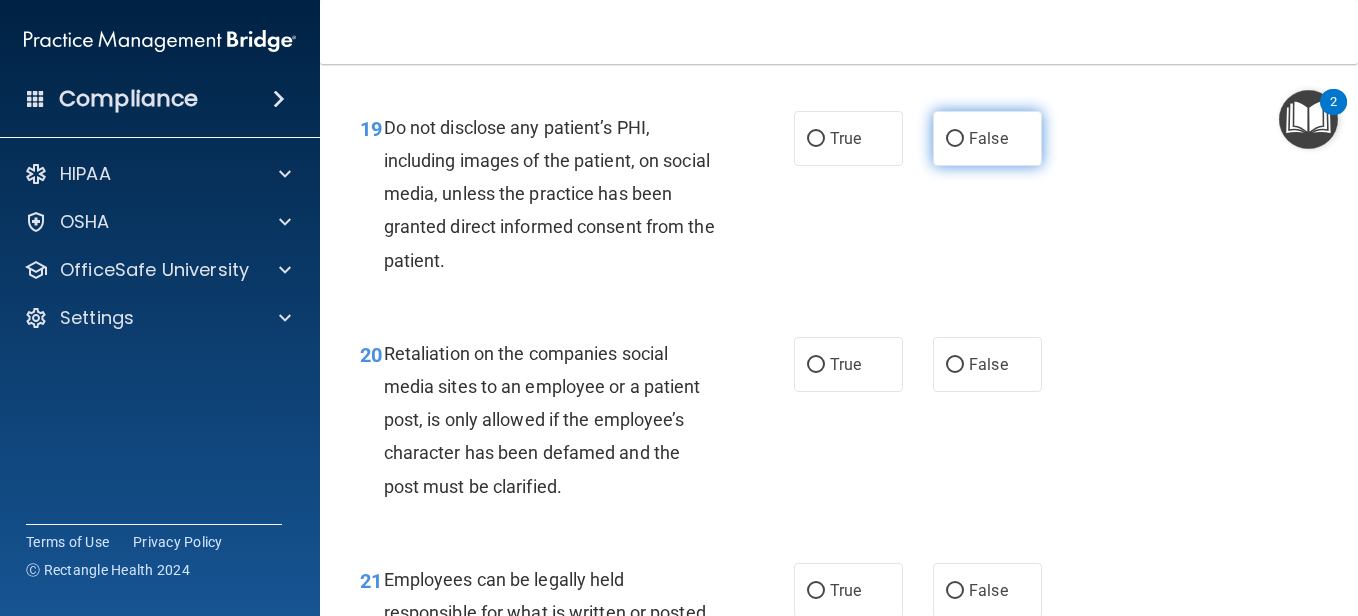scroll, scrollTop: 4100, scrollLeft: 0, axis: vertical 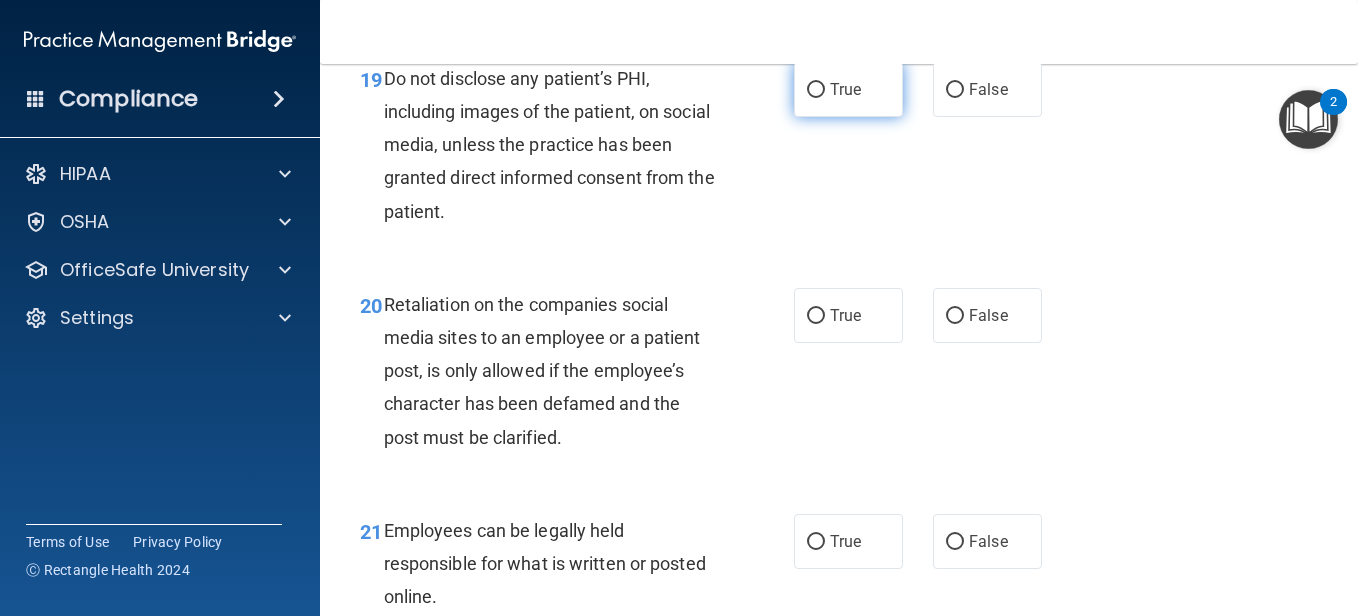 click on "True" at bounding box center (845, 89) 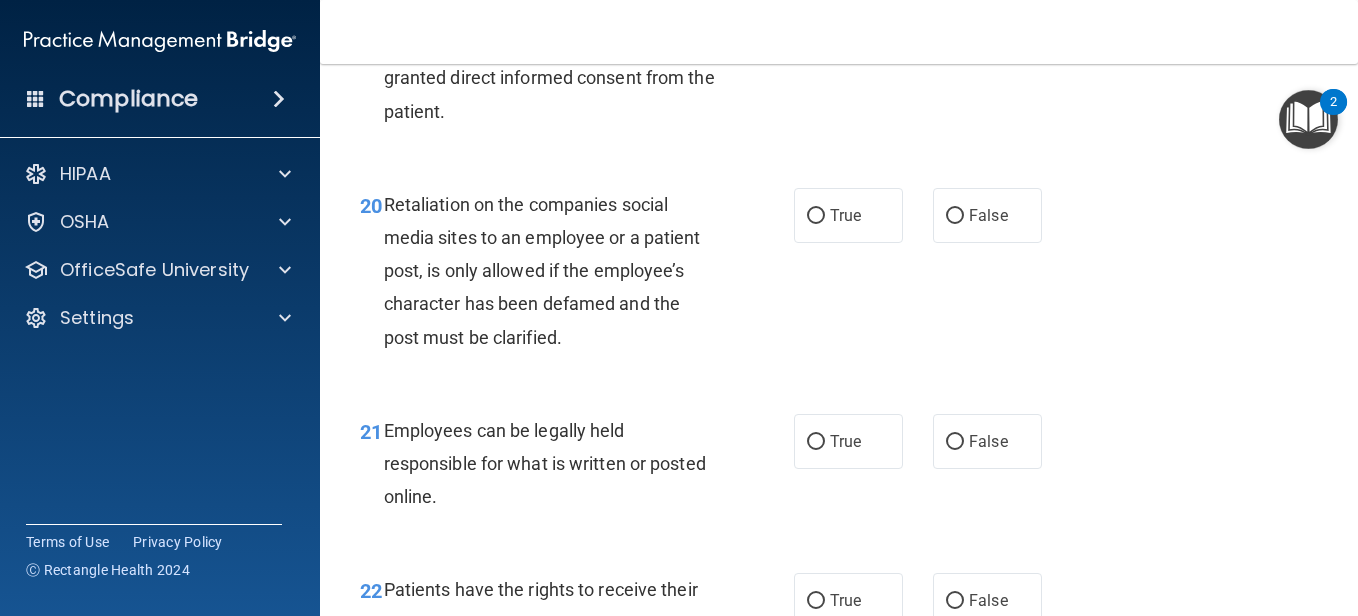 scroll, scrollTop: 4300, scrollLeft: 0, axis: vertical 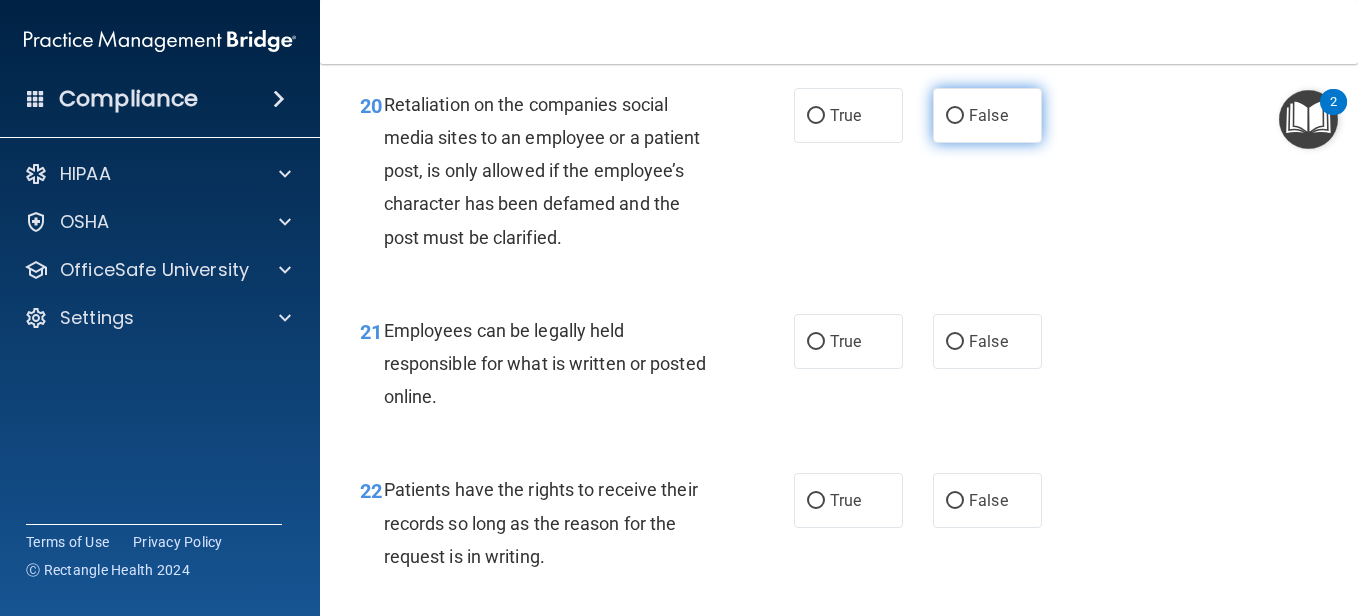 click on "False" at bounding box center [987, 115] 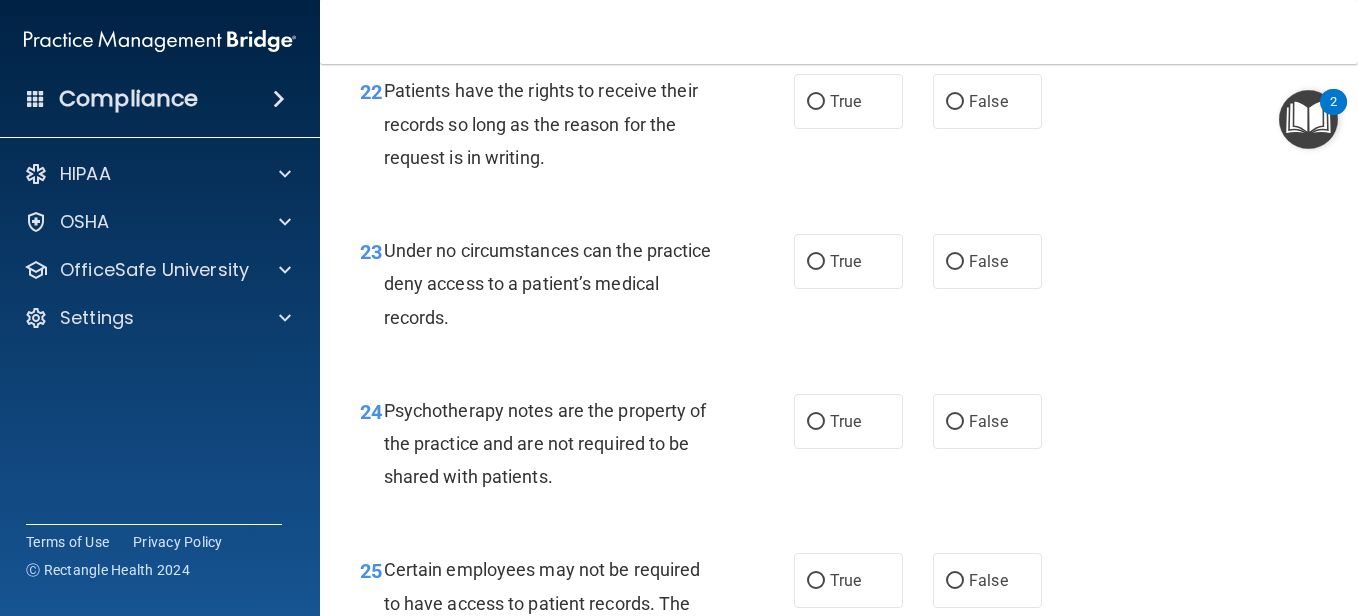 scroll, scrollTop: 4700, scrollLeft: 0, axis: vertical 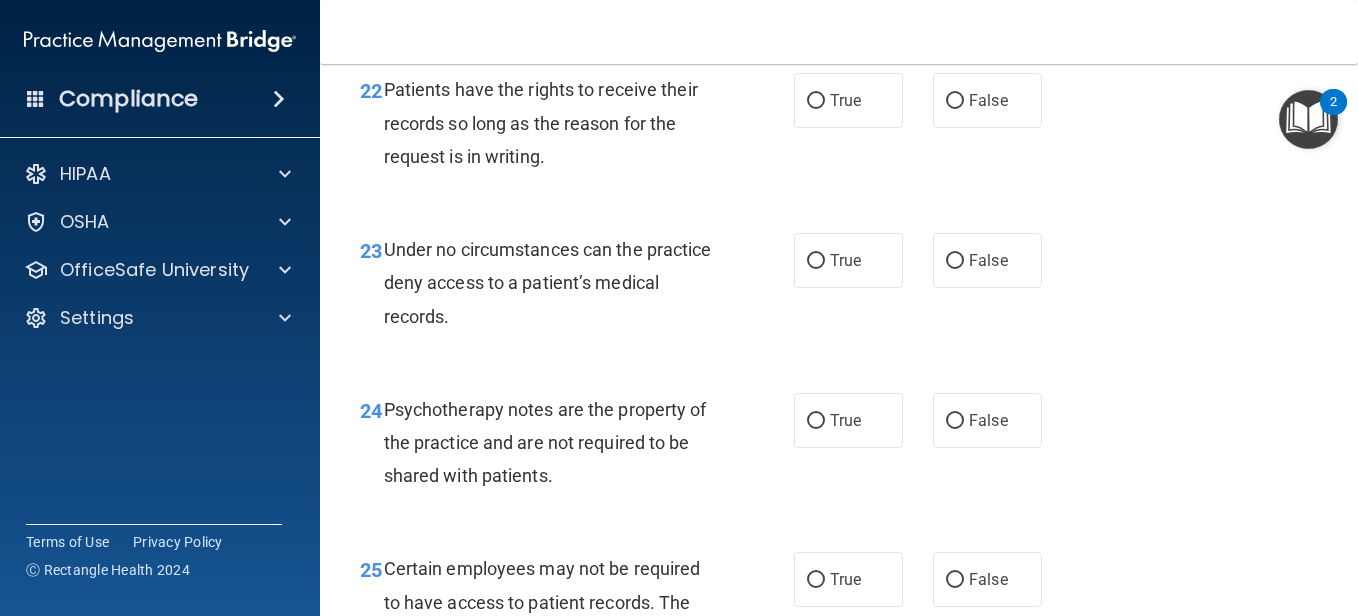 click on "True" at bounding box center [848, -59] 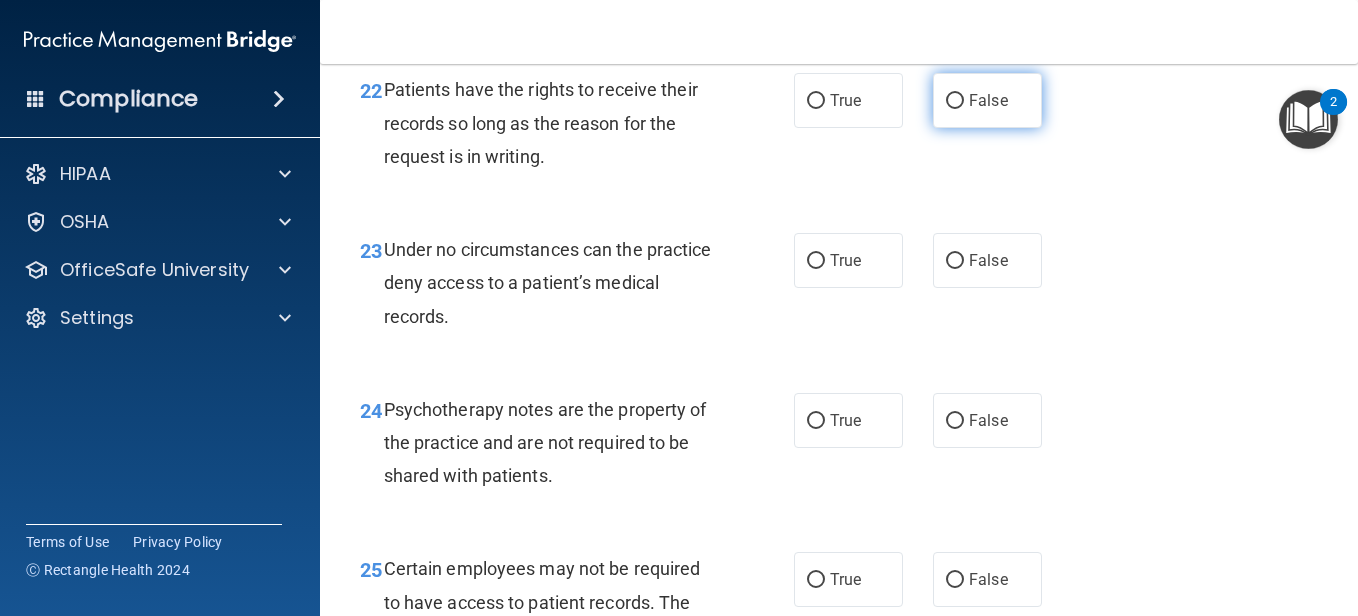 click on "False" at bounding box center [987, 100] 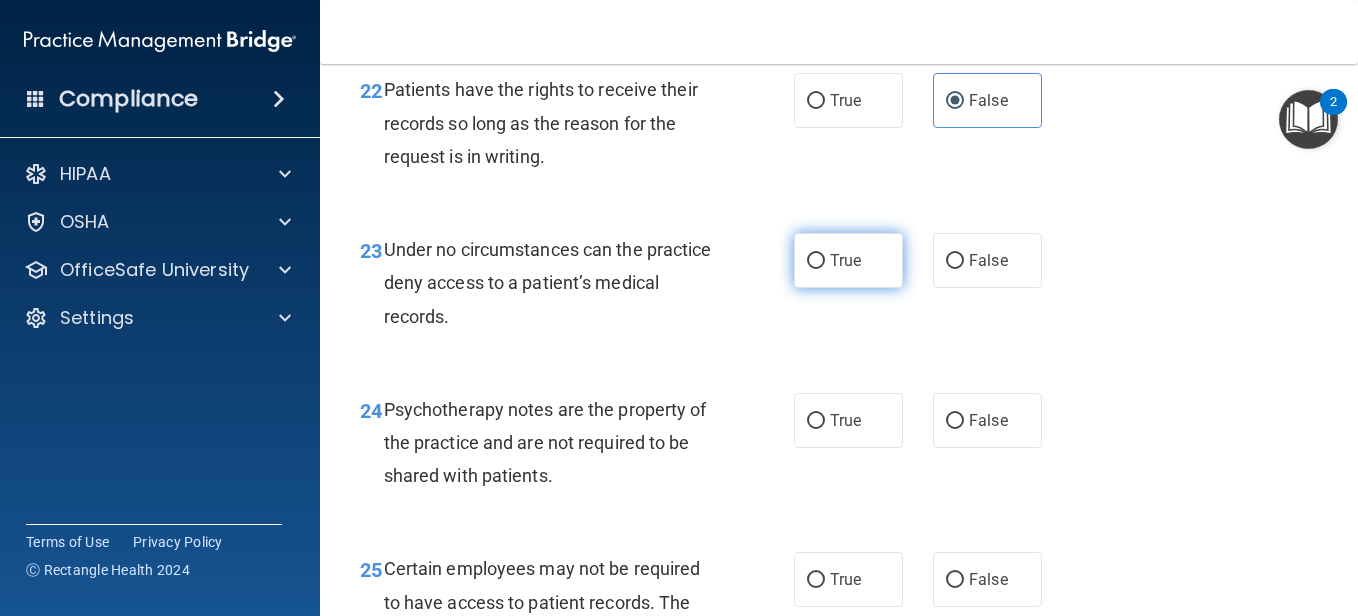 click on "True" at bounding box center [845, 260] 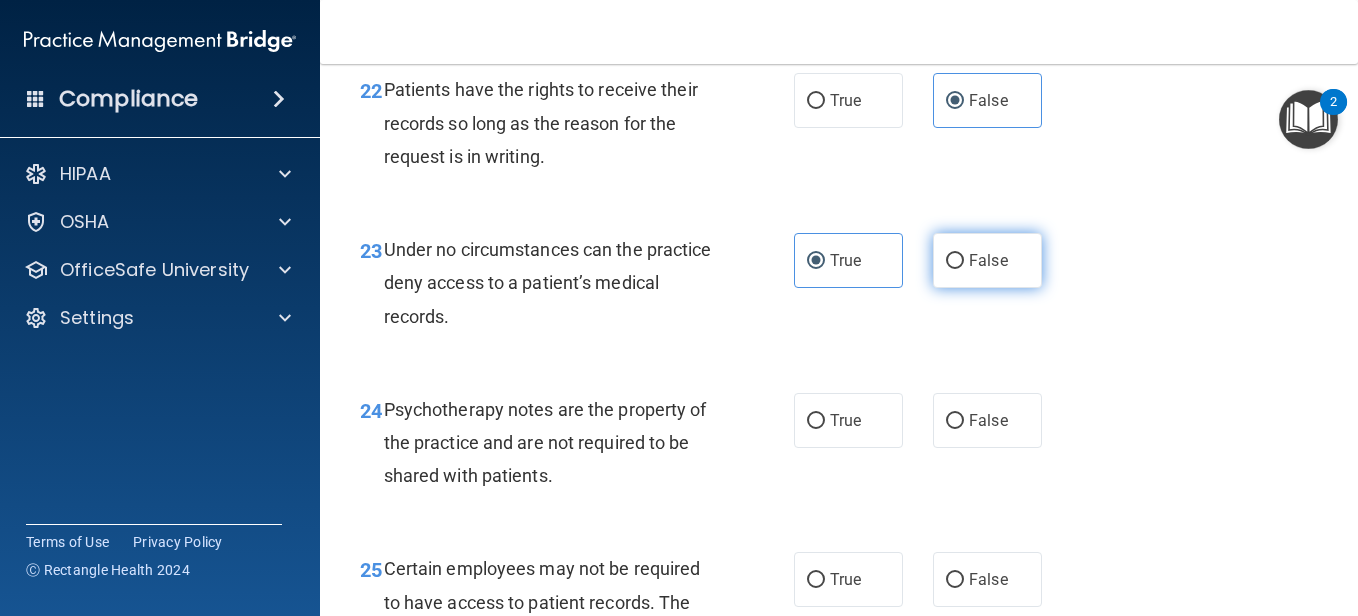 click on "False" at bounding box center (988, 260) 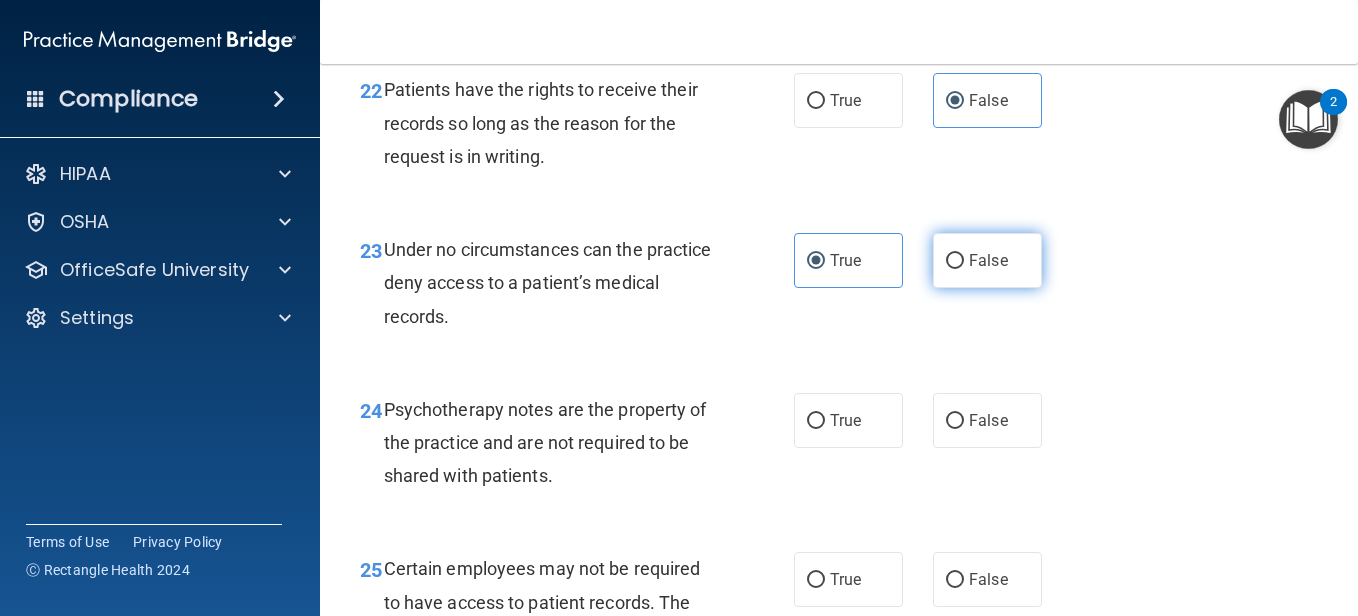 radio on "true" 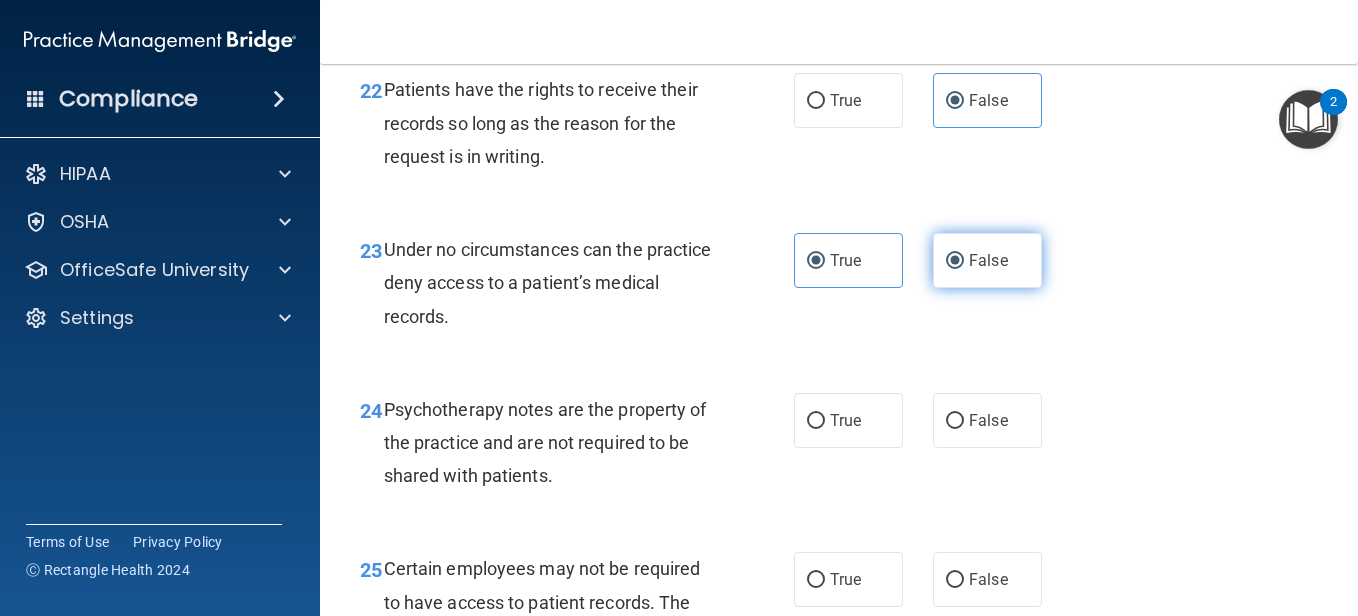 radio on "false" 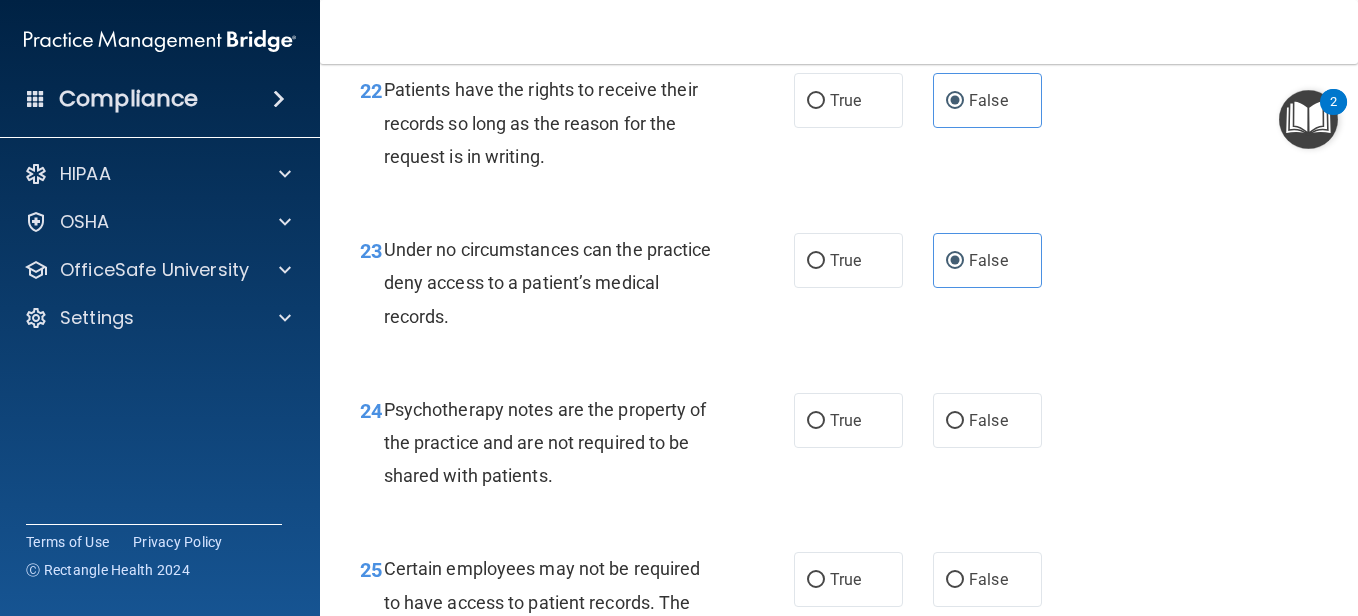 scroll, scrollTop: 4900, scrollLeft: 0, axis: vertical 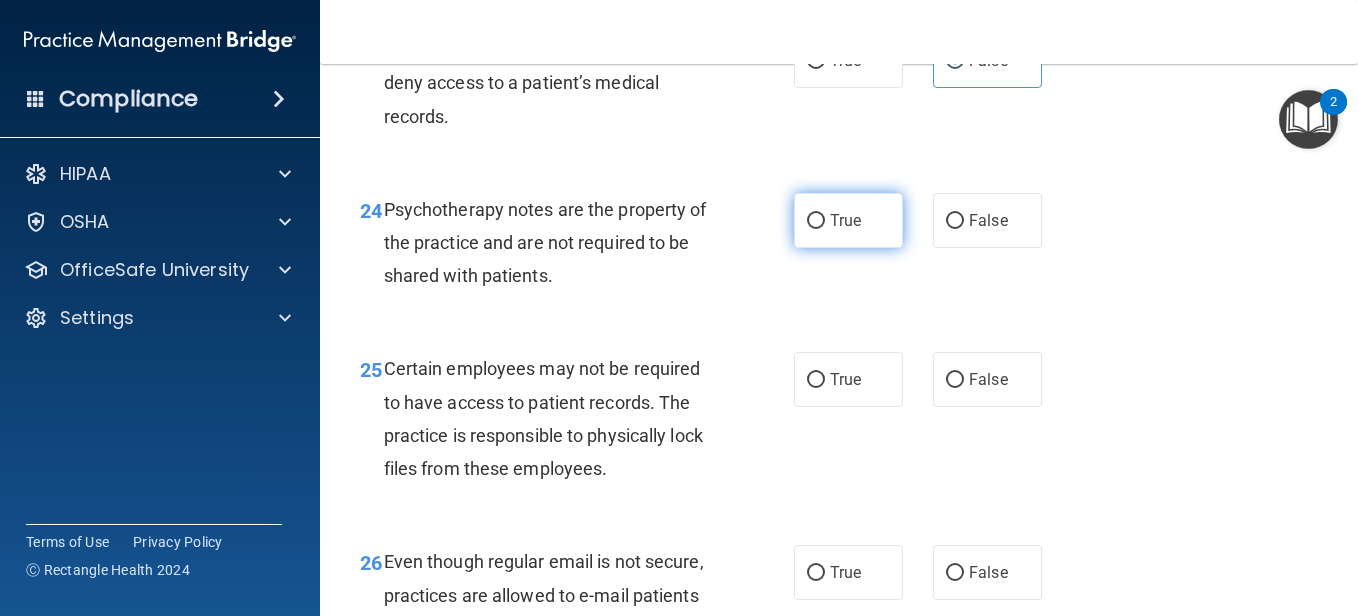 click on "True" at bounding box center (848, 220) 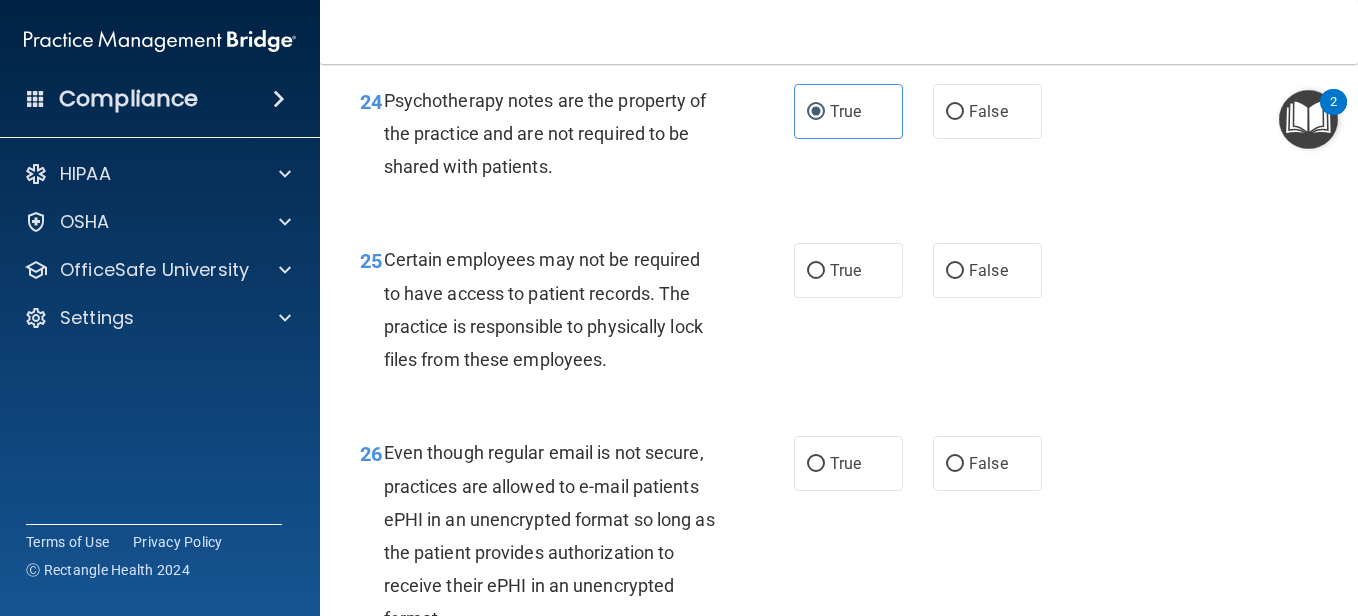 scroll, scrollTop: 5100, scrollLeft: 0, axis: vertical 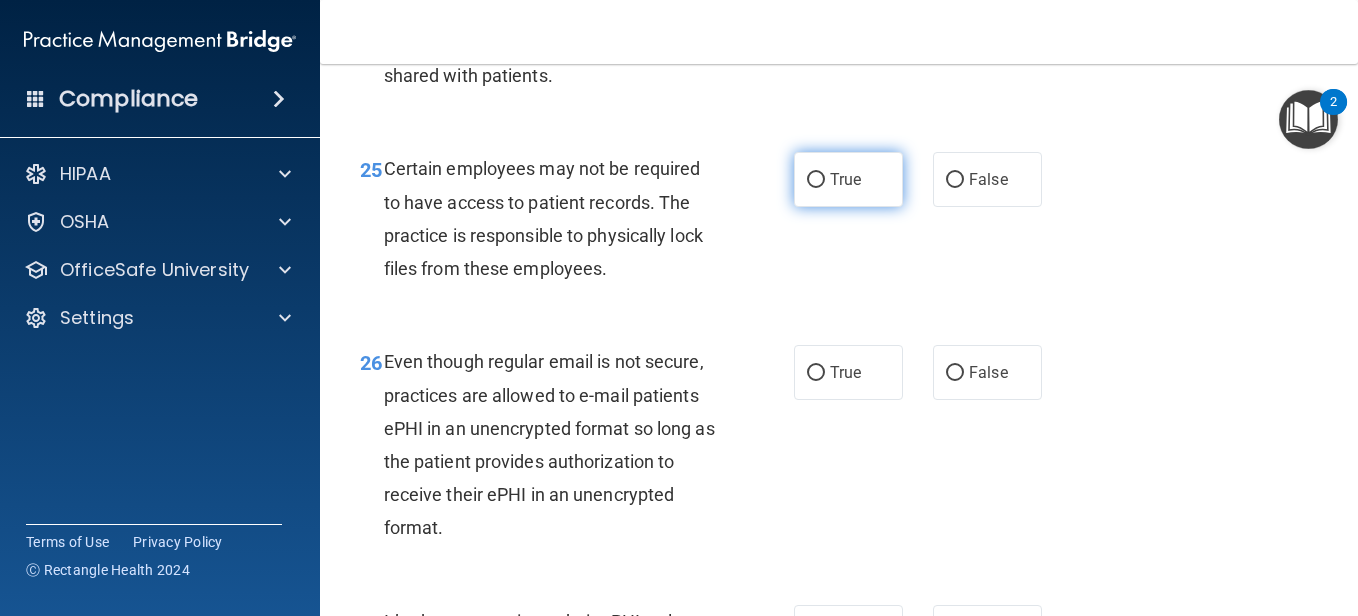 click on "True" at bounding box center [848, 179] 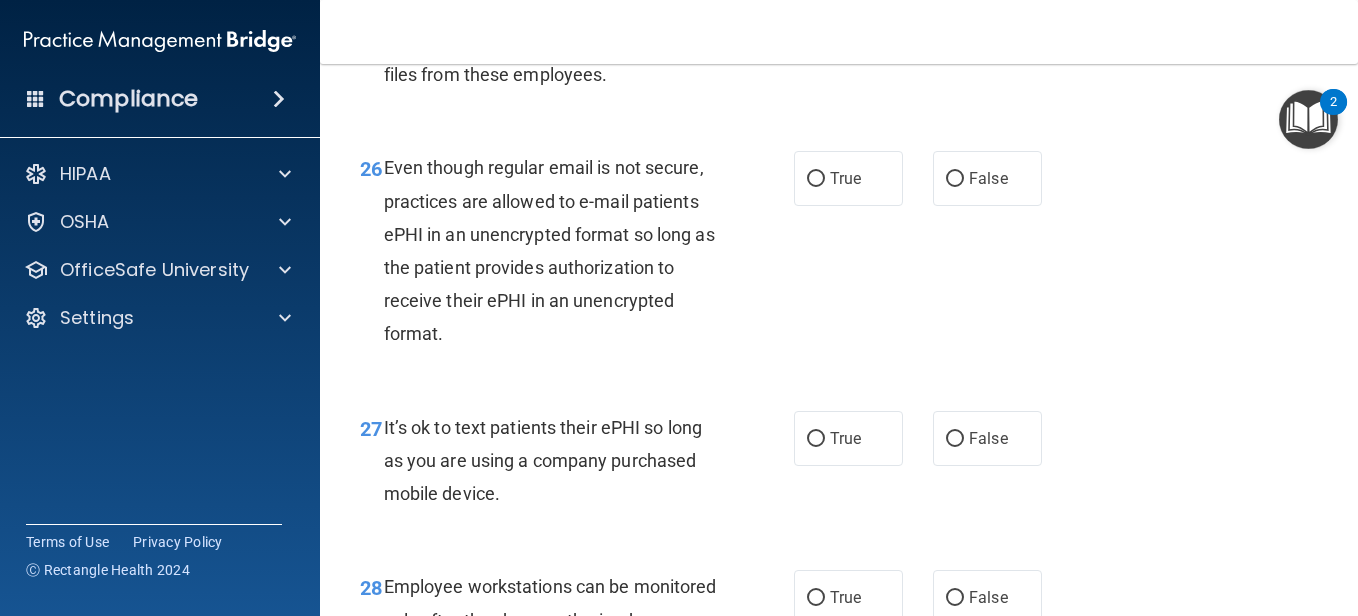 scroll, scrollTop: 5300, scrollLeft: 0, axis: vertical 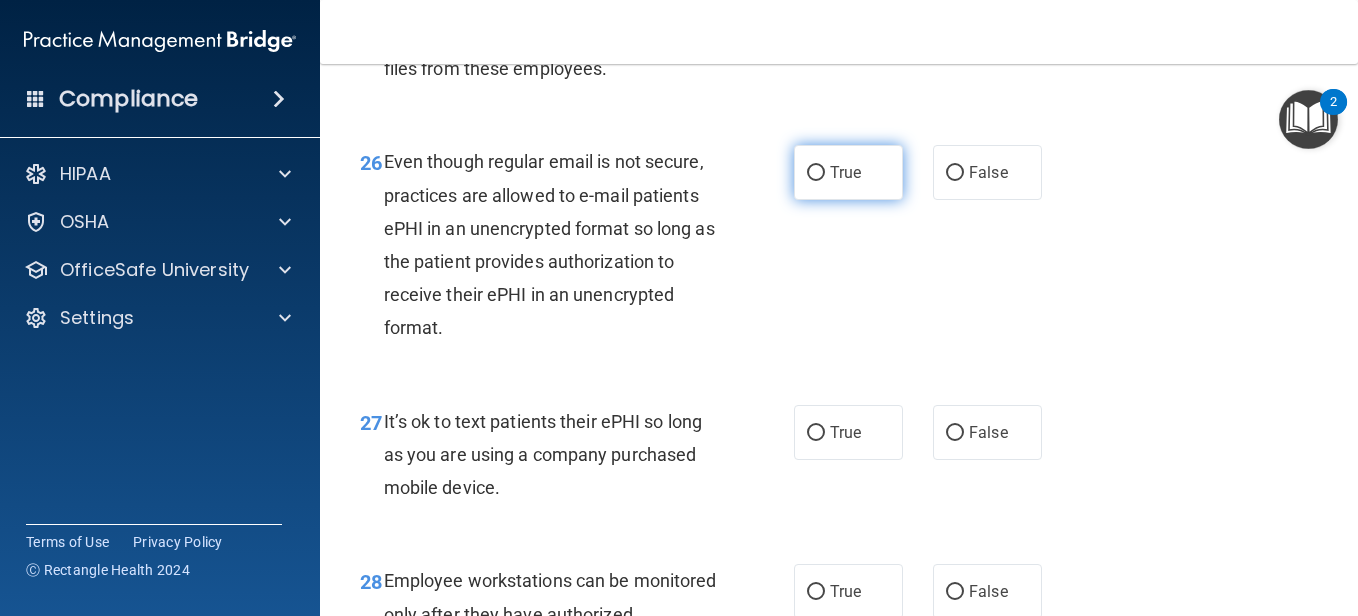 click on "True" at bounding box center (848, 172) 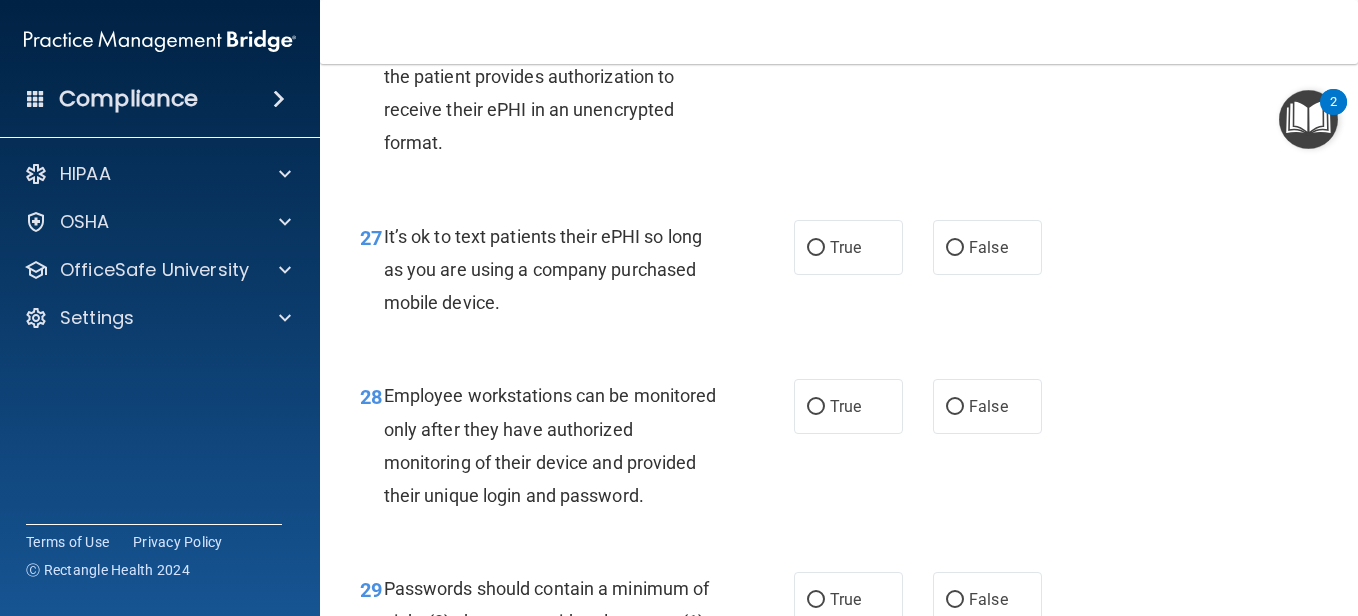 scroll, scrollTop: 5600, scrollLeft: 0, axis: vertical 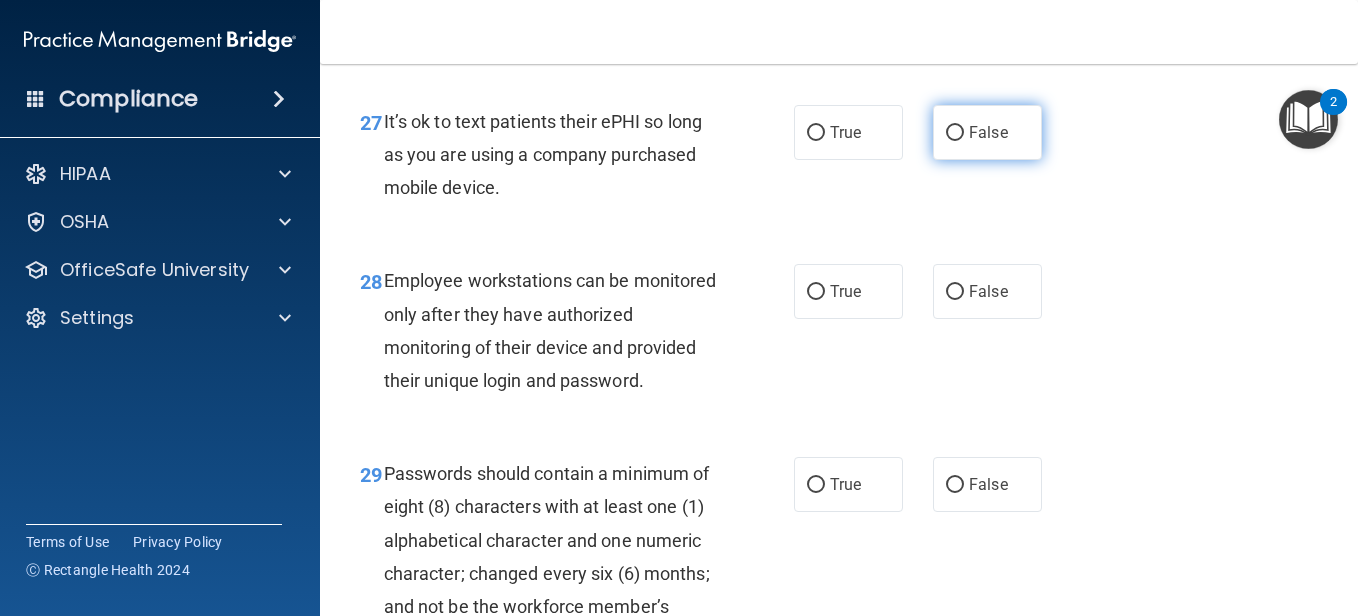 click on "False" at bounding box center (987, 132) 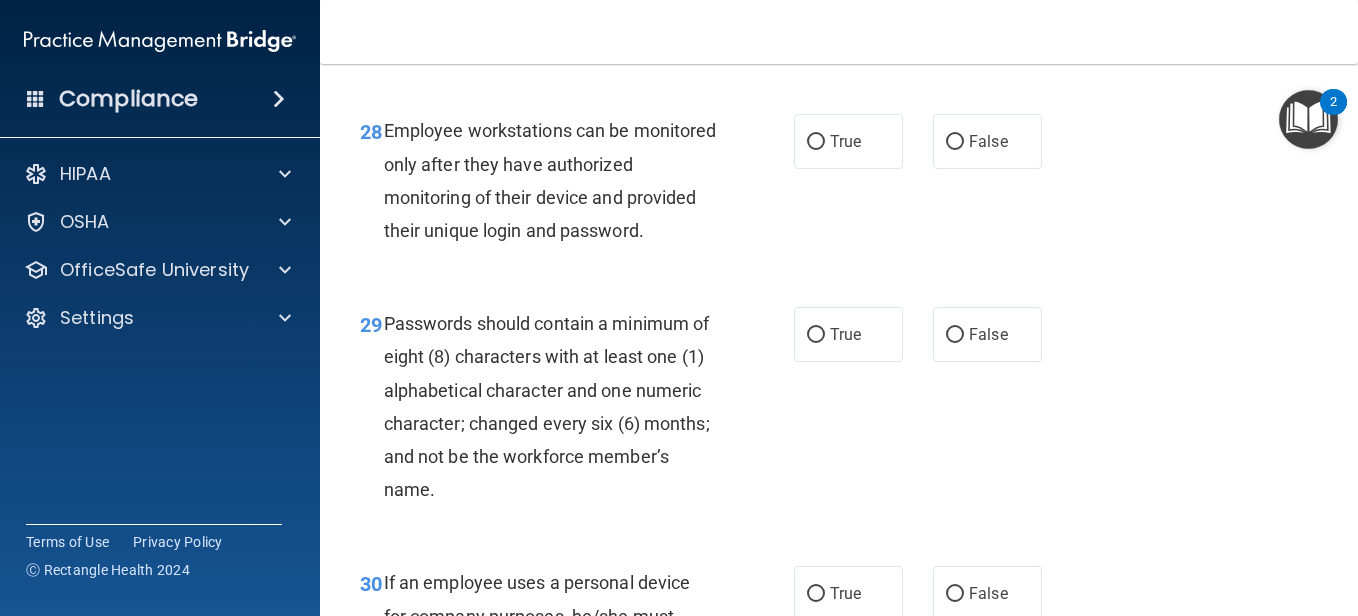 scroll, scrollTop: 5800, scrollLeft: 0, axis: vertical 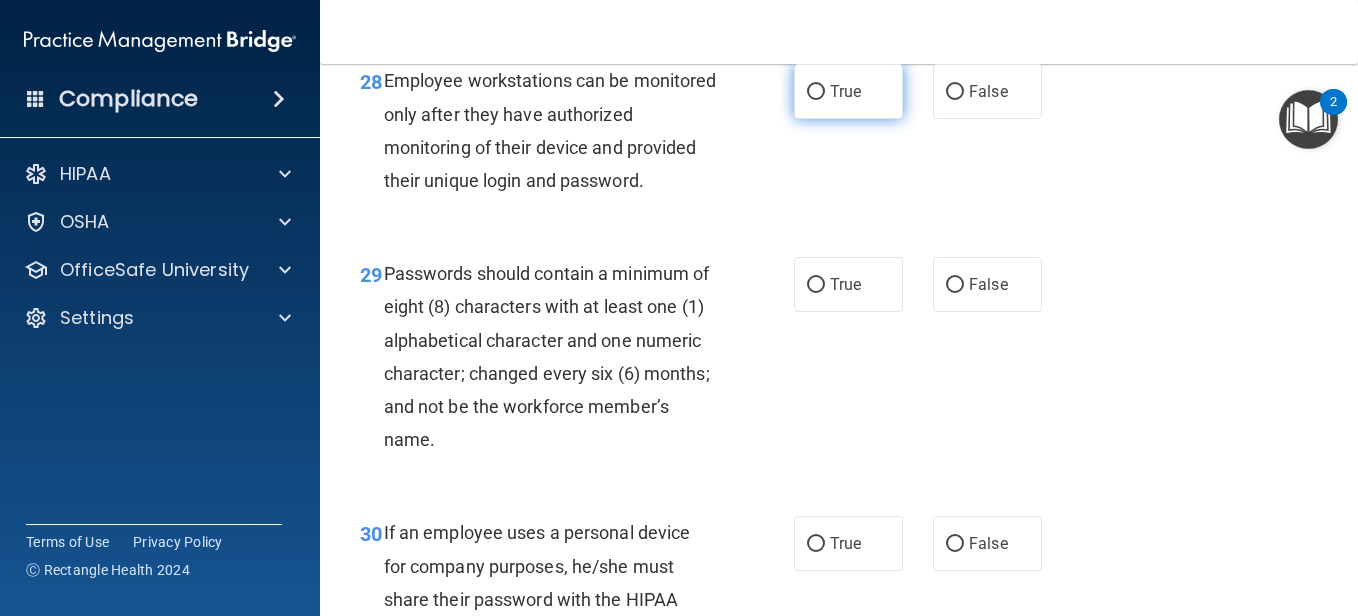 click on "True" at bounding box center (816, 92) 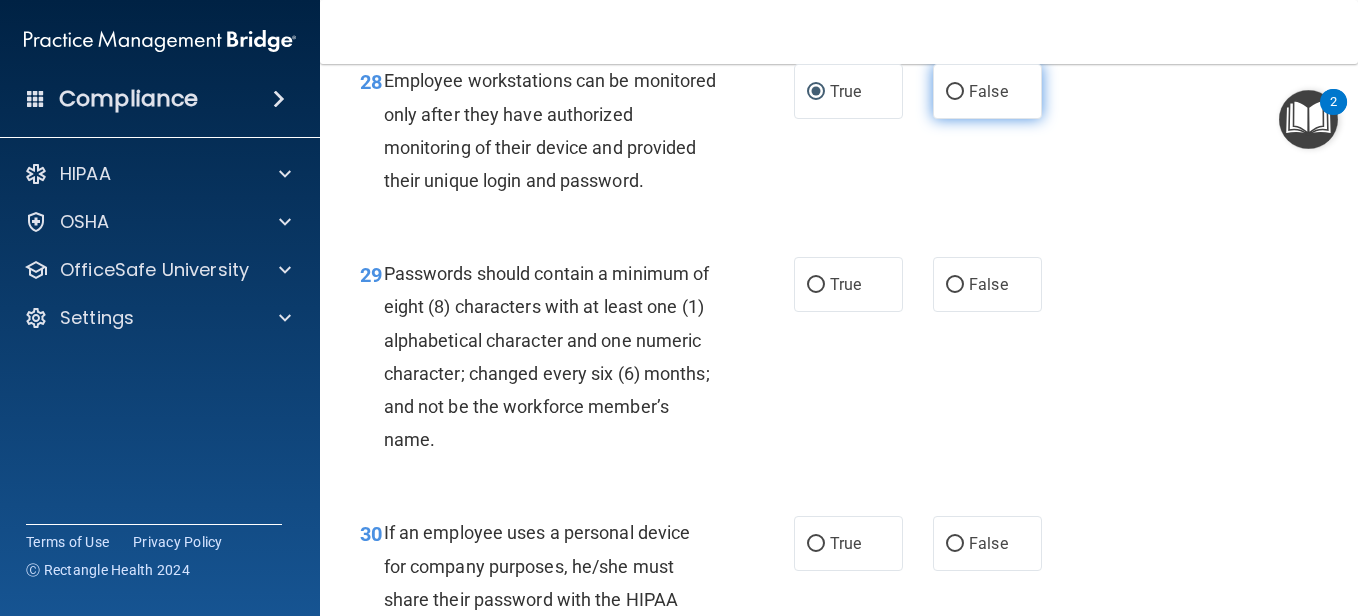 click on "False" at bounding box center (988, 91) 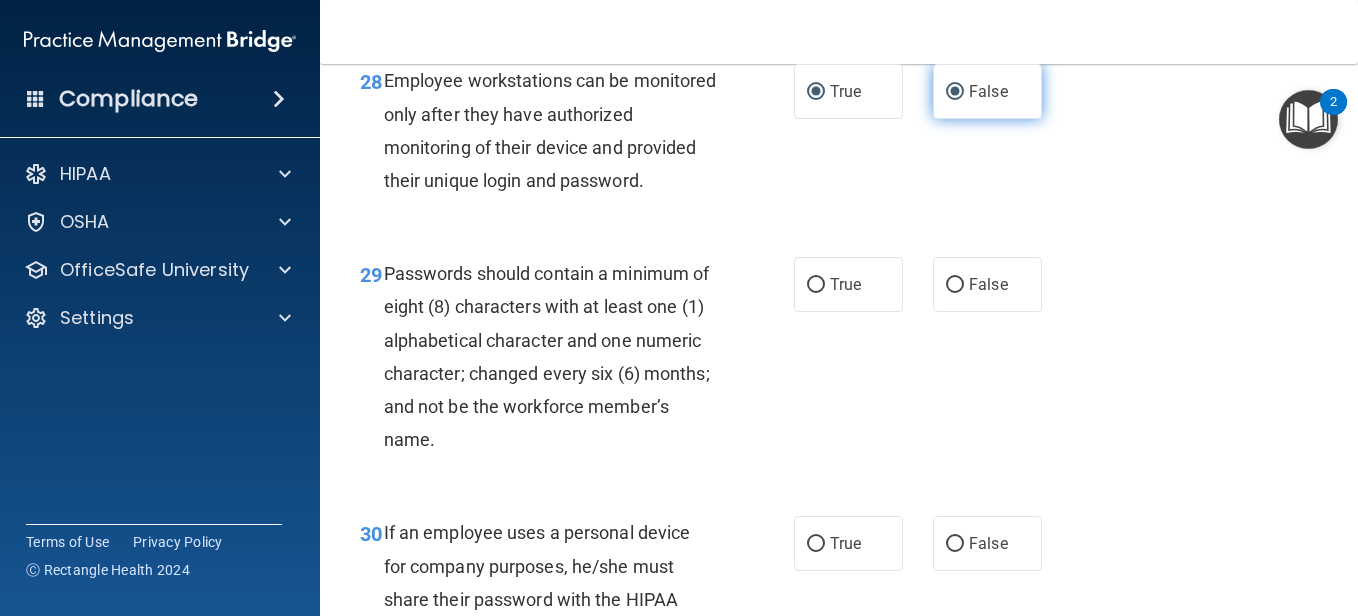 radio on "false" 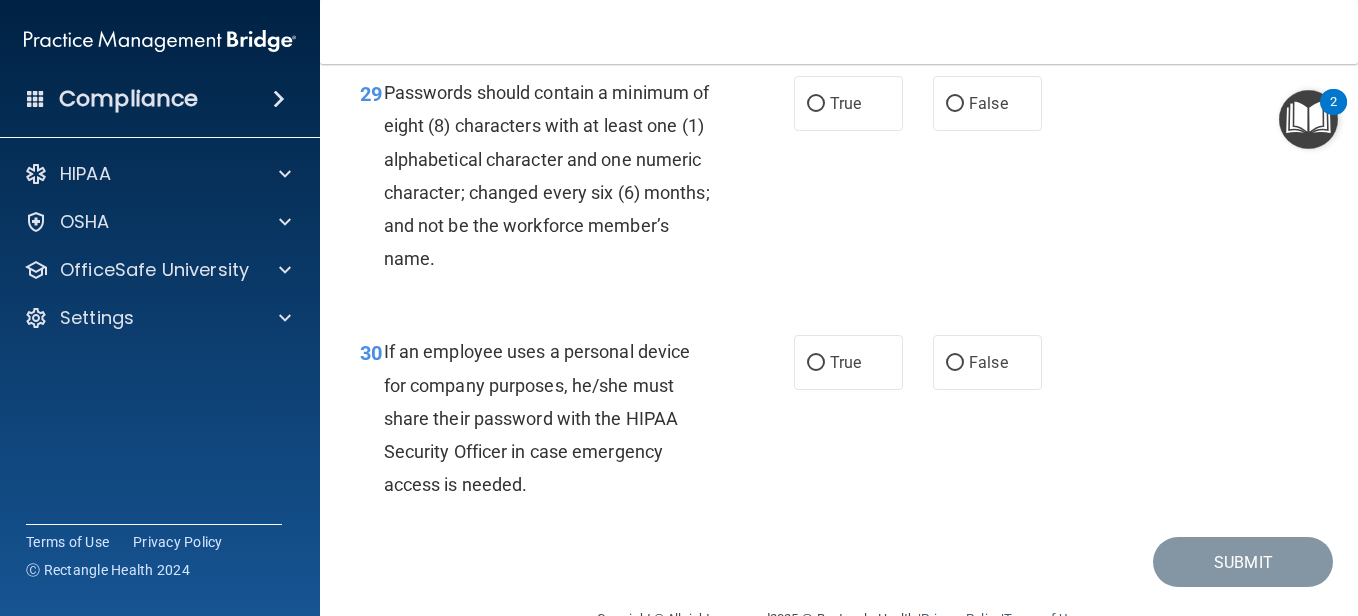 scroll, scrollTop: 6000, scrollLeft: 0, axis: vertical 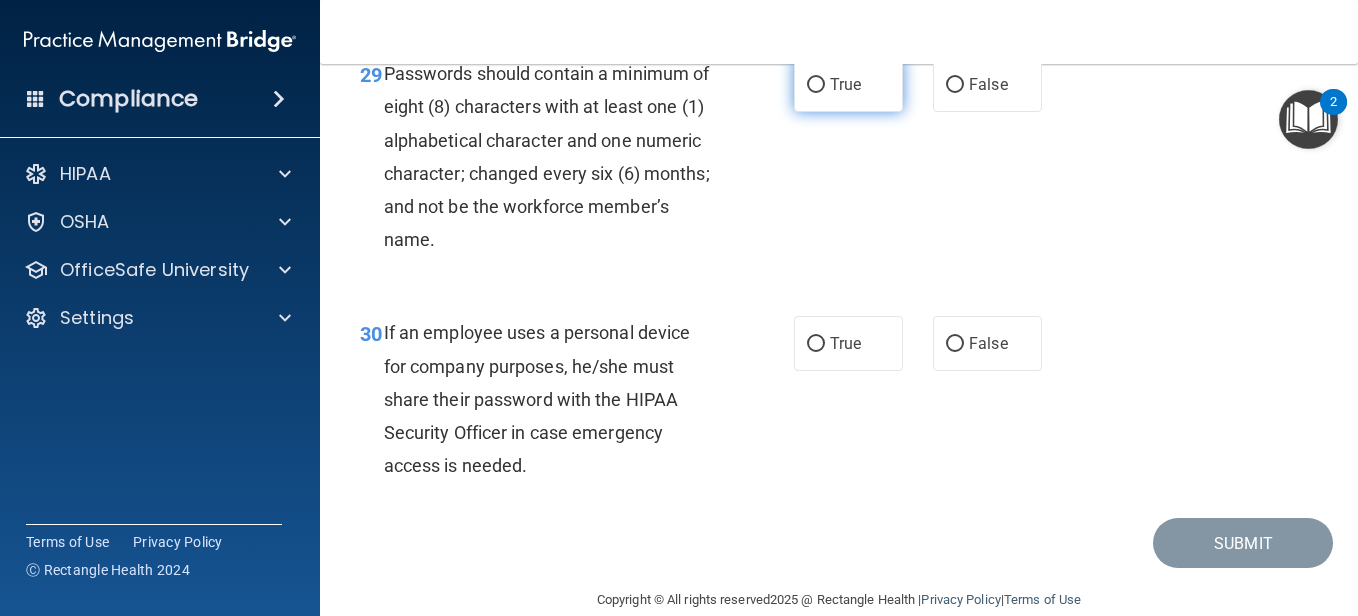 click on "True" at bounding box center (845, 84) 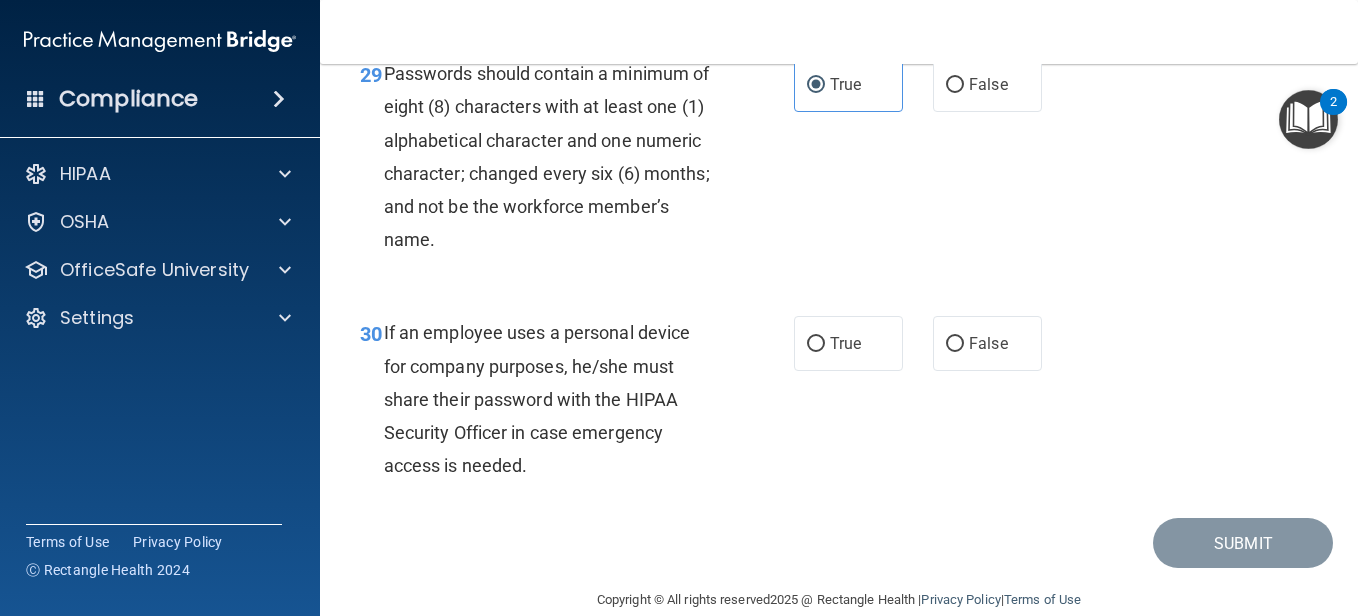 scroll, scrollTop: 6198, scrollLeft: 0, axis: vertical 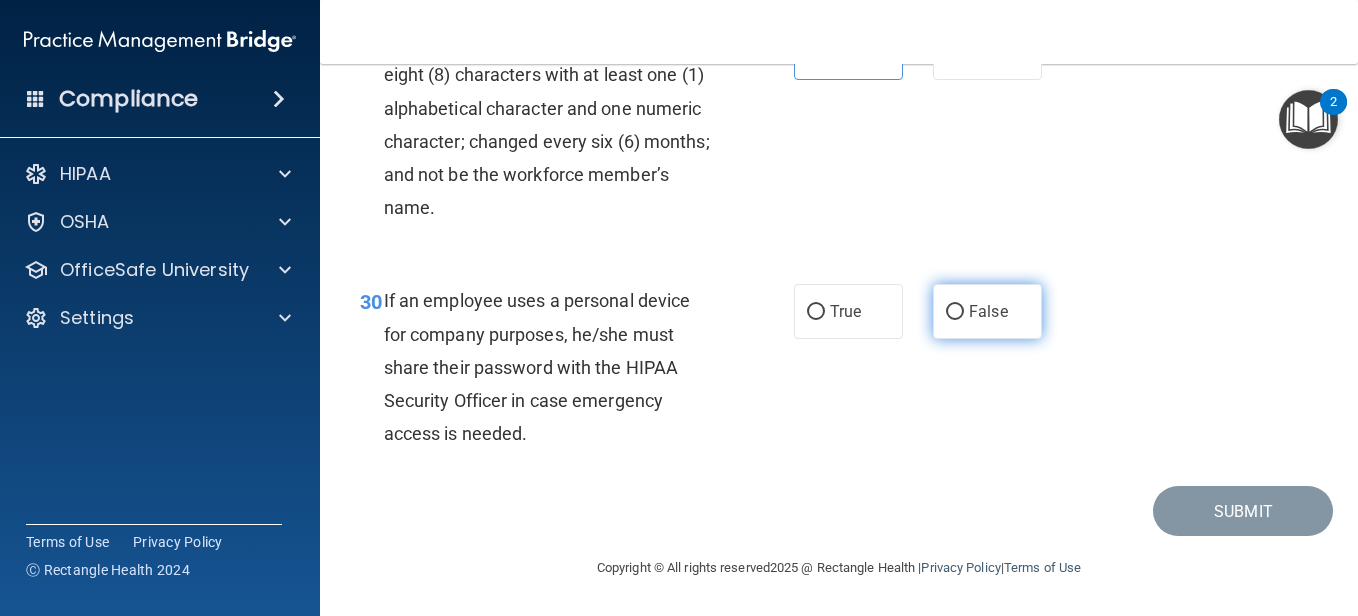 click on "False" at bounding box center [988, 311] 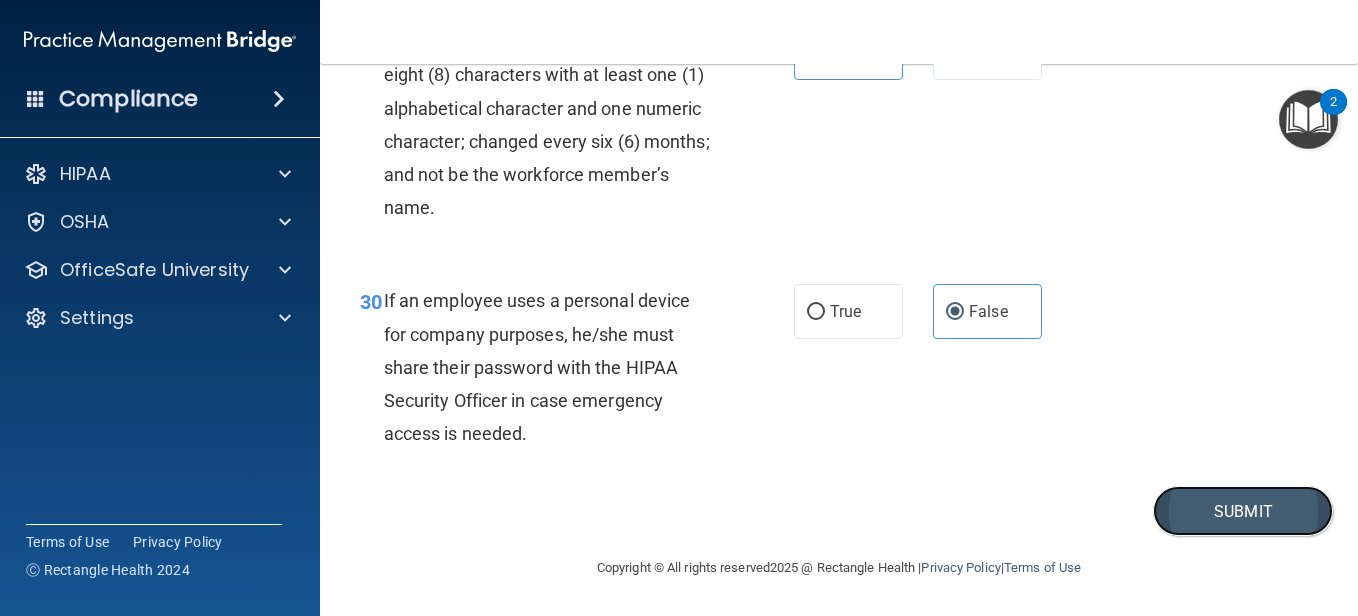 click on "Submit" at bounding box center [1243, 511] 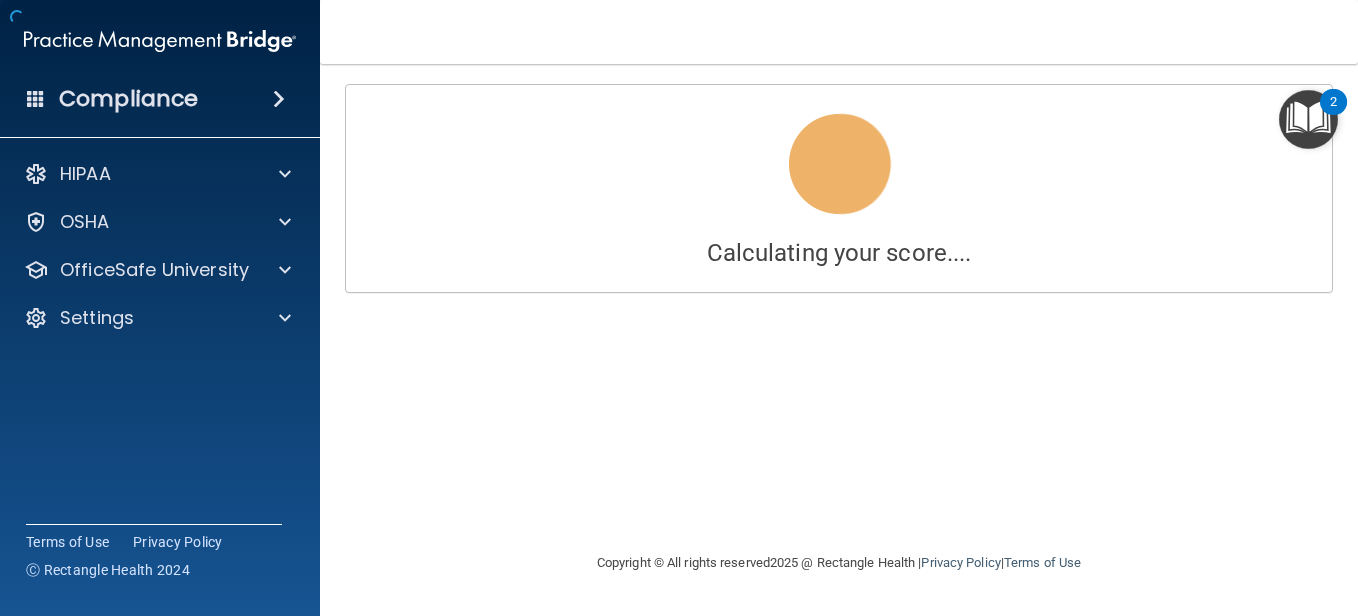 scroll, scrollTop: 0, scrollLeft: 0, axis: both 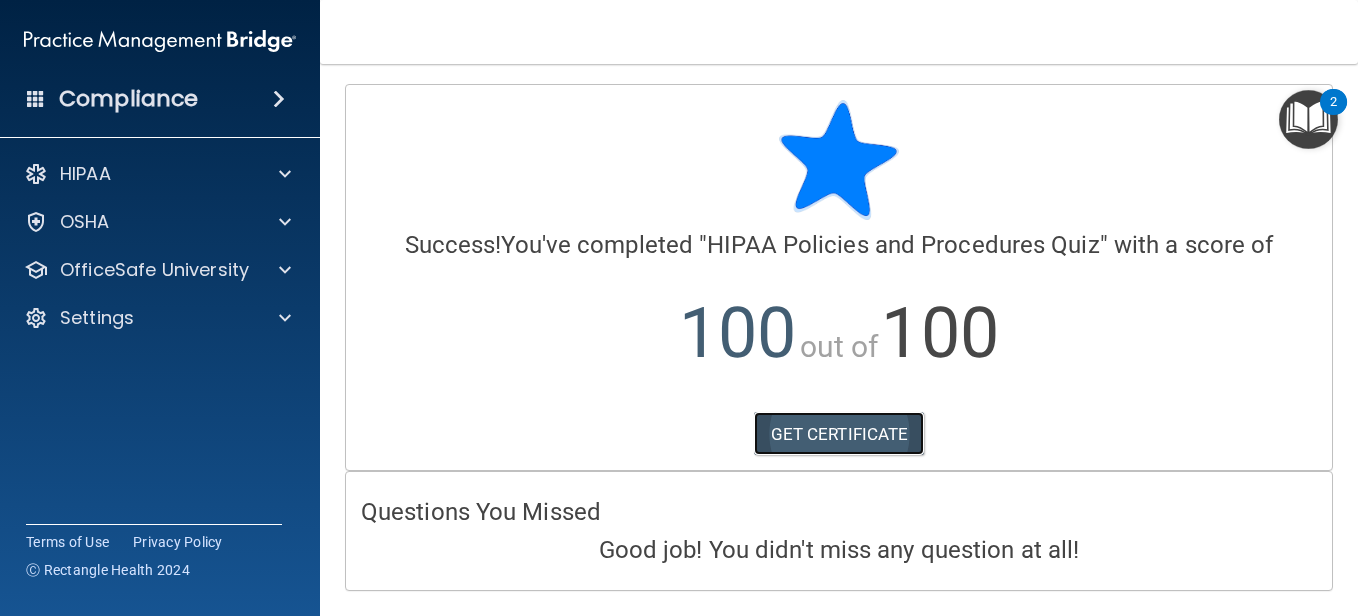 click on "GET CERTIFICATE" at bounding box center (839, 434) 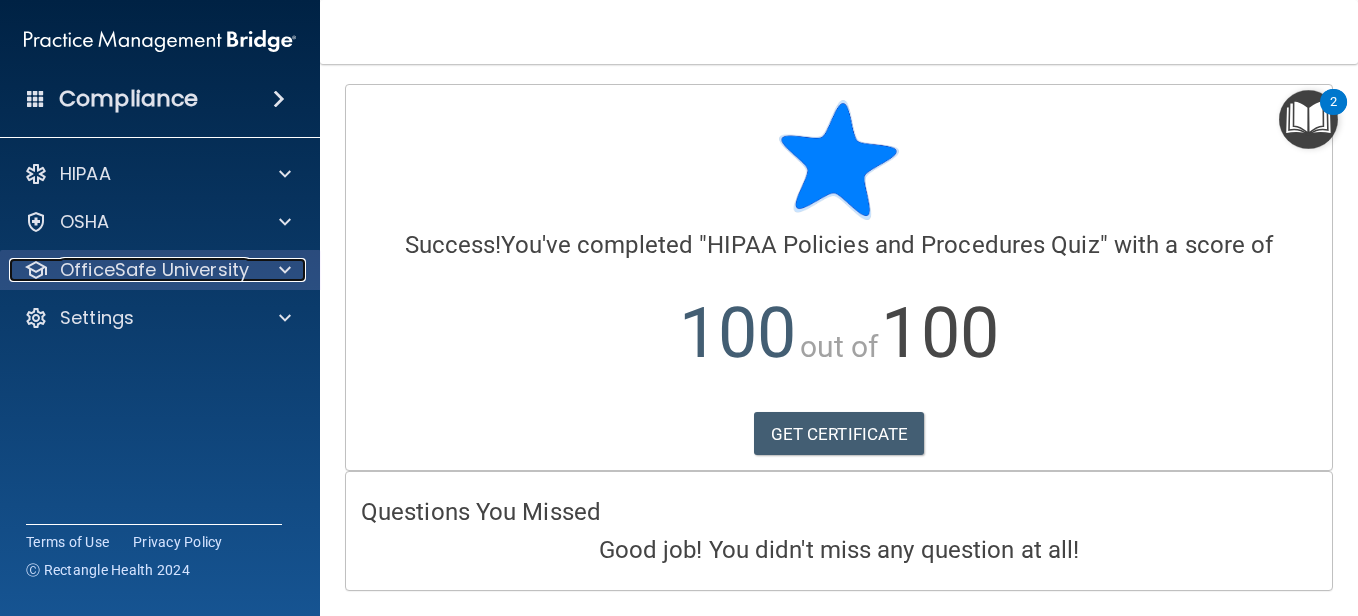 click on "OfficeSafe University" at bounding box center (154, 270) 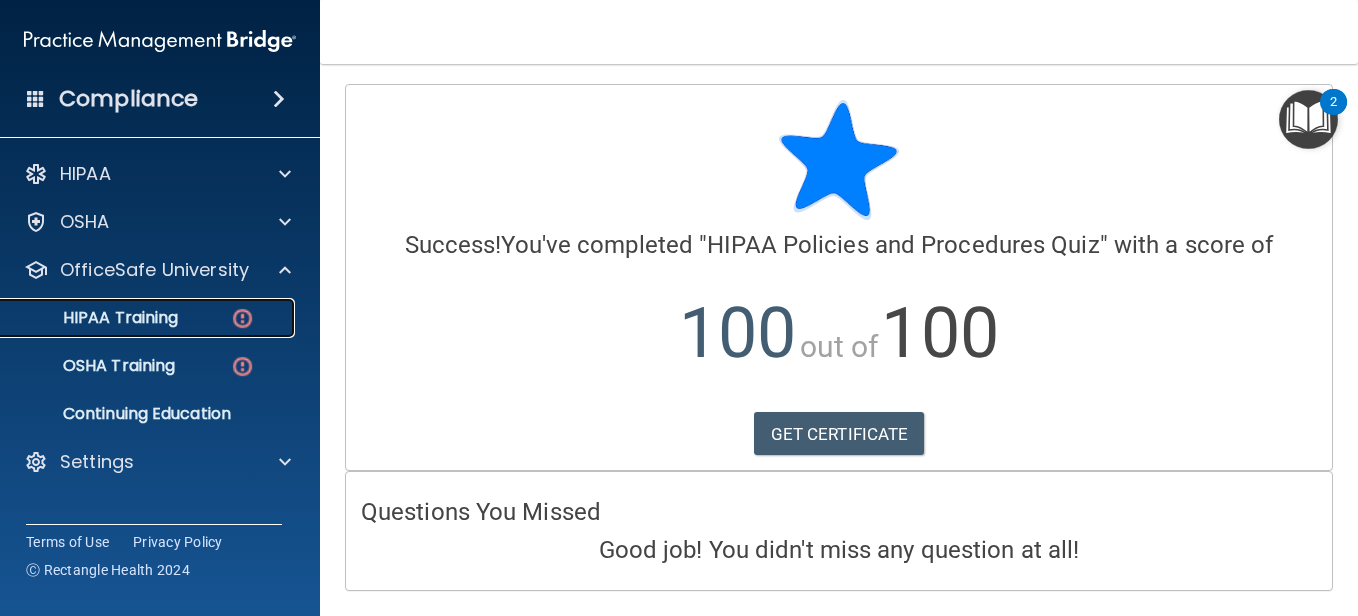 click on "HIPAA Training" at bounding box center (149, 318) 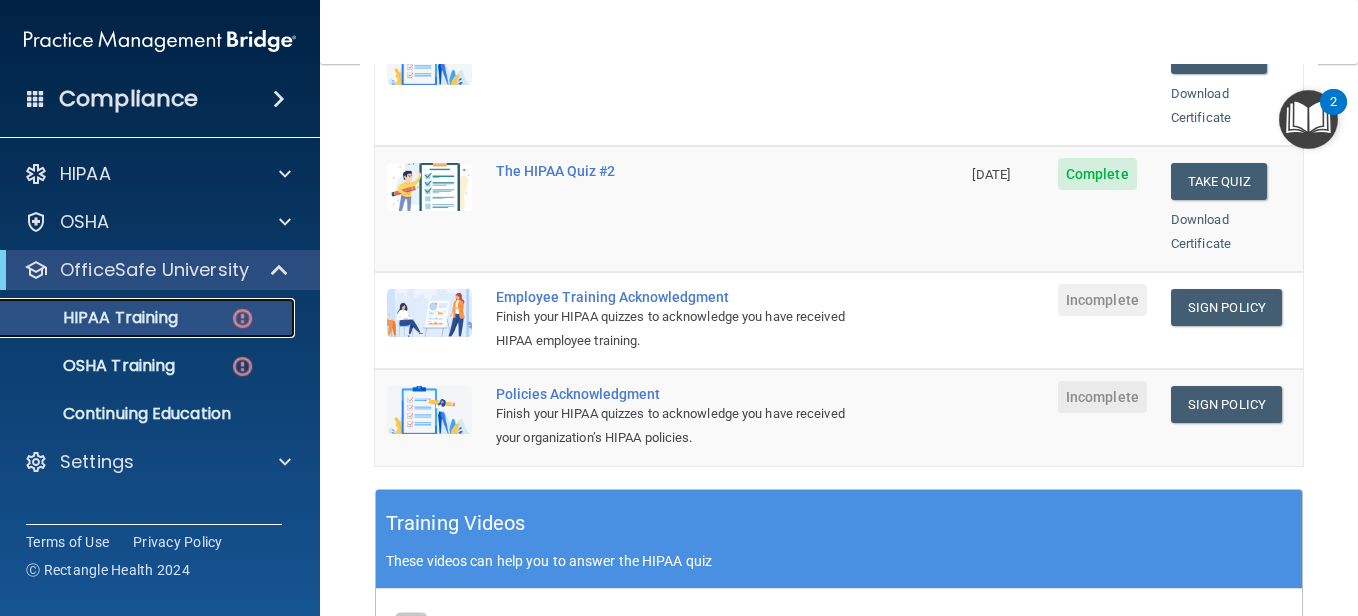 scroll, scrollTop: 500, scrollLeft: 0, axis: vertical 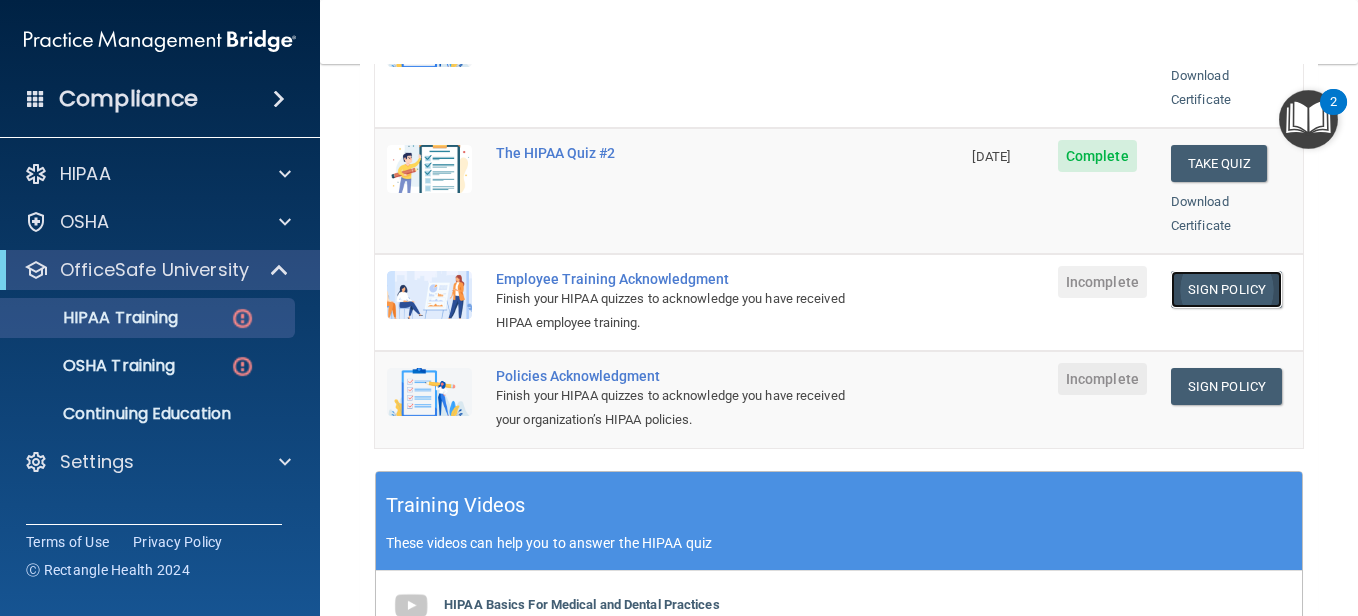 click on "Sign Policy" at bounding box center (1226, 289) 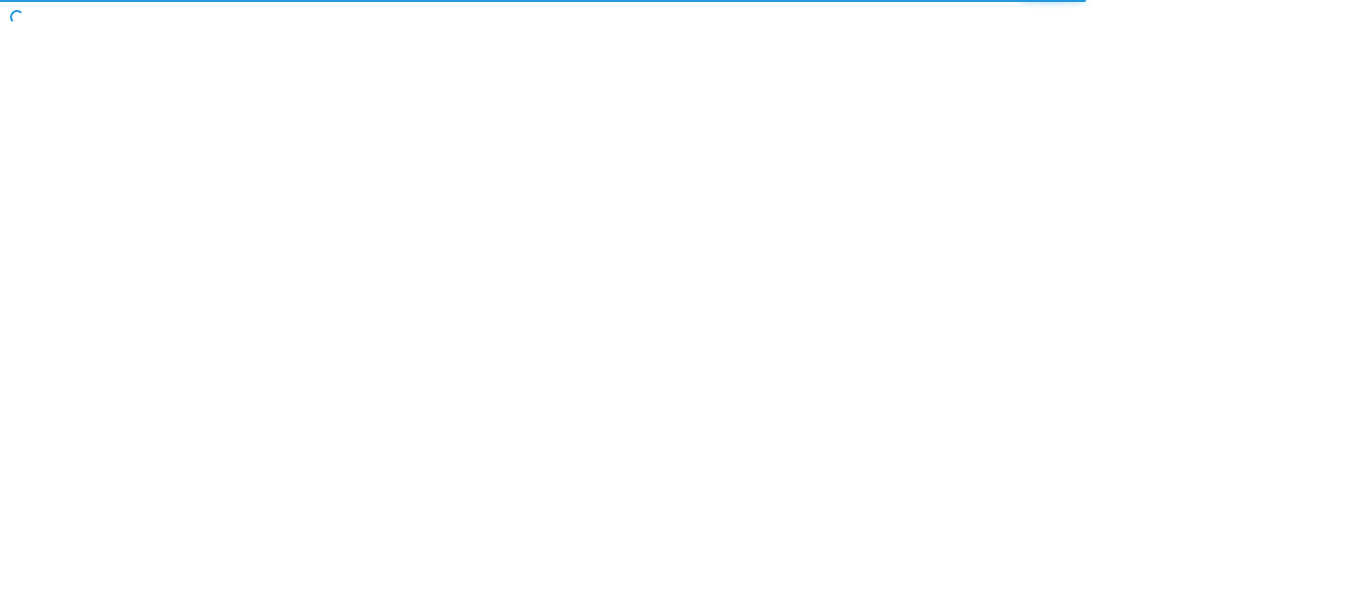 scroll, scrollTop: 0, scrollLeft: 0, axis: both 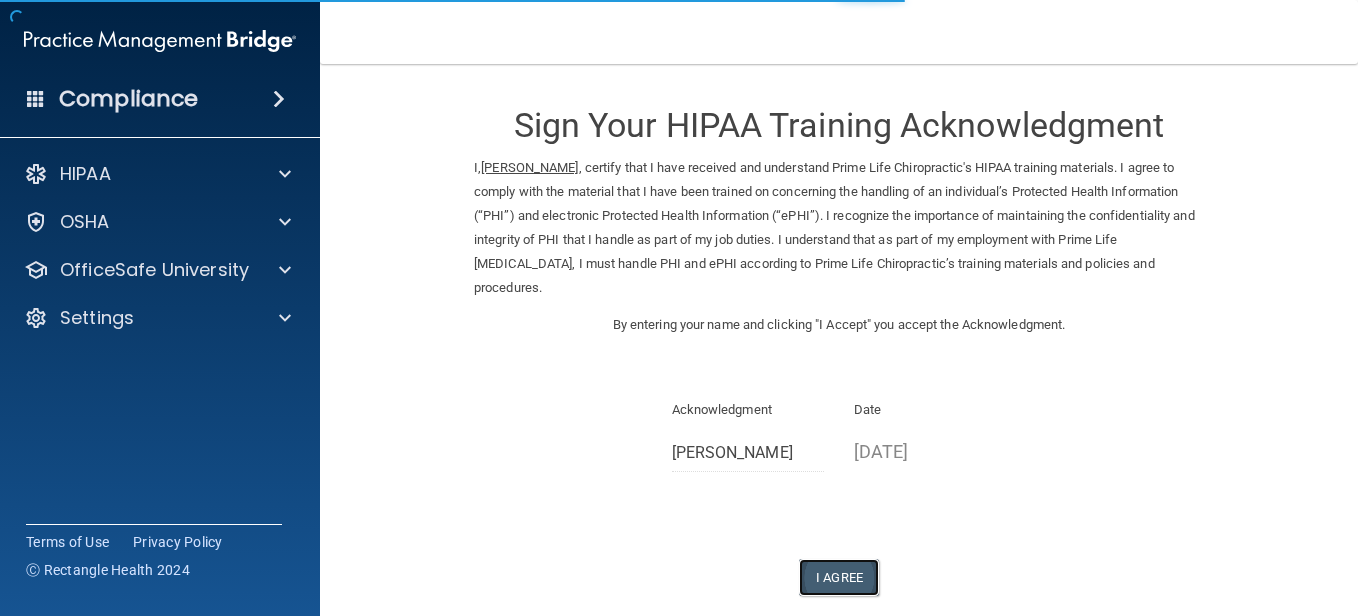 click on "I Agree" at bounding box center (839, 577) 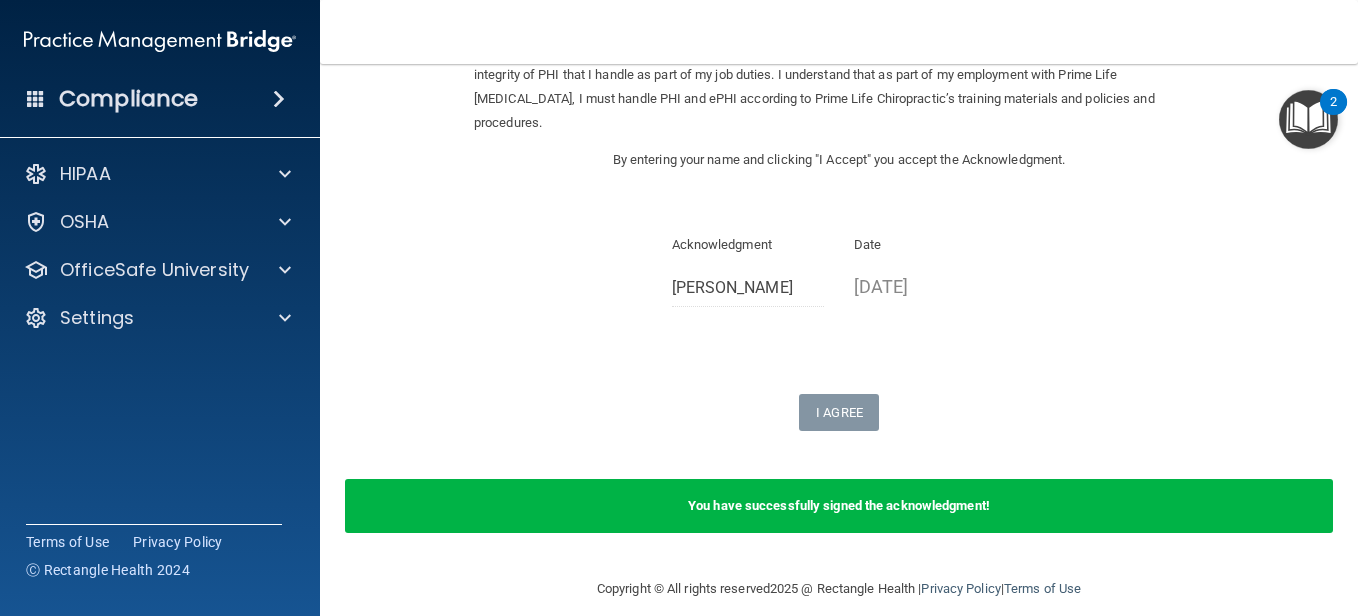 scroll, scrollTop: 186, scrollLeft: 0, axis: vertical 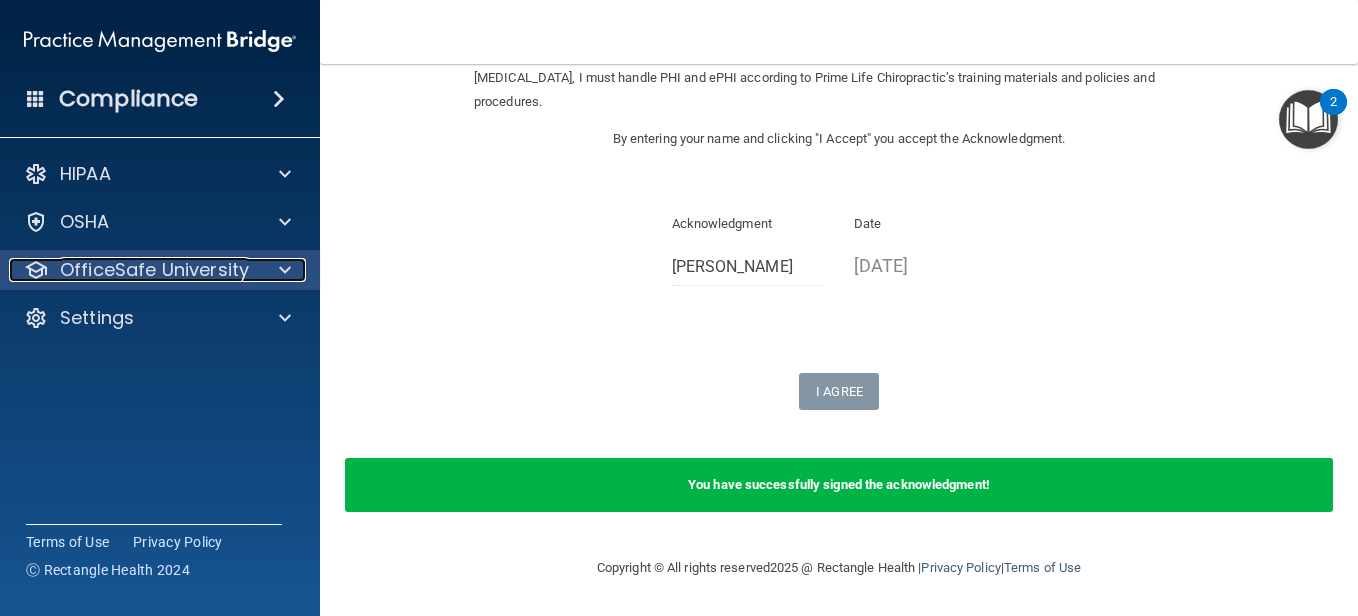 click on "OfficeSafe University" at bounding box center [154, 270] 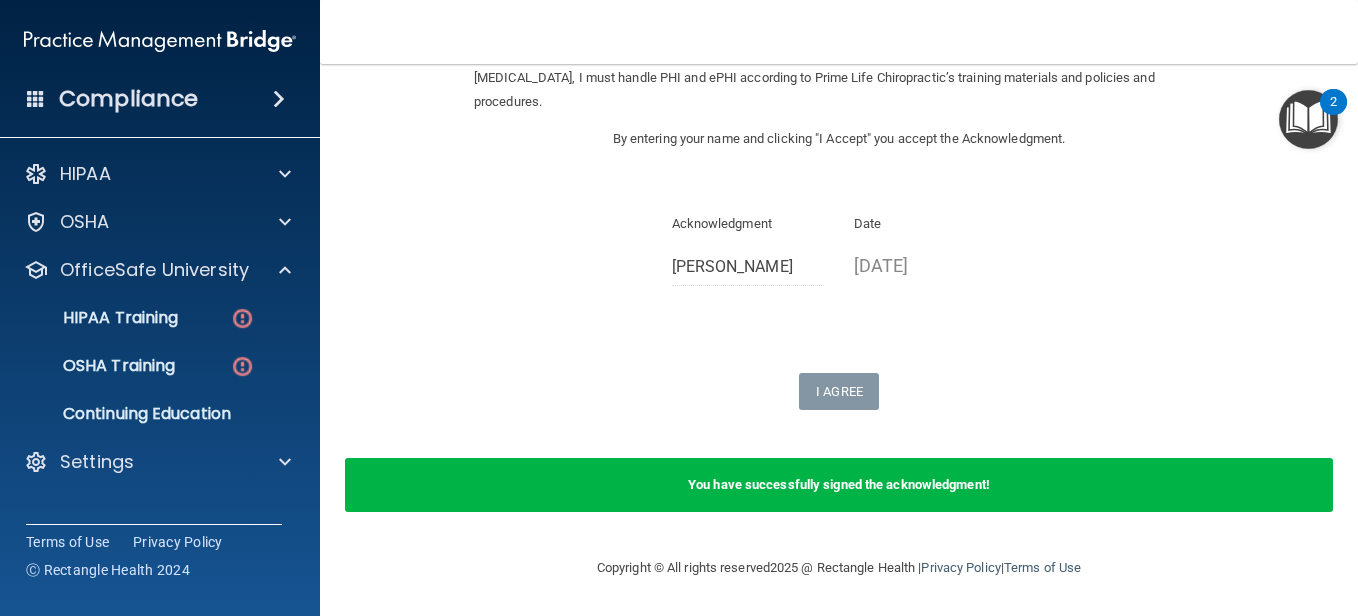 click on "HIPAA Training                   OSHA Training                   Continuing Education" at bounding box center (161, 362) 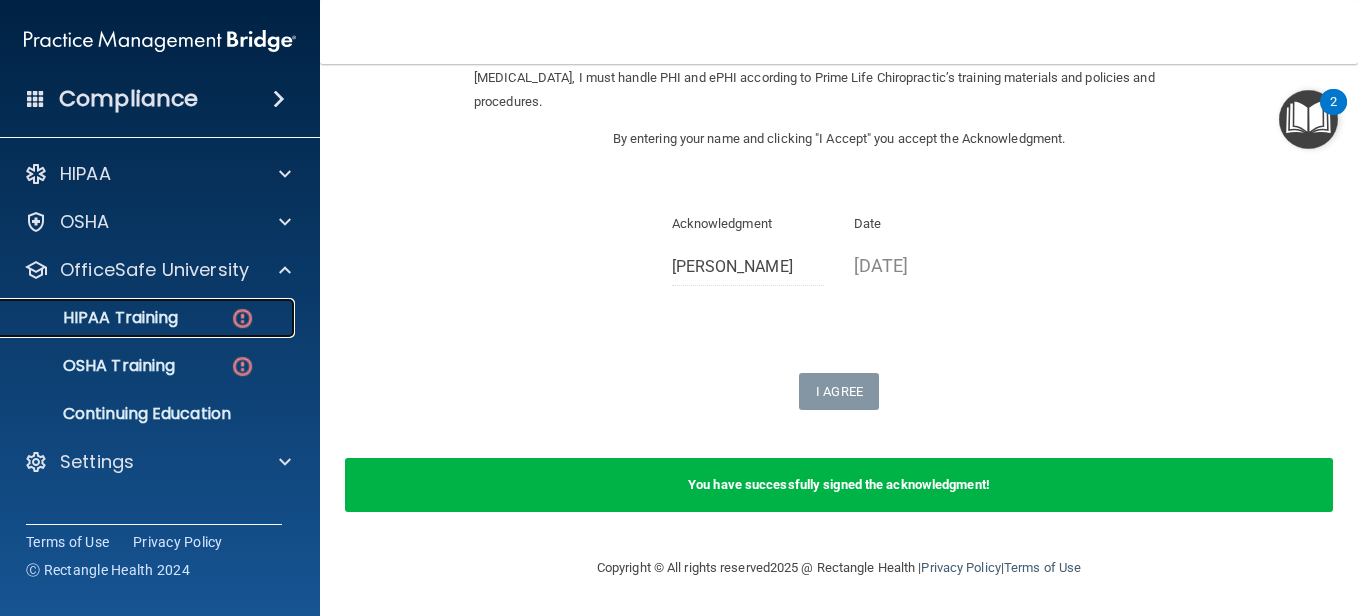 click on "HIPAA Training" at bounding box center (149, 318) 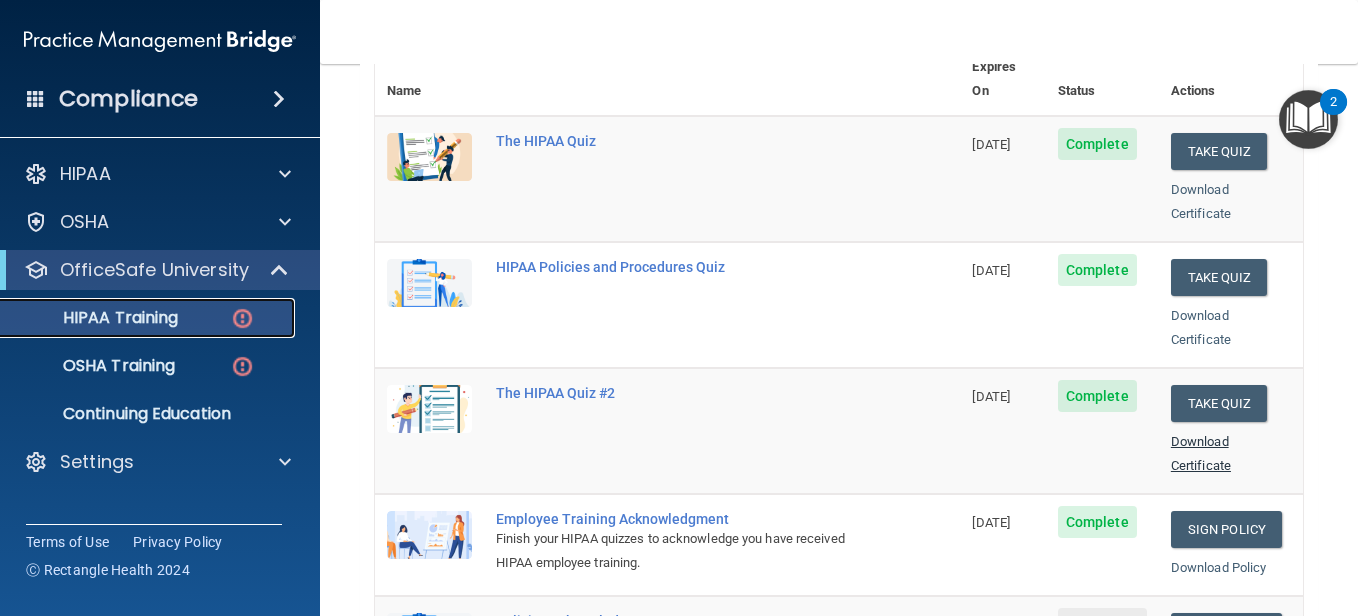 scroll, scrollTop: 358, scrollLeft: 0, axis: vertical 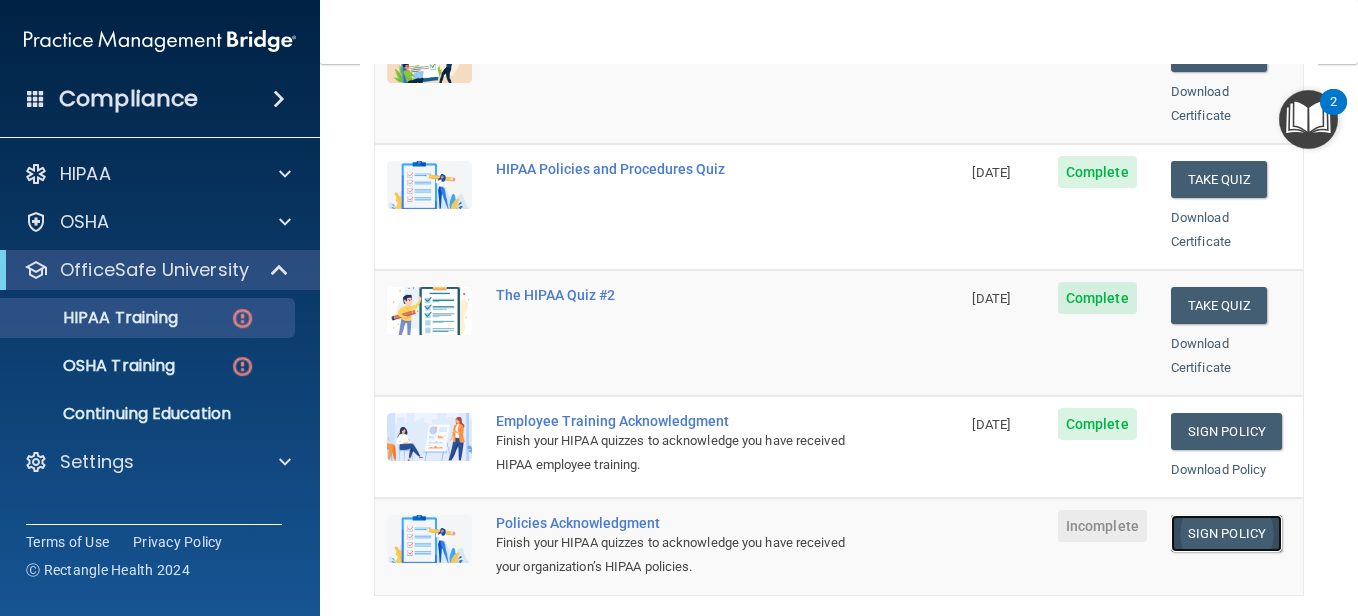 click on "Sign Policy" at bounding box center (1226, 533) 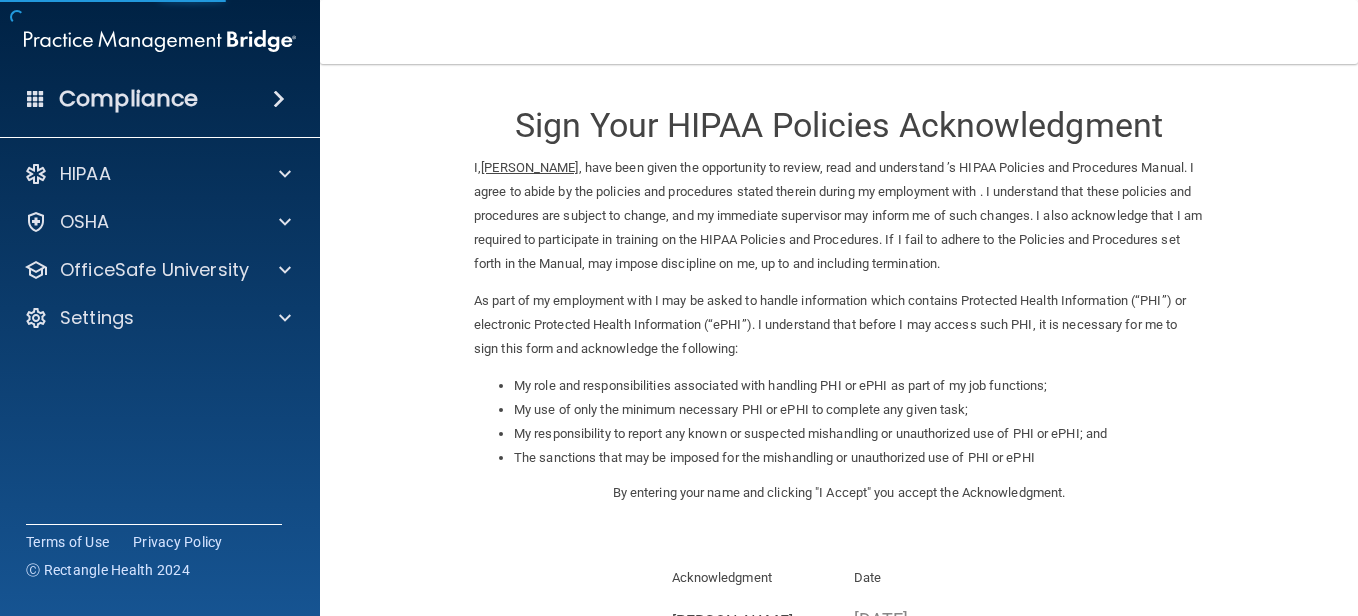 scroll, scrollTop: 0, scrollLeft: 0, axis: both 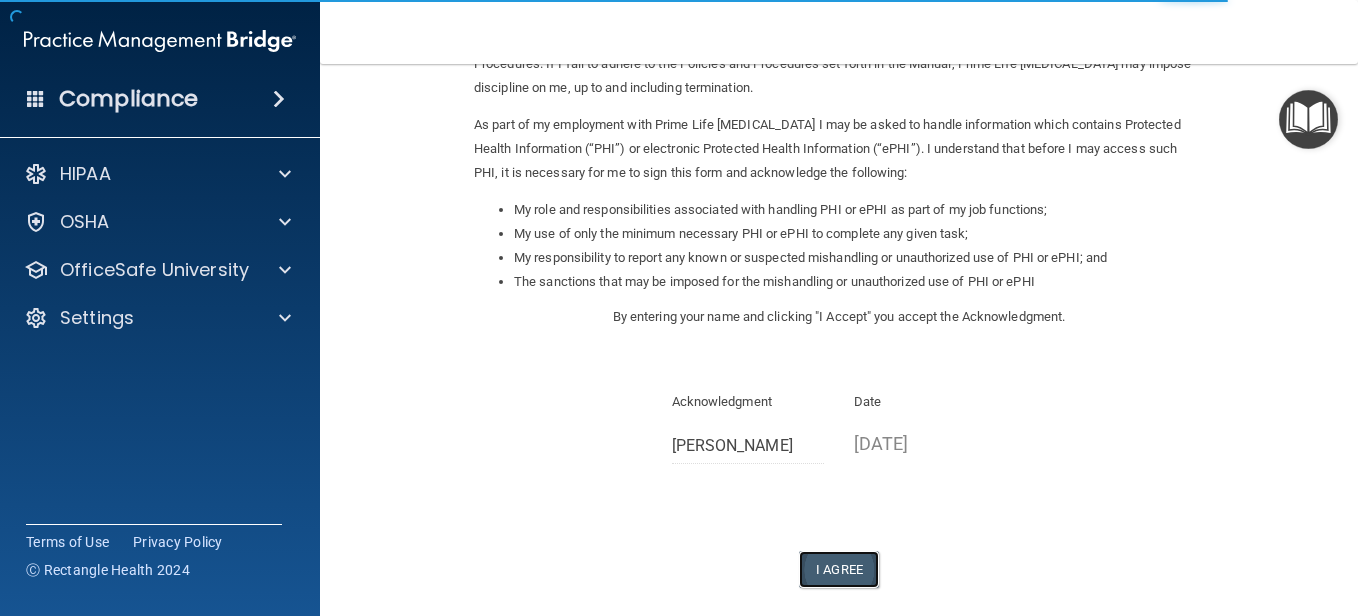 click on "I Agree" at bounding box center (839, 569) 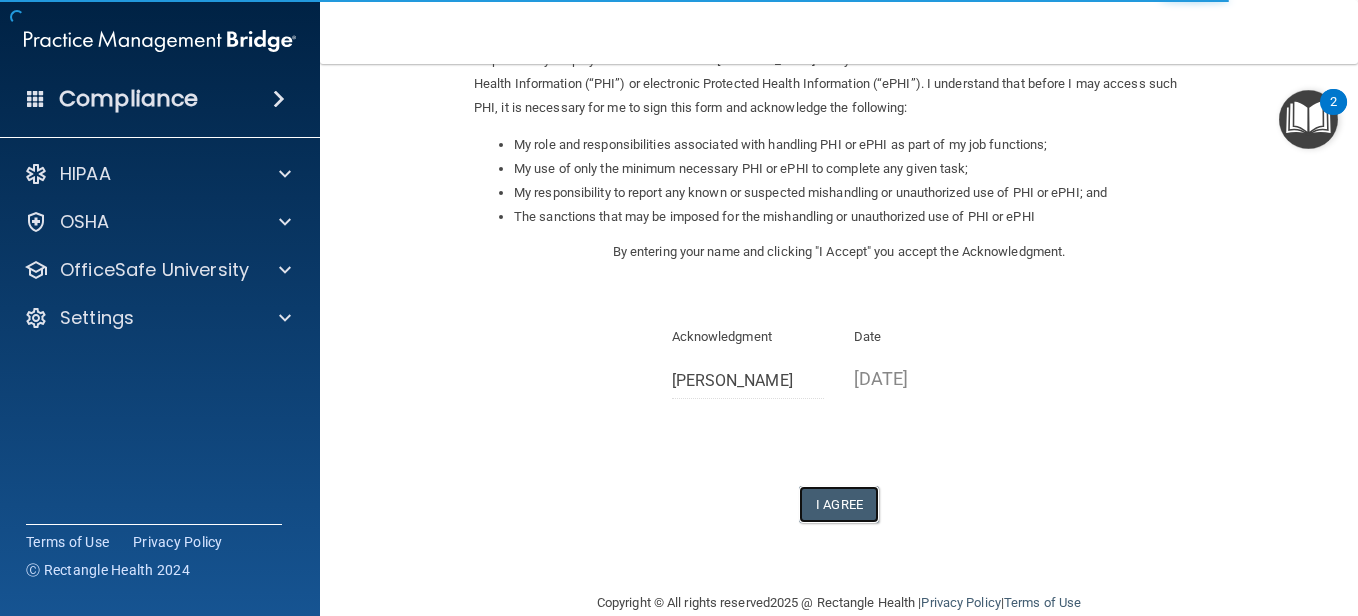 scroll, scrollTop: 300, scrollLeft: 0, axis: vertical 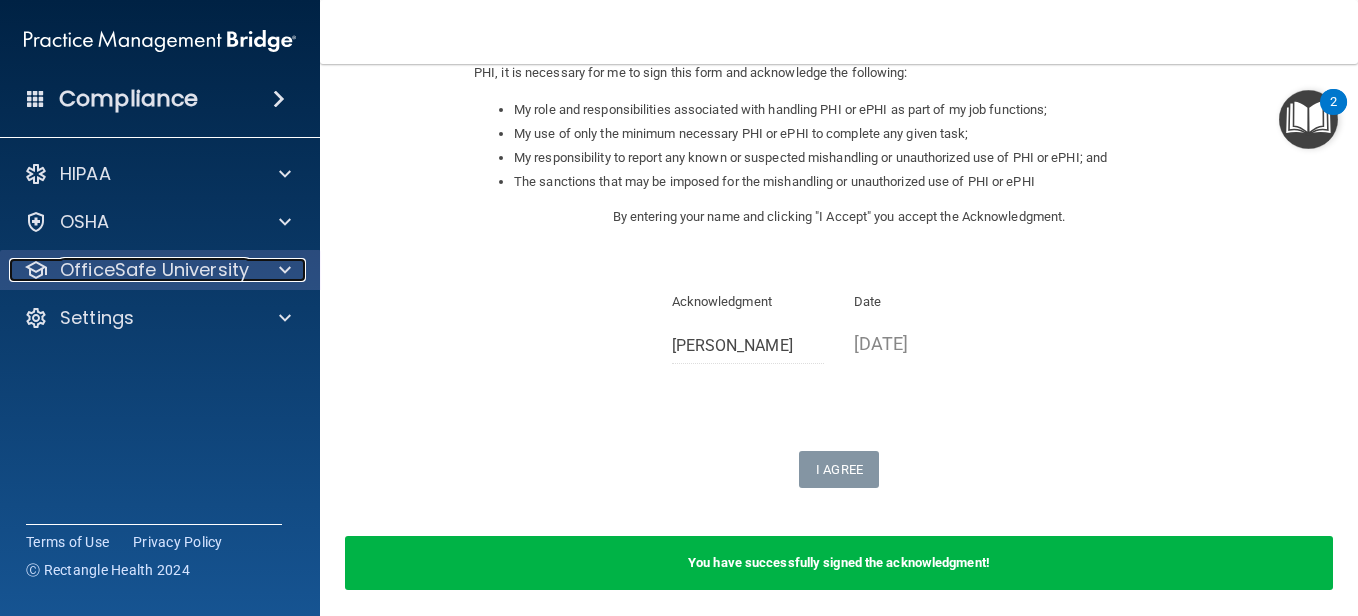click on "OfficeSafe University" at bounding box center [154, 270] 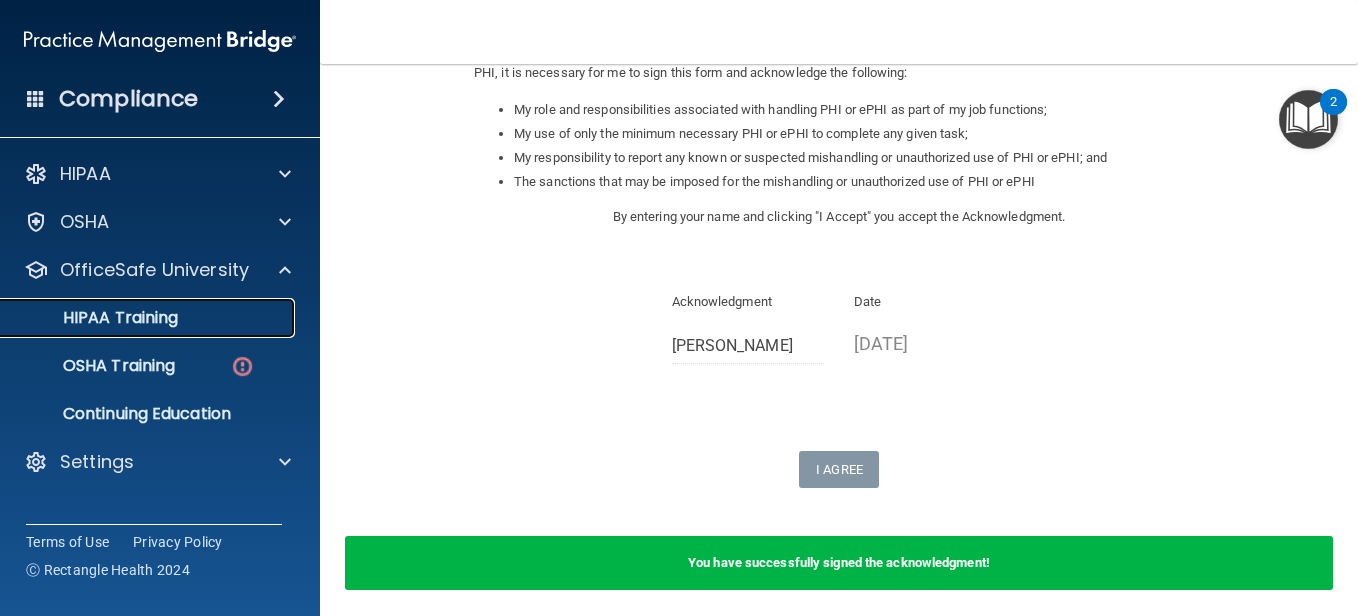 click on "HIPAA Training" at bounding box center [149, 318] 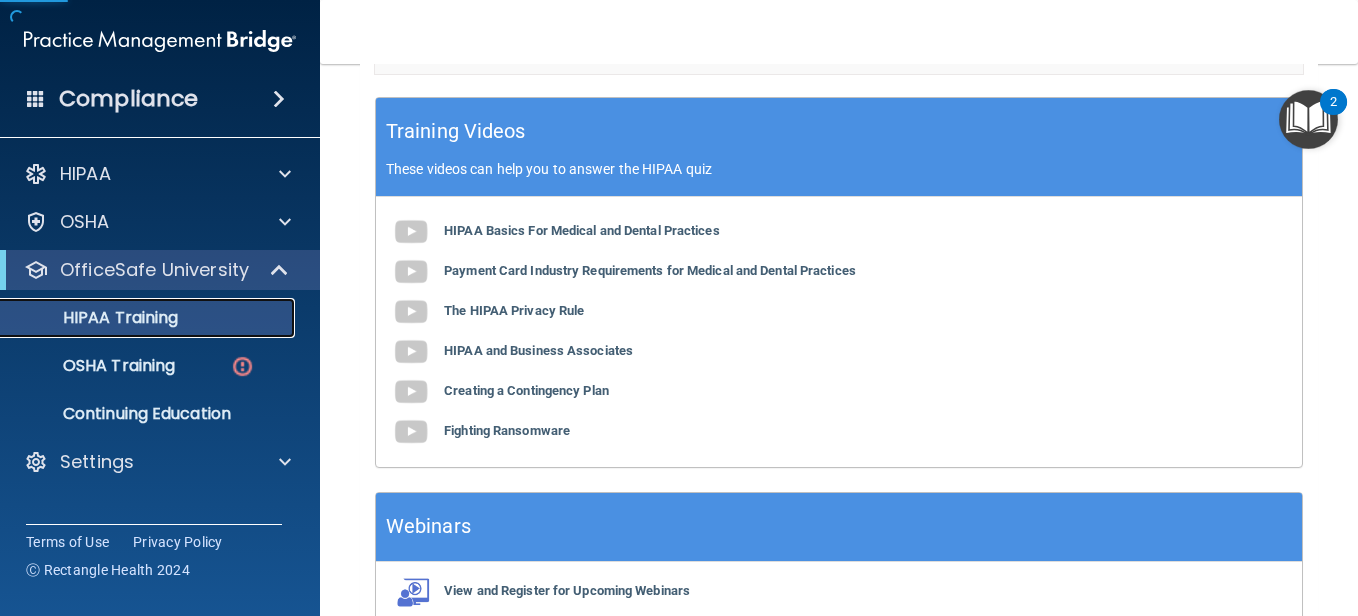 scroll, scrollTop: 962, scrollLeft: 0, axis: vertical 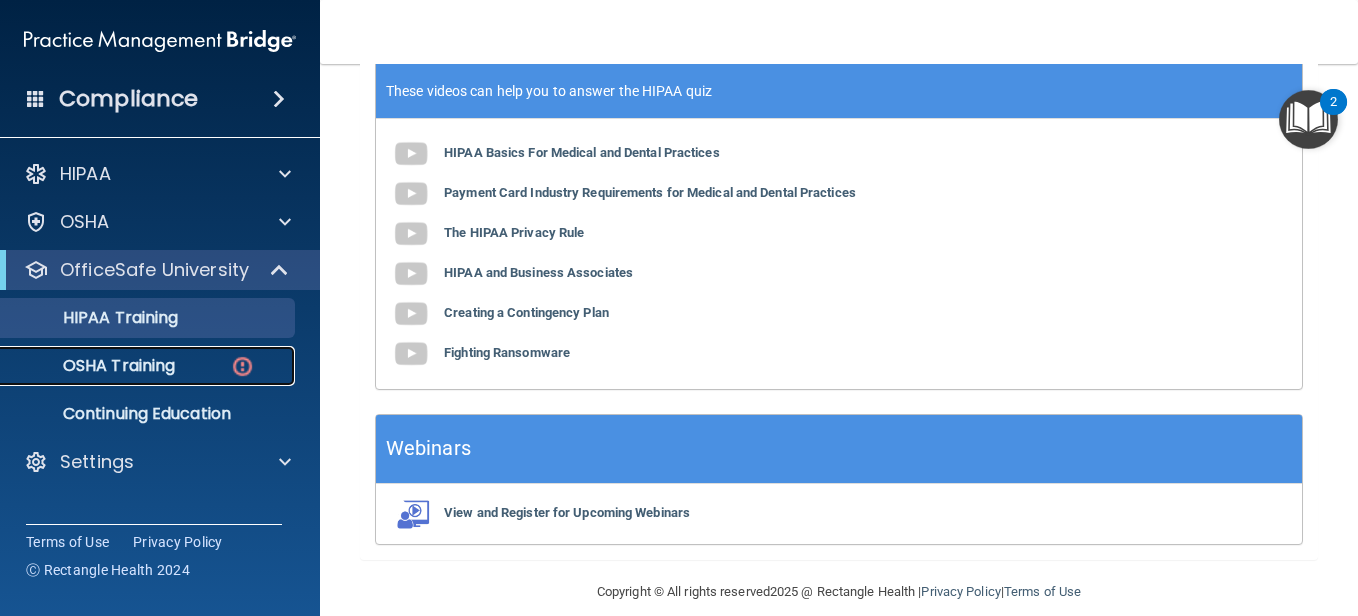 click on "OSHA Training" at bounding box center (94, 366) 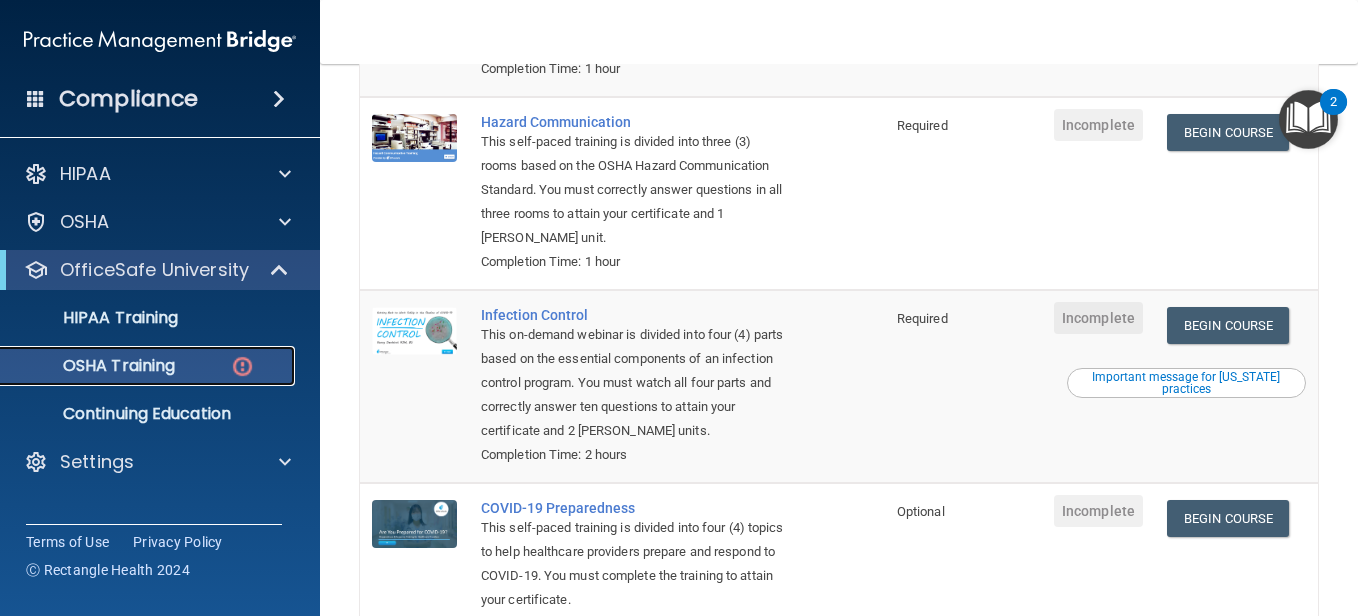 scroll, scrollTop: 500, scrollLeft: 0, axis: vertical 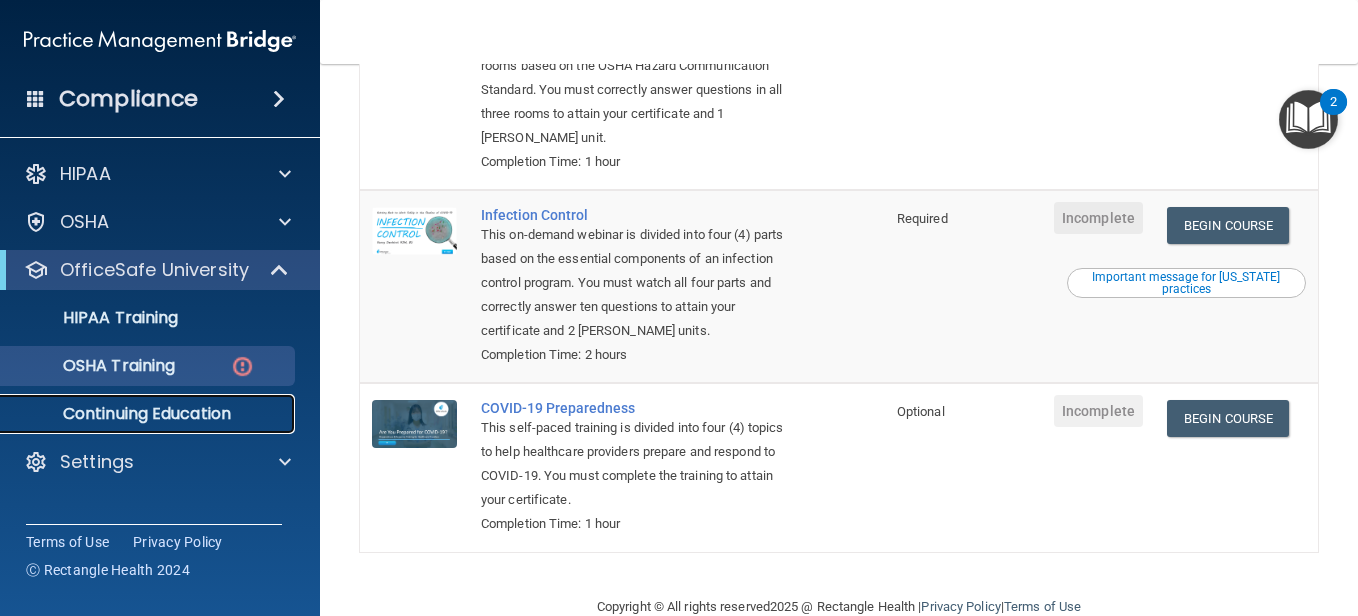 click on "Continuing Education" at bounding box center [149, 414] 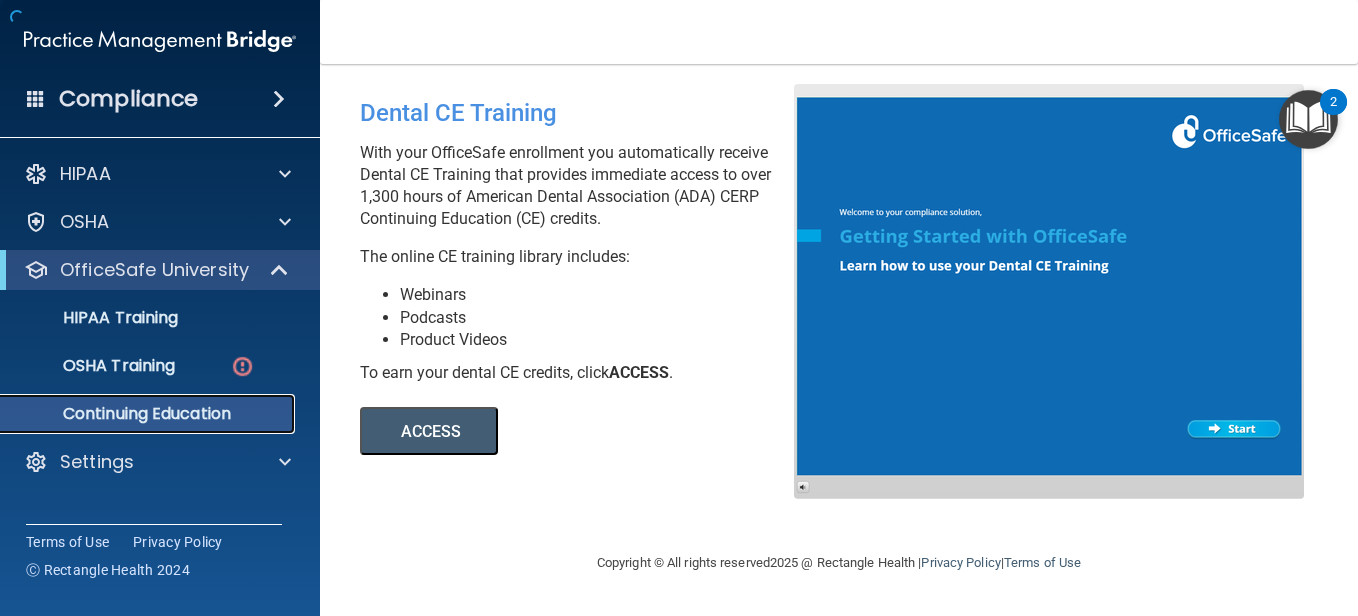 scroll, scrollTop: 0, scrollLeft: 0, axis: both 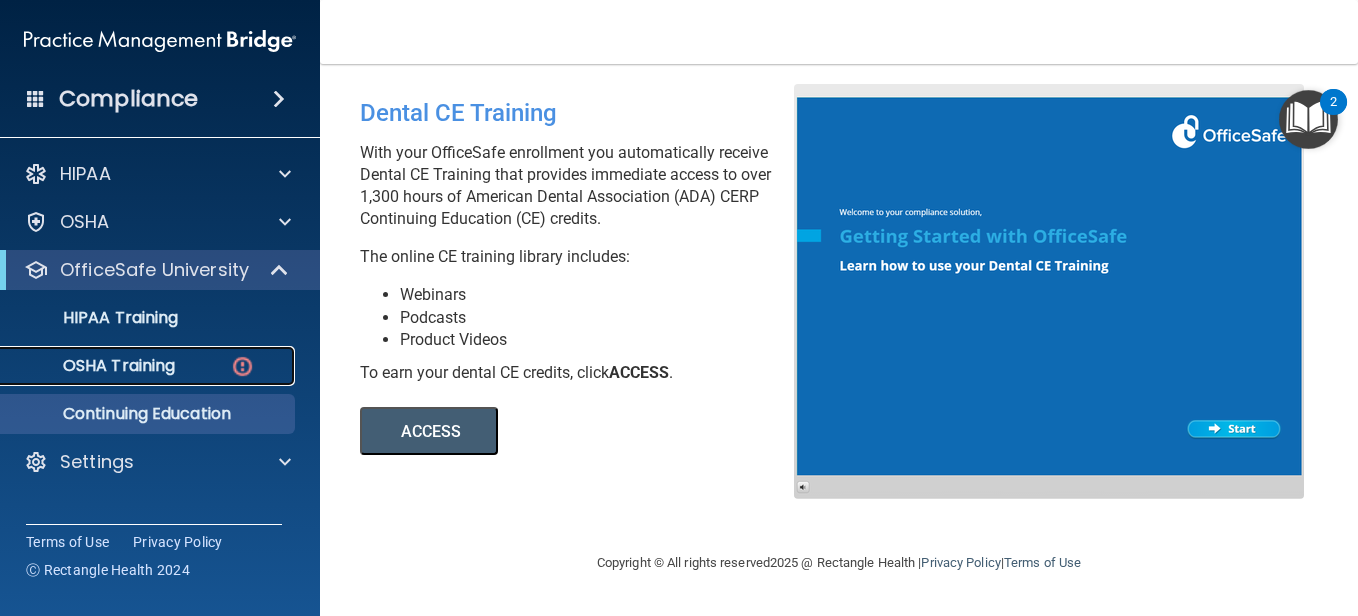click on "OSHA Training" at bounding box center (137, 366) 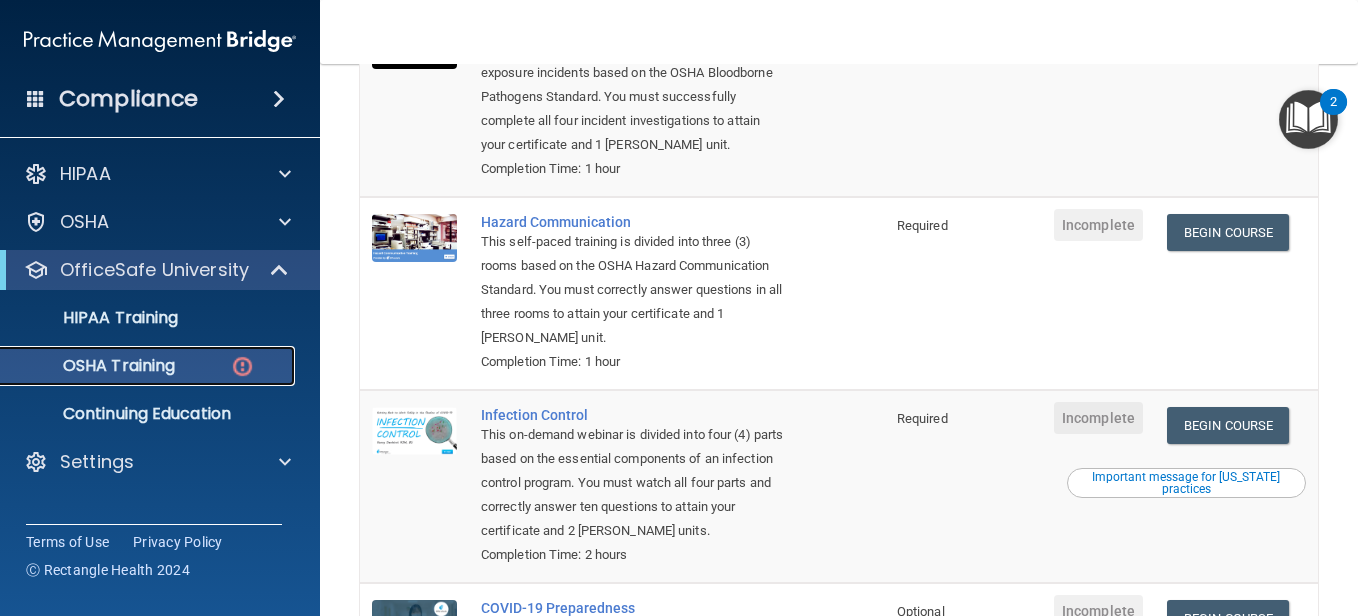 scroll, scrollTop: 0, scrollLeft: 0, axis: both 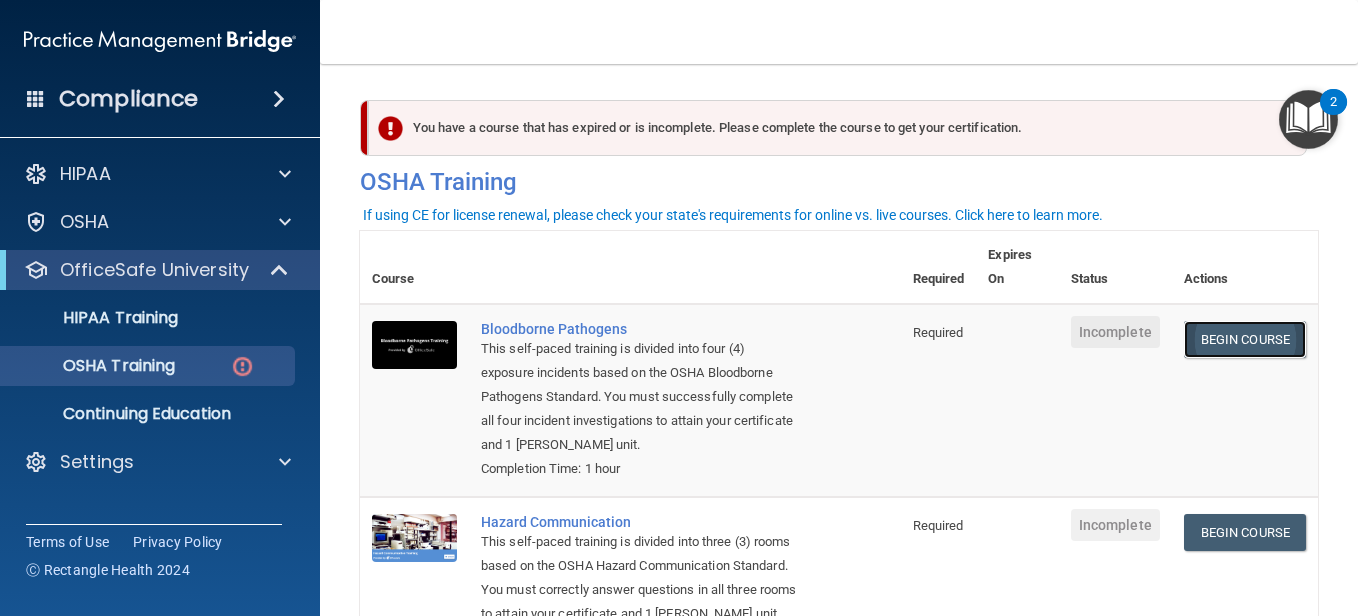 click on "Begin Course" at bounding box center [1245, 339] 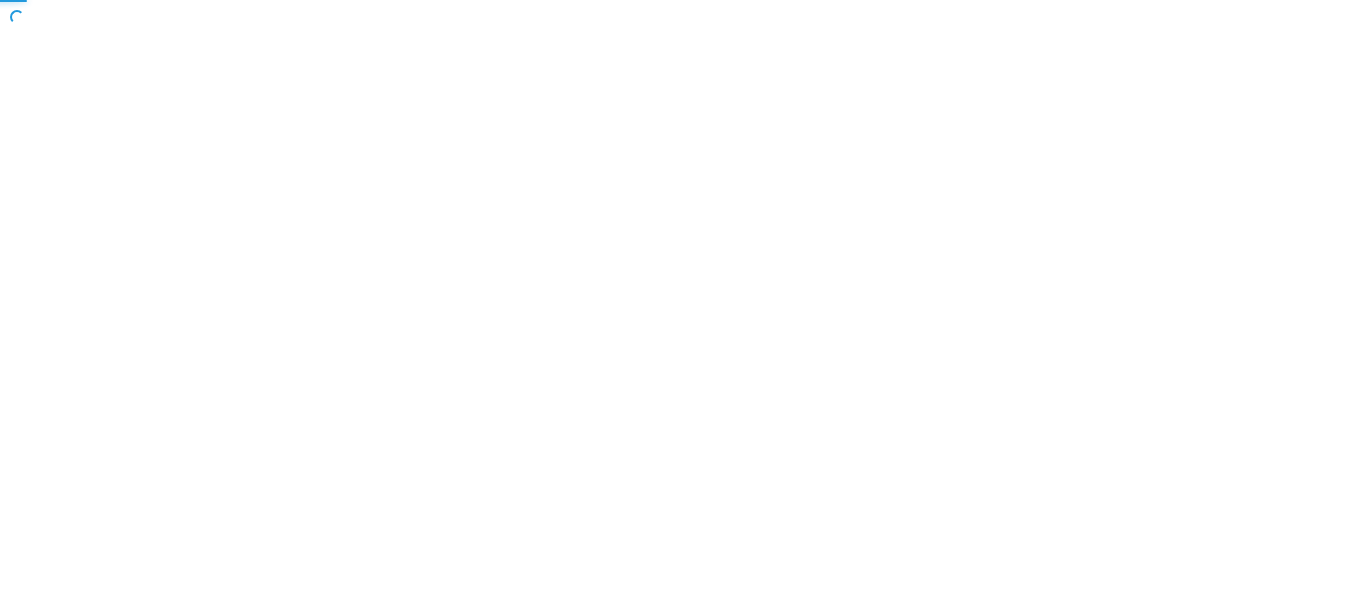 scroll, scrollTop: 0, scrollLeft: 0, axis: both 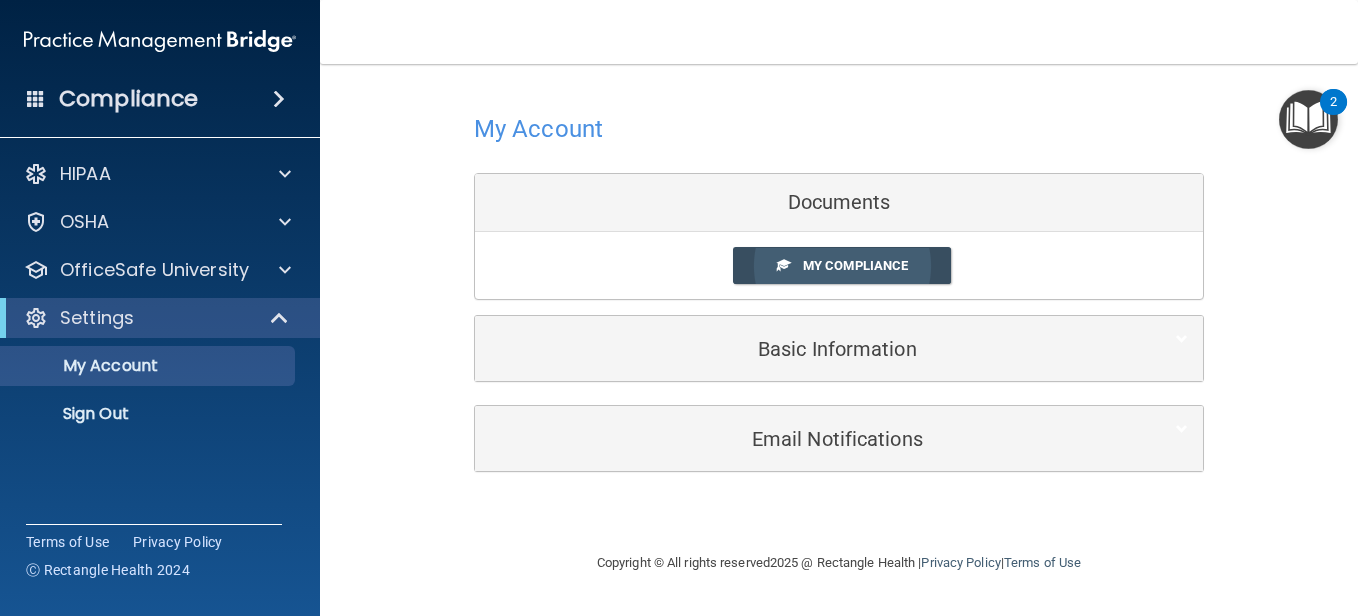 click on "My Compliance" at bounding box center (855, 265) 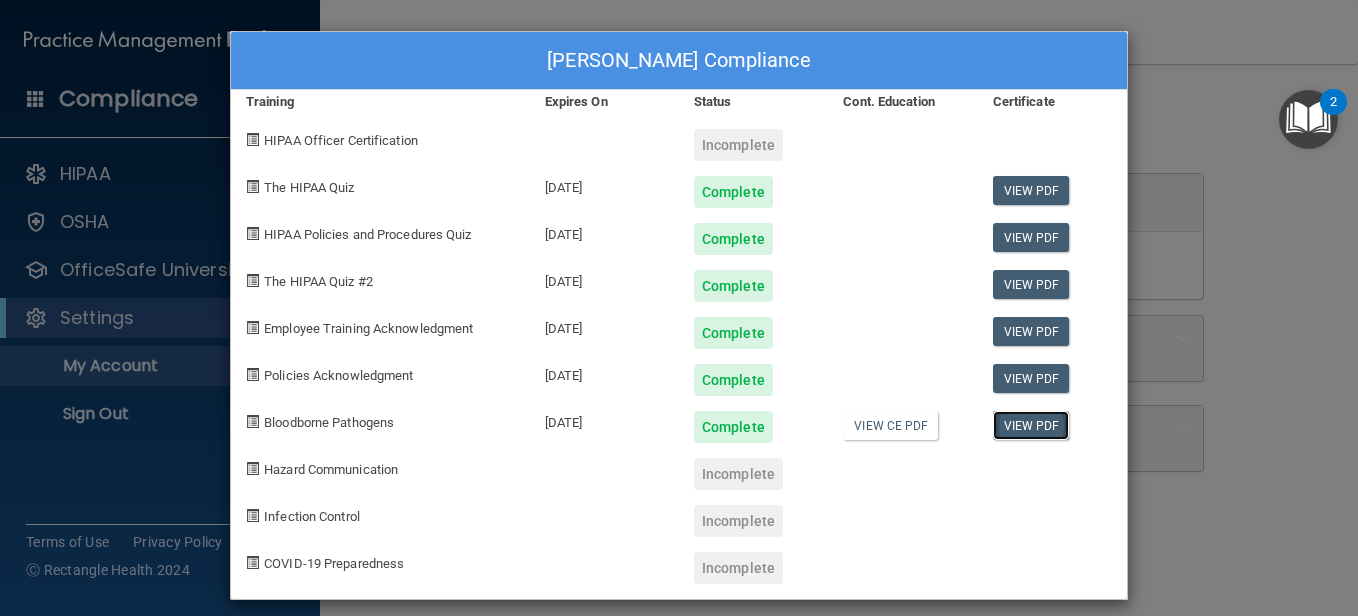 click on "View PDF" at bounding box center (1031, 425) 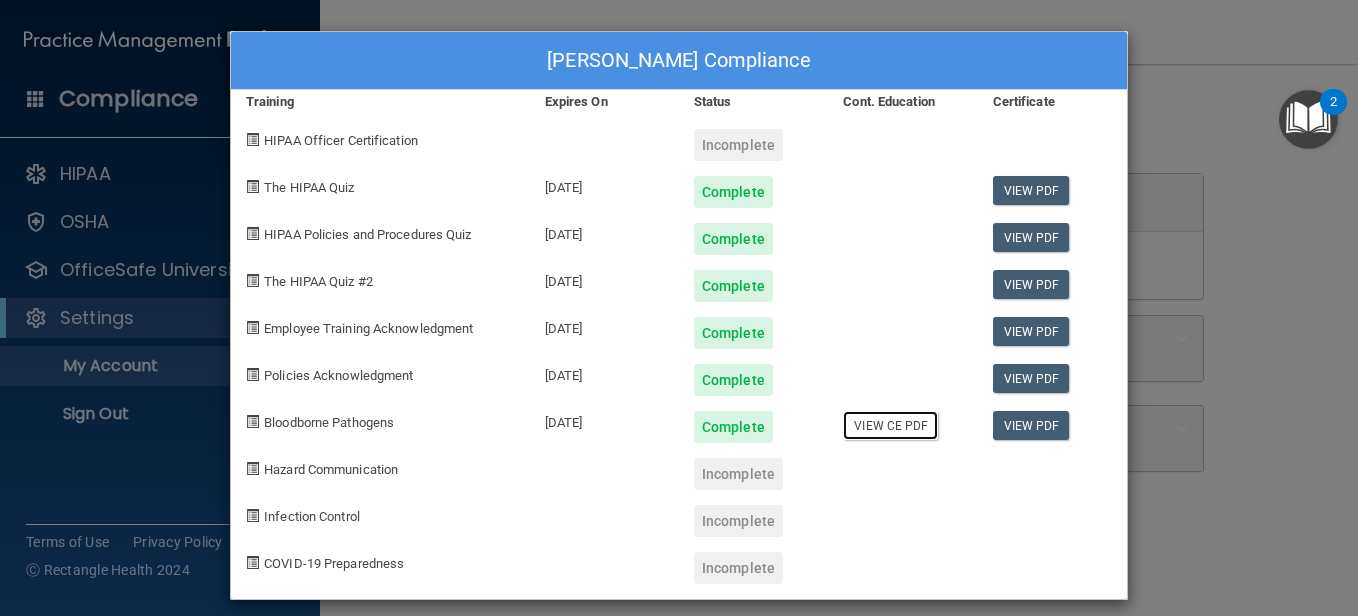 click on "View CE PDF" at bounding box center (890, 425) 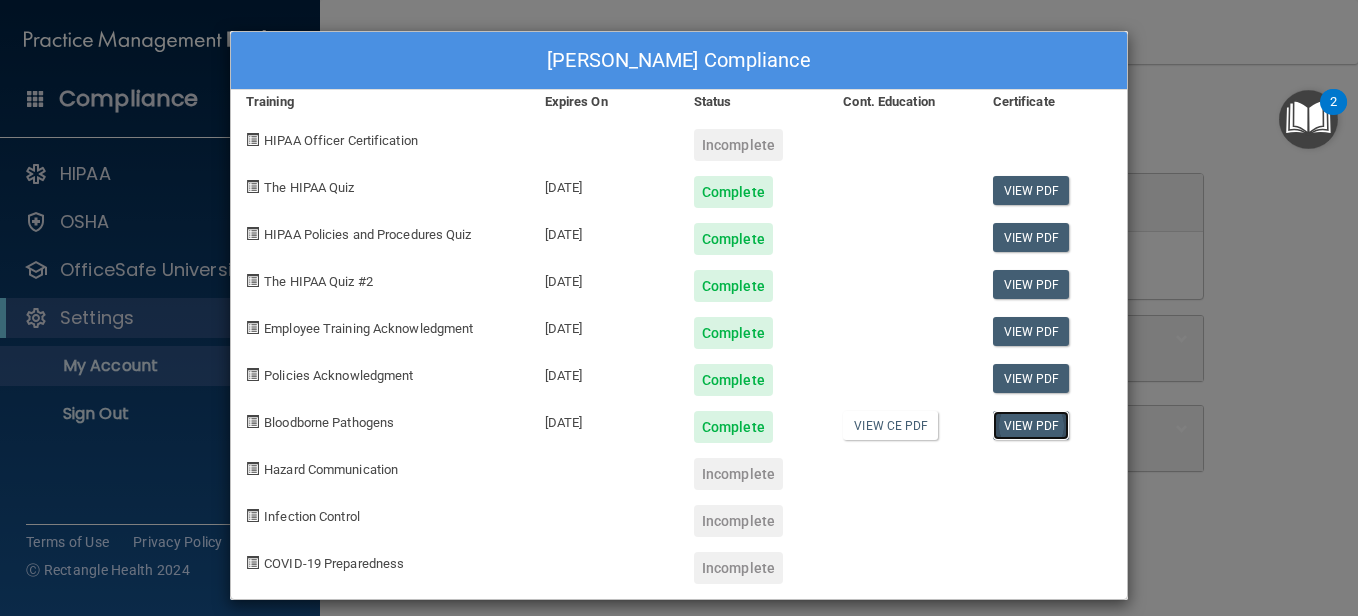 click on "View PDF" at bounding box center [1031, 425] 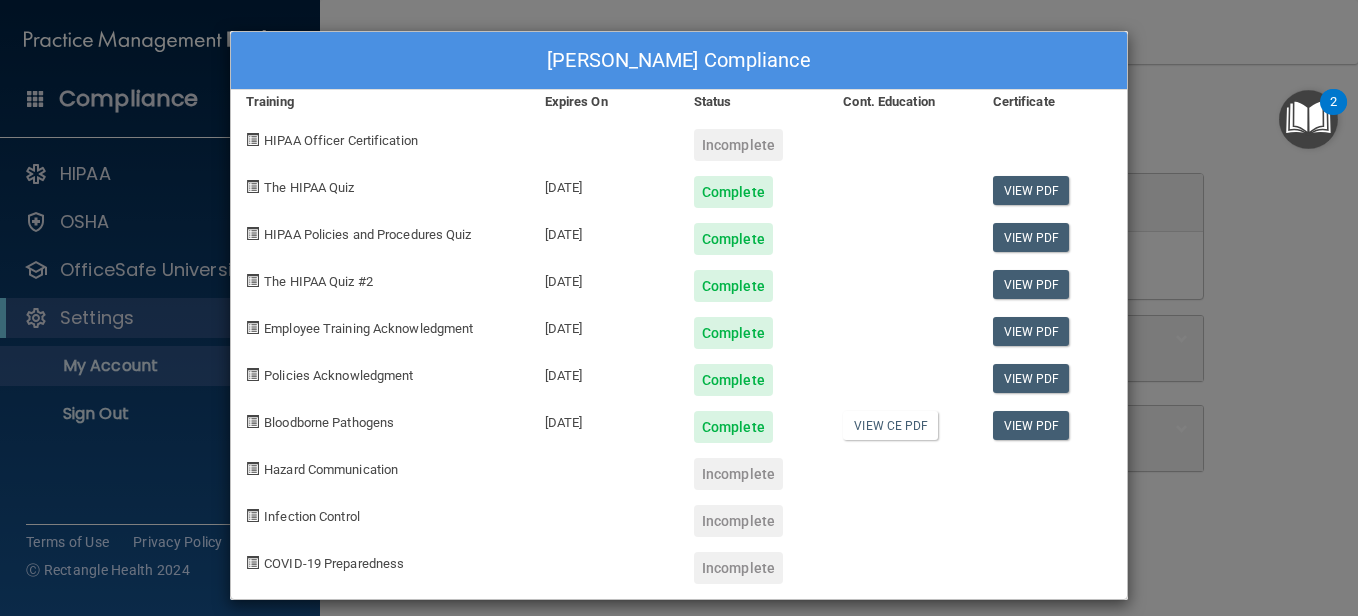 click on "Mariah Cruz's Compliance      Training   Expires On   Status   Cont. Education   Certificate         HIPAA Officer Certification             Incomplete                      The HIPAA Quiz      07/30/2026       Complete              View PDF         HIPAA Policies and Procedures Quiz      07/30/2026       Complete              View PDF         The HIPAA Quiz #2      07/30/2026       Complete              View PDF         Employee Training Acknowledgment      07/30/2026       Complete              View PDF         Policies Acknowledgment      07/30/2026       Complete              View PDF         Bloodborne Pathogens      07/30/2026       Complete        View CE PDF       View PDF         Hazard Communication             Incomplete                      Infection Control             Incomplete                      COVID-19 Preparedness             Incomplete" at bounding box center (679, 308) 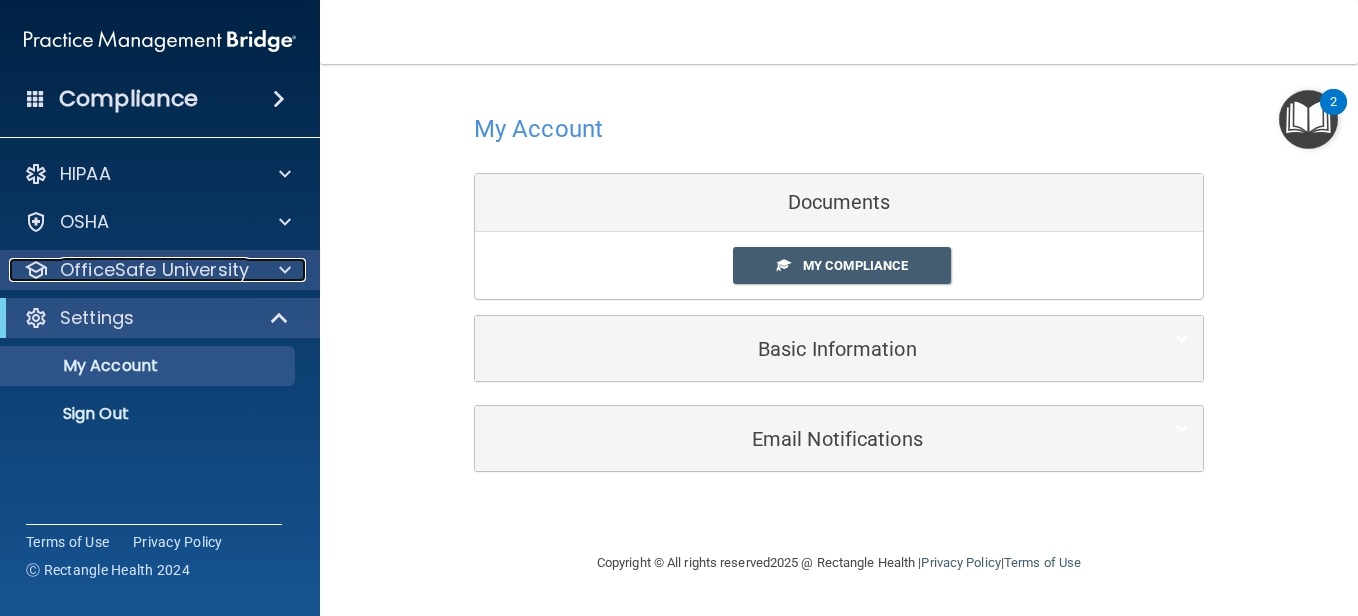 click on "OfficeSafe University" at bounding box center (154, 270) 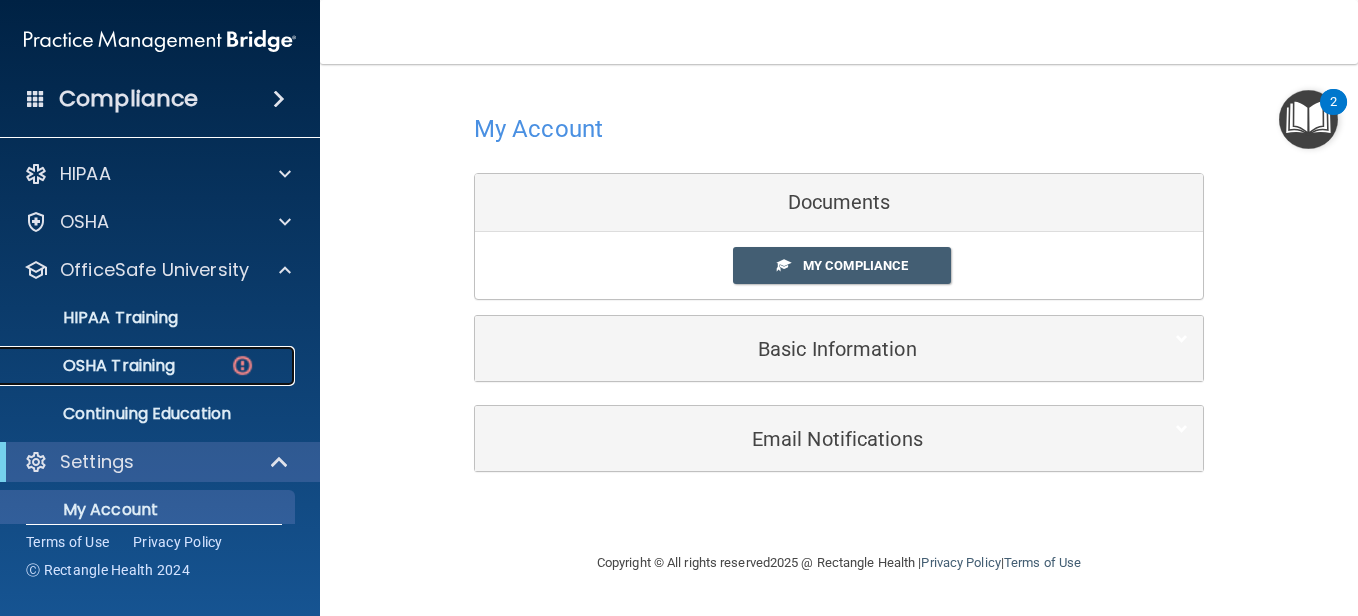 click on "OSHA Training" at bounding box center [149, 366] 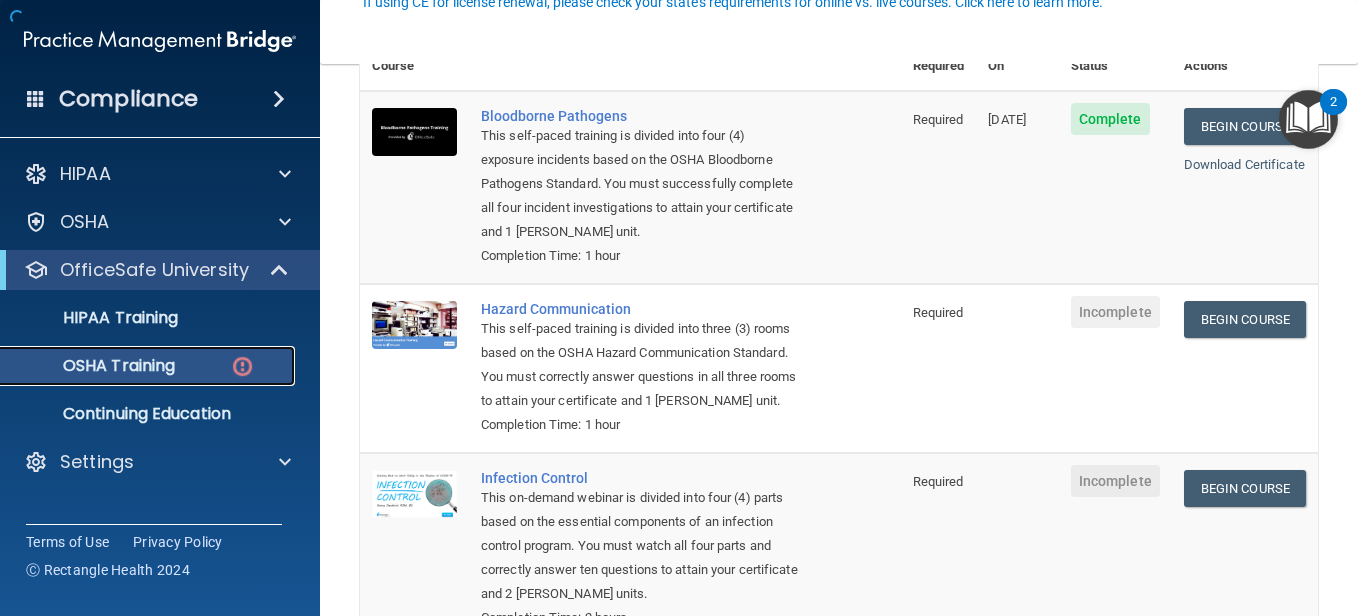 scroll, scrollTop: 300, scrollLeft: 0, axis: vertical 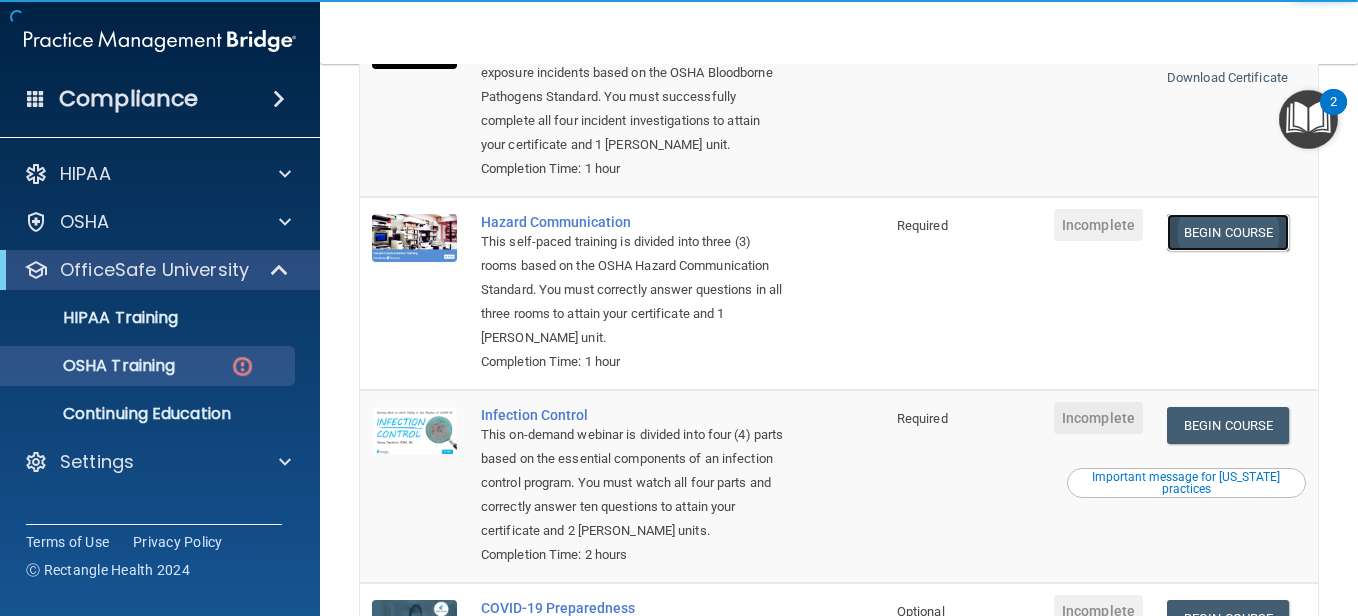 click on "Begin Course" at bounding box center [1228, 232] 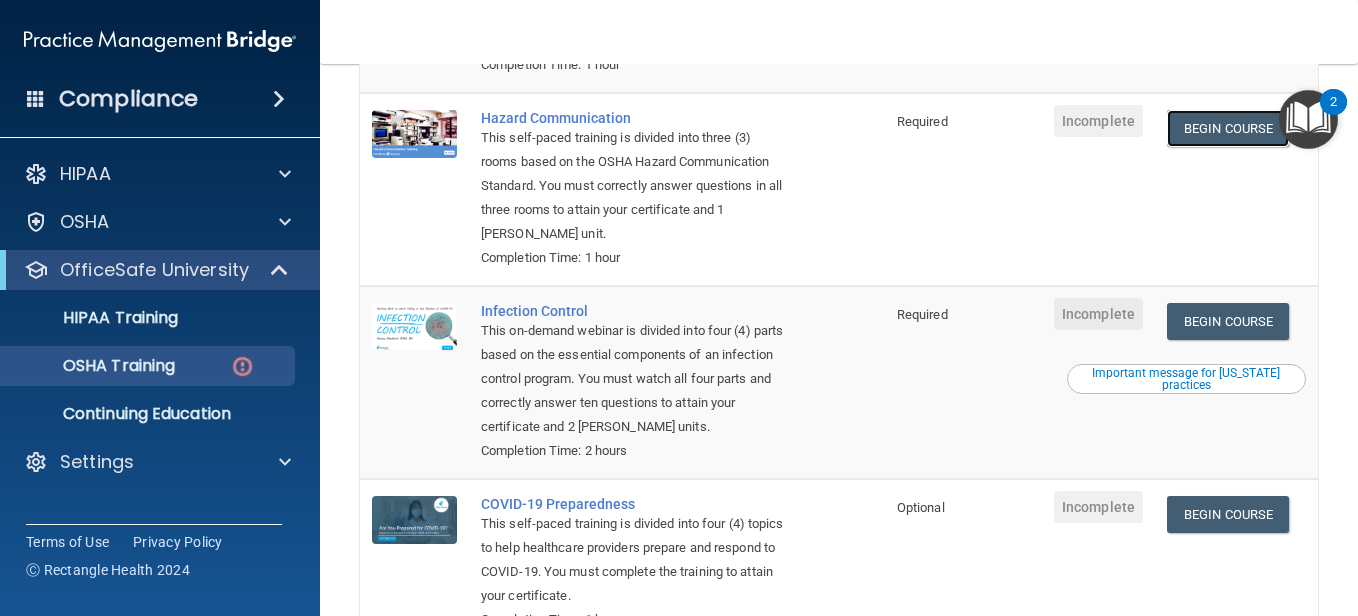 scroll, scrollTop: 300, scrollLeft: 0, axis: vertical 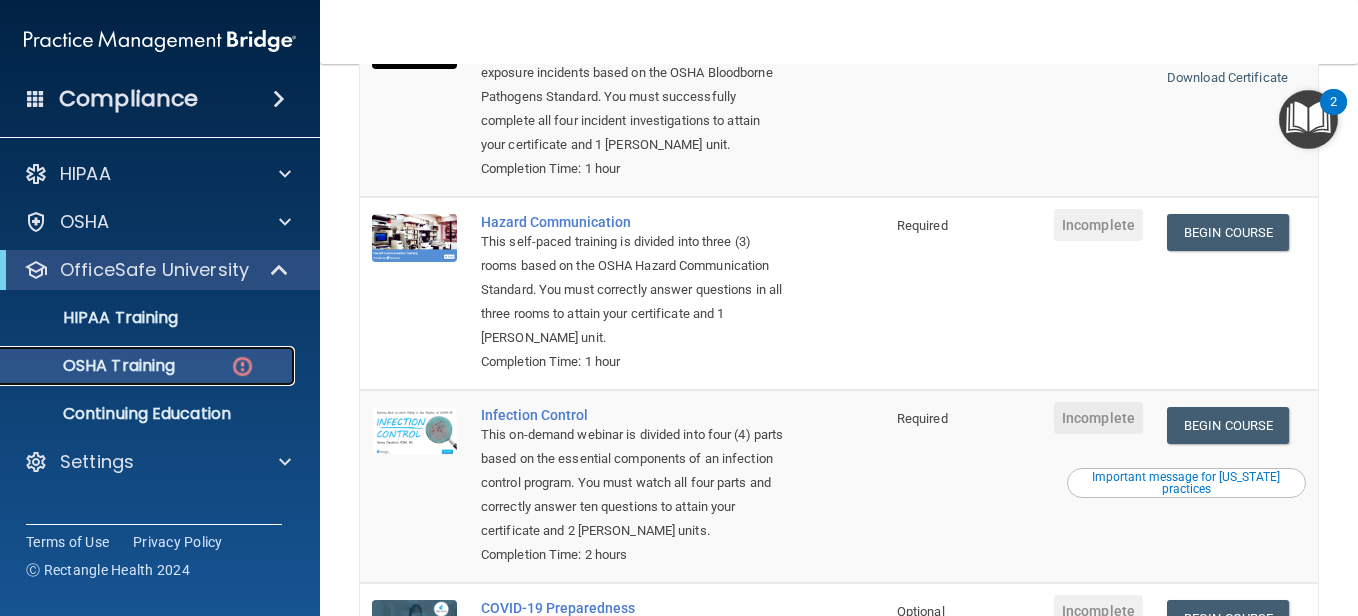 click on "OSHA Training" at bounding box center (149, 366) 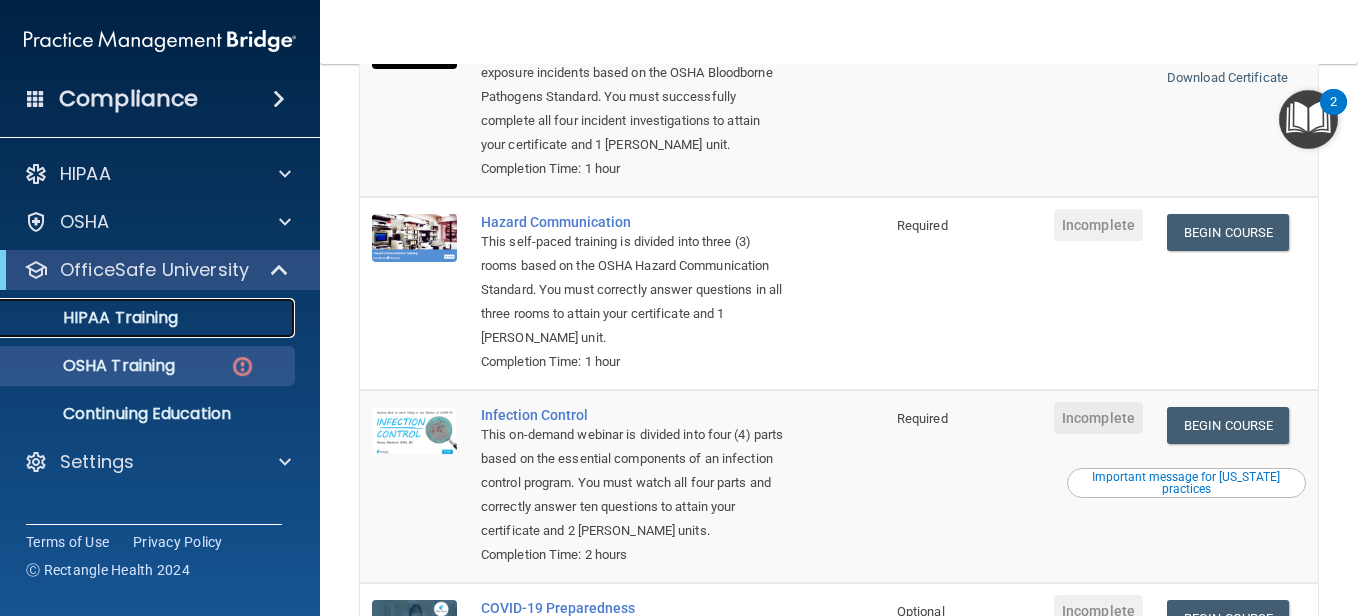 click on "HIPAA Training" at bounding box center [149, 318] 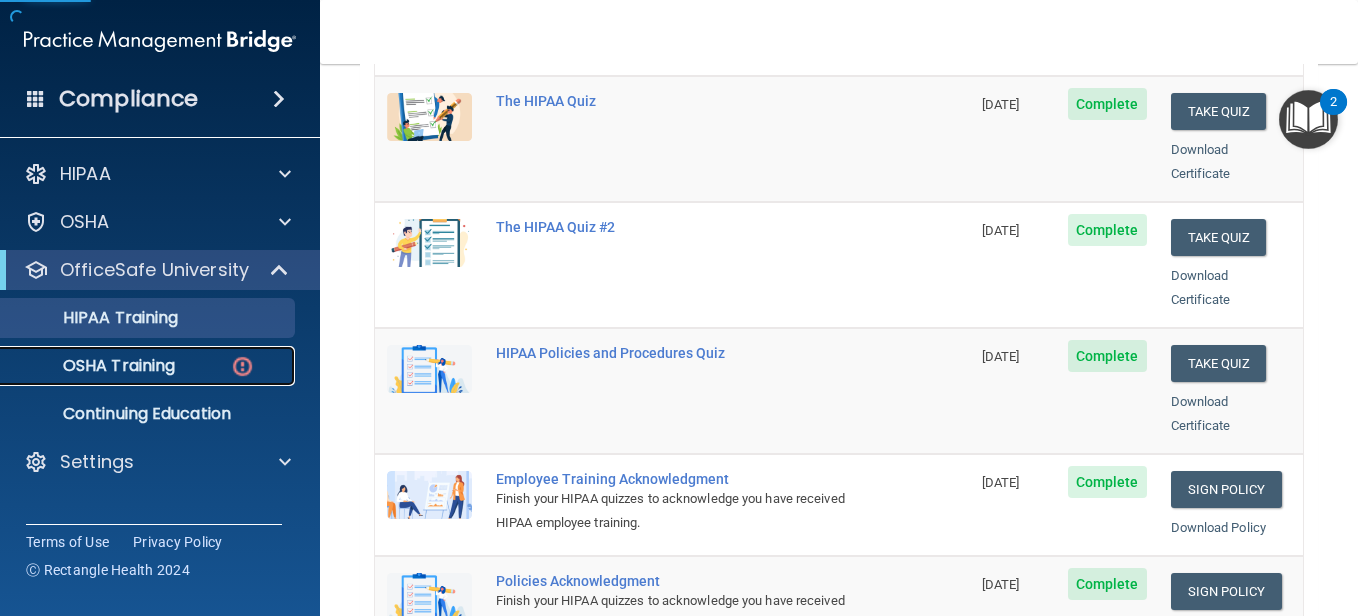click at bounding box center [242, 366] 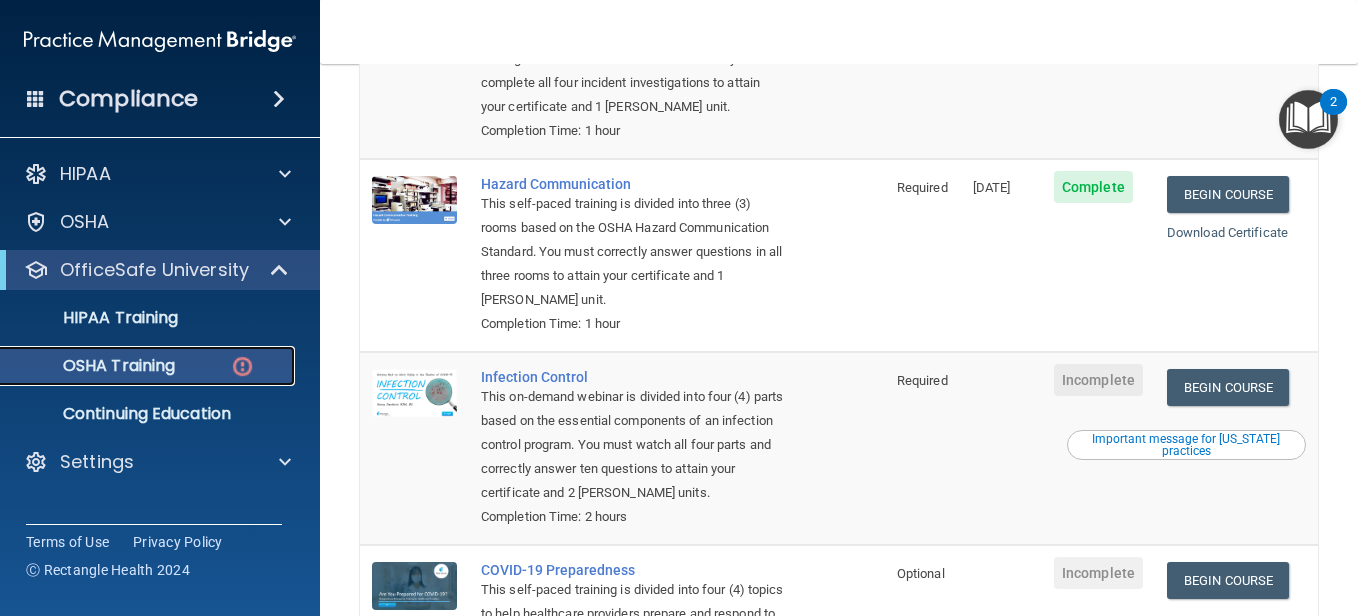 scroll, scrollTop: 344, scrollLeft: 0, axis: vertical 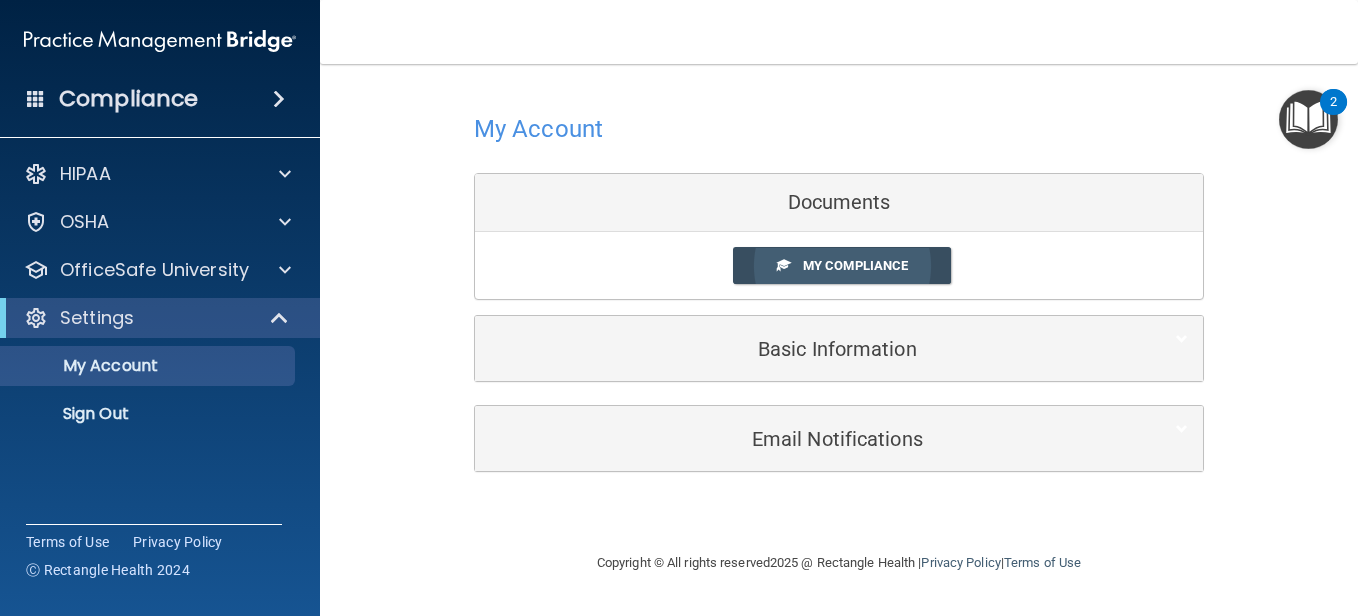 click on "My Compliance" at bounding box center (855, 265) 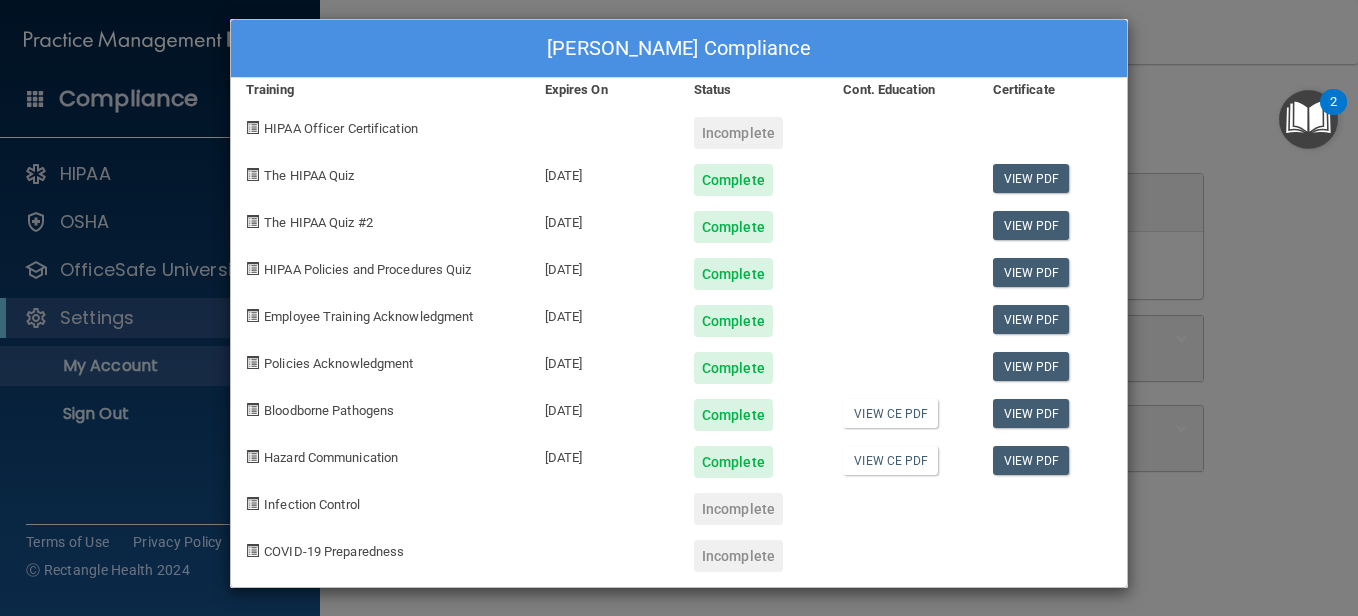 scroll, scrollTop: 15, scrollLeft: 0, axis: vertical 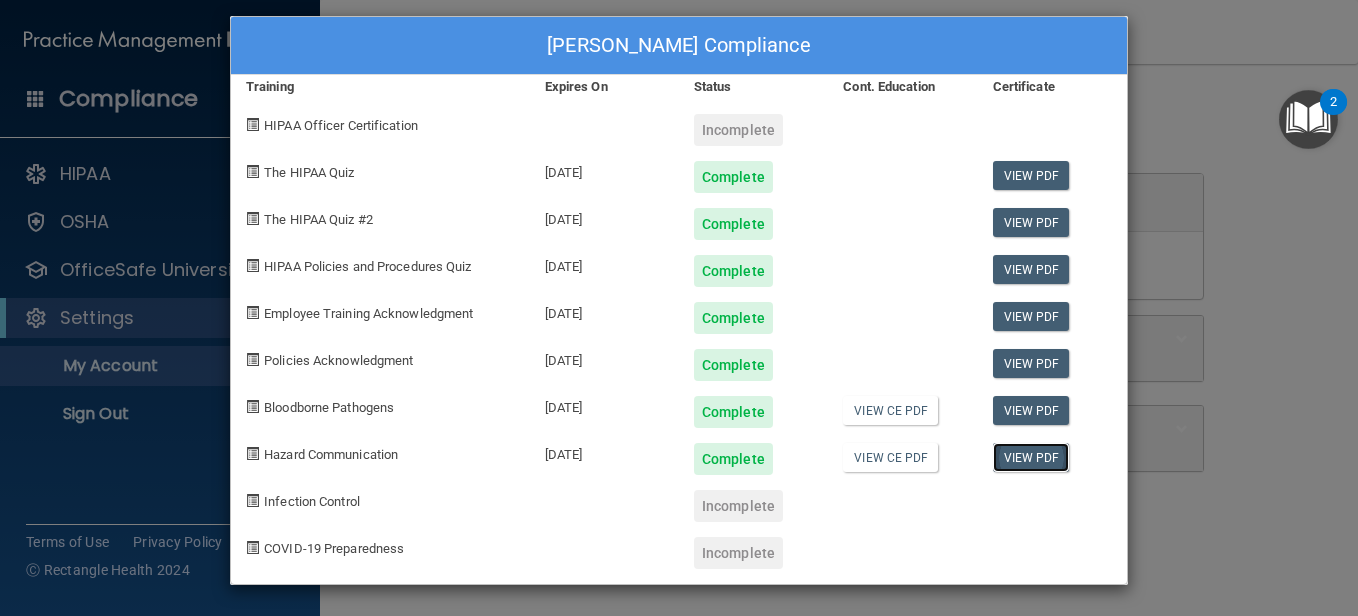 click on "View PDF" at bounding box center (1031, 457) 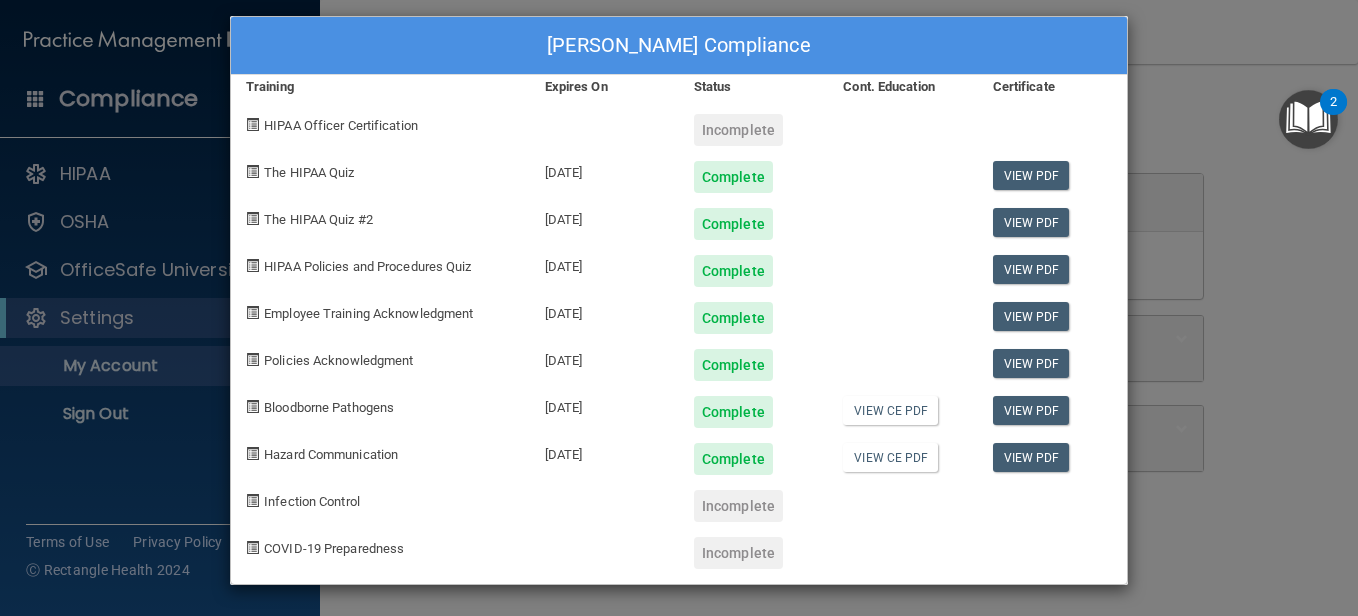 click on "[PERSON_NAME] Compliance      Training   Expires On   Status   Cont. Education   Certificate         HIPAA Officer Certification             Incomplete                      The HIPAA Quiz      [DATE]       Complete              View PDF         The HIPAA Quiz #2      [DATE]       Complete              View PDF         HIPAA Policies and Procedures Quiz      [DATE]       Complete              View PDF         Employee Training Acknowledgment      [DATE]       Complete              View PDF         Policies Acknowledgment      [DATE]       Complete              View PDF         Bloodborne Pathogens      [DATE]       Complete        View CE PDF       View PDF         Hazard Communication      [DATE]       Complete        View CE PDF       View PDF         Infection Control             Incomplete                      [MEDICAL_DATA] Preparedness             Incomplete" at bounding box center [679, 308] 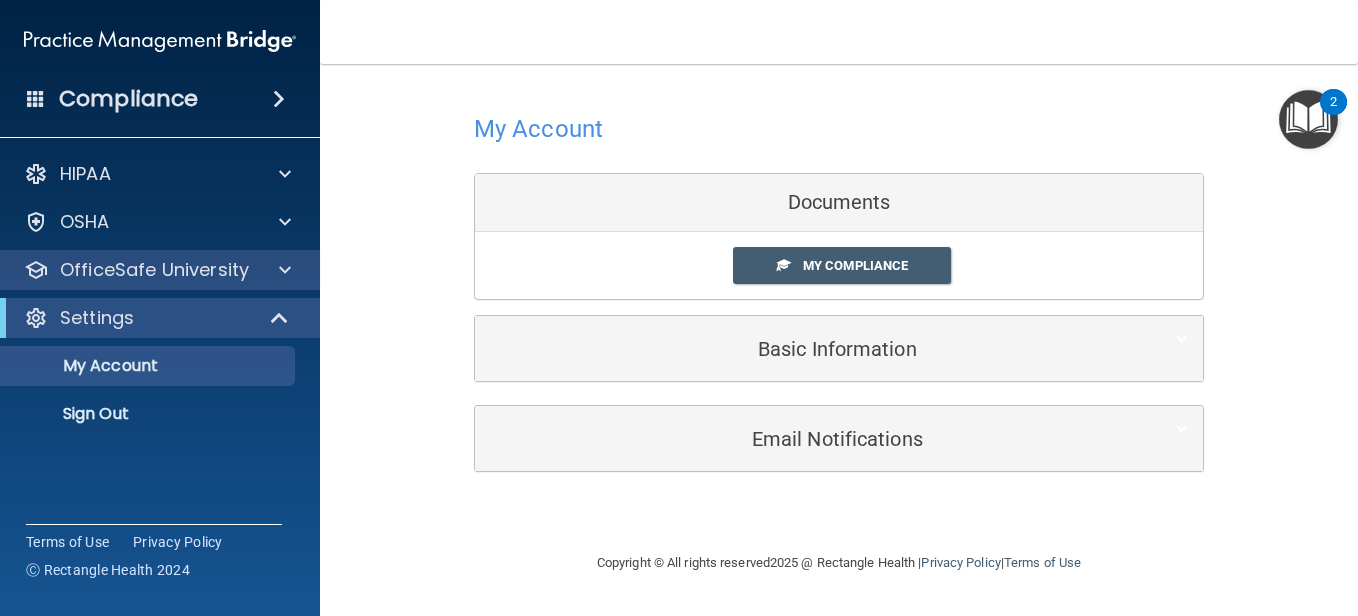 click on "OfficeSafe University" at bounding box center (160, 270) 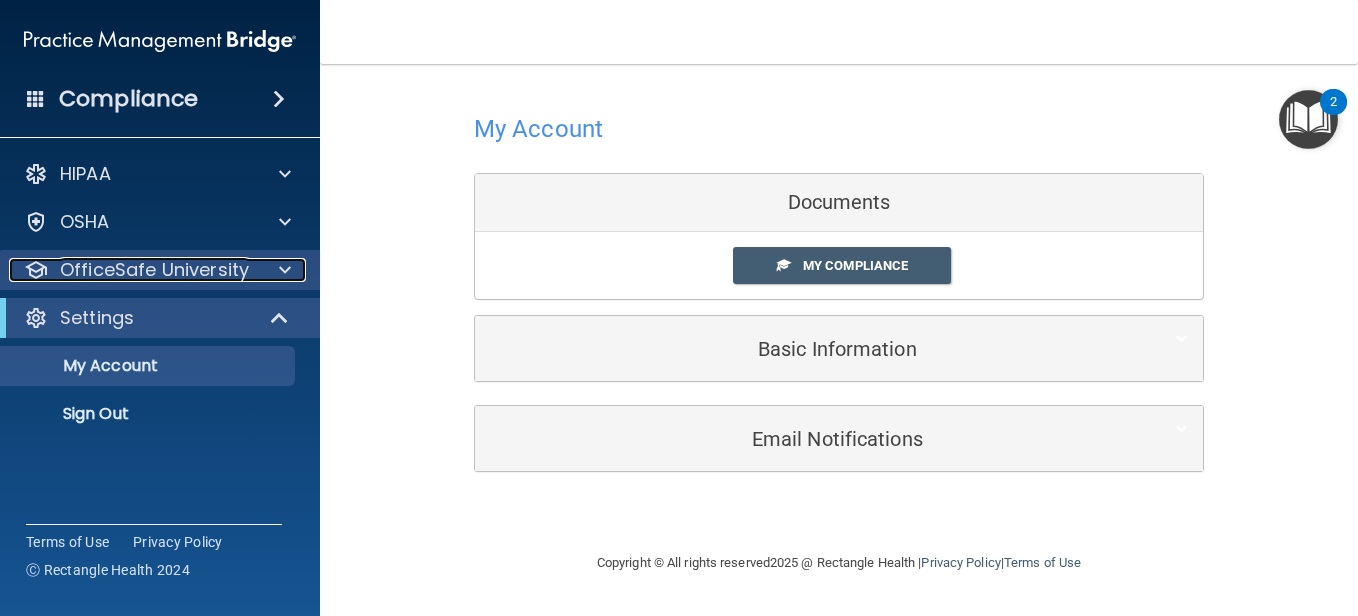 click on "OfficeSafe University" at bounding box center [154, 270] 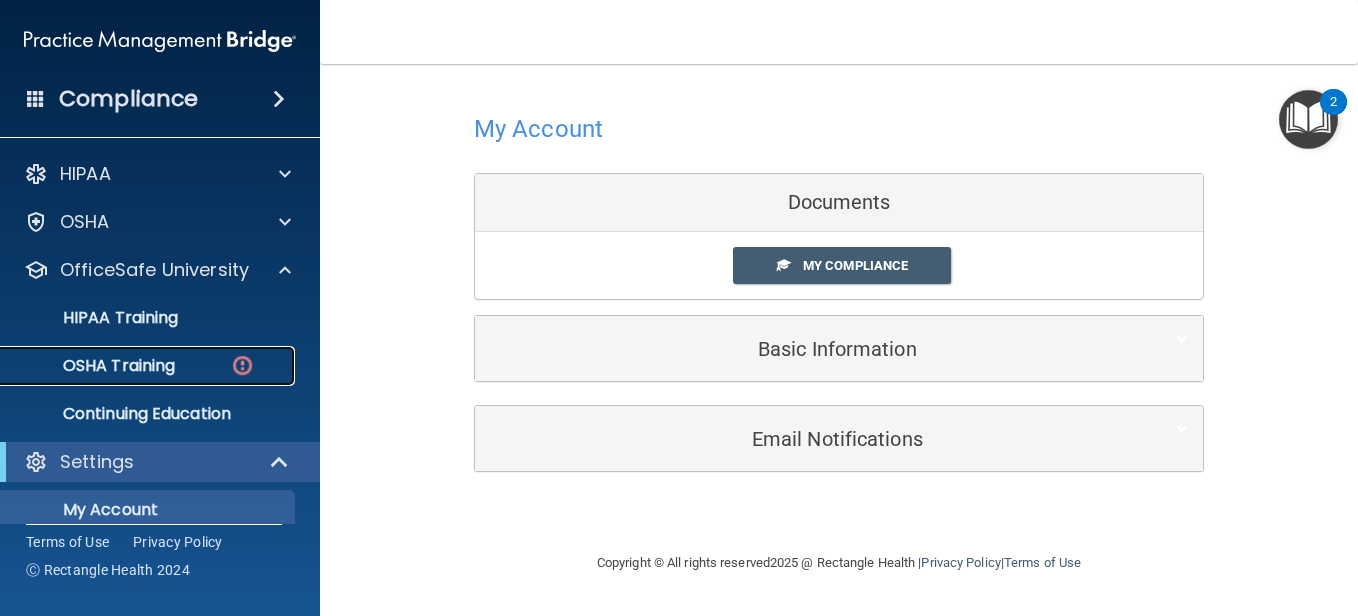 click on "OSHA Training" at bounding box center (94, 366) 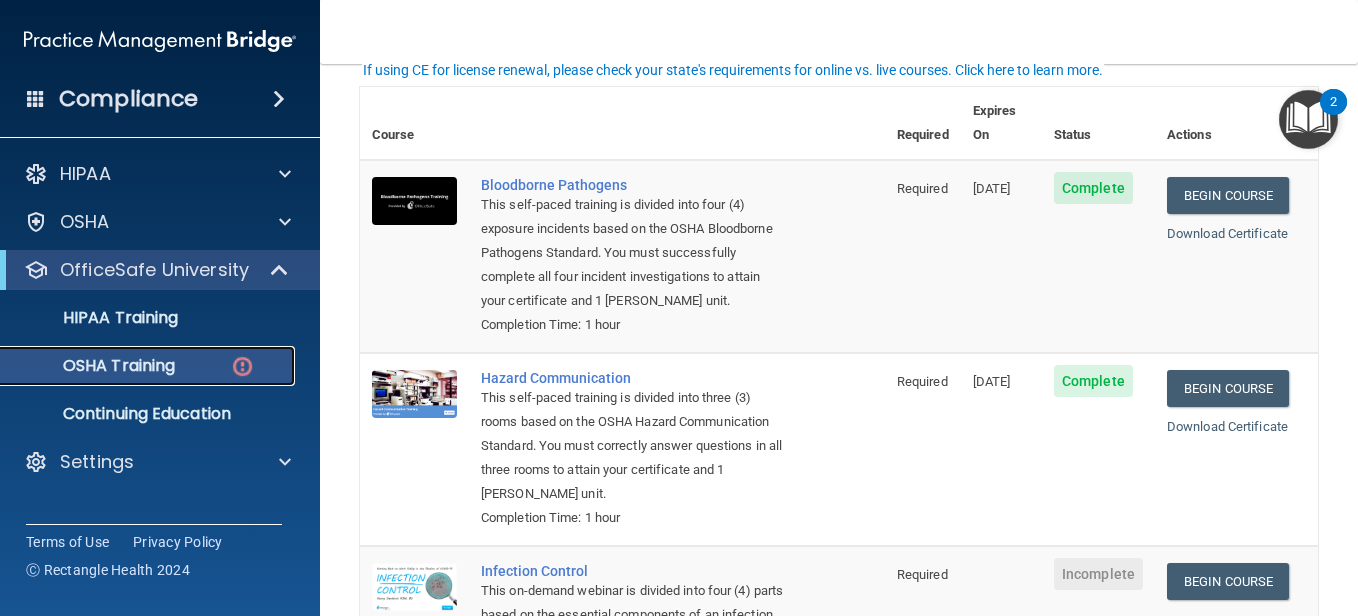 scroll, scrollTop: 244, scrollLeft: 0, axis: vertical 